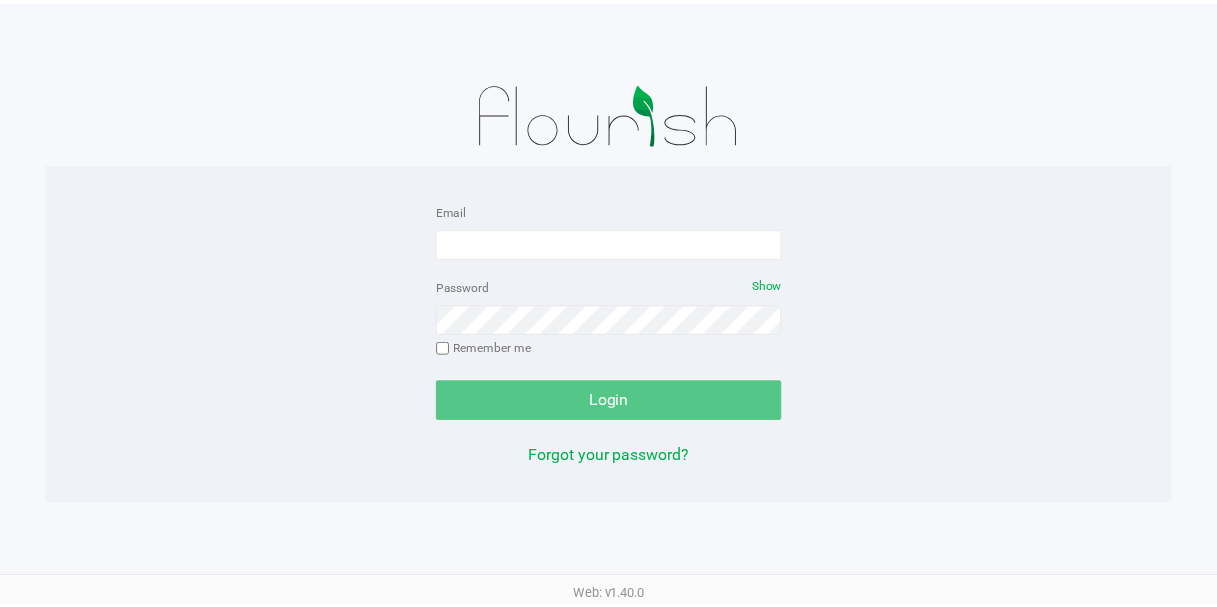 scroll, scrollTop: 0, scrollLeft: 0, axis: both 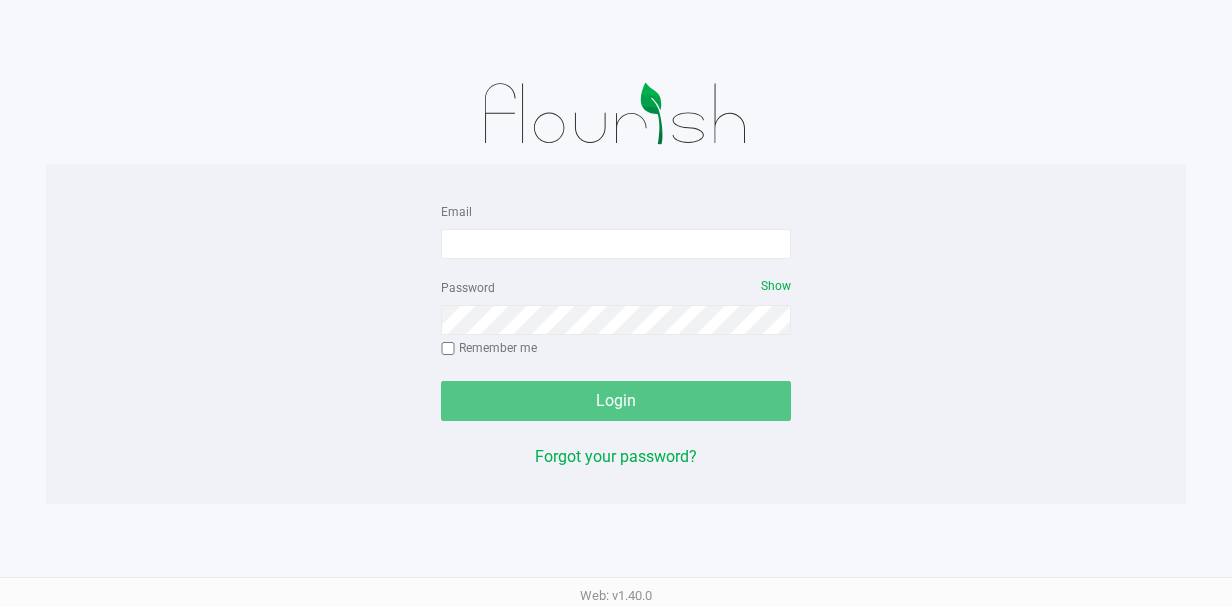 click on "Password   Show  Remember me" 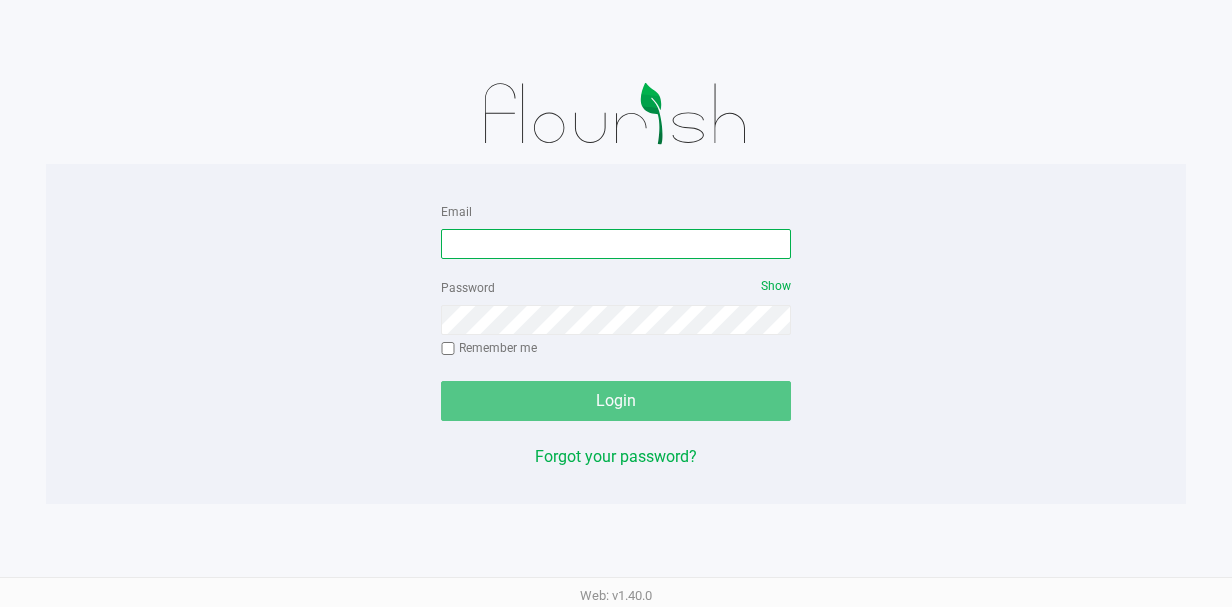 click on "Email" at bounding box center [616, 244] 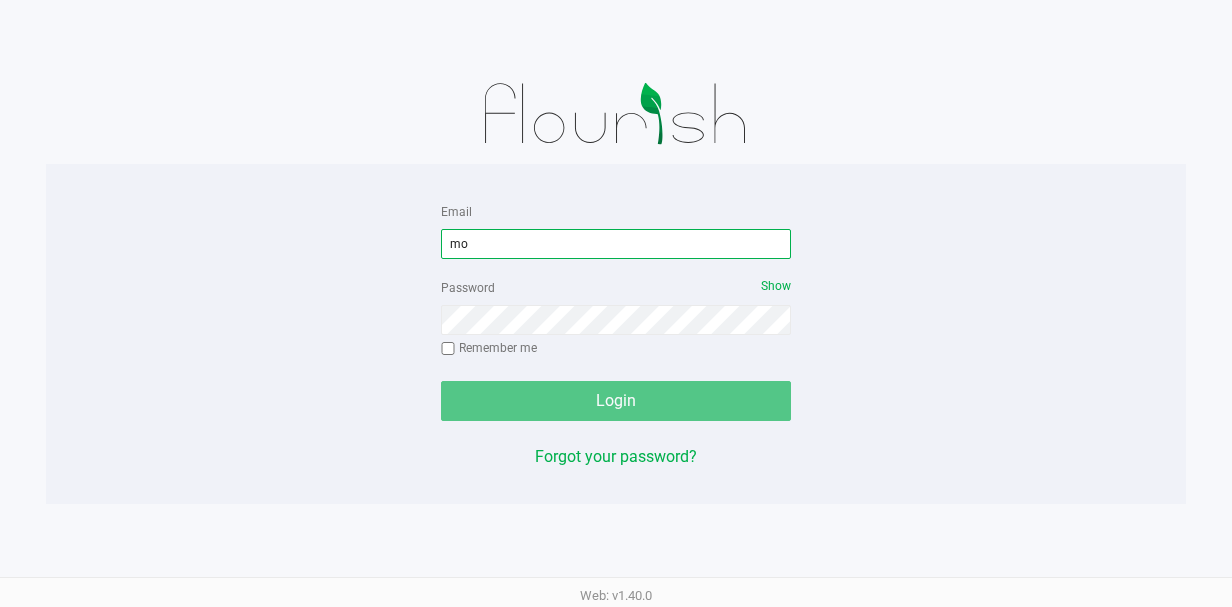 type on "m" 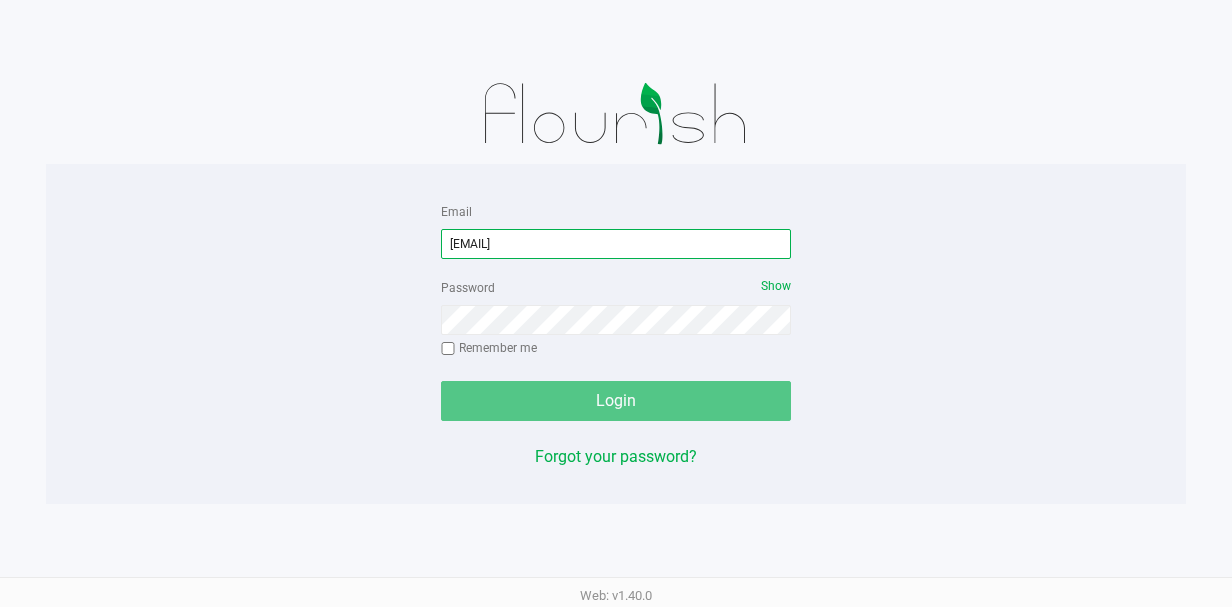 type on "[EMAIL]" 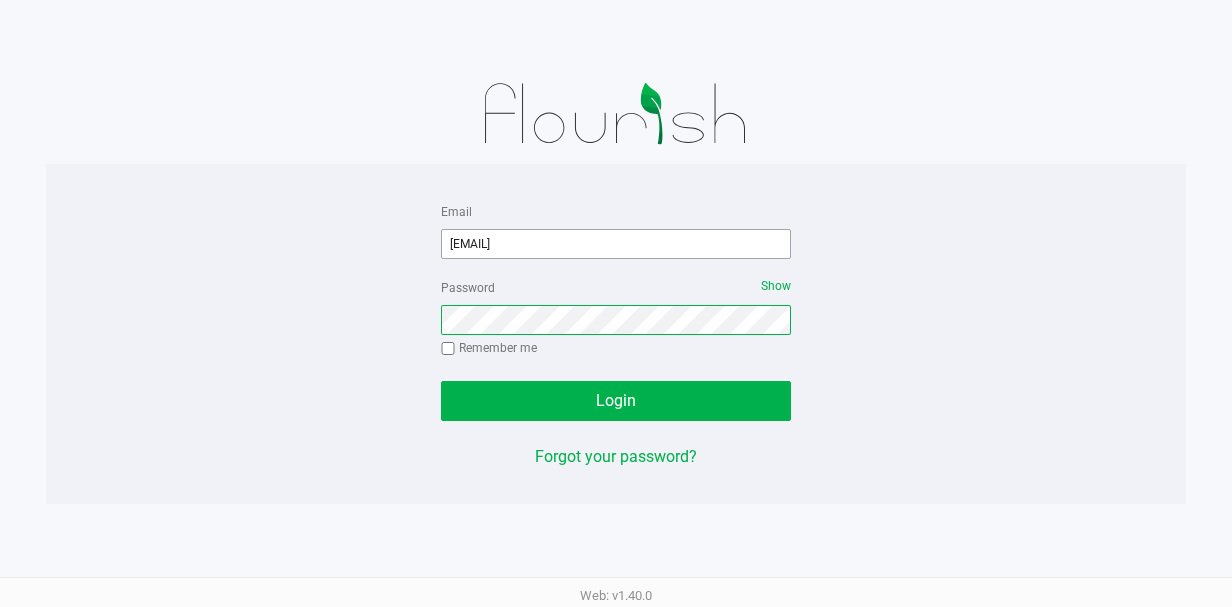 click on "Login" 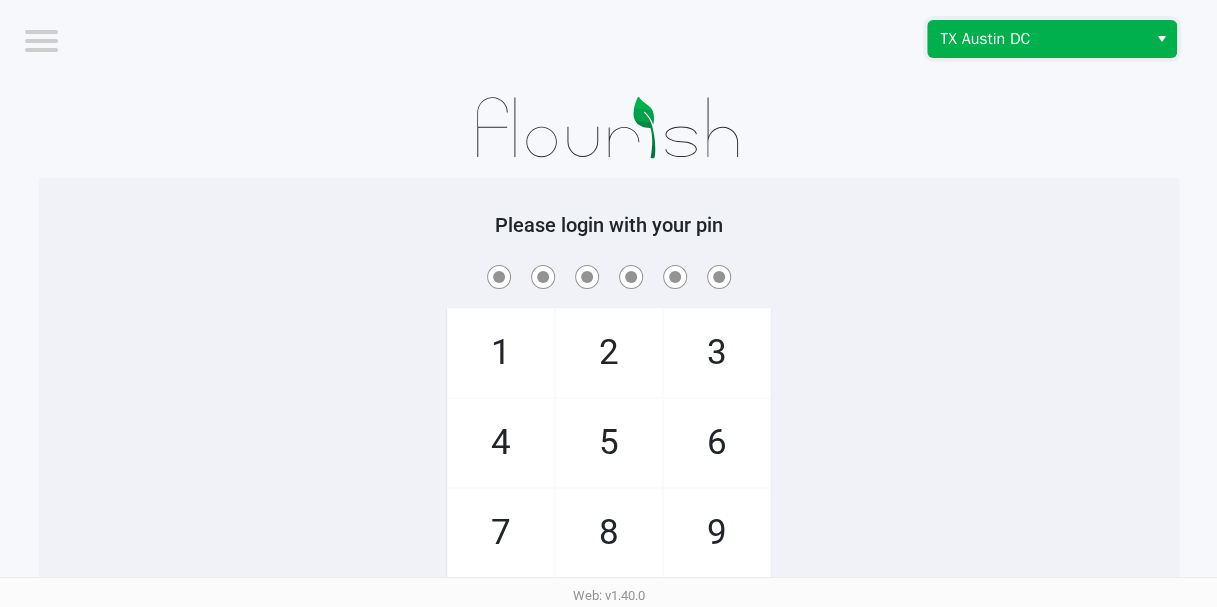 click on "TX Austin DC" at bounding box center [1037, 39] 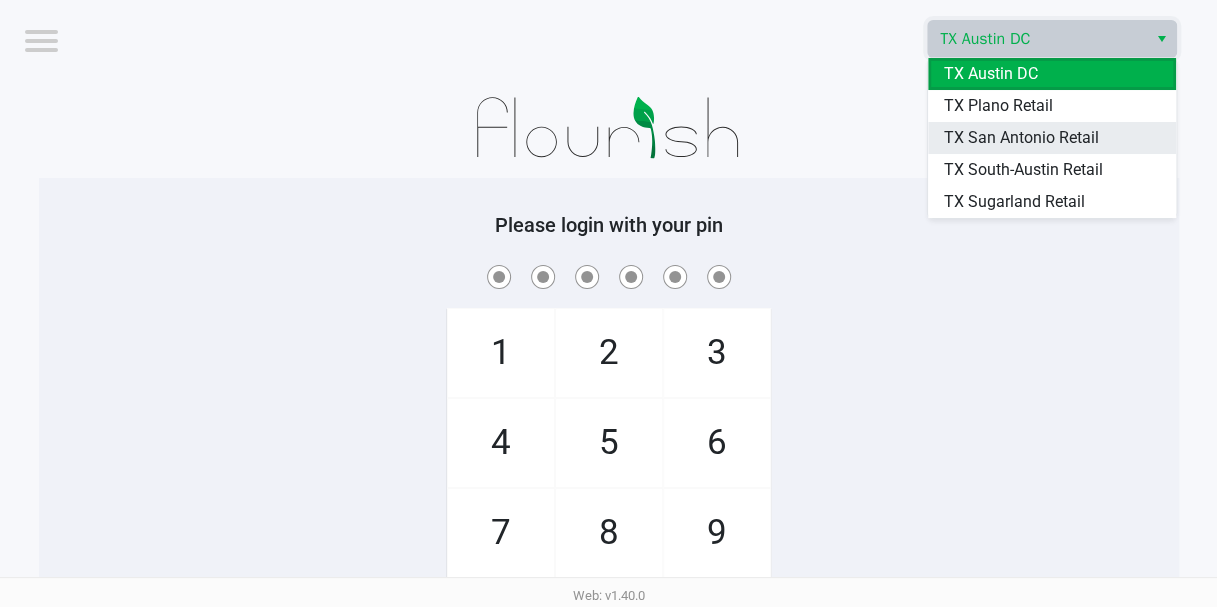 click on "TX San Antonio Retail" at bounding box center [1021, 138] 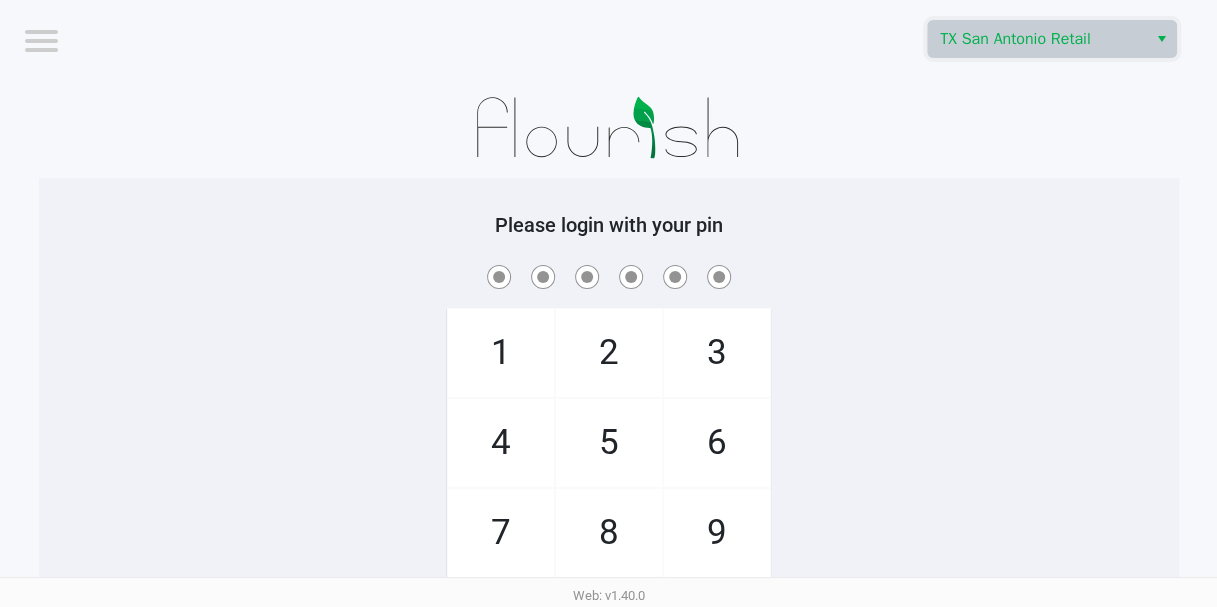 click on "6" 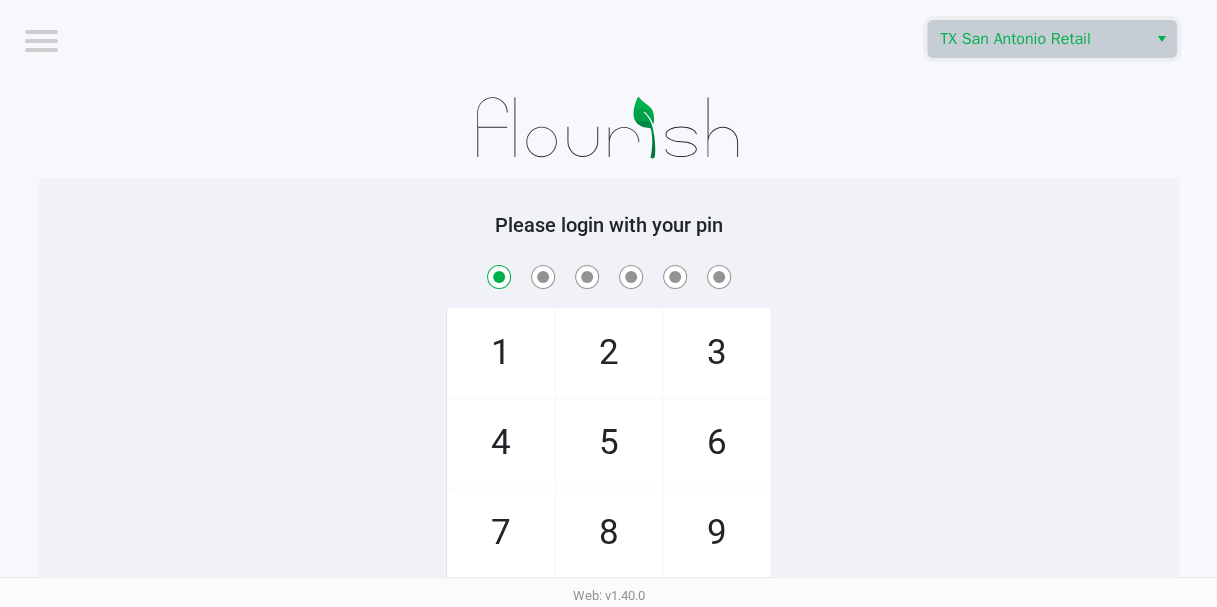 checkbox on "true" 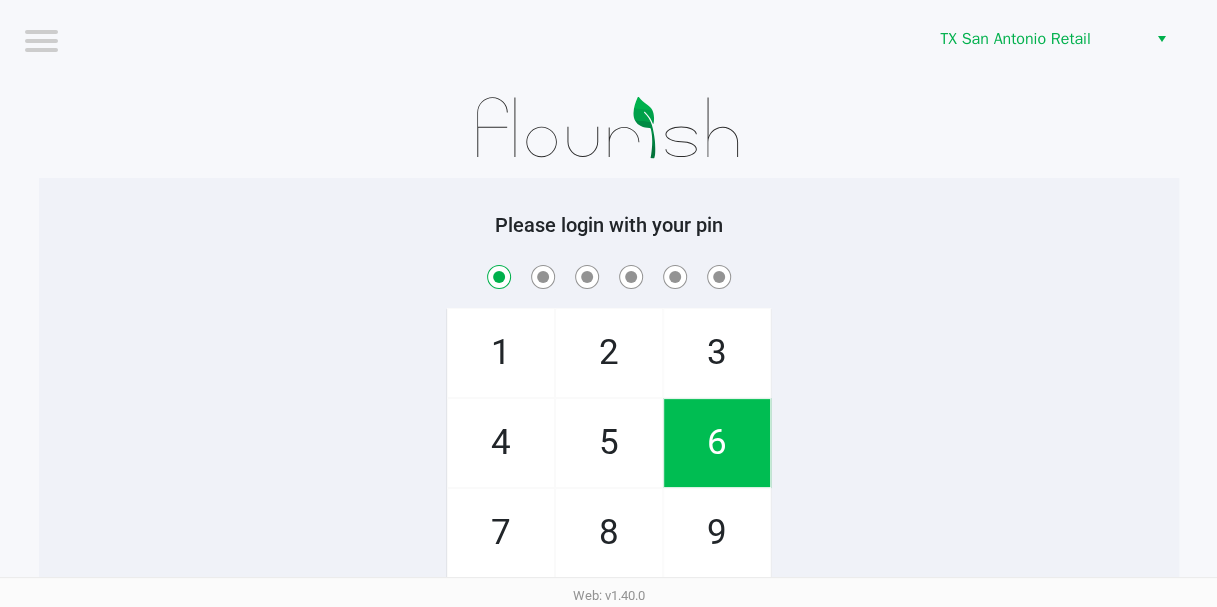 drag, startPoint x: 748, startPoint y: 352, endPoint x: 735, endPoint y: 401, distance: 50.695168 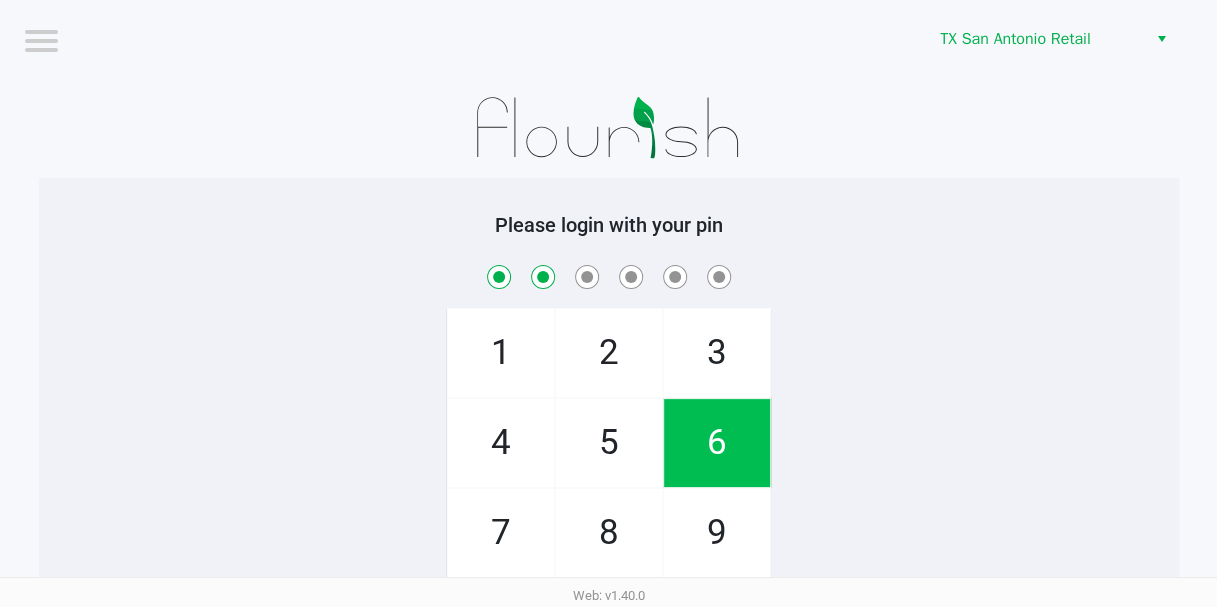 checkbox on "true" 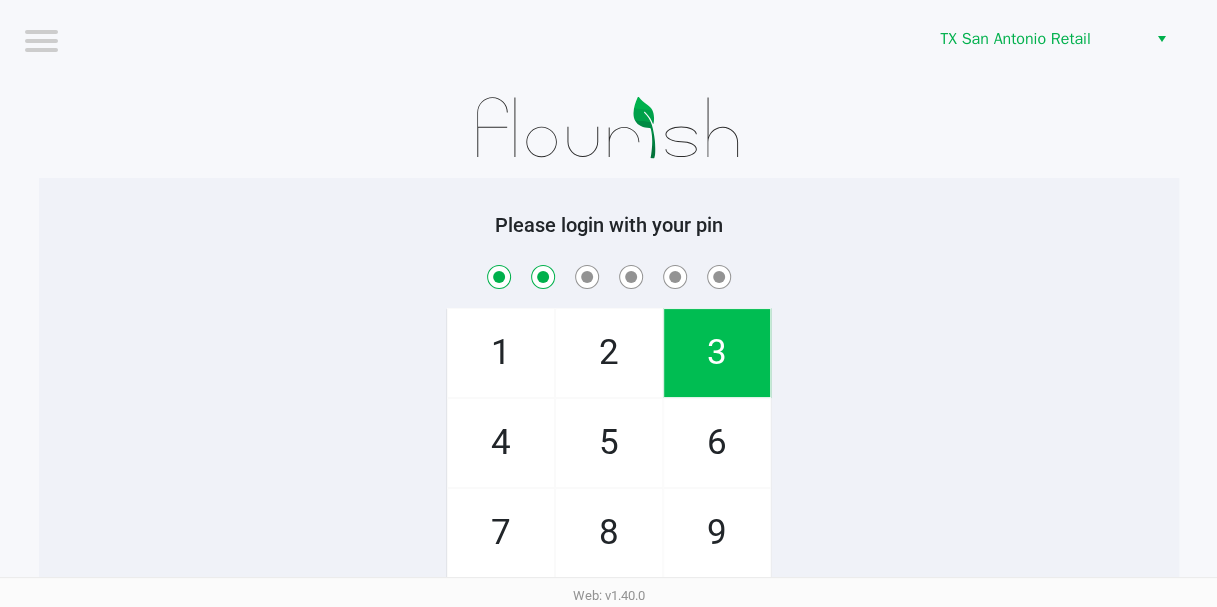 click on "6" 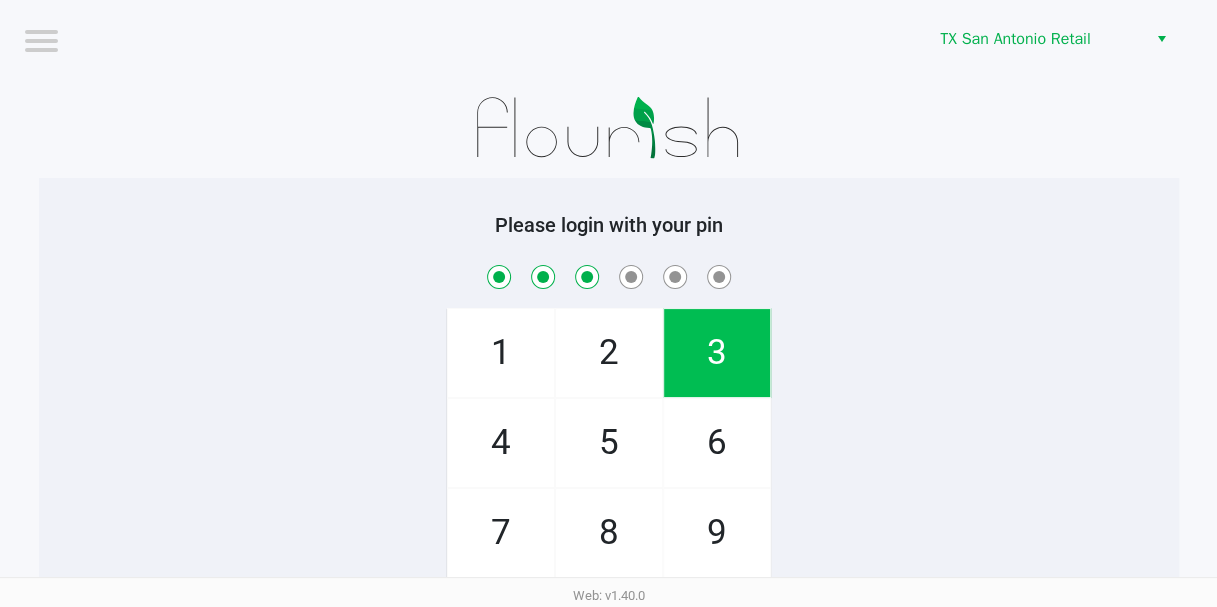 checkbox on "true" 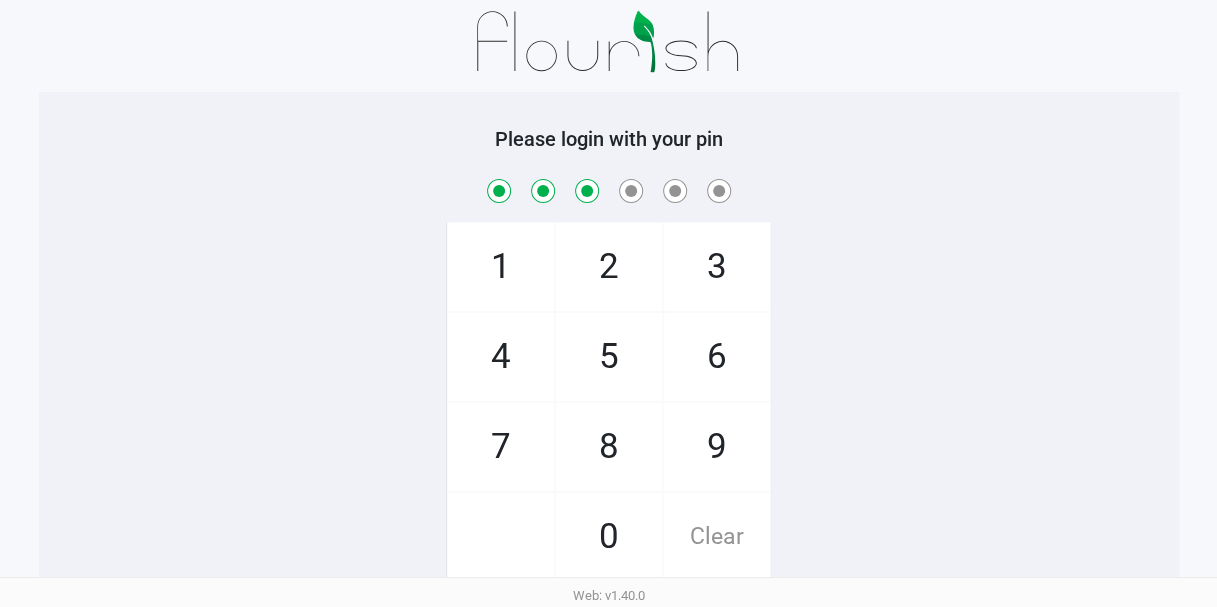 scroll, scrollTop: 150, scrollLeft: 0, axis: vertical 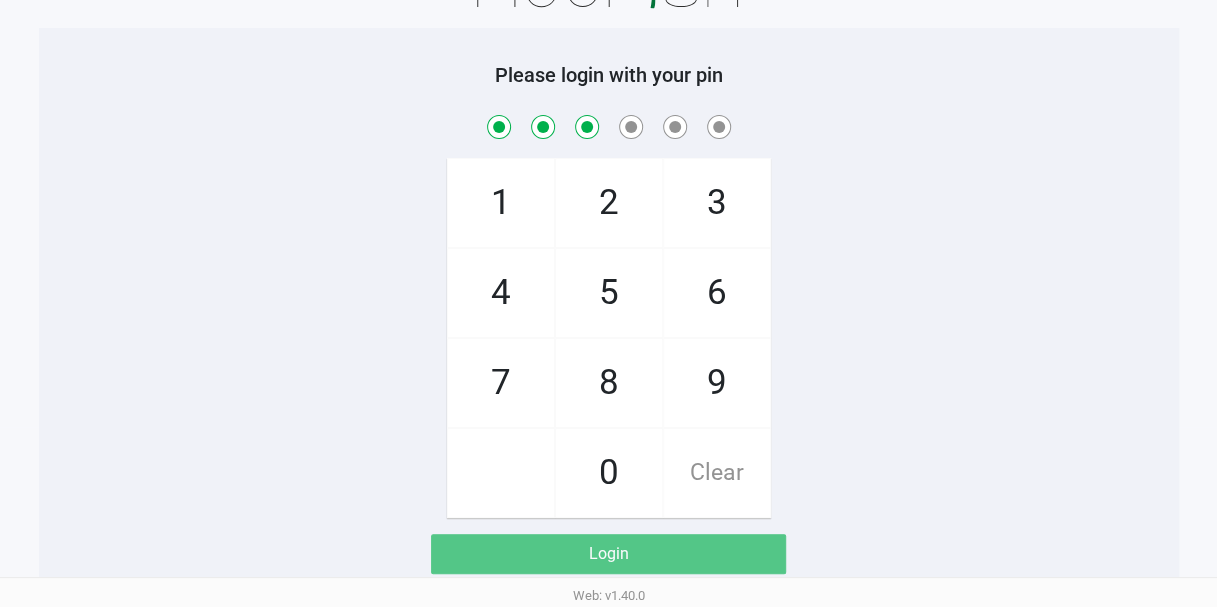 click on "0" 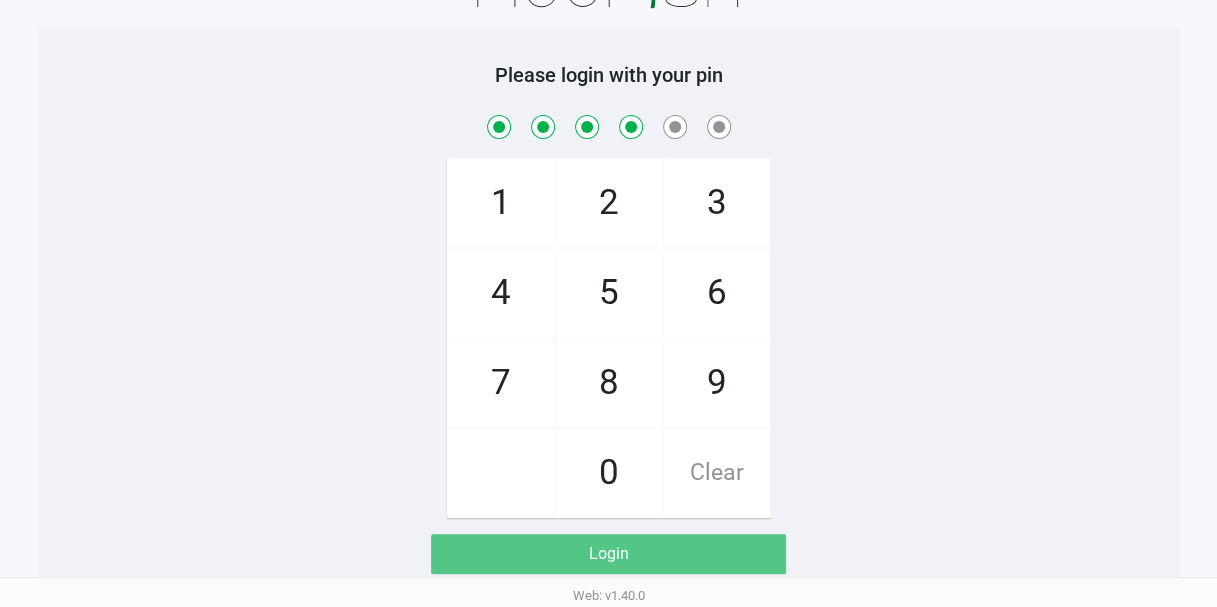 checkbox on "true" 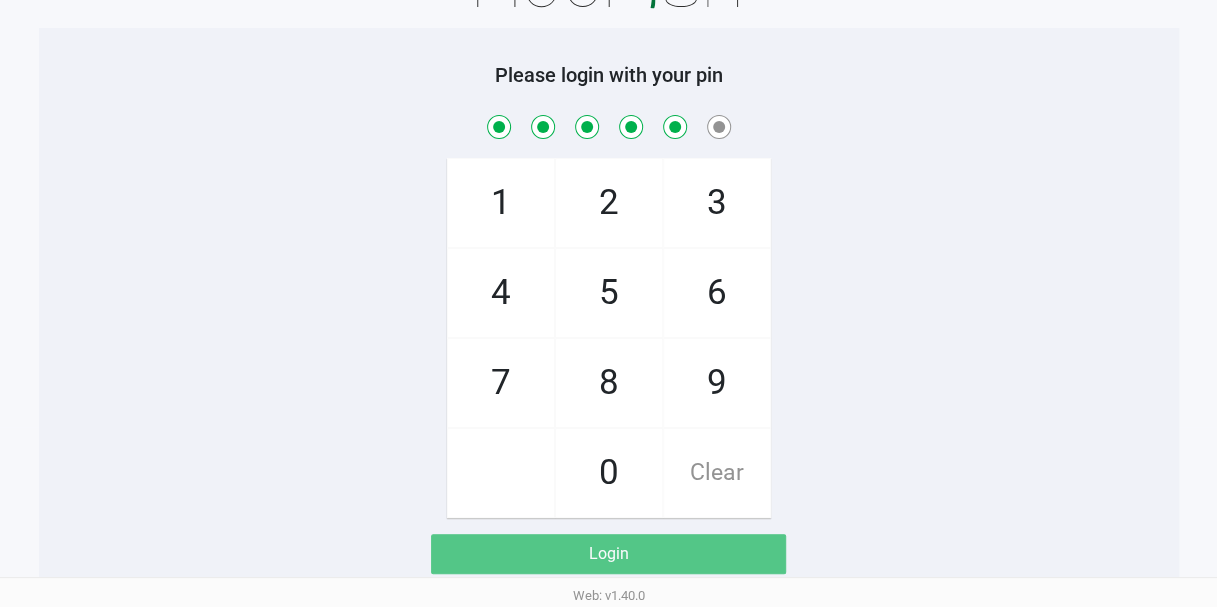 checkbox on "true" 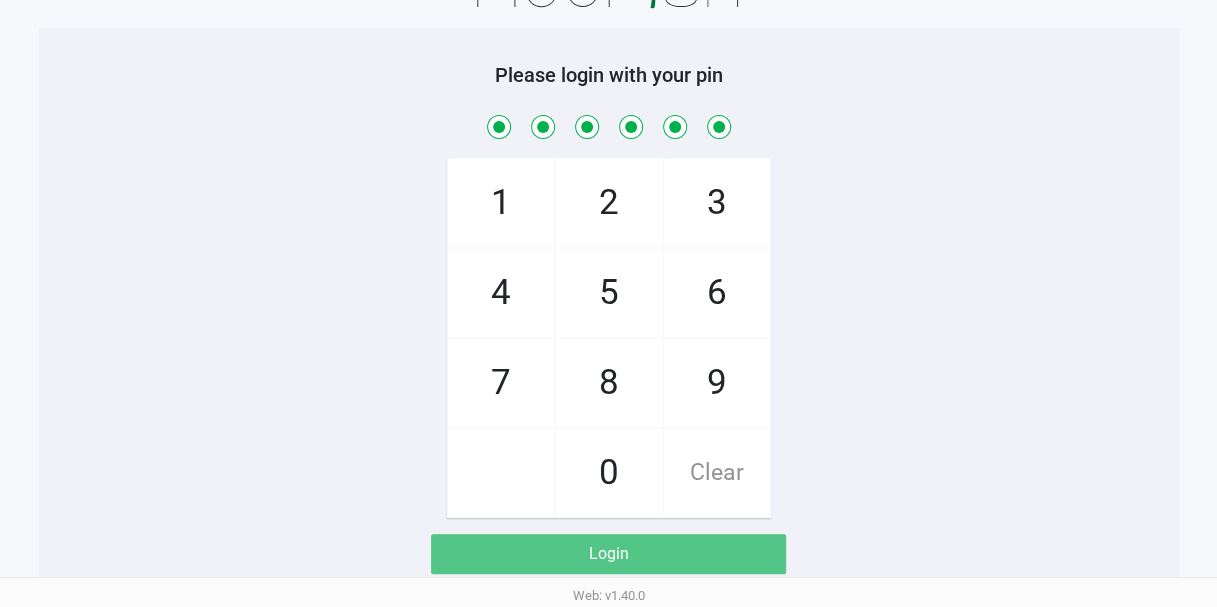 checkbox on "true" 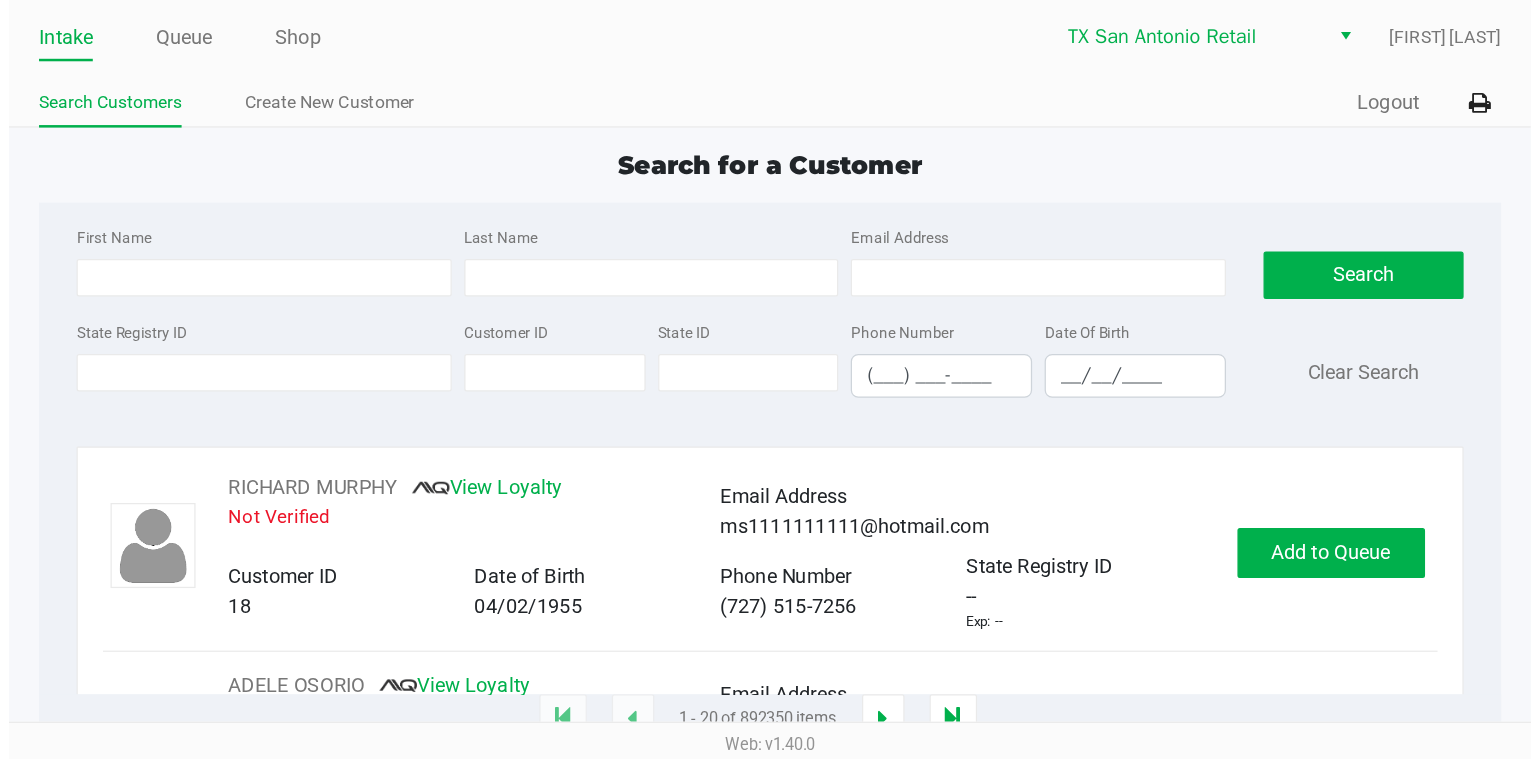 scroll, scrollTop: 0, scrollLeft: 0, axis: both 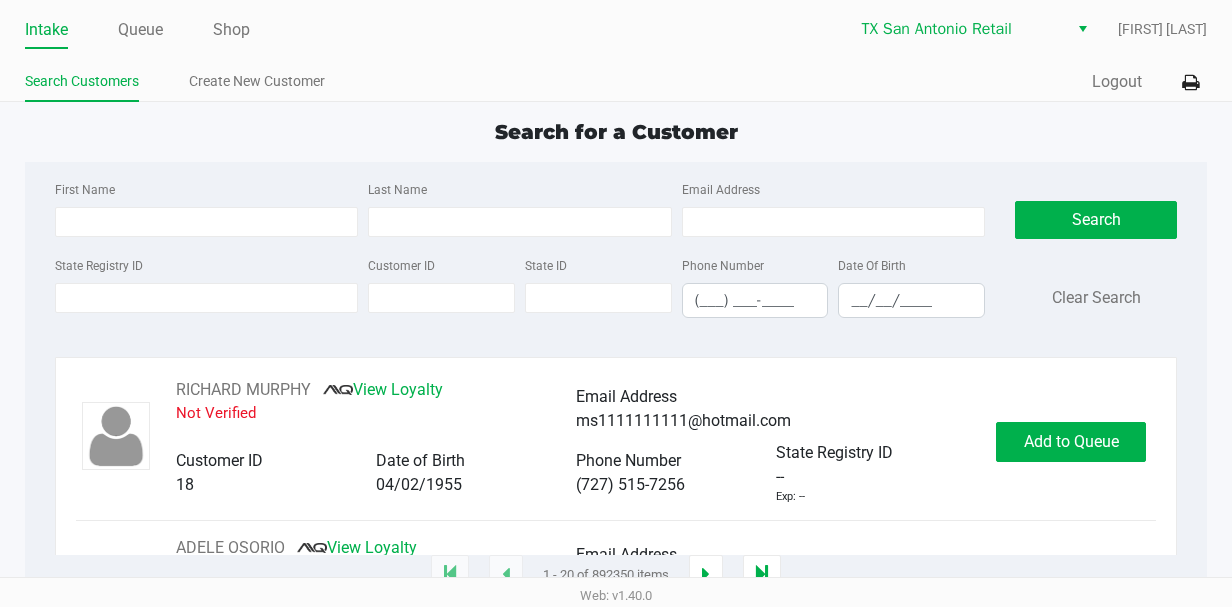 click on "Intake Queue Shop" 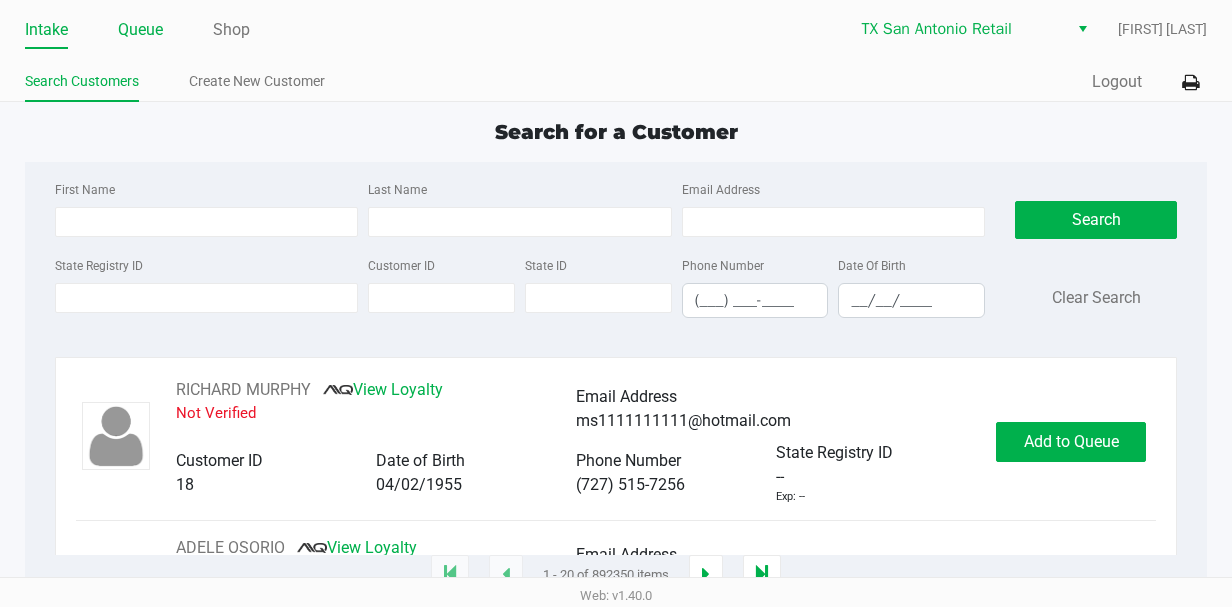click on "Queue" 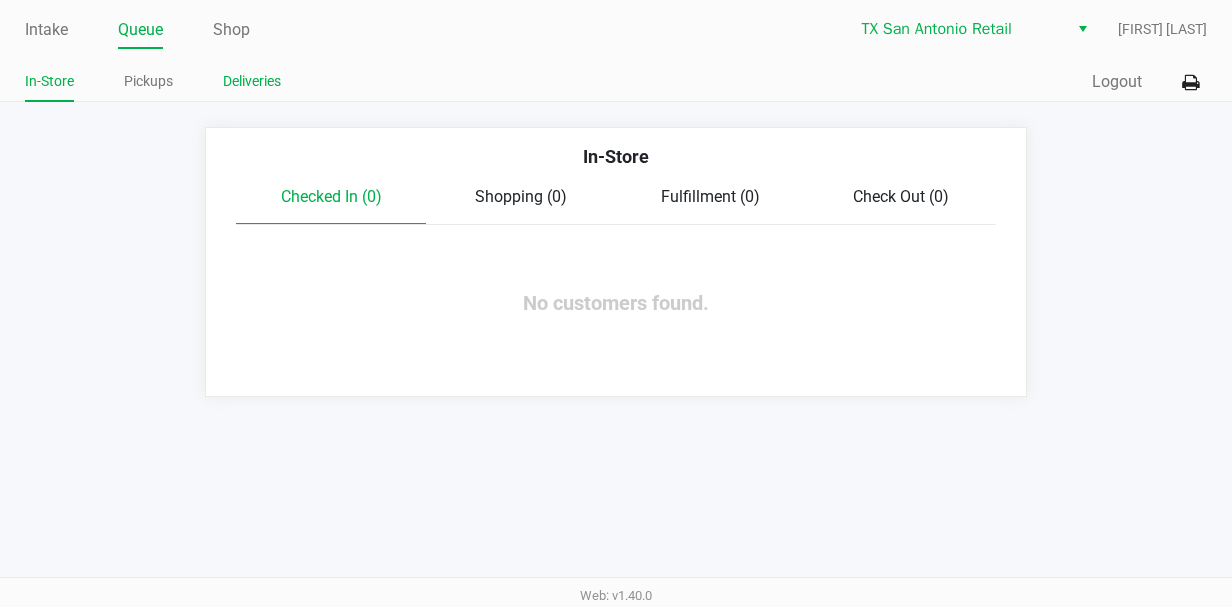 click on "Deliveries" 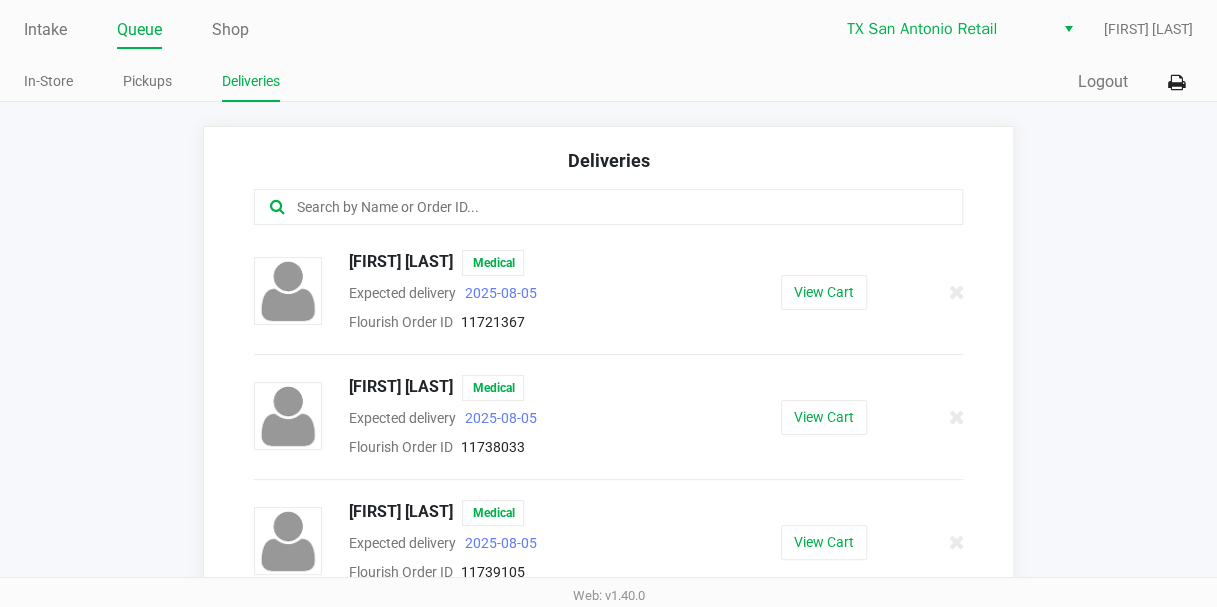 click on "Quick Sale   Logout" 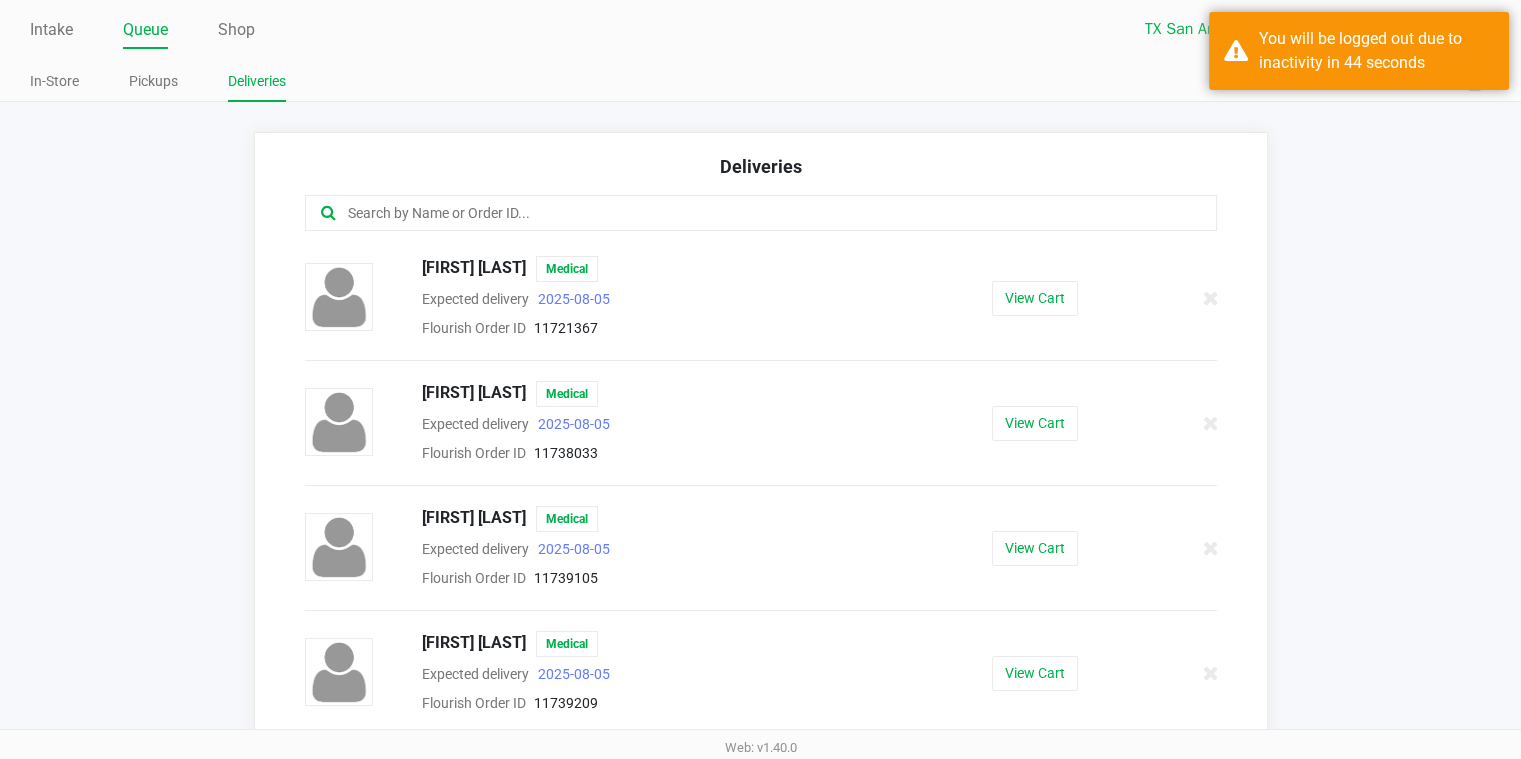 click 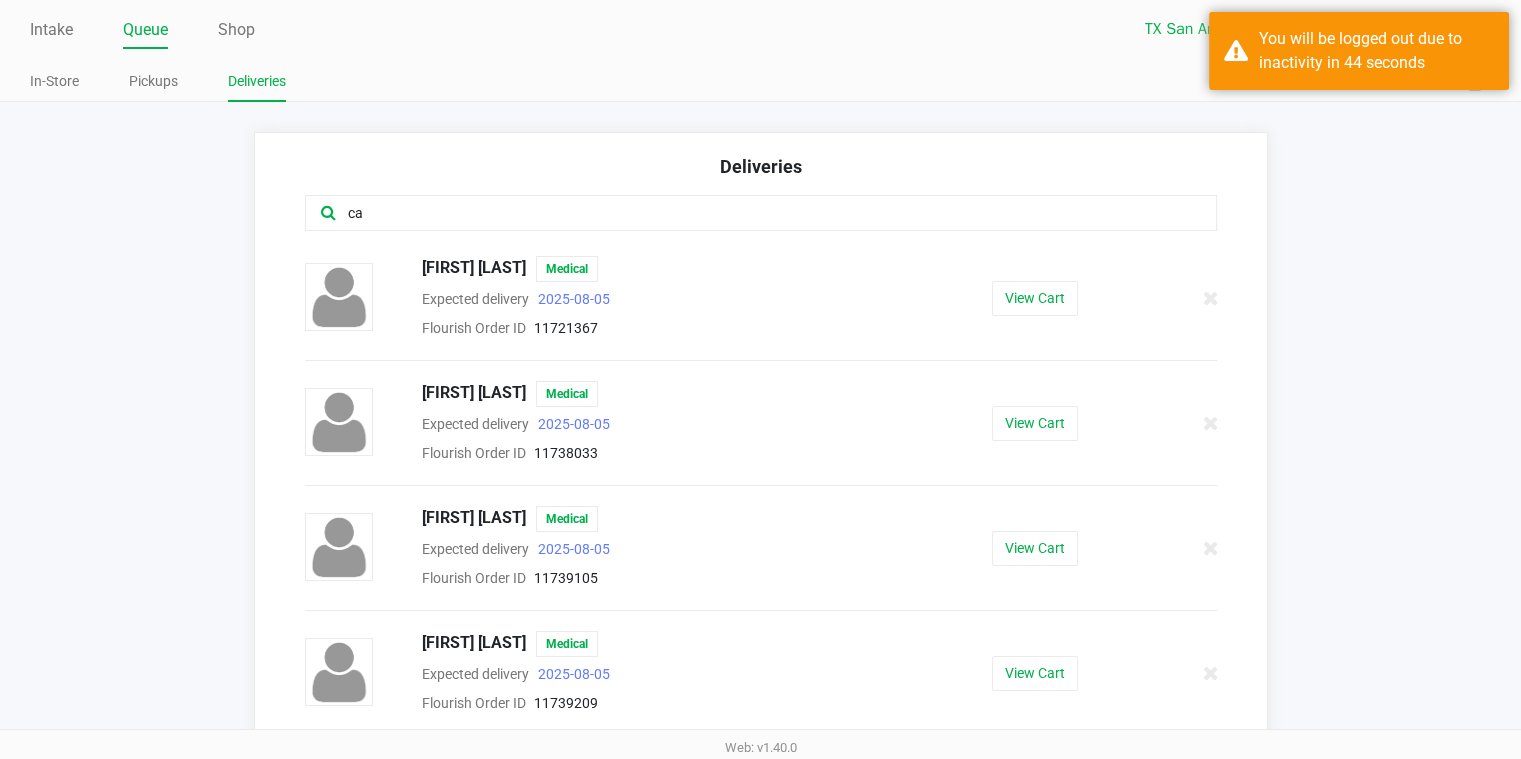 type on "cas" 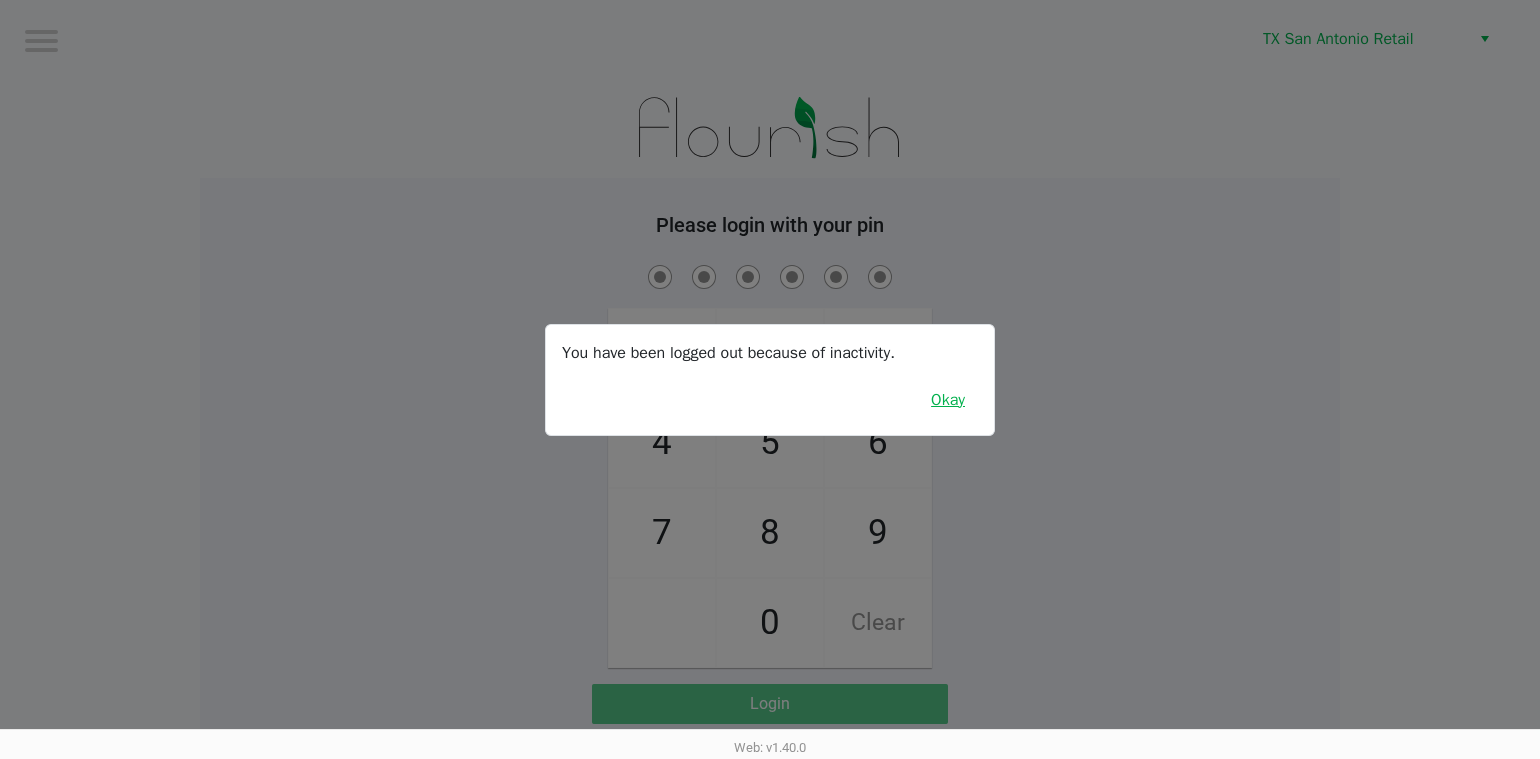 click on "Okay" at bounding box center (948, 400) 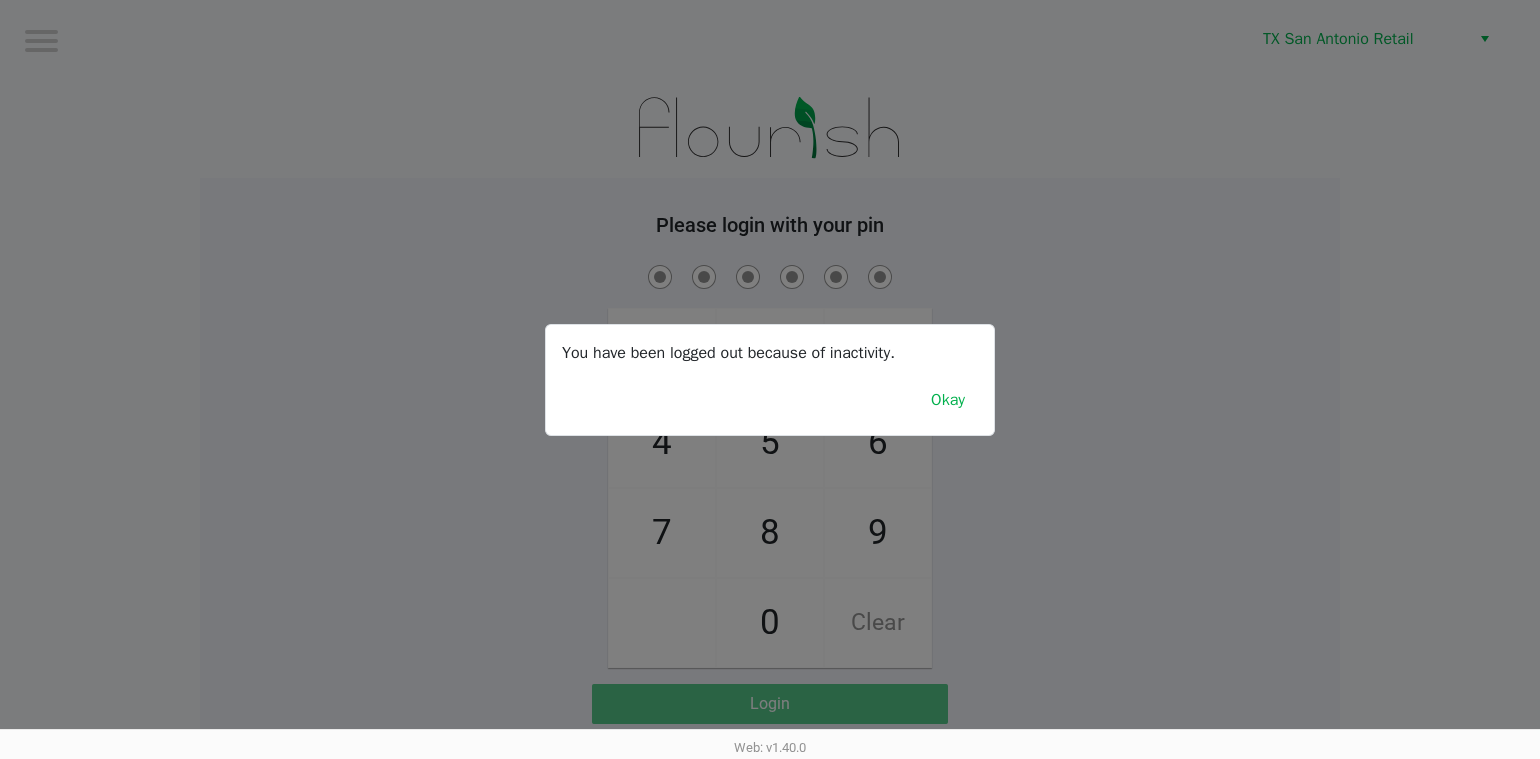 click on "1   4   7       2   5   8   0   3   6   9   Clear" 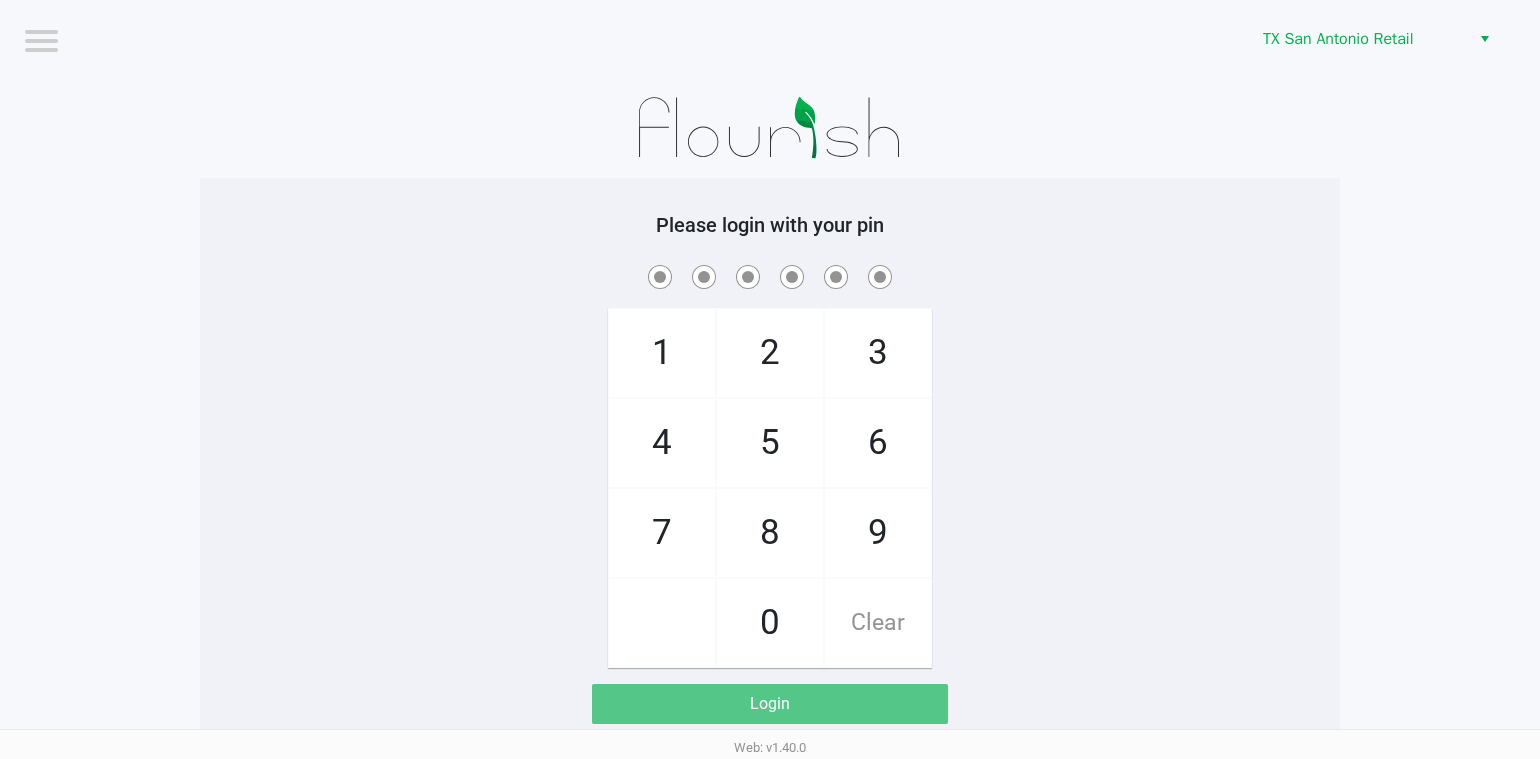 click on "6" 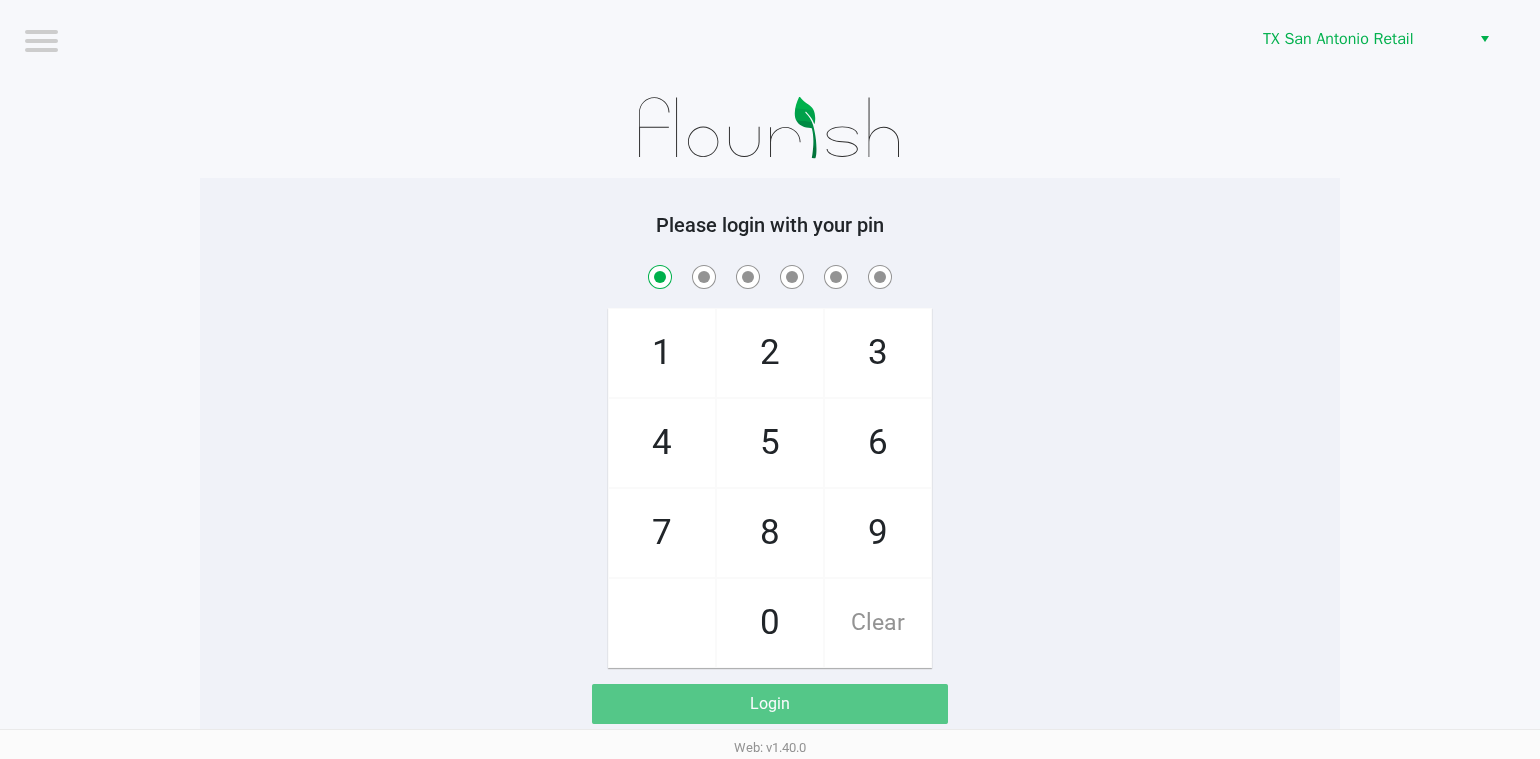 checkbox on "true" 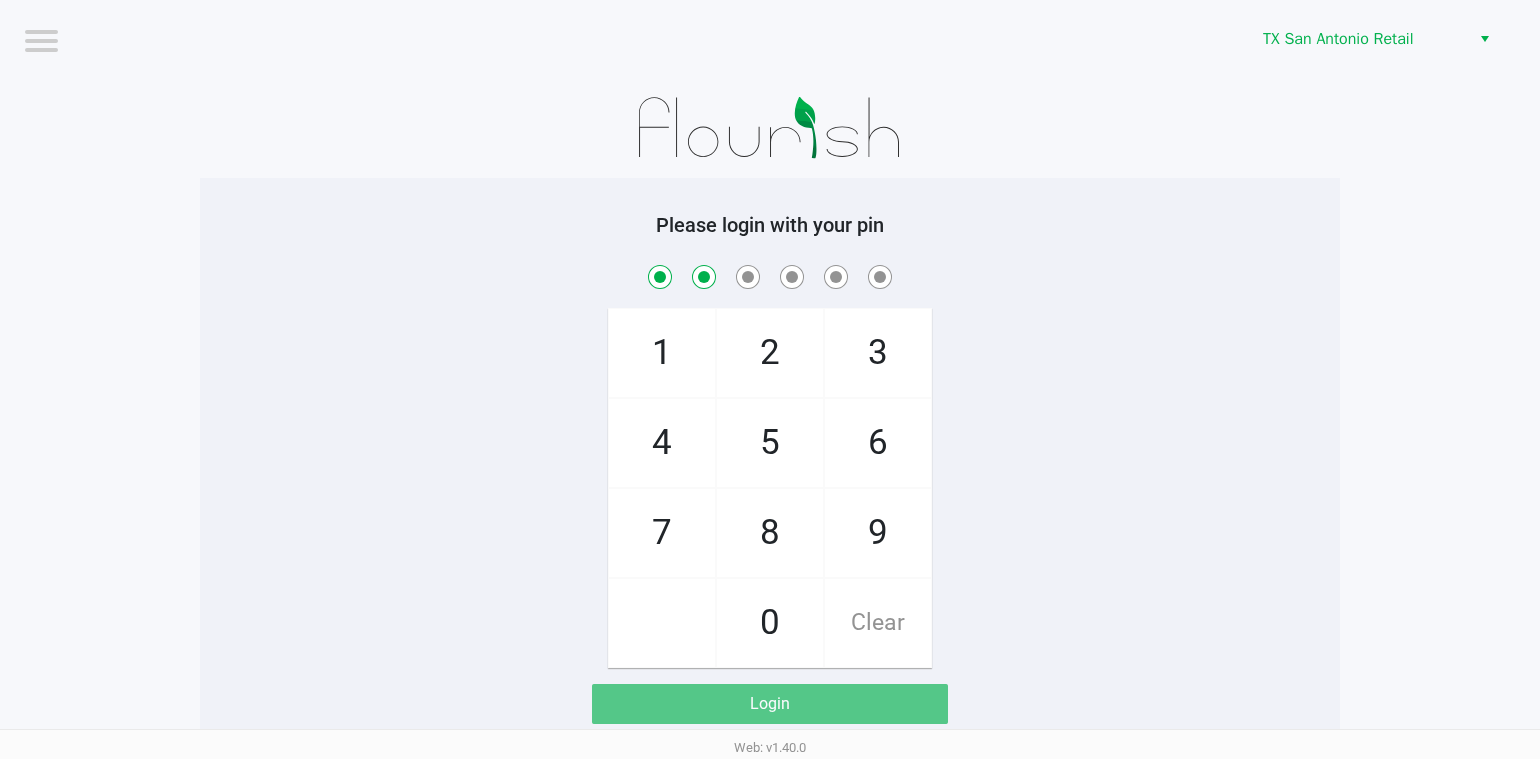 checkbox on "true" 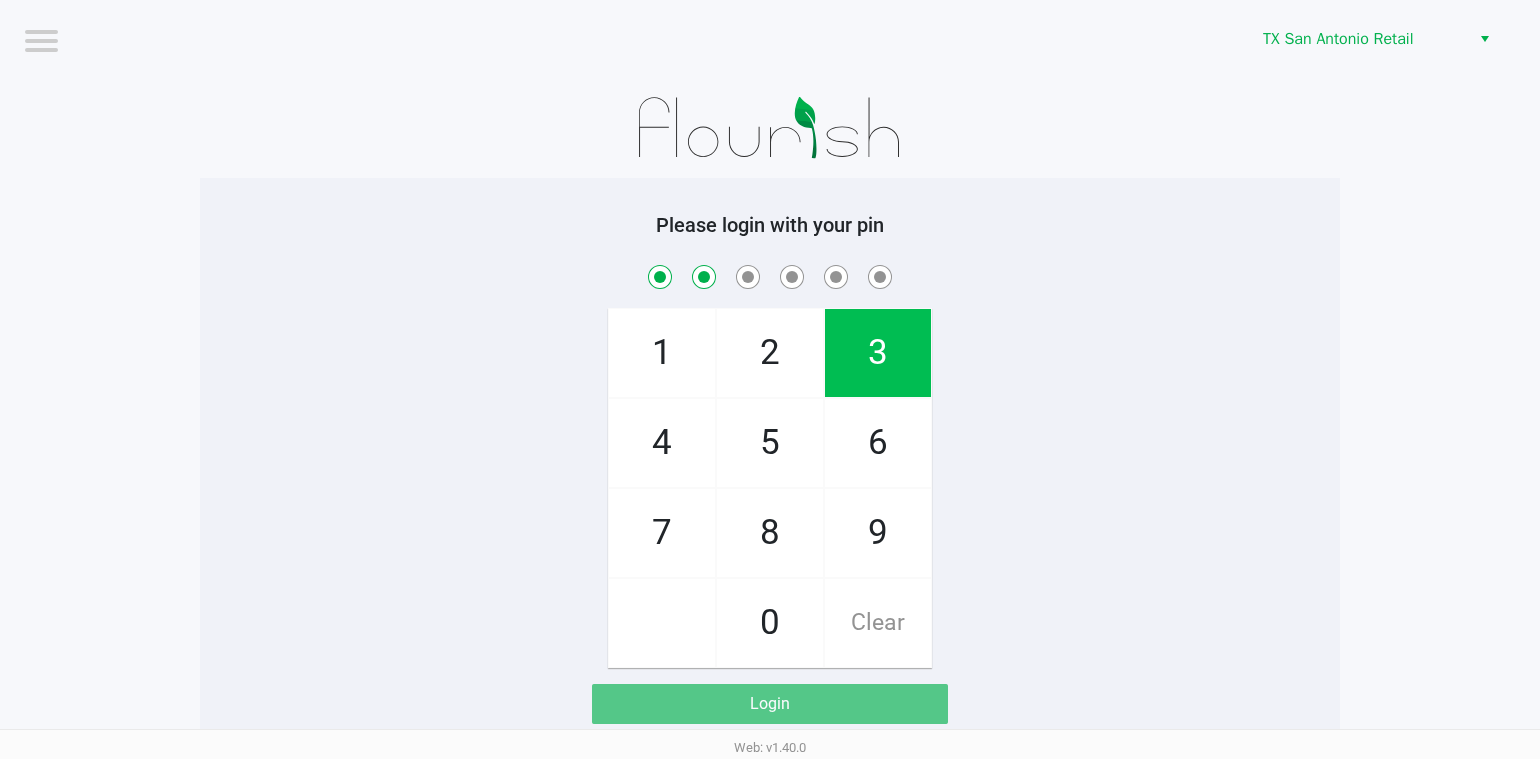 click on "6" 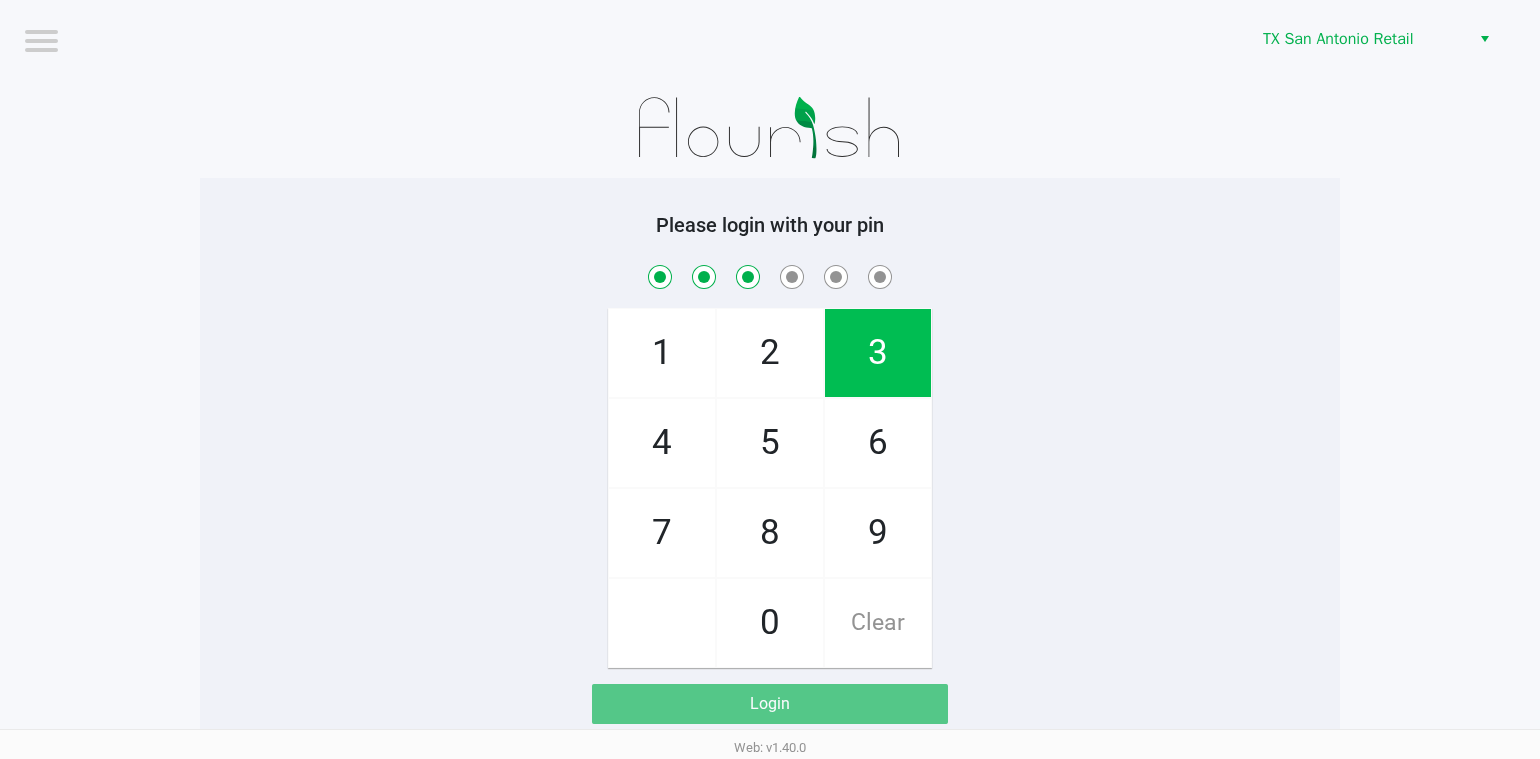checkbox on "true" 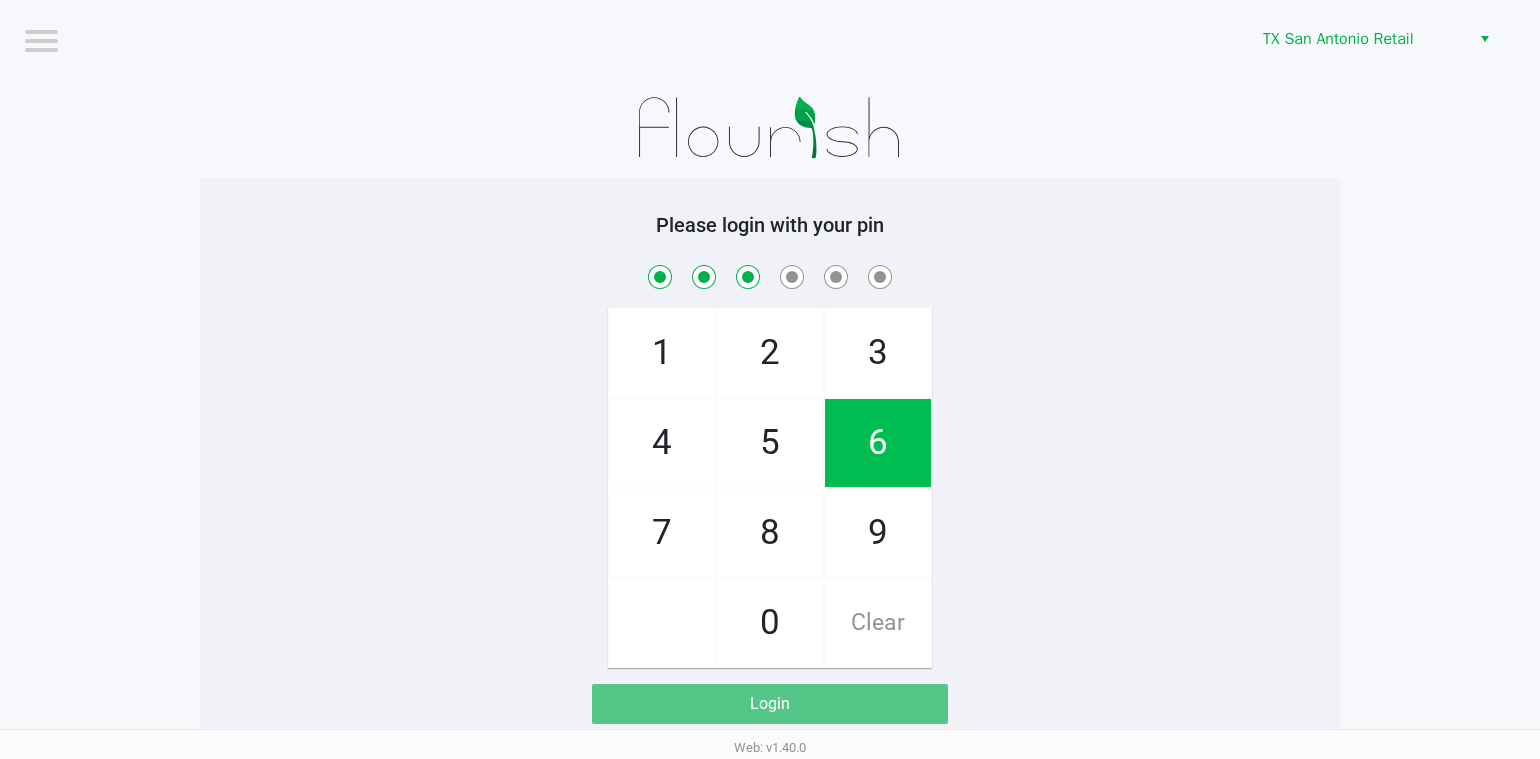 click on "0" 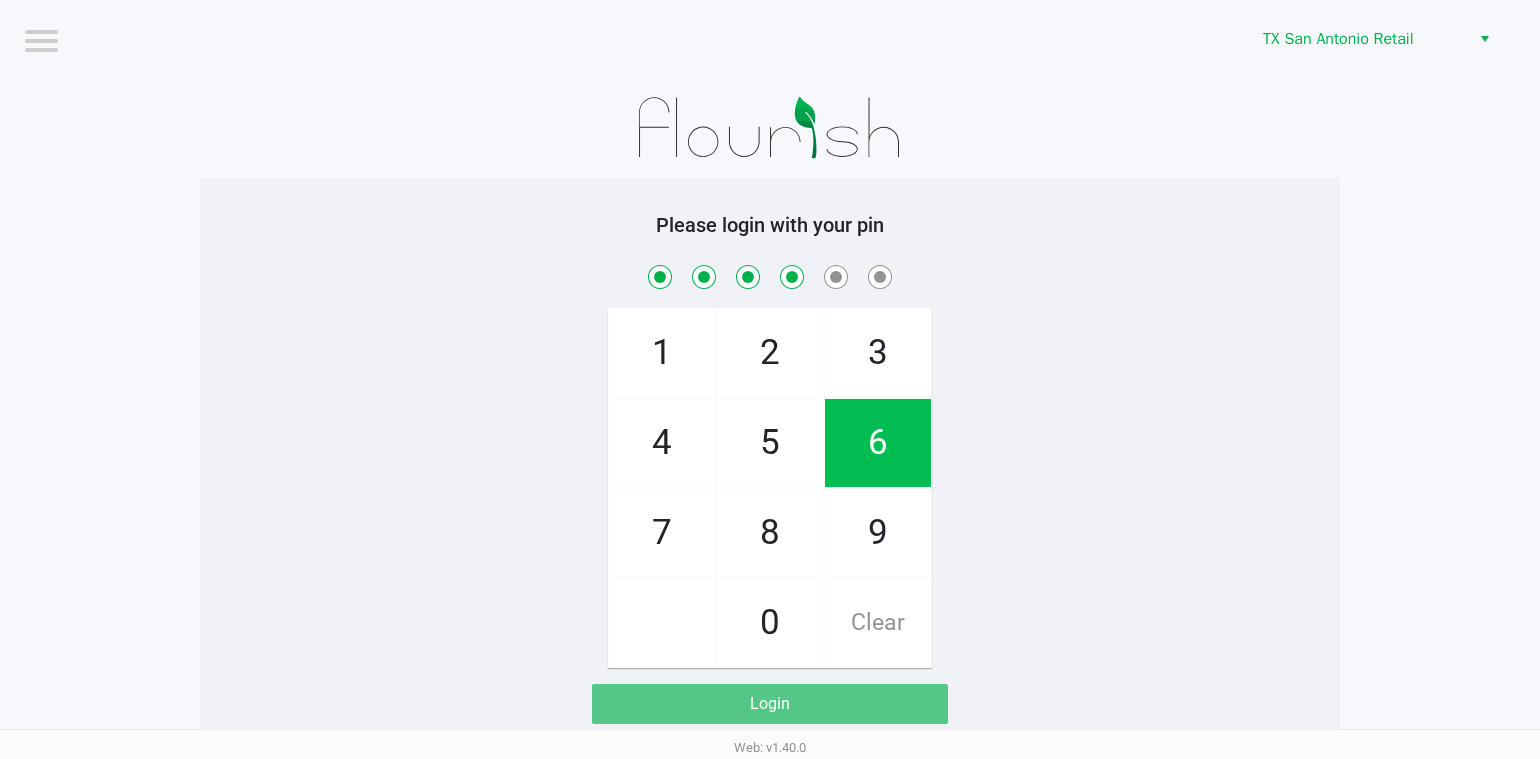 checkbox on "true" 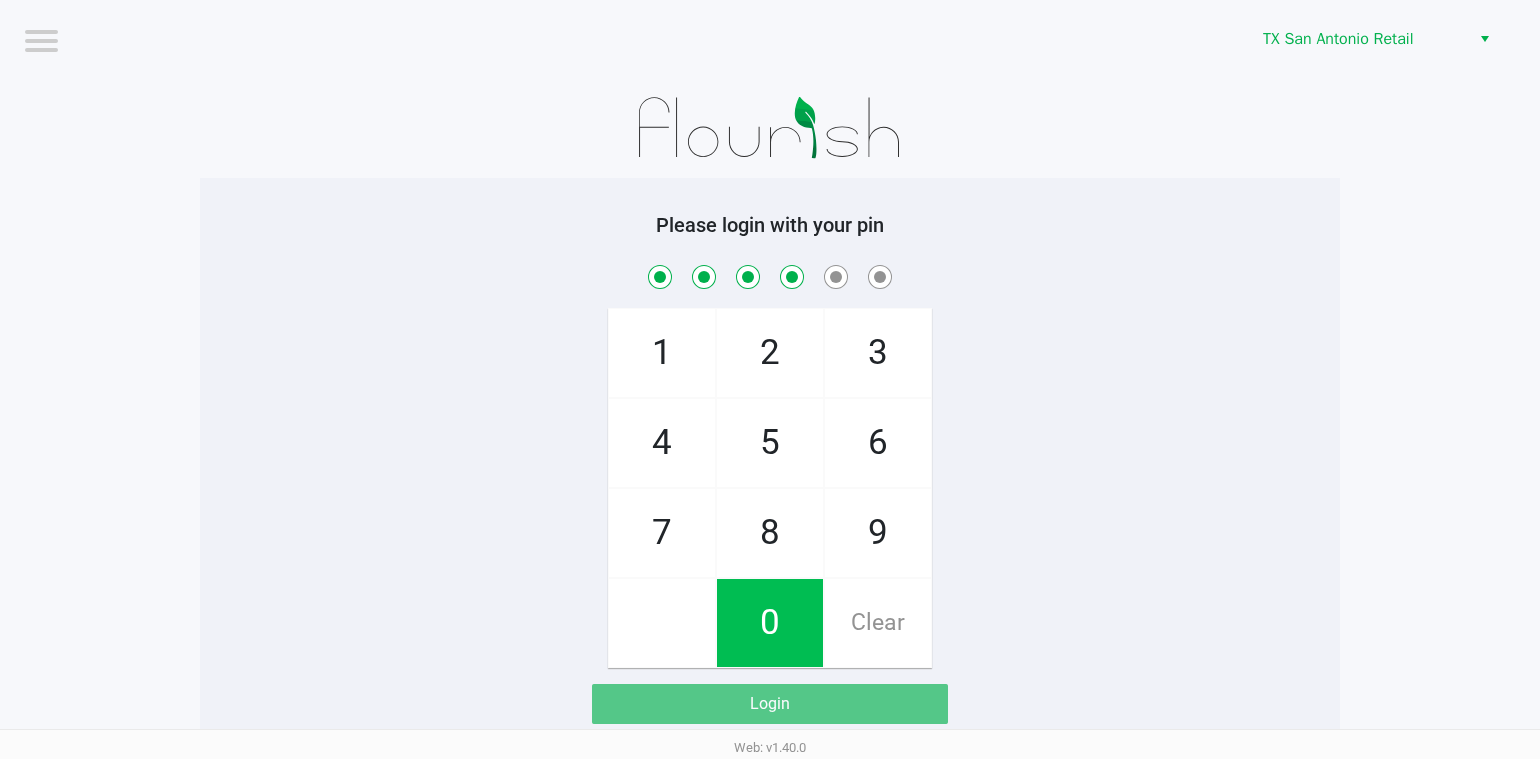 click on "8" 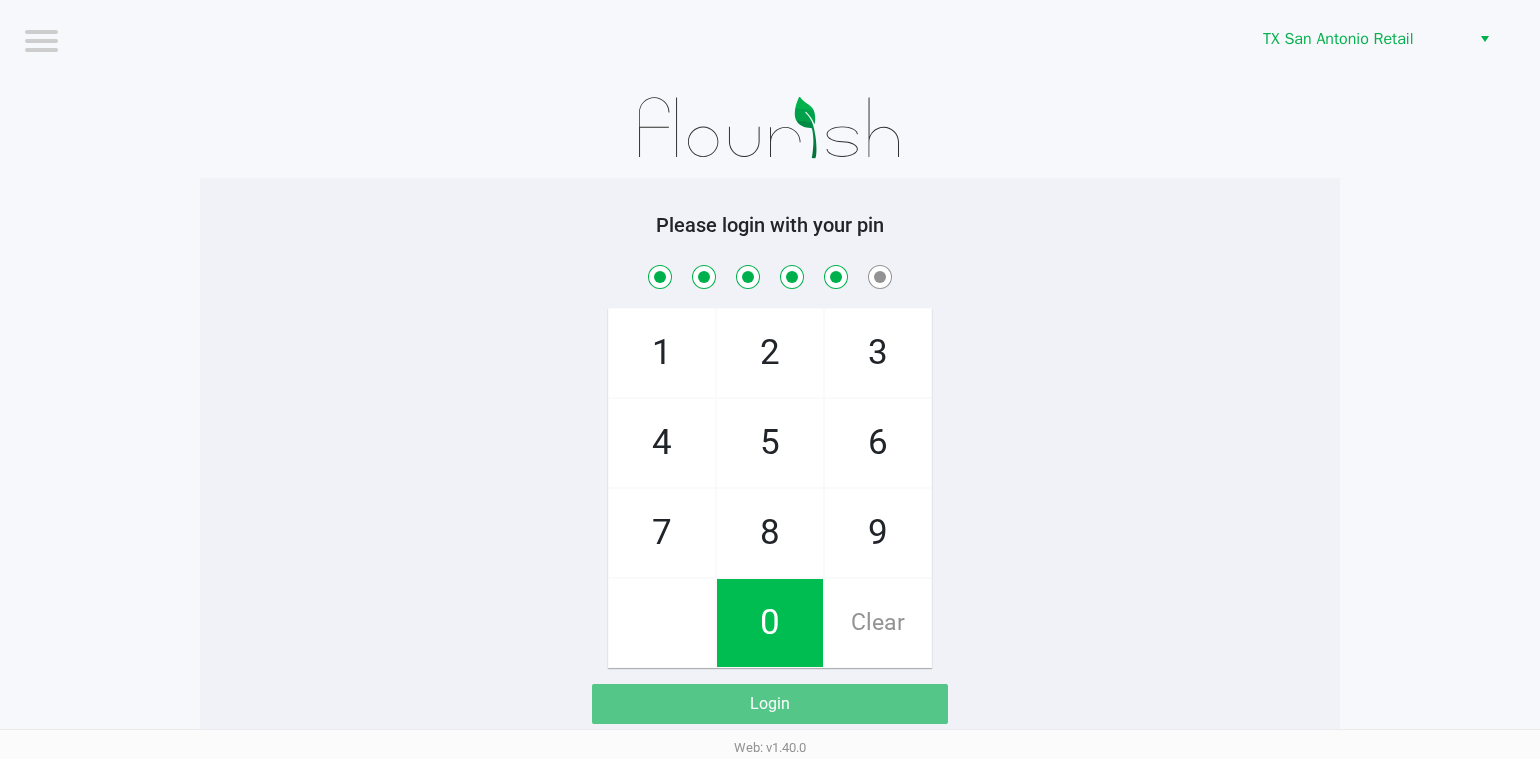 checkbox on "true" 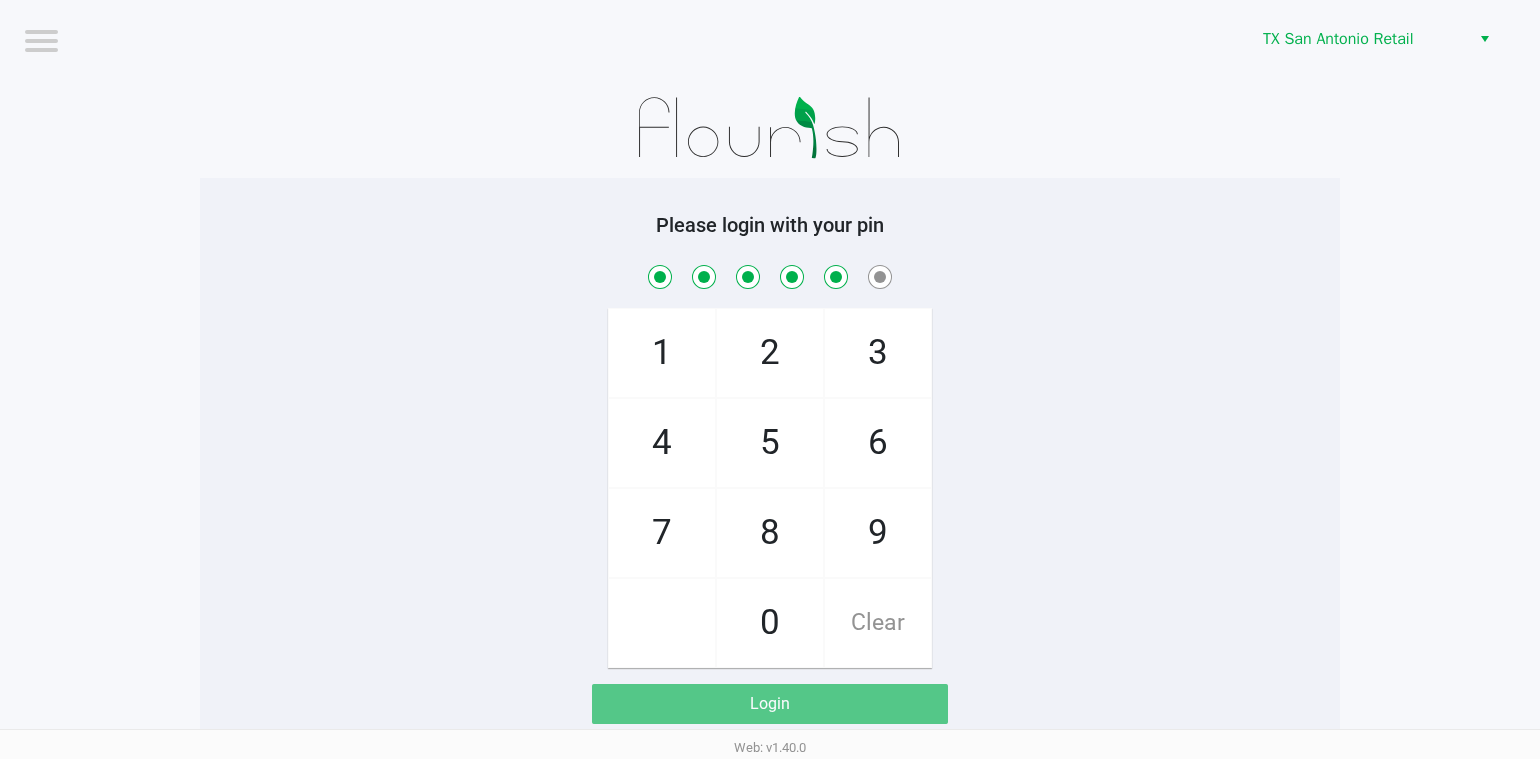 drag, startPoint x: 880, startPoint y: 616, endPoint x: 885, endPoint y: 516, distance: 100.12492 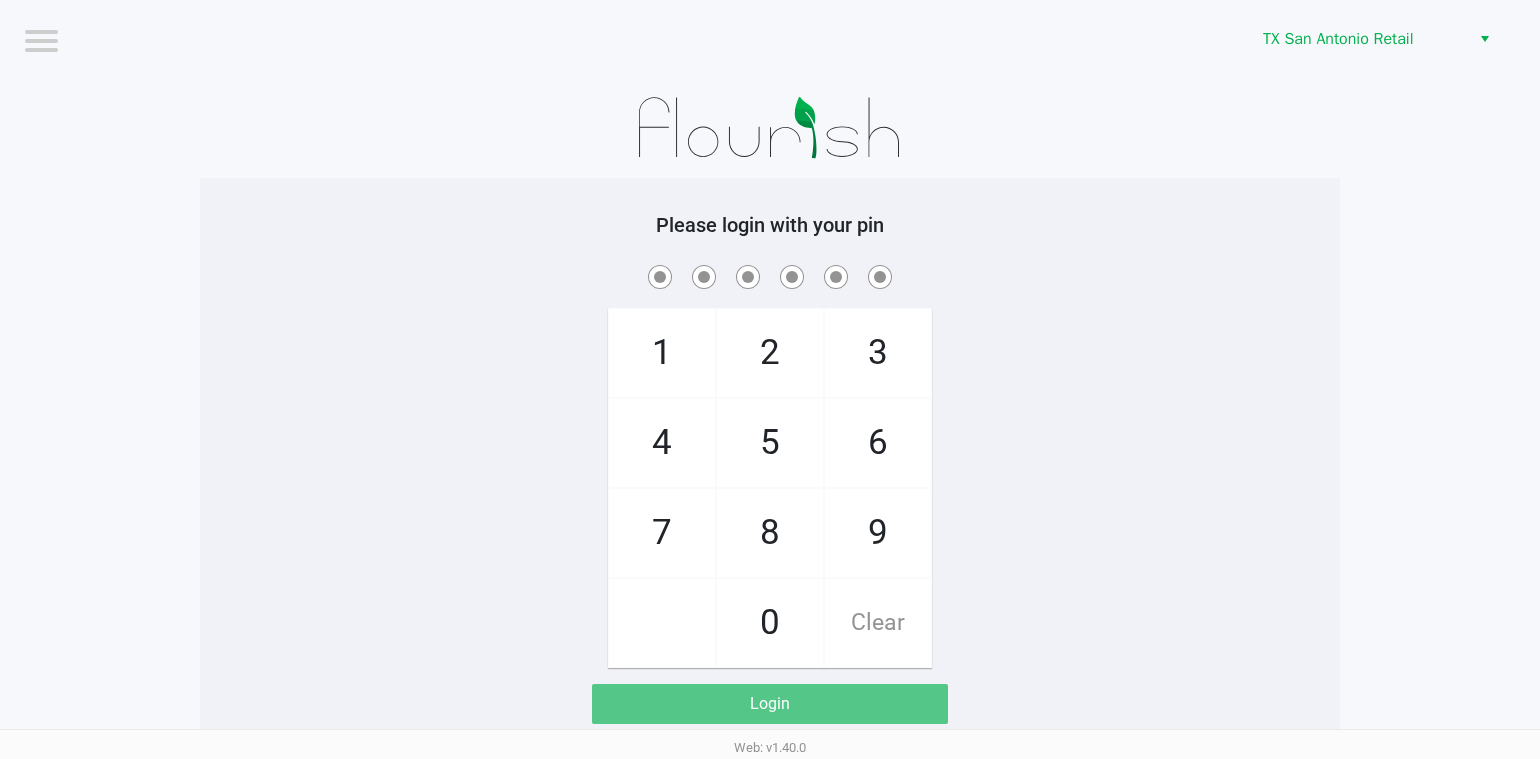 checkbox on "false" 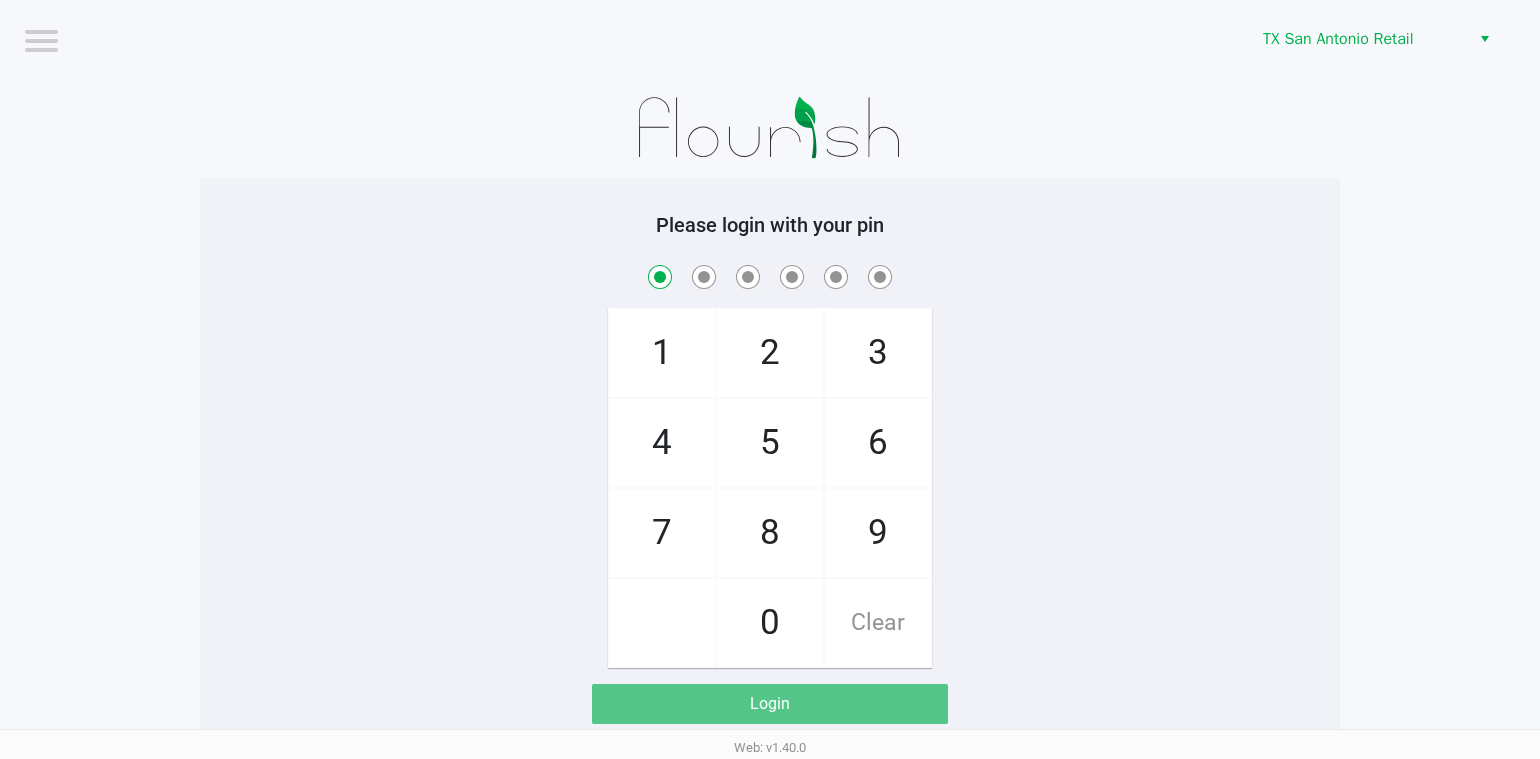 checkbox on "true" 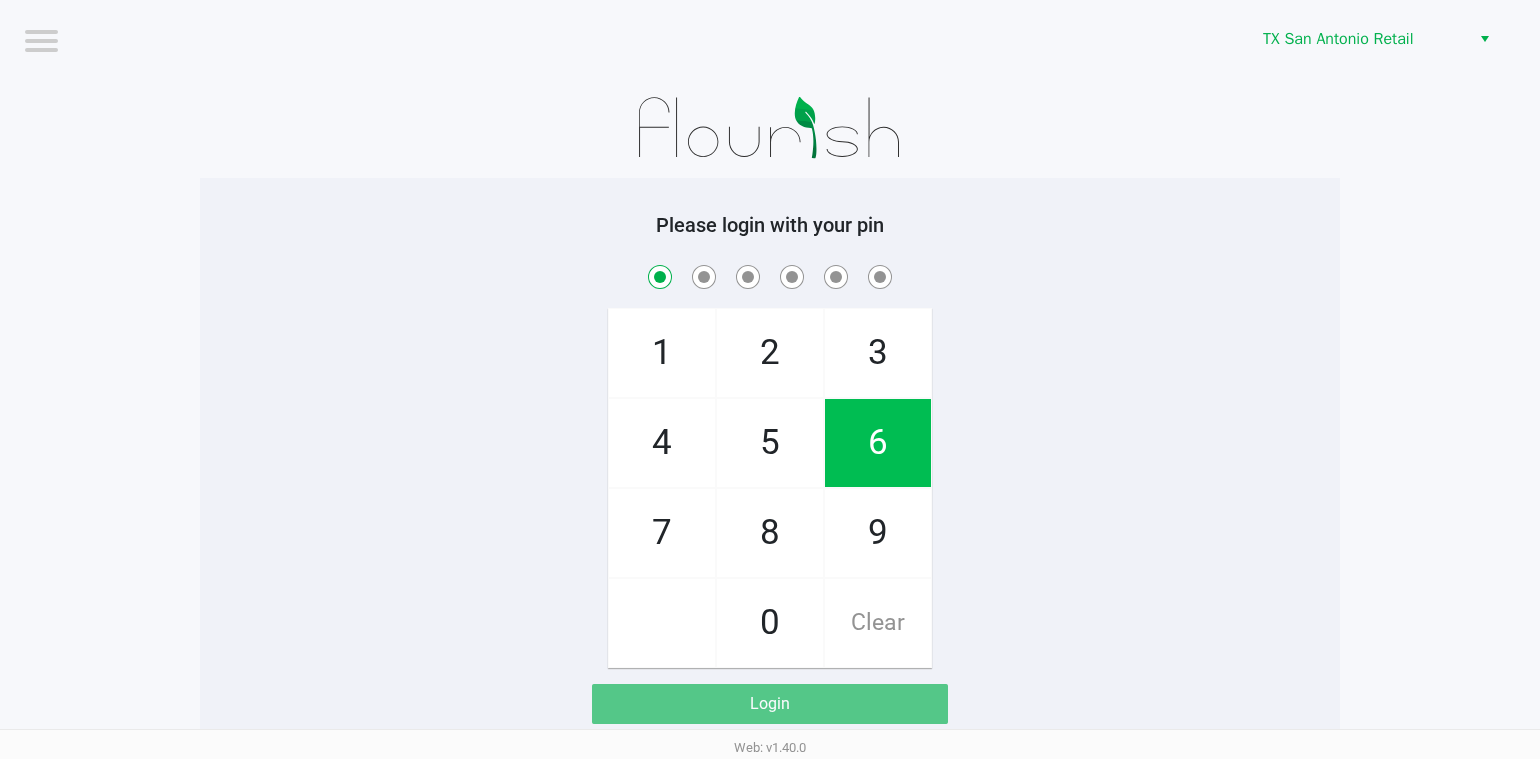 drag, startPoint x: 895, startPoint y: 389, endPoint x: 895, endPoint y: 446, distance: 57 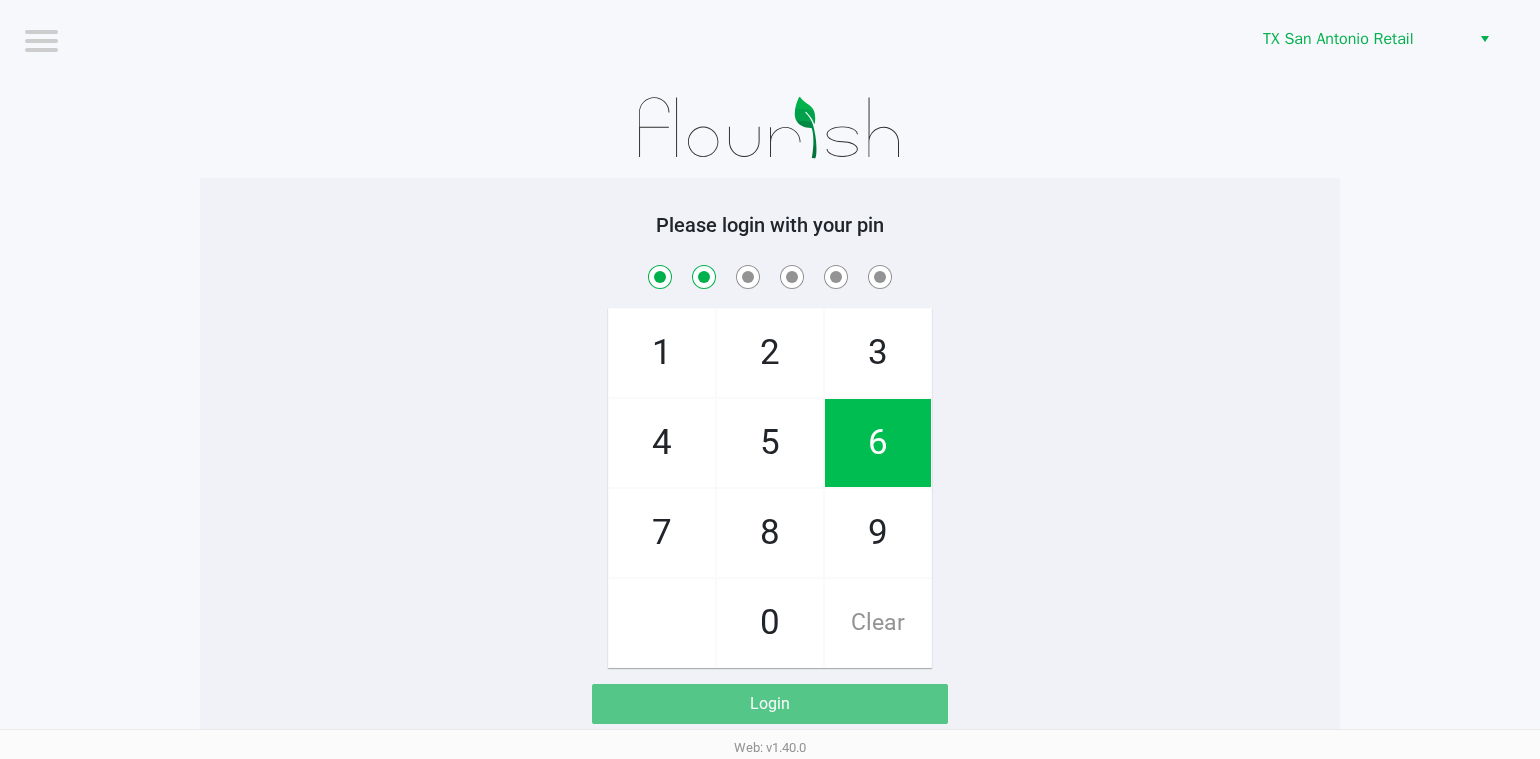 checkbox on "true" 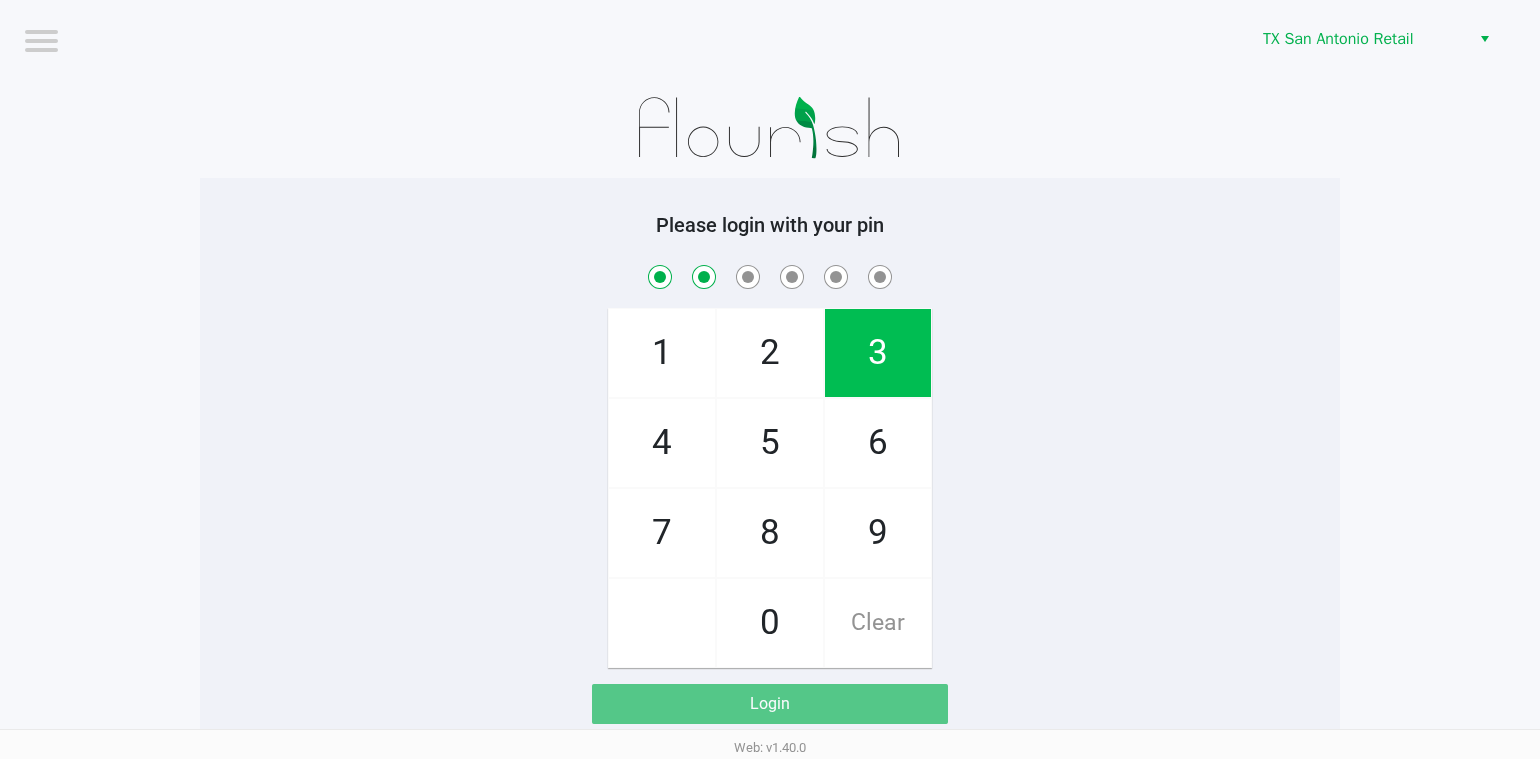 click on "6" 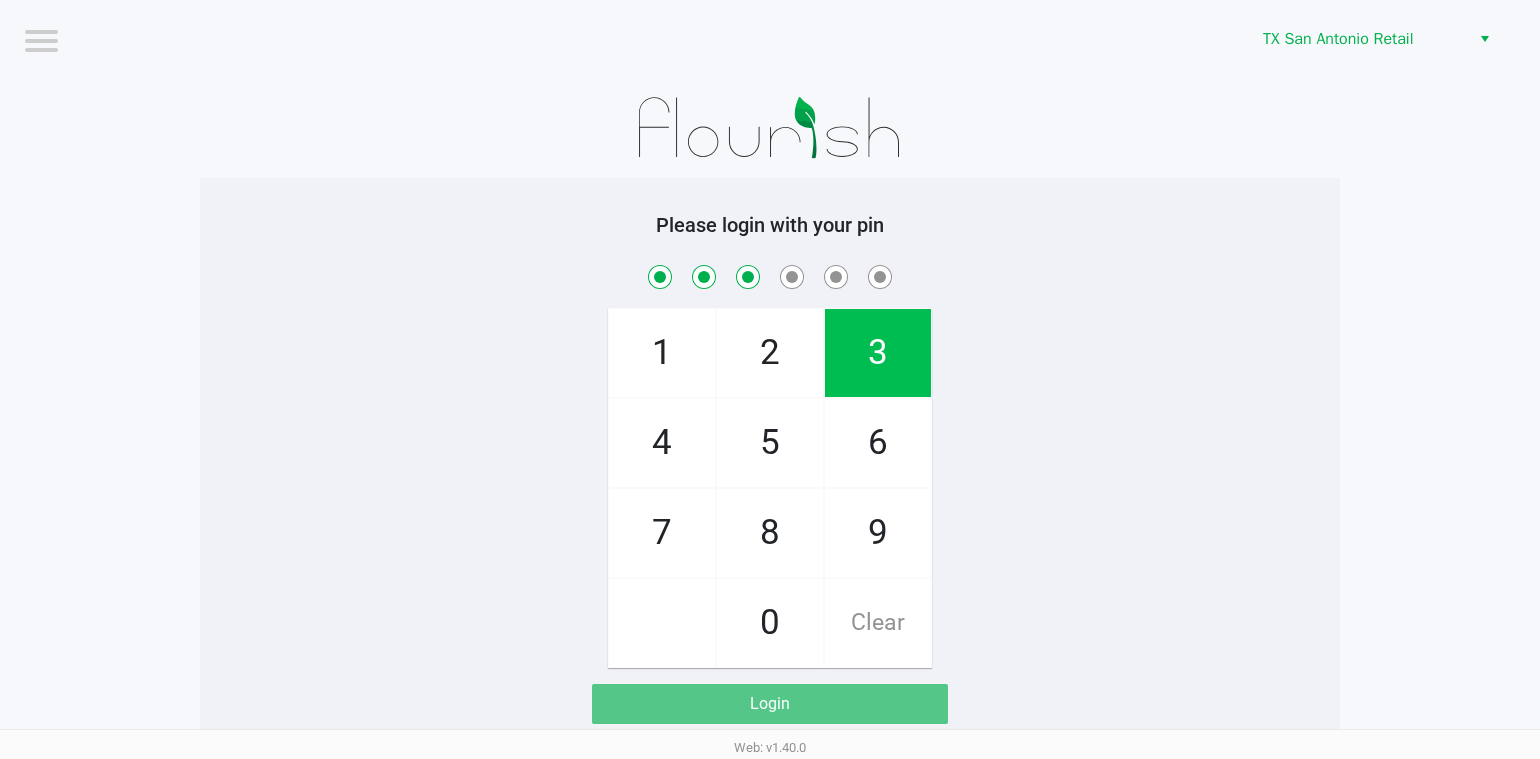 checkbox on "true" 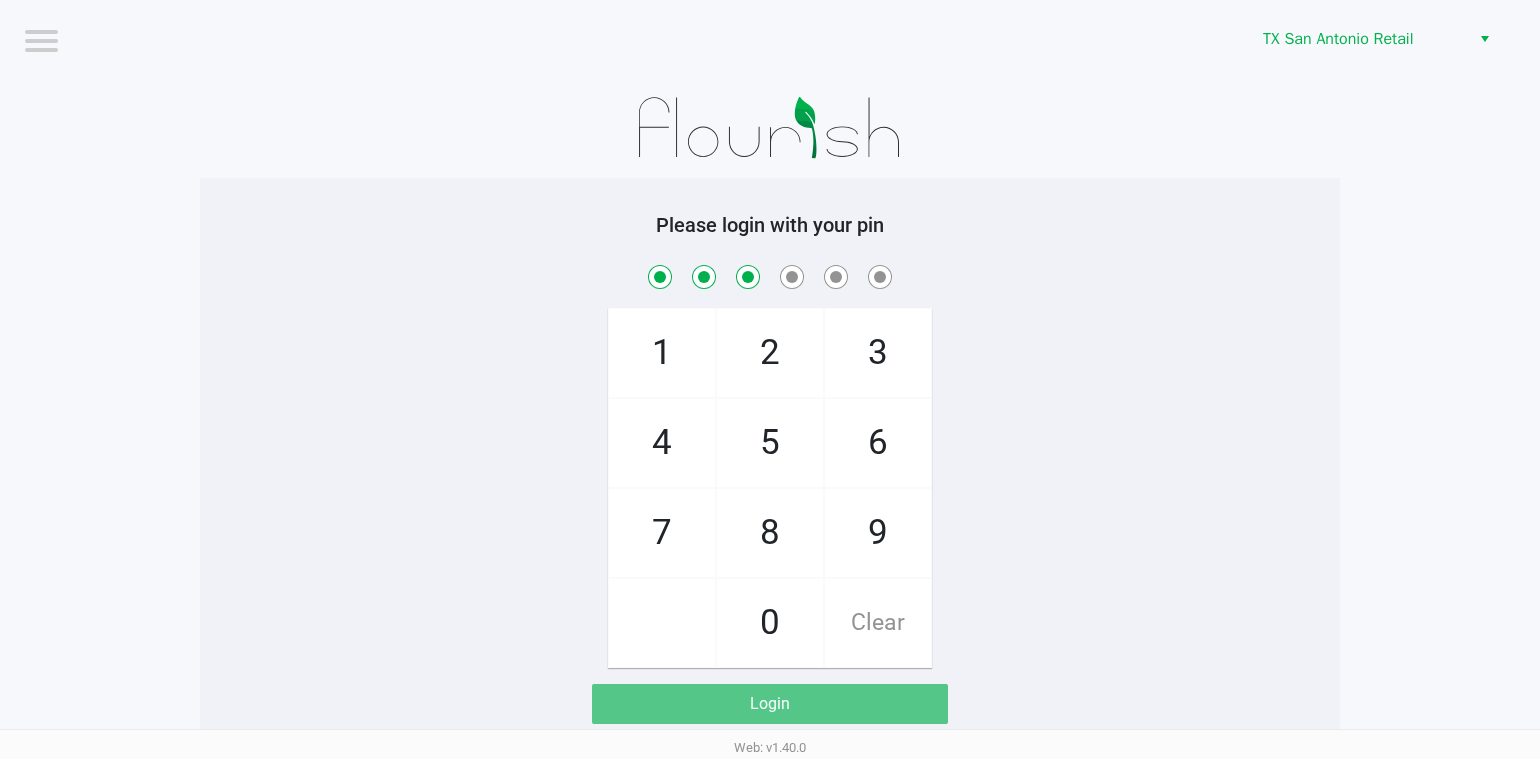 click on "0" 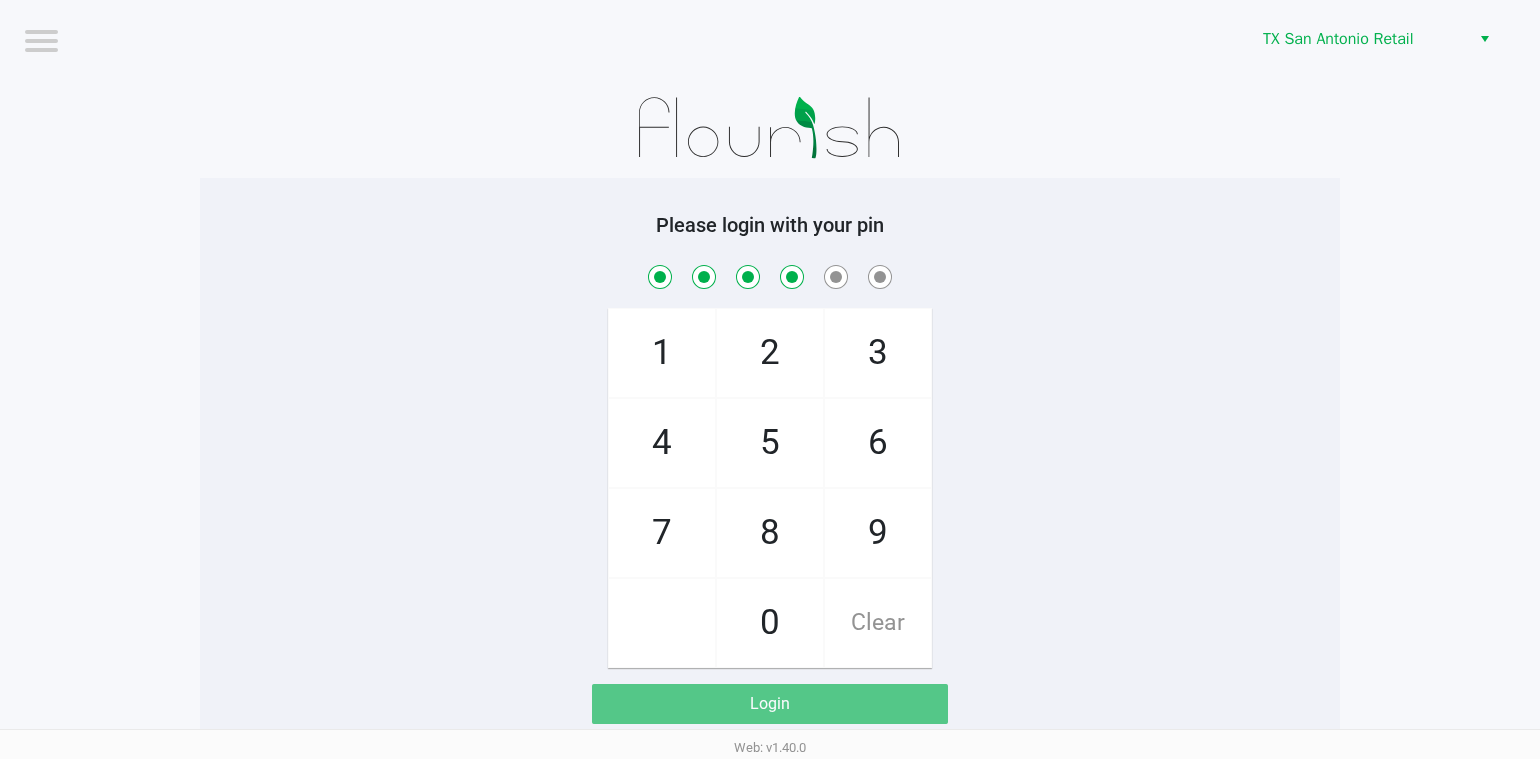 checkbox on "true" 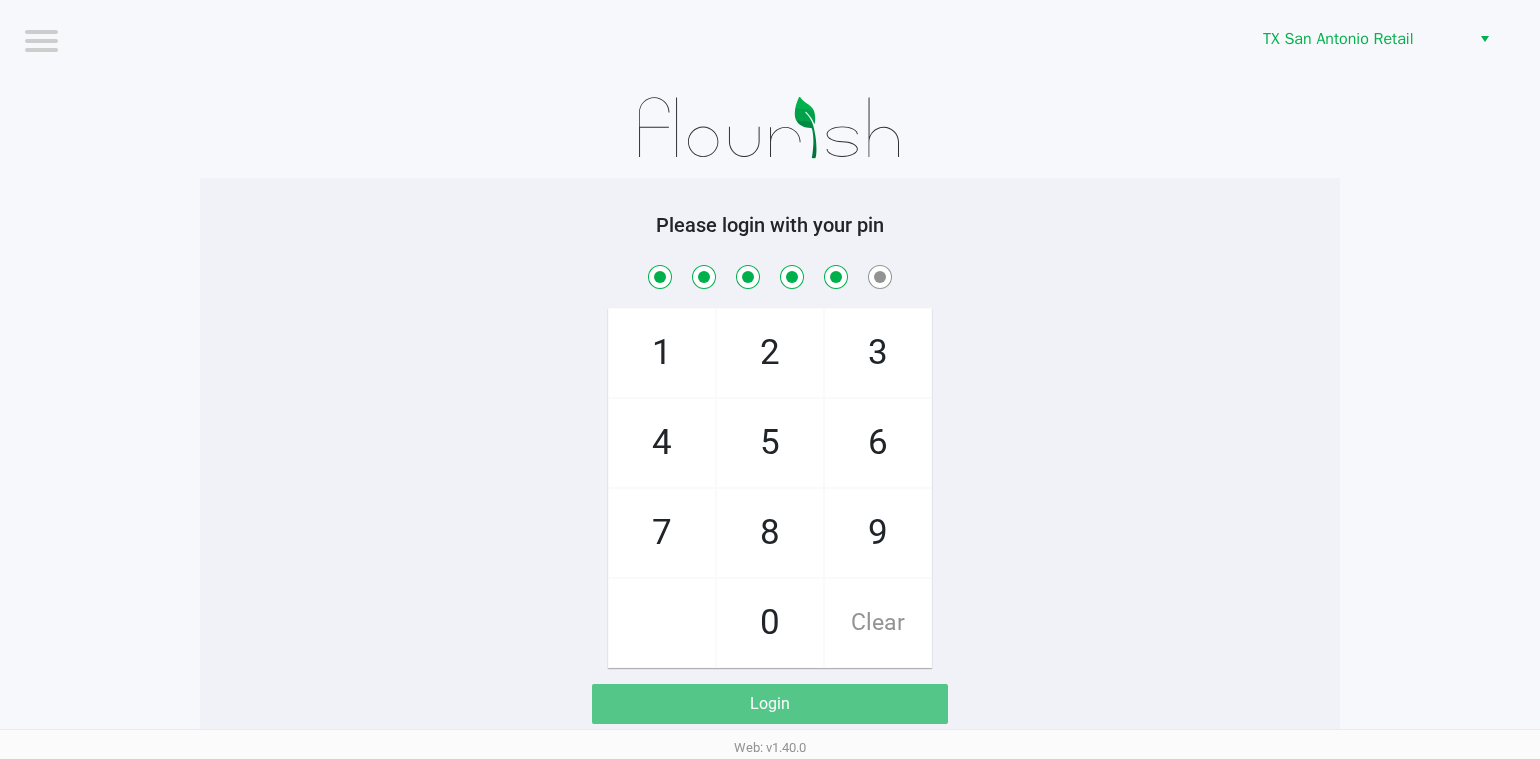 checkbox on "true" 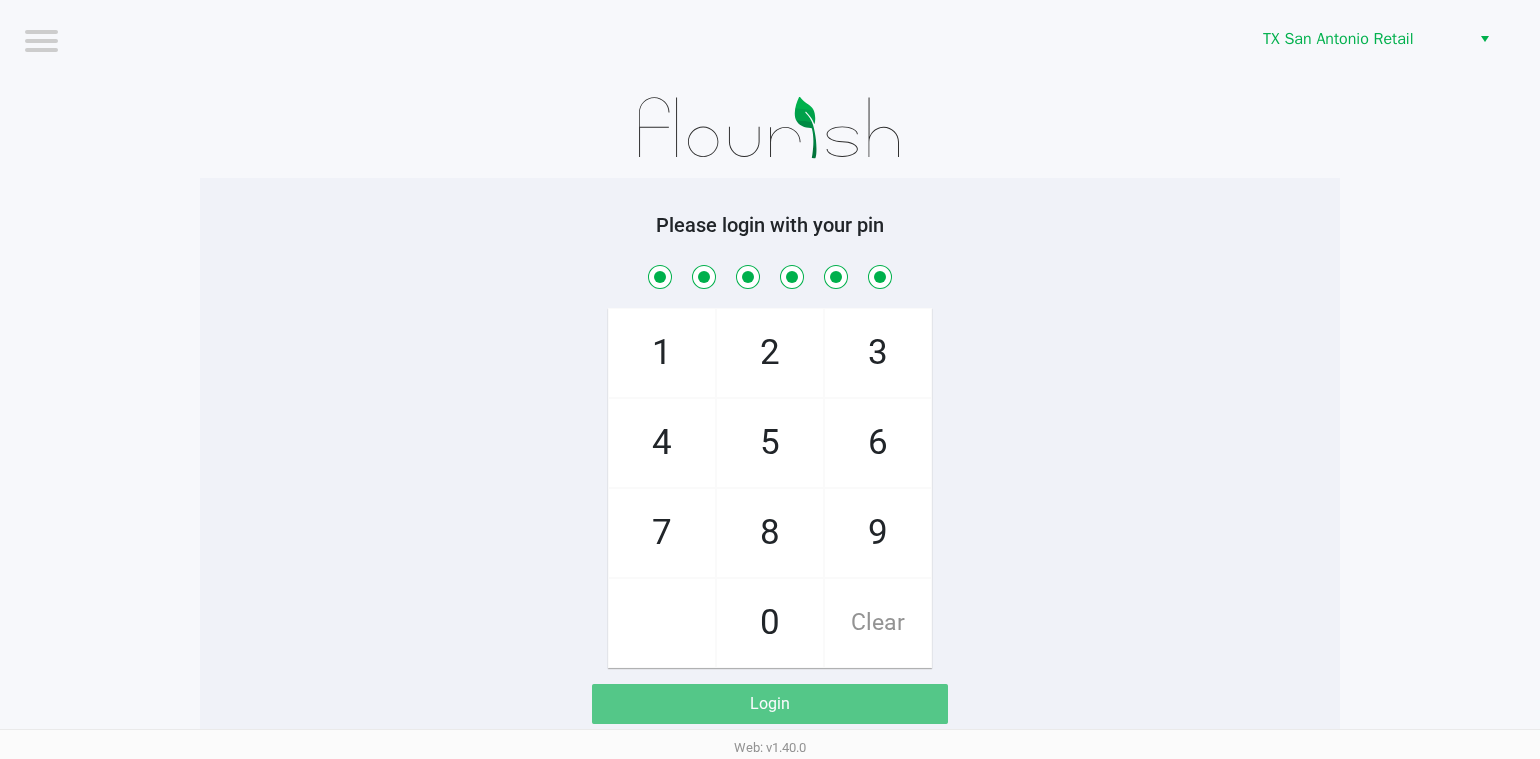 checkbox on "true" 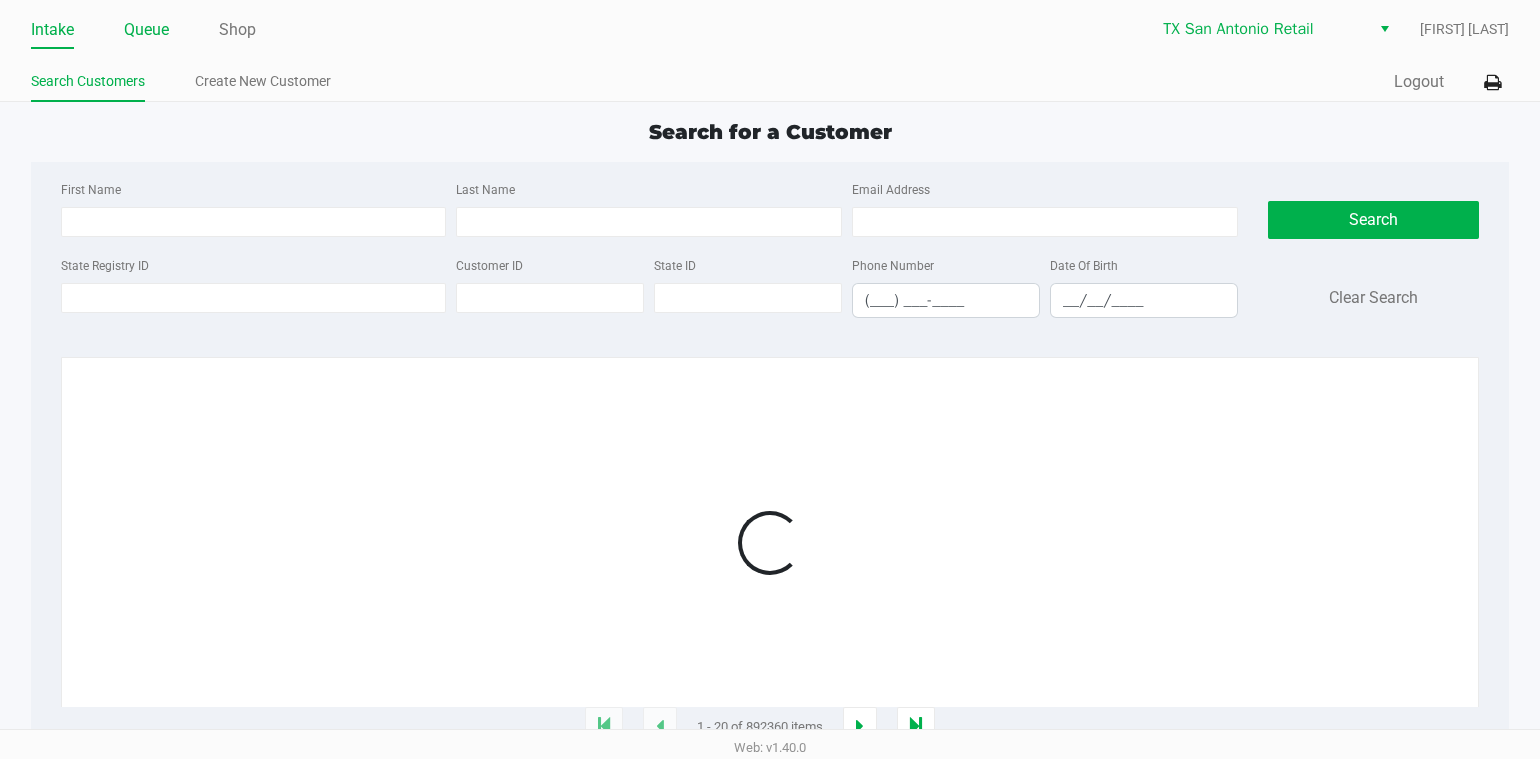 click on "Queue" 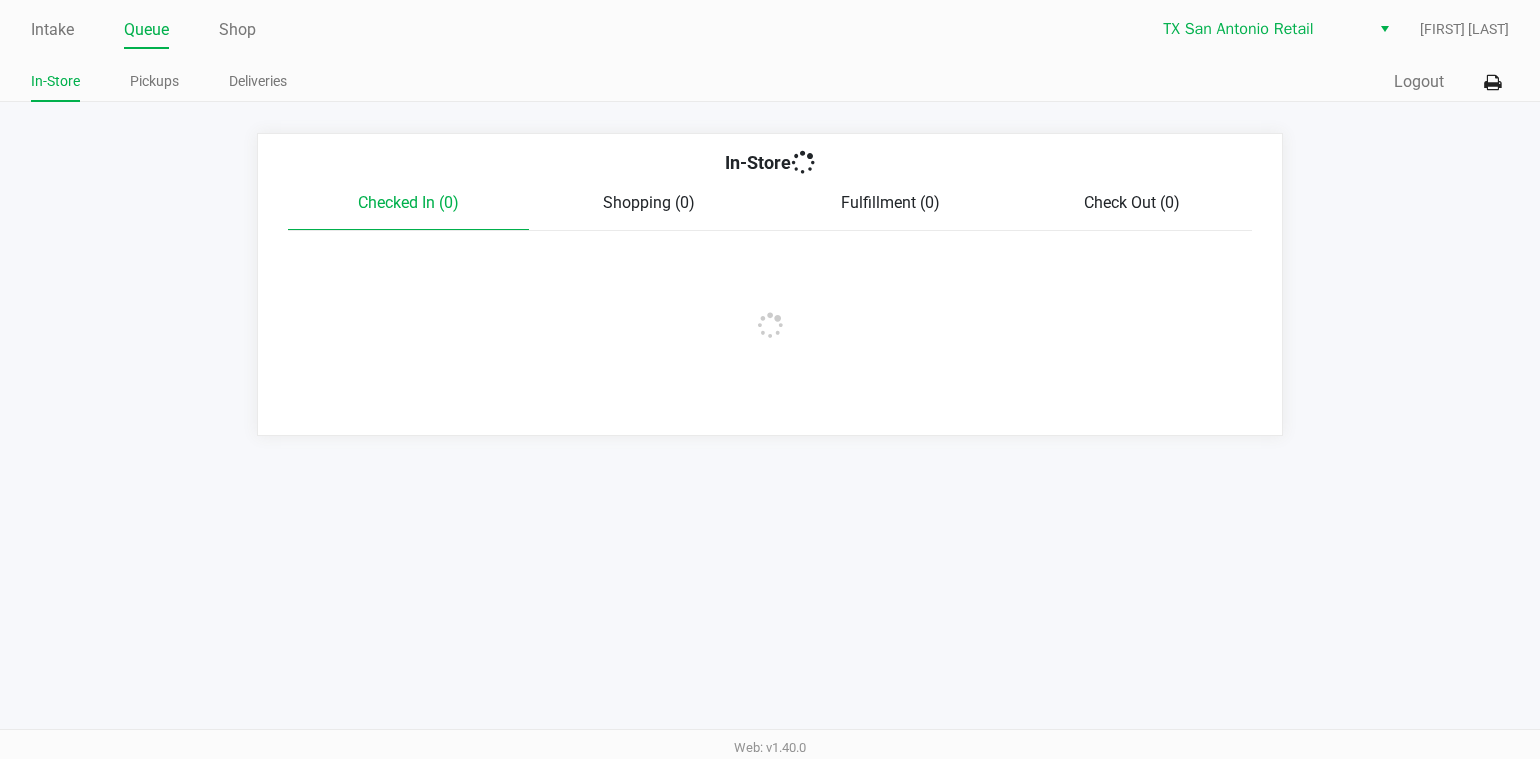 click on "Deliveries" 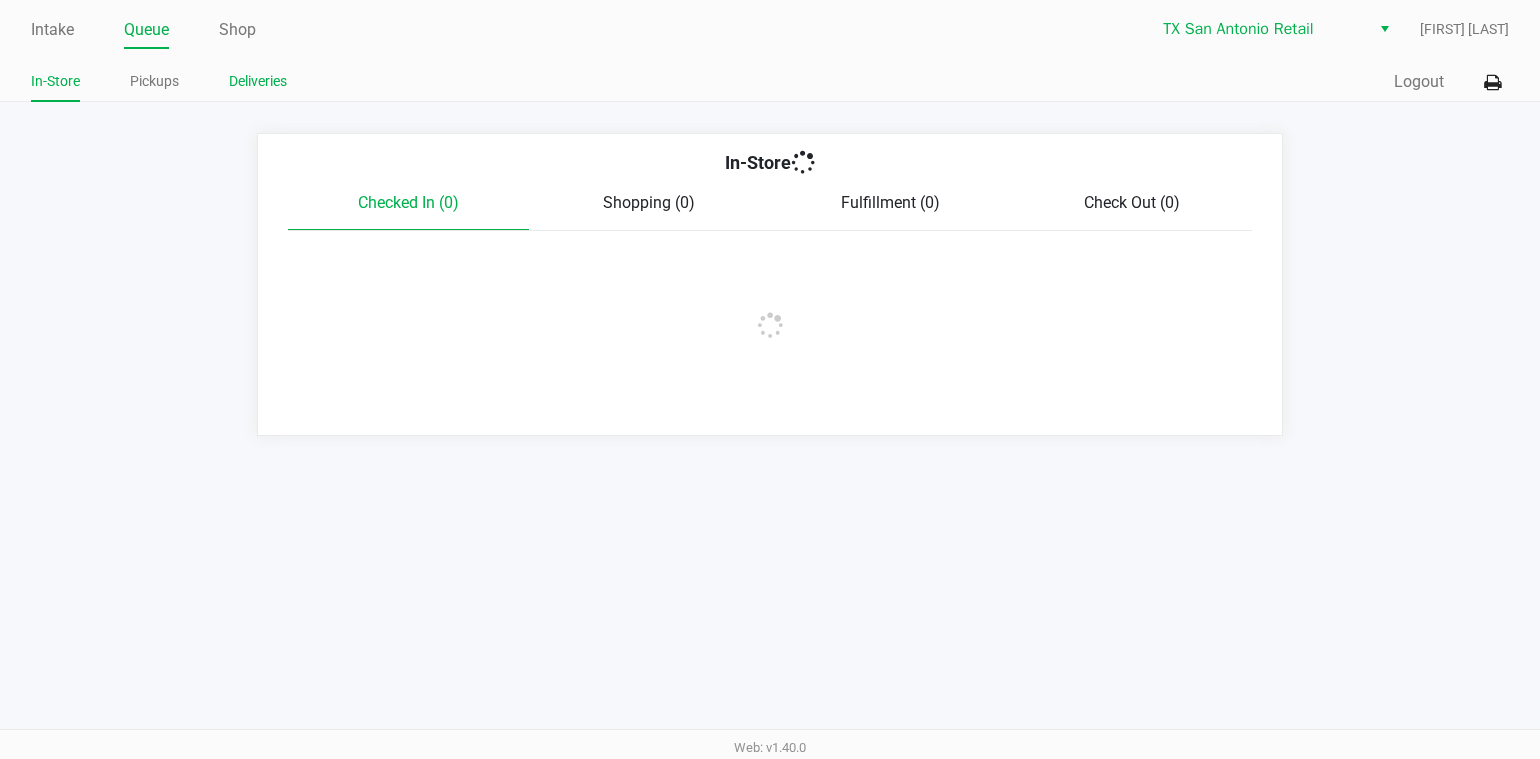 click on "Deliveries" 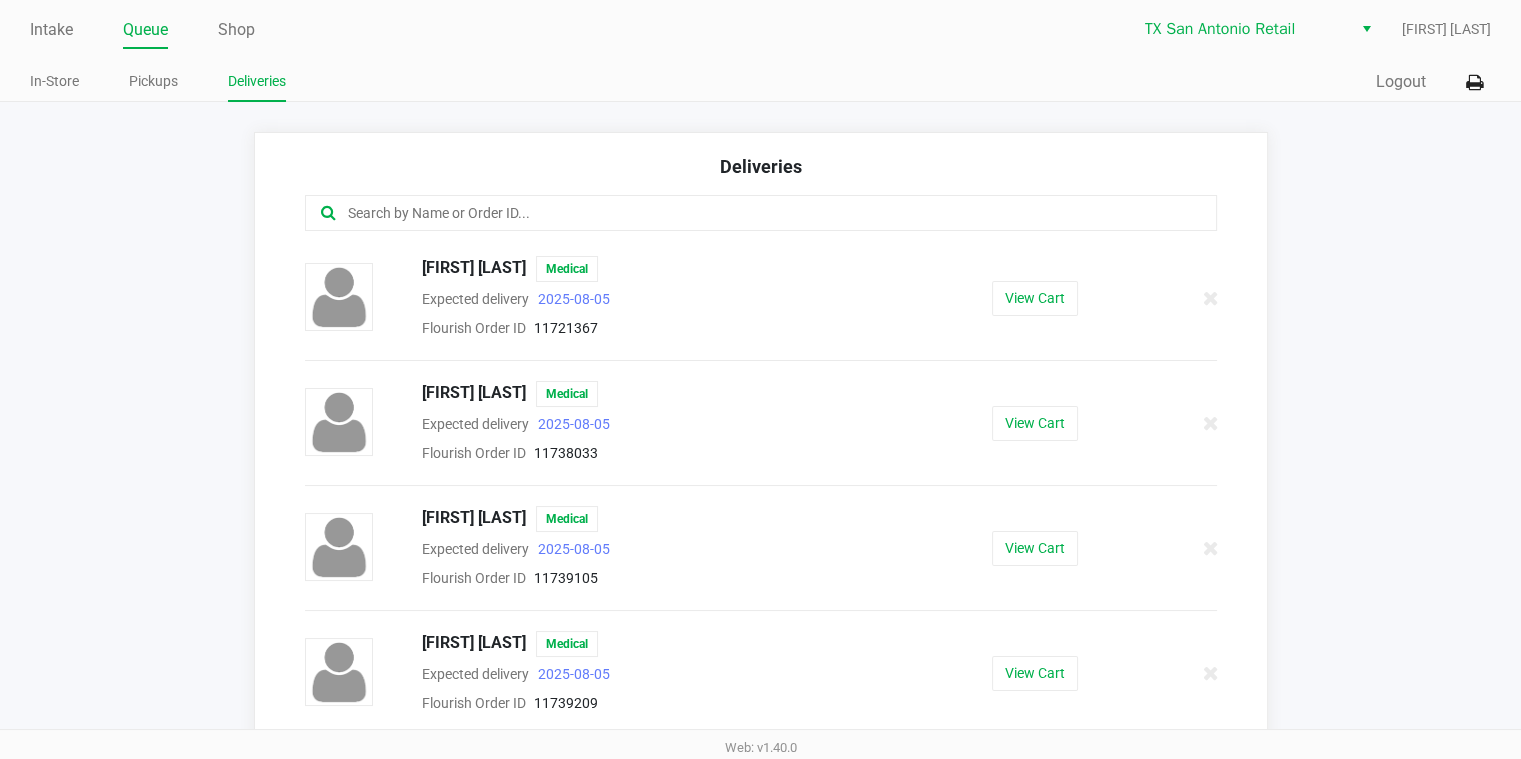 click 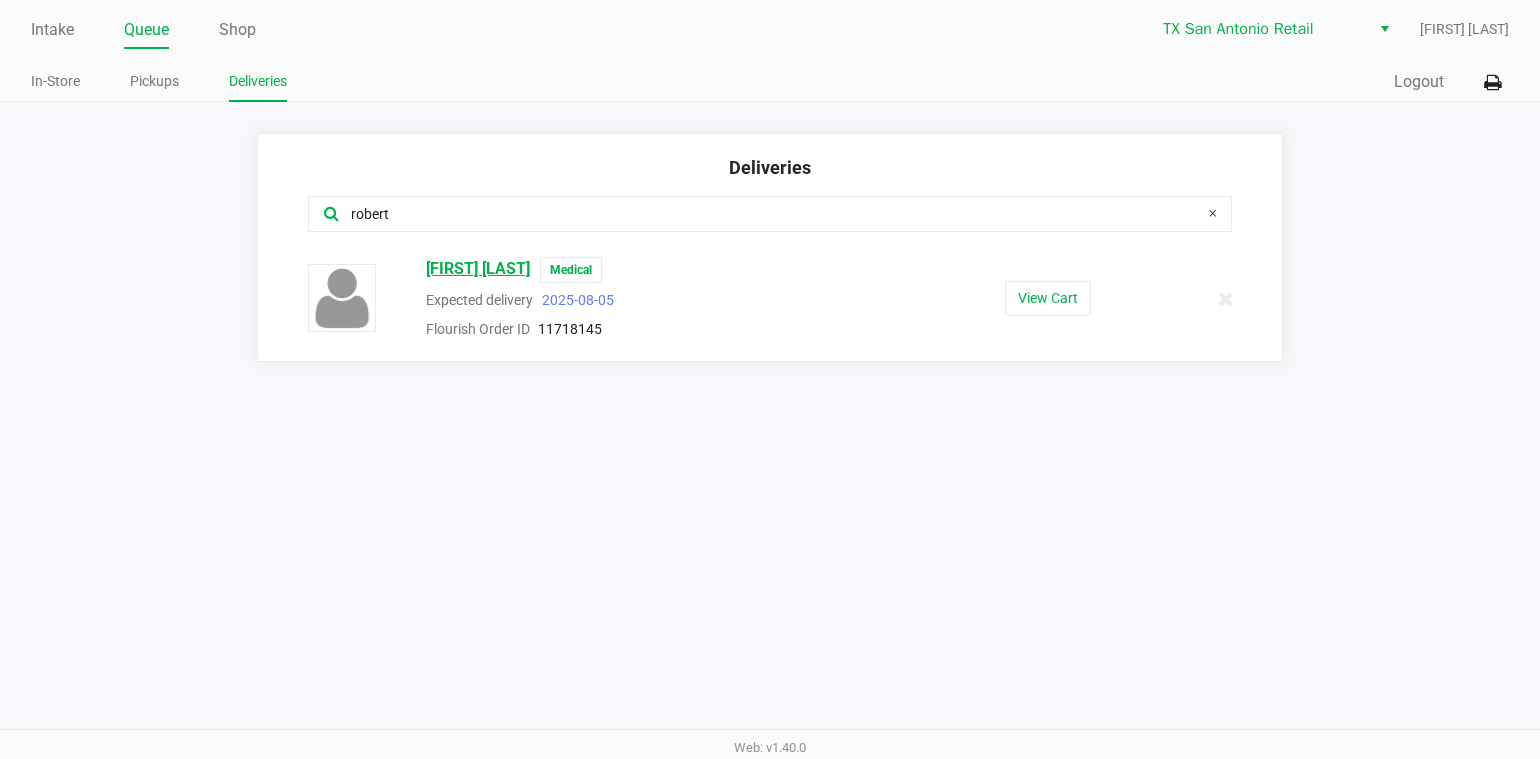 type on "robert" 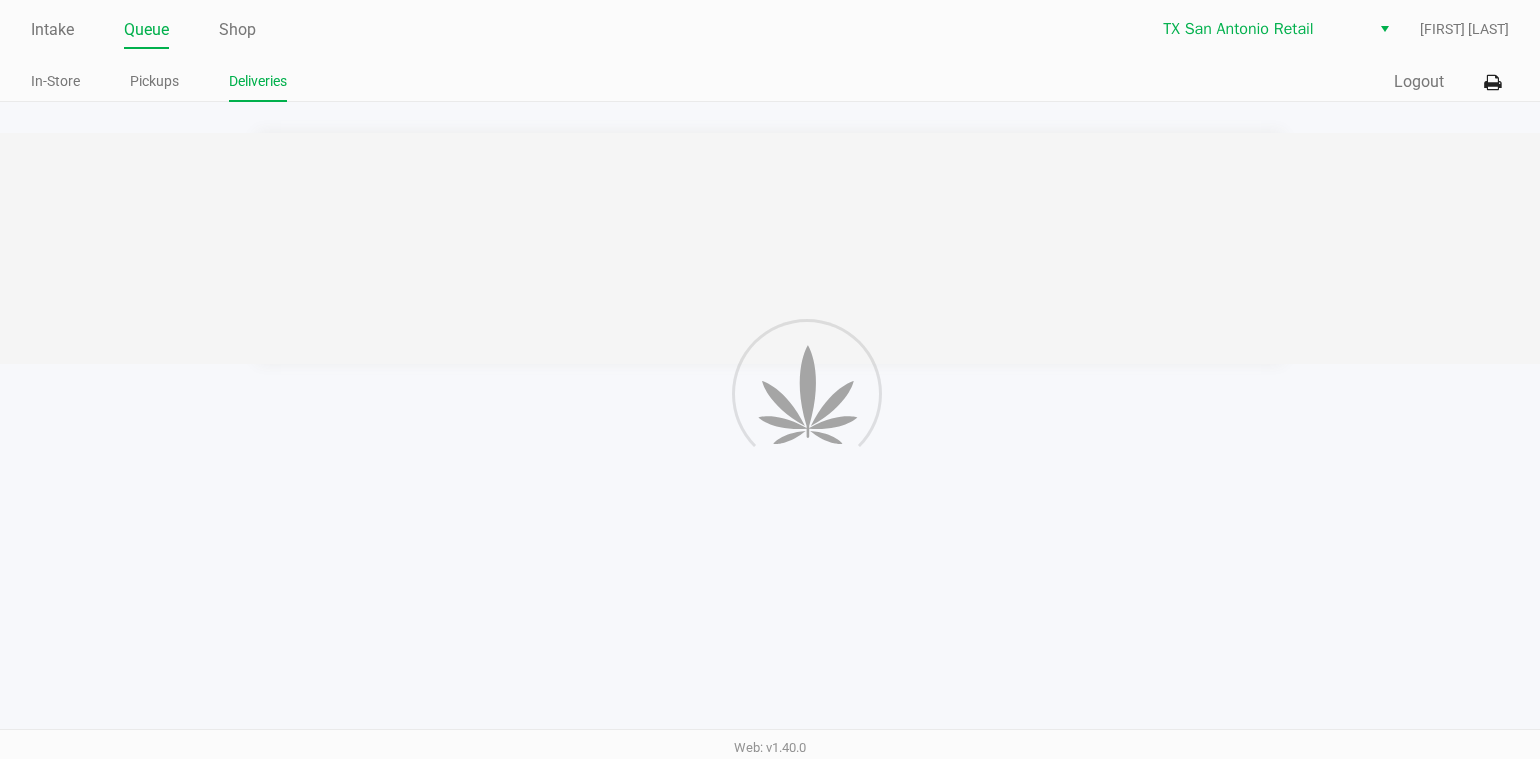 click 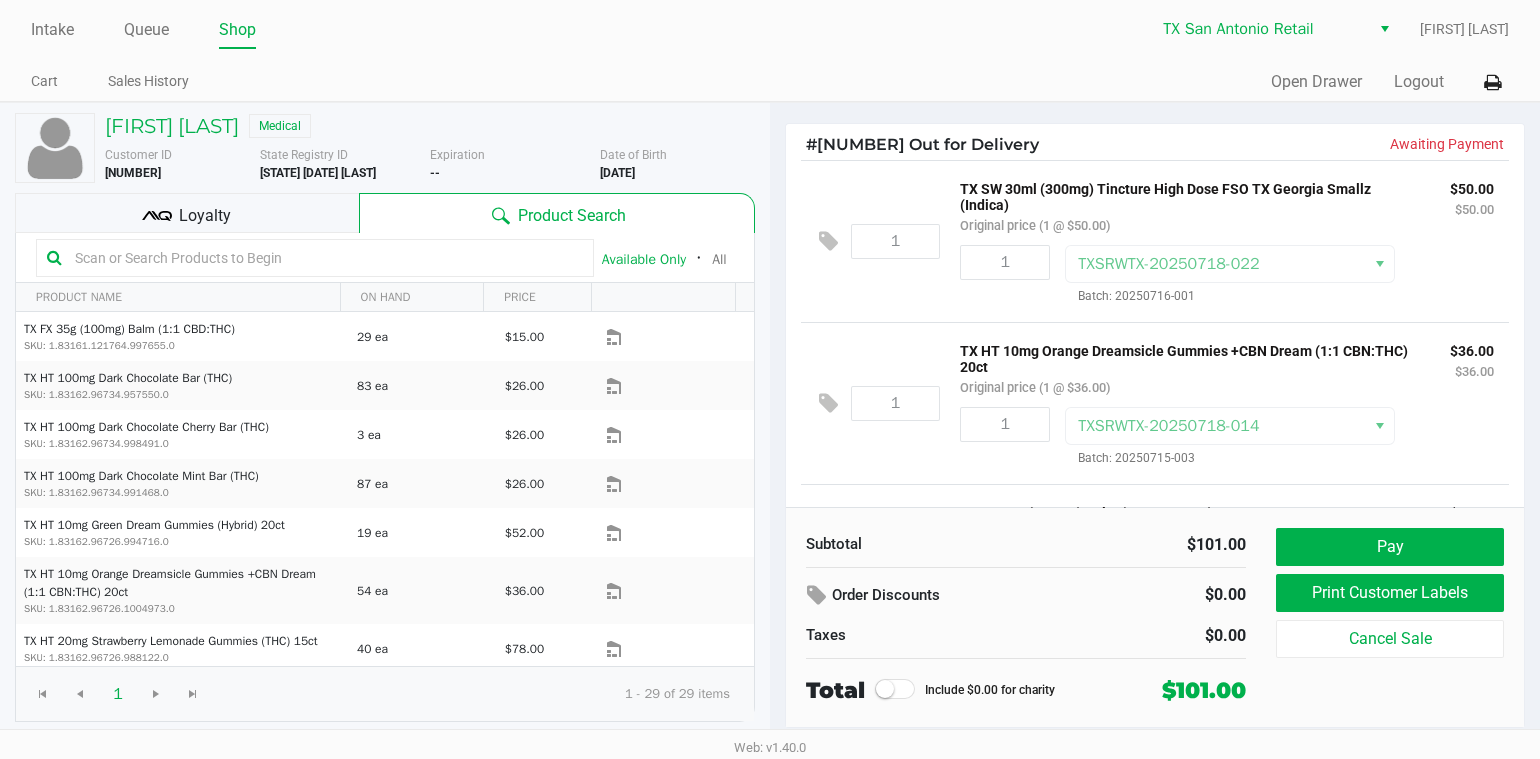 click on "Intake Queue Shop" 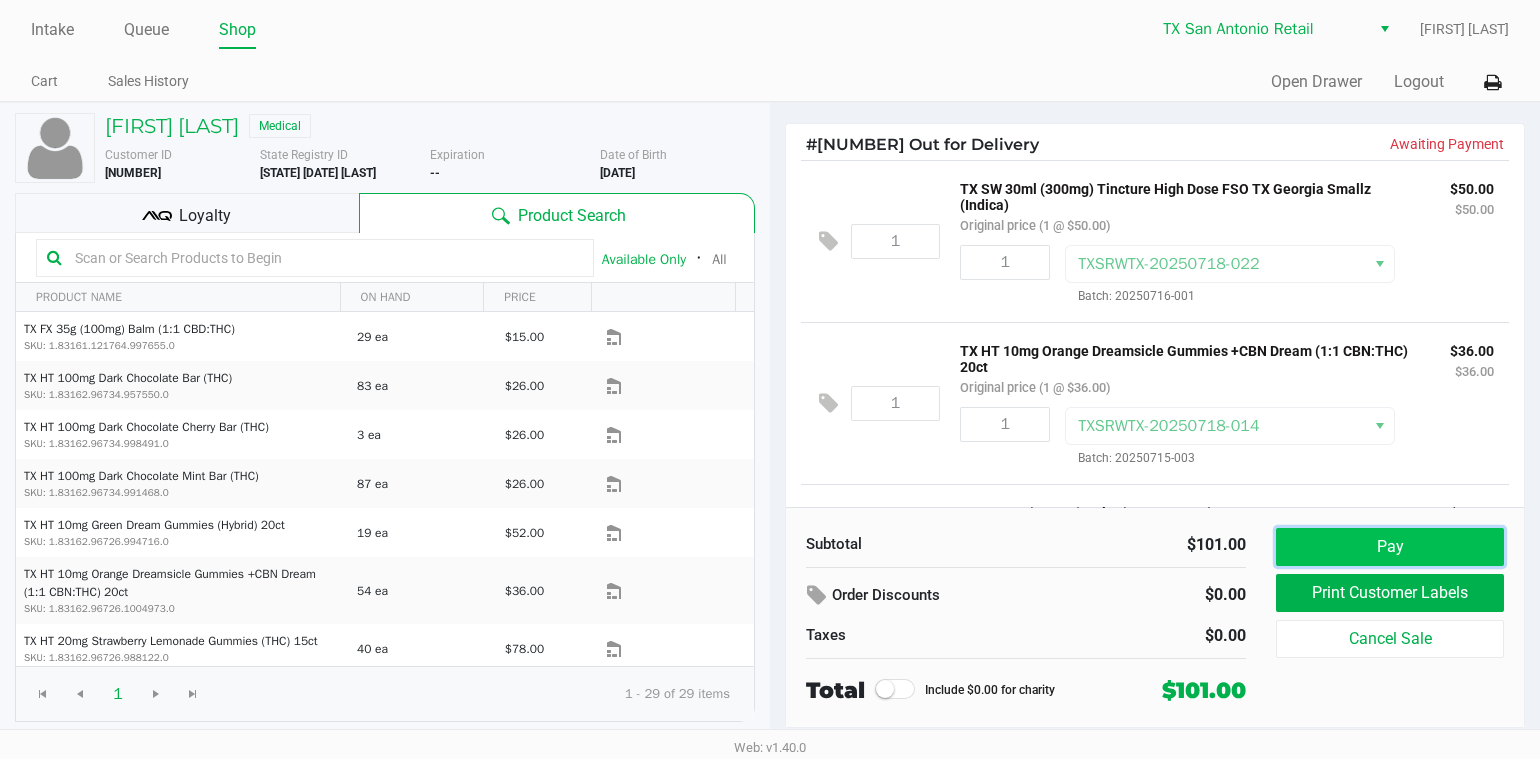 click on "Pay" 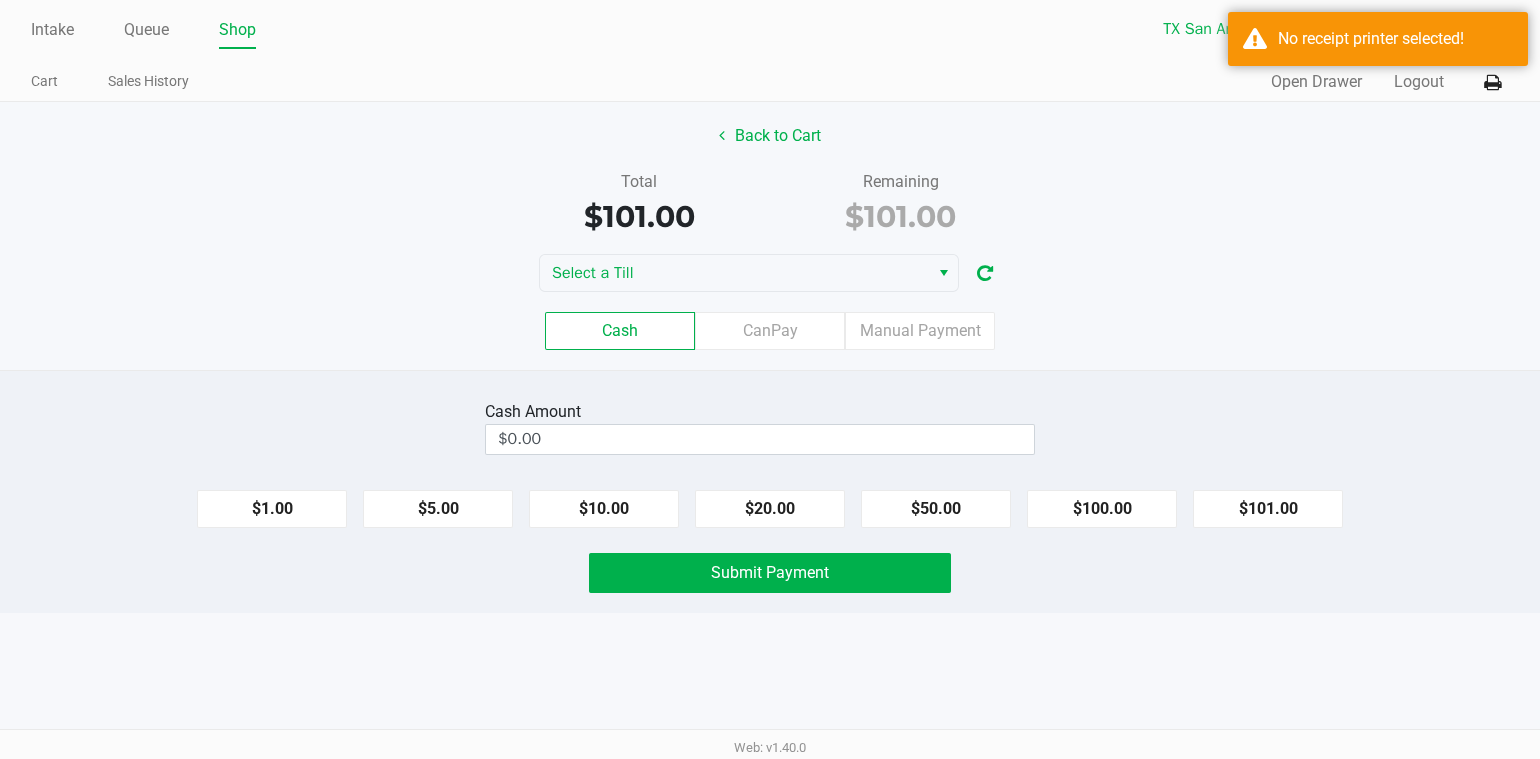 click on "$101.00" 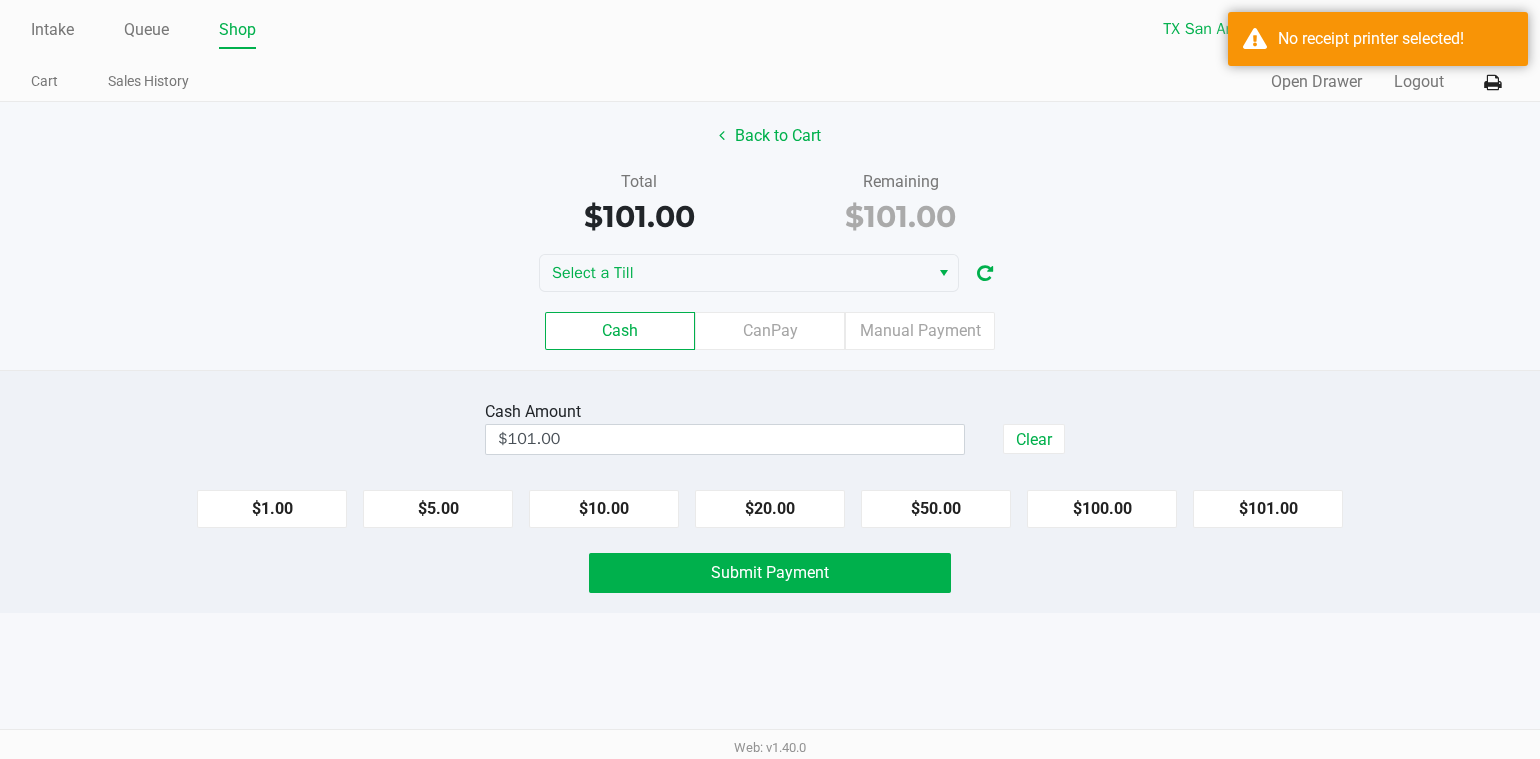 click on "Cash   CanPay   Manual Payment" 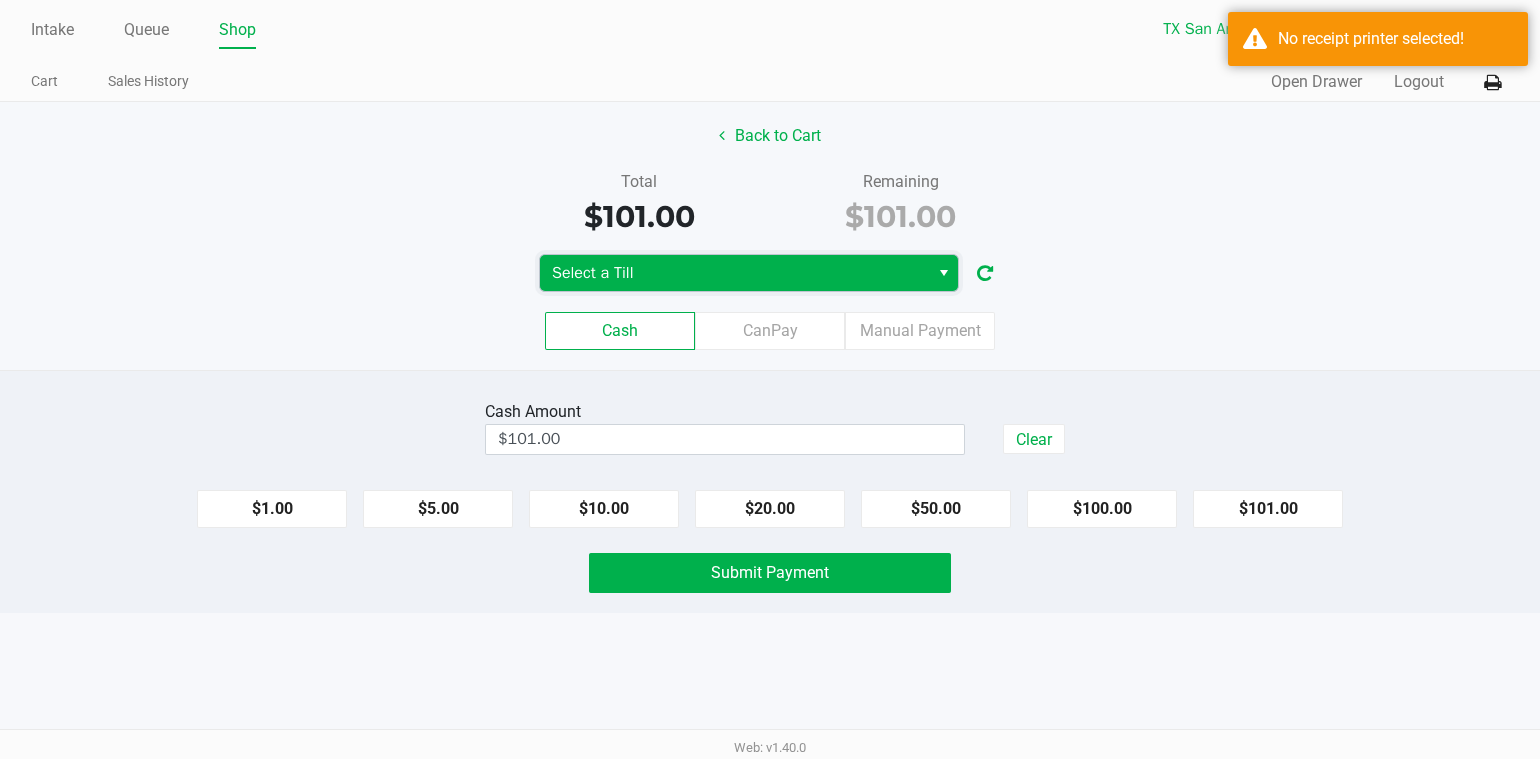 click on "Select a Till" at bounding box center [734, 273] 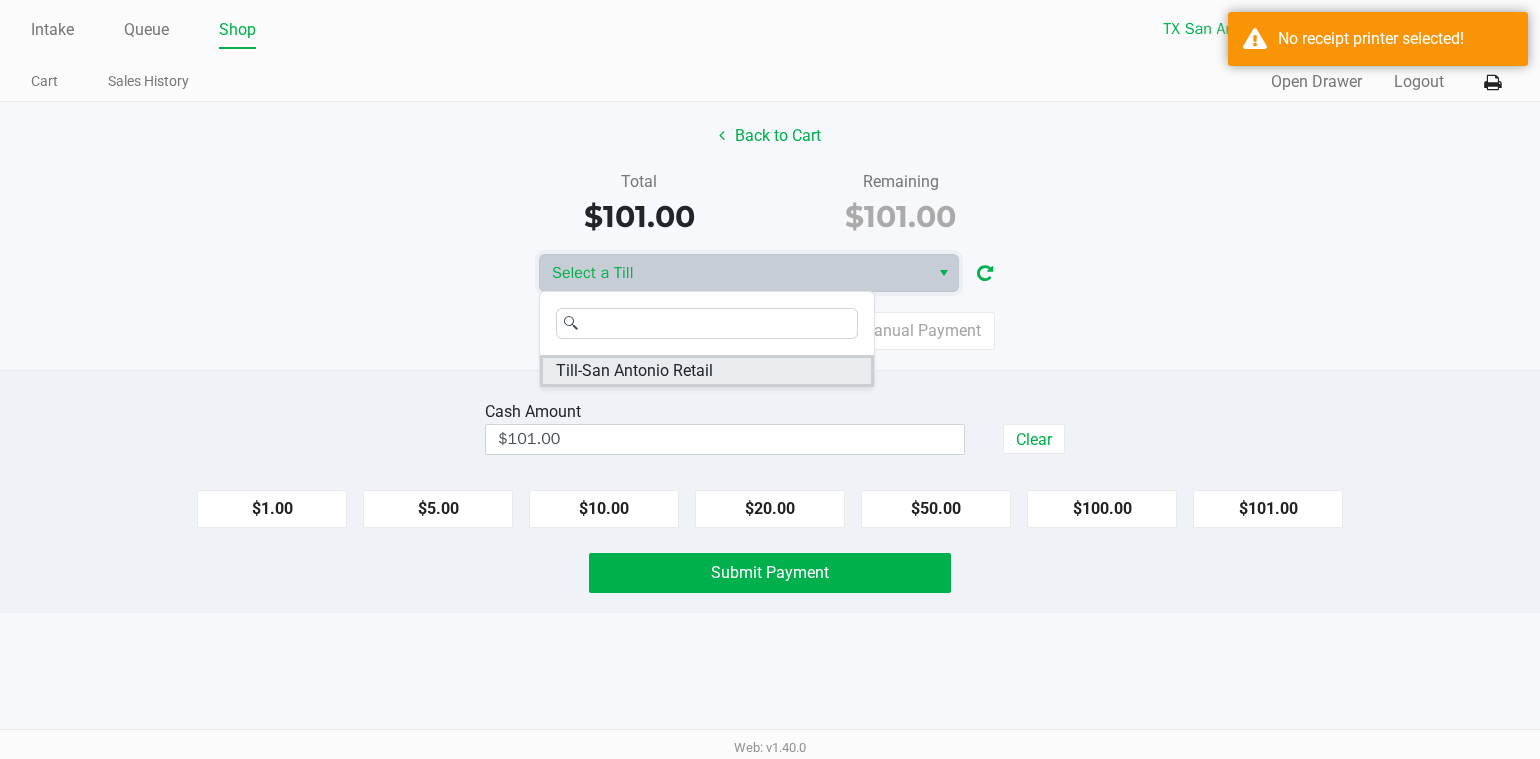 click on "Till-San Antonio Retail" at bounding box center [707, 371] 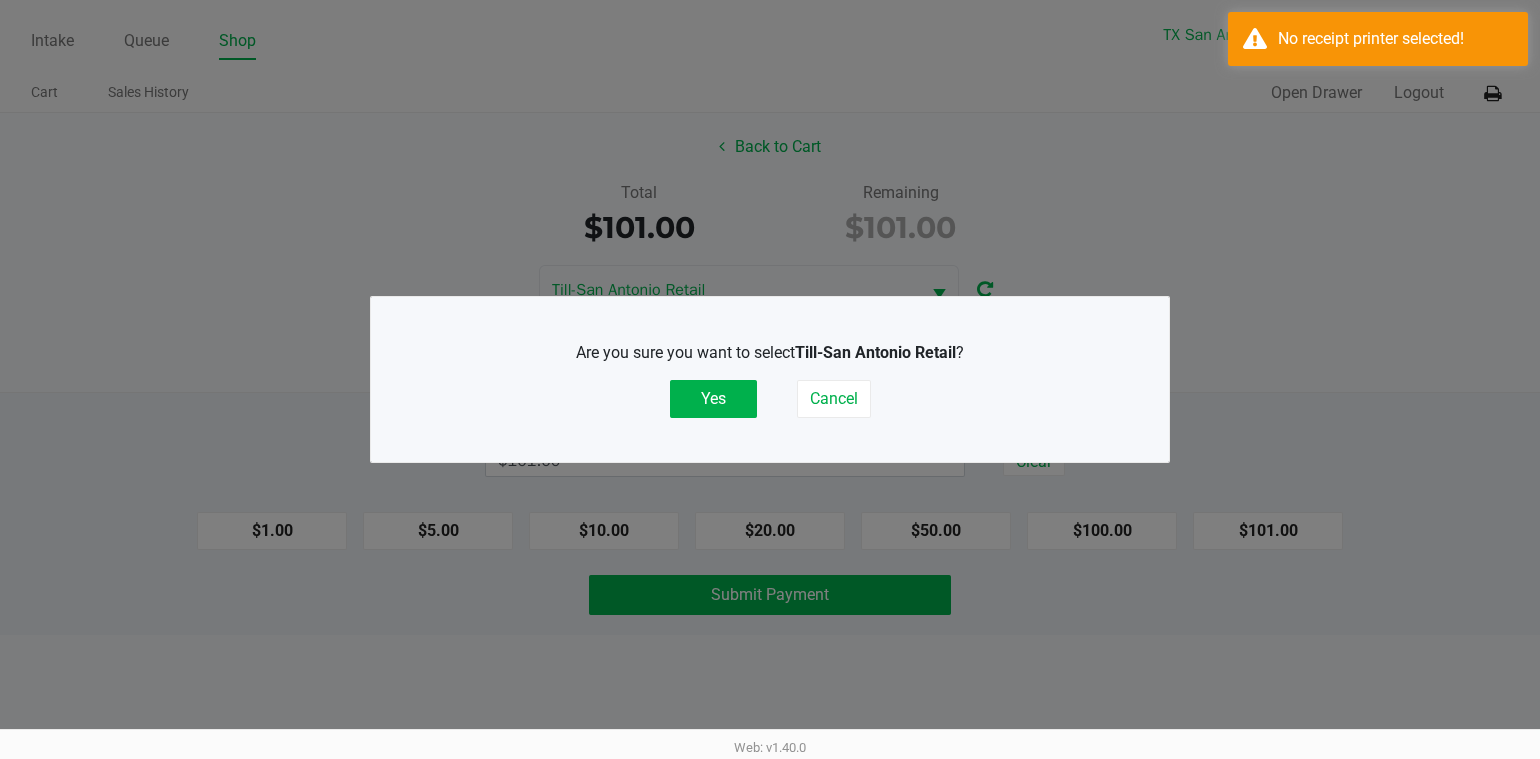 click on "Are you sure you want to select  Till-San Antonio Retail ?   Yes   Cancel" 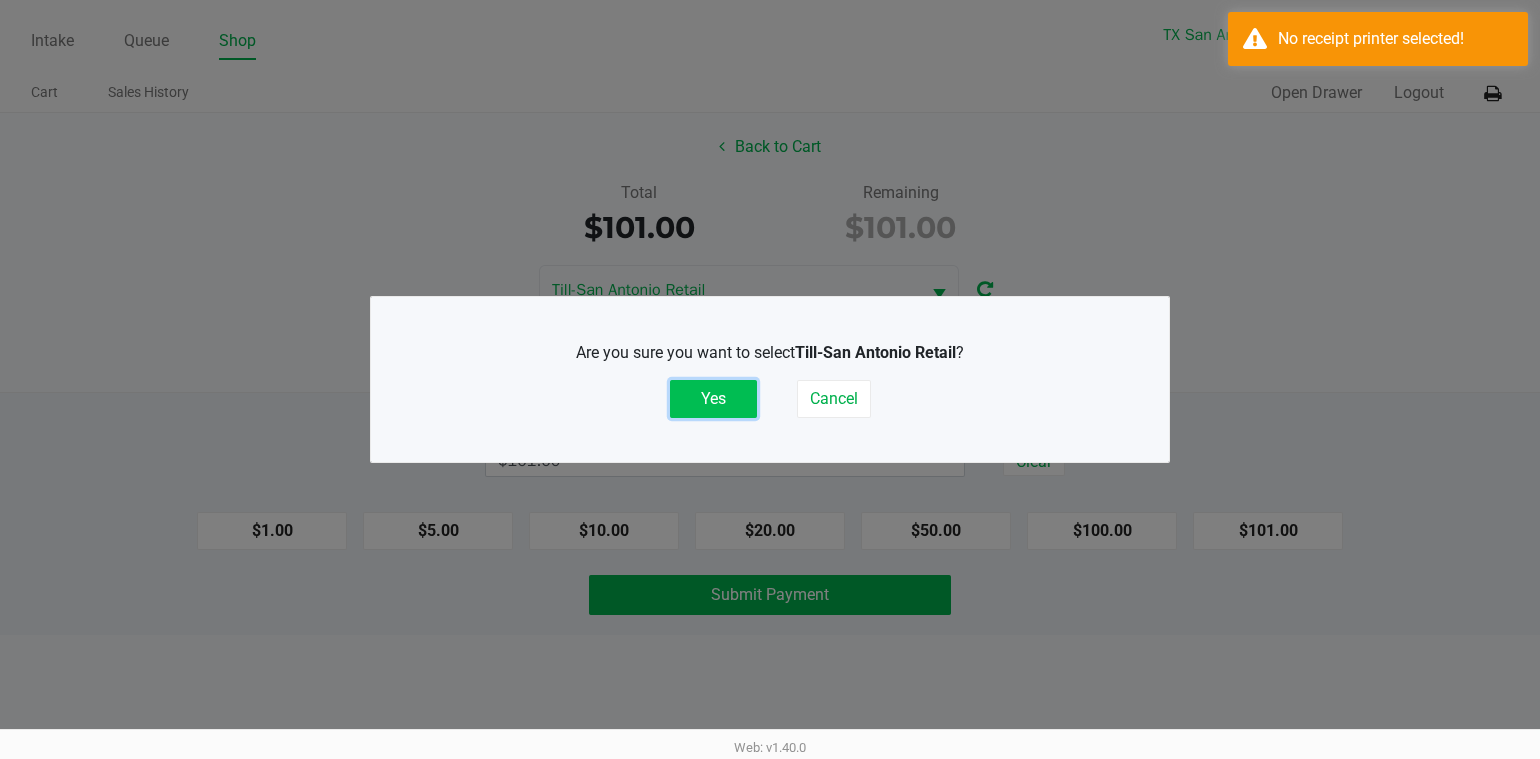 click on "Yes" 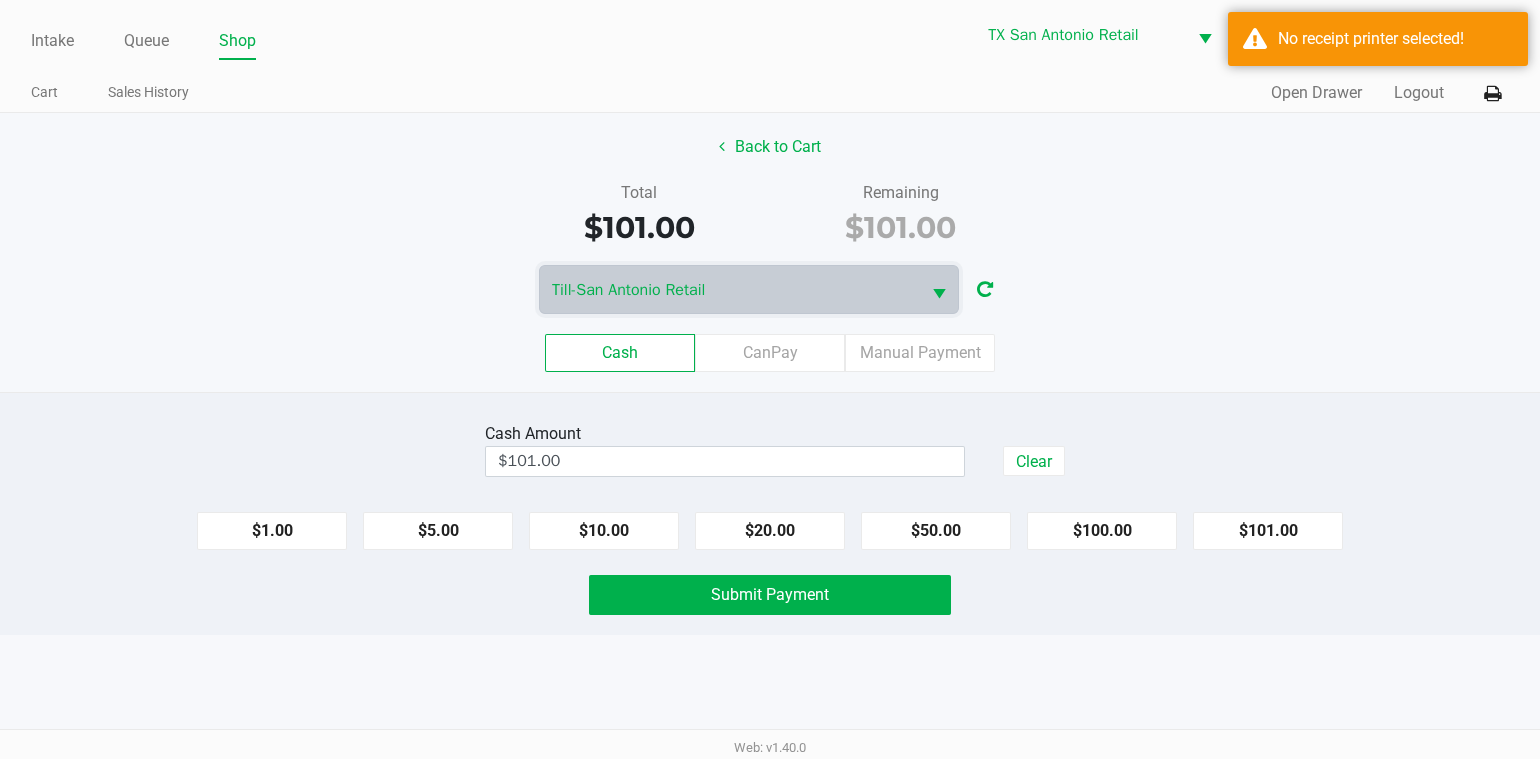 click on "Are you sure you want to select  Till-San Antonio Retail ?   Yes   Cancel" 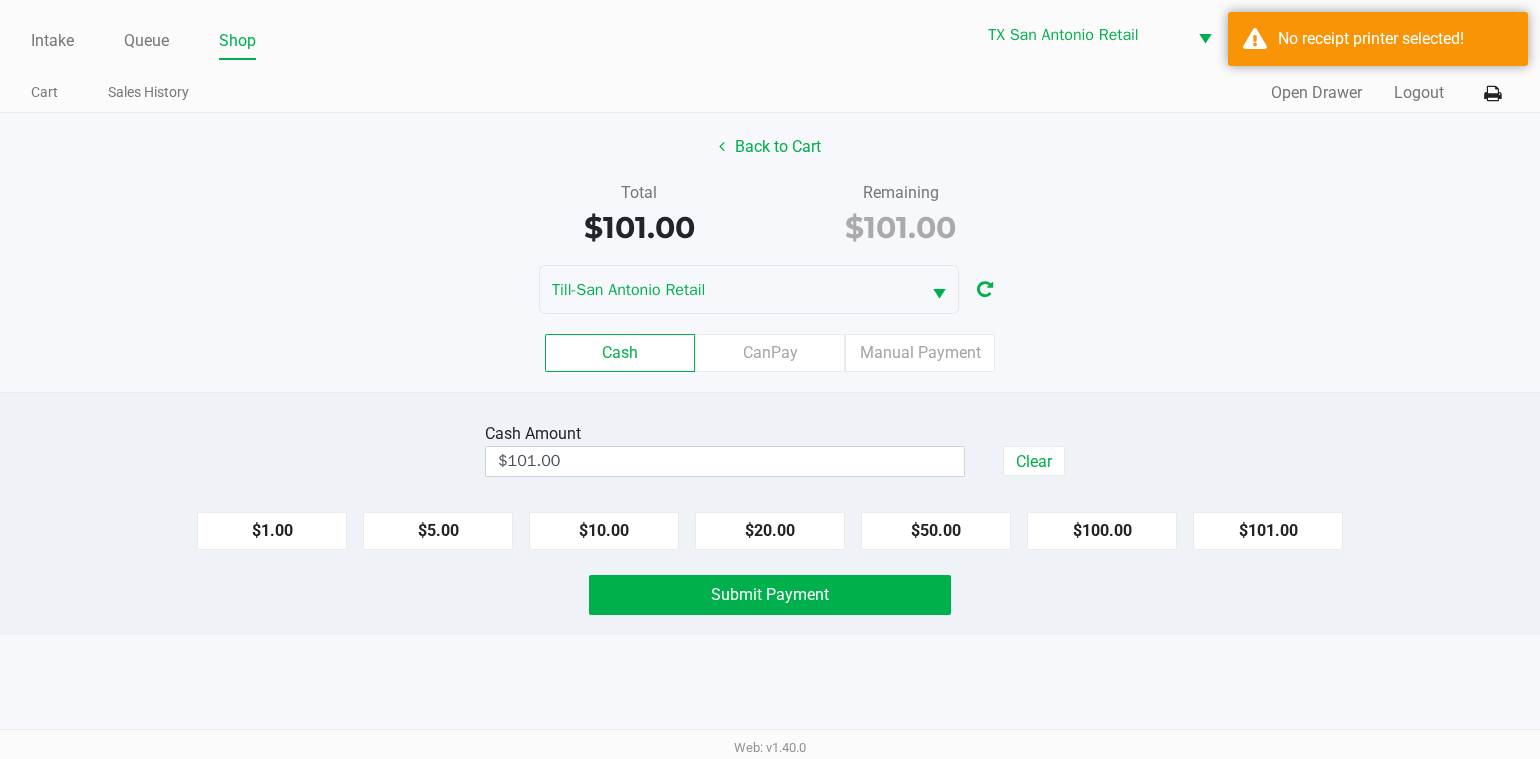 click on "Cash   CanPay   Manual Payment" 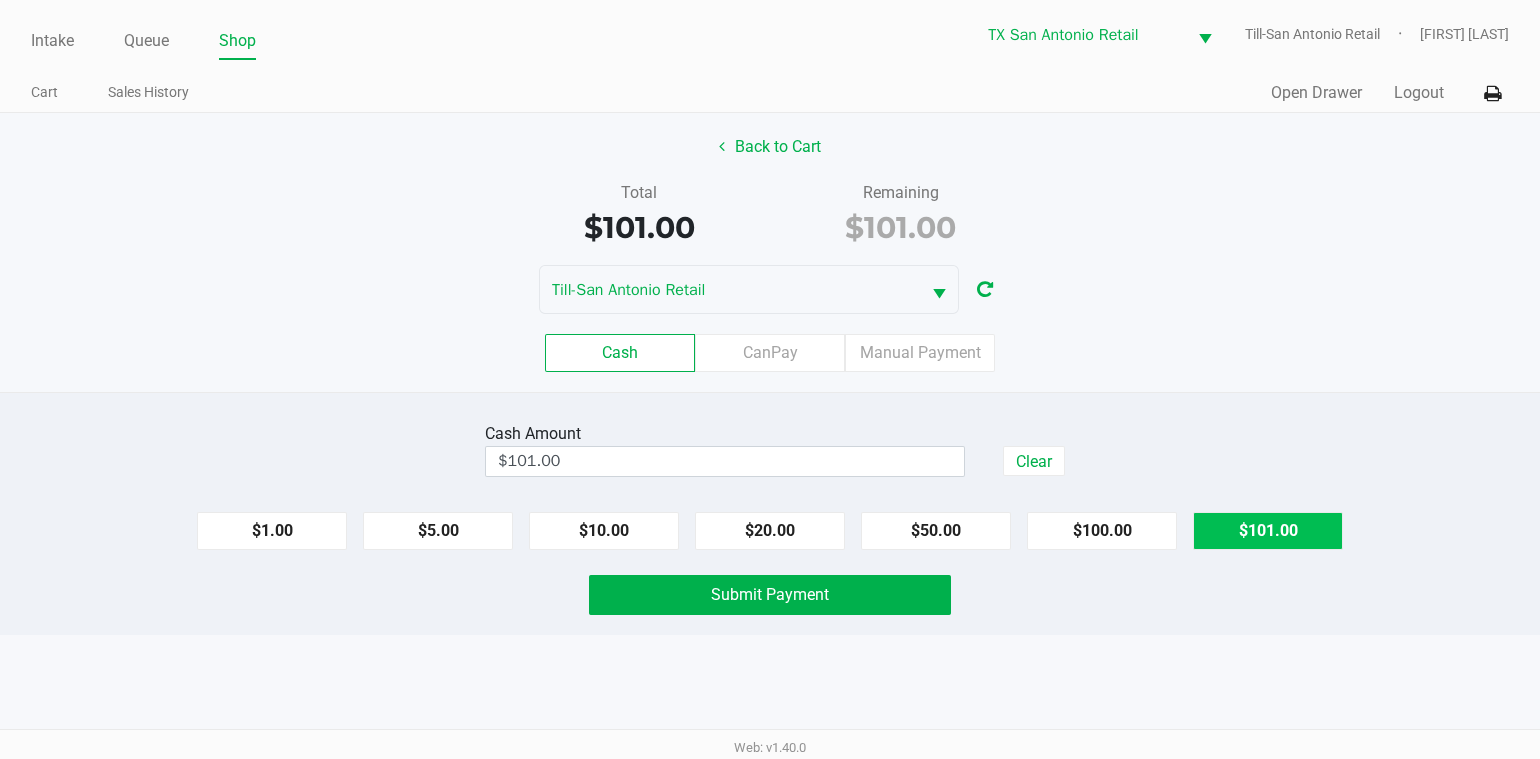 click on "$101.00" 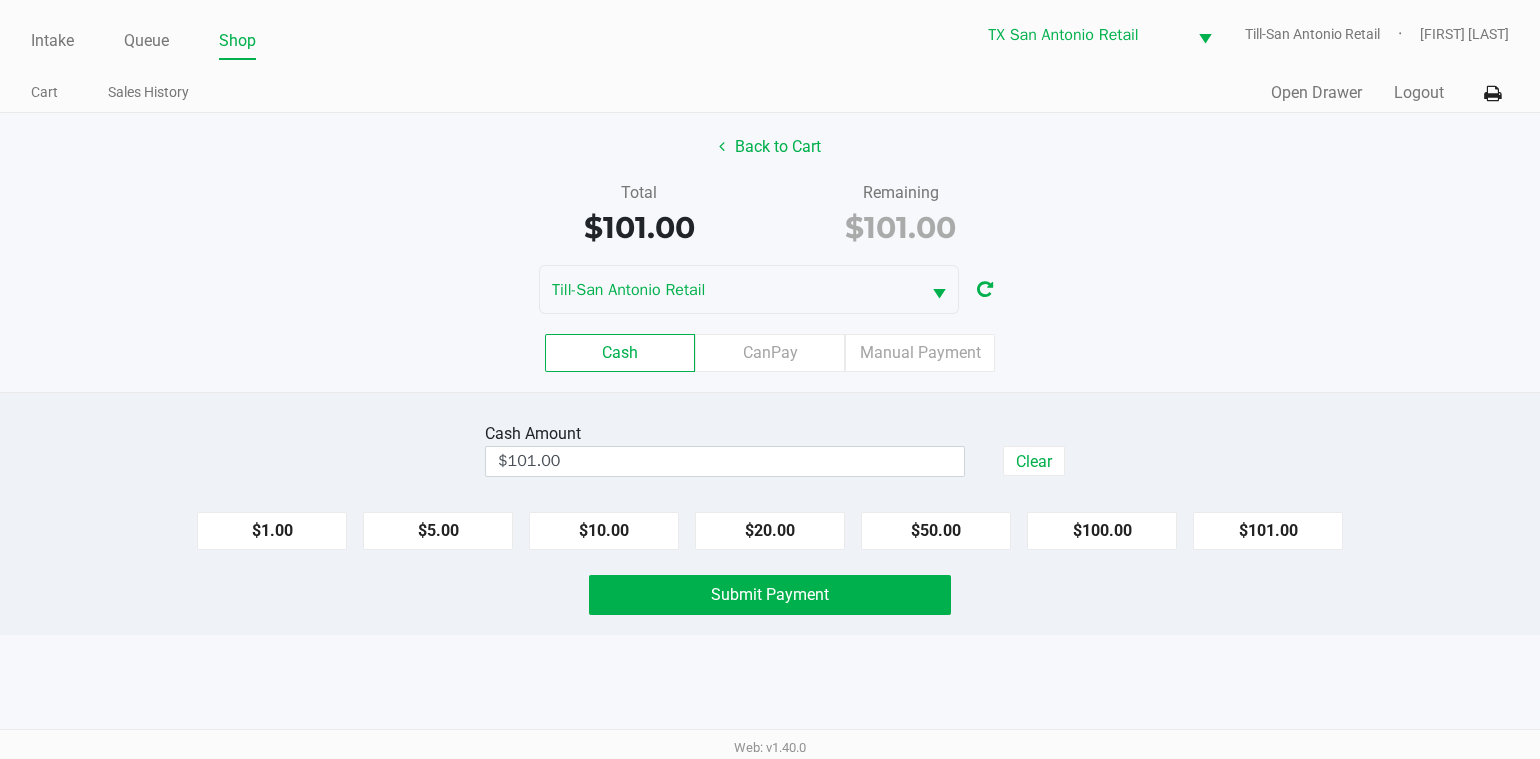 drag, startPoint x: 1333, startPoint y: 405, endPoint x: 570, endPoint y: 484, distance: 767.07886 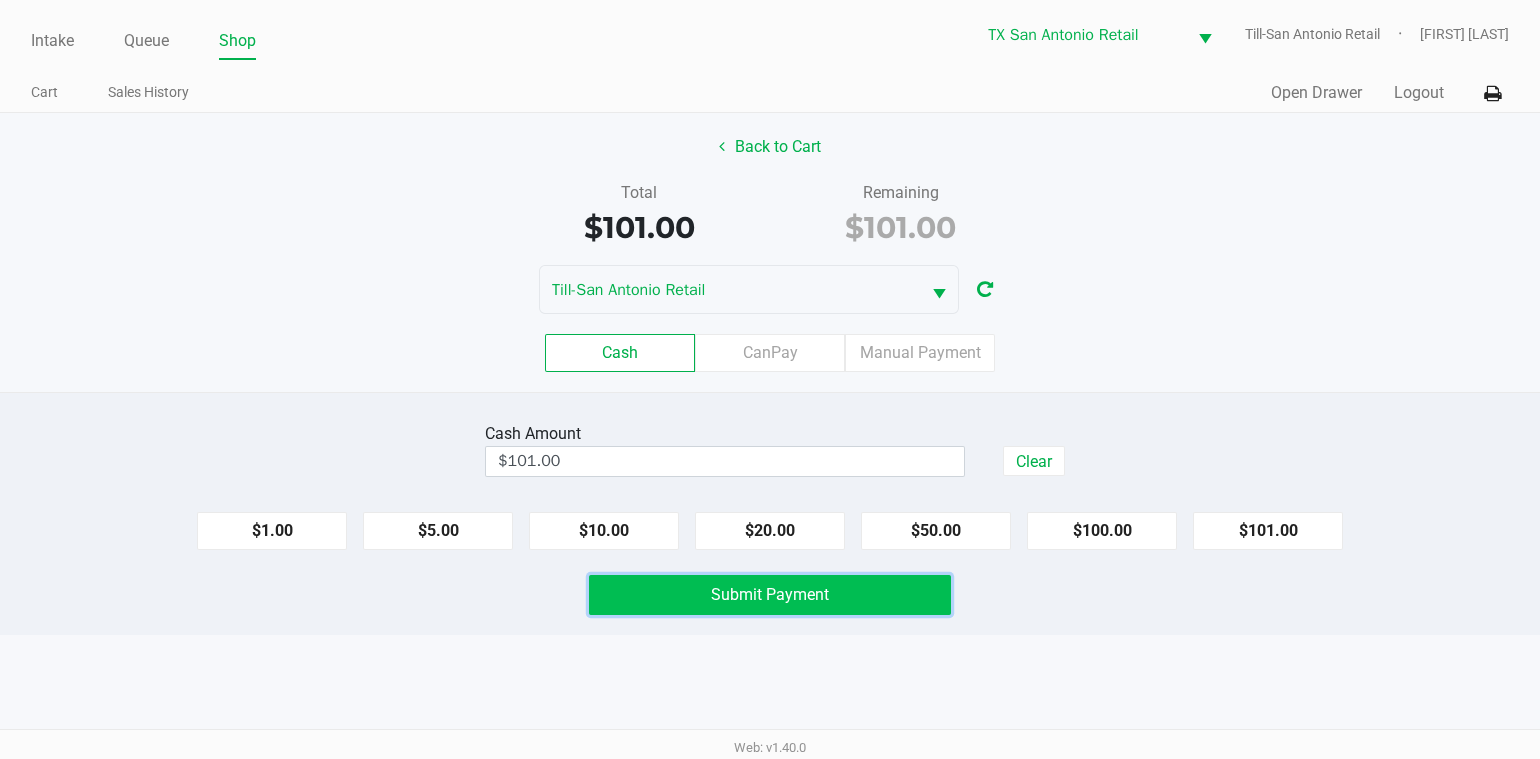 click on "Submit Payment" 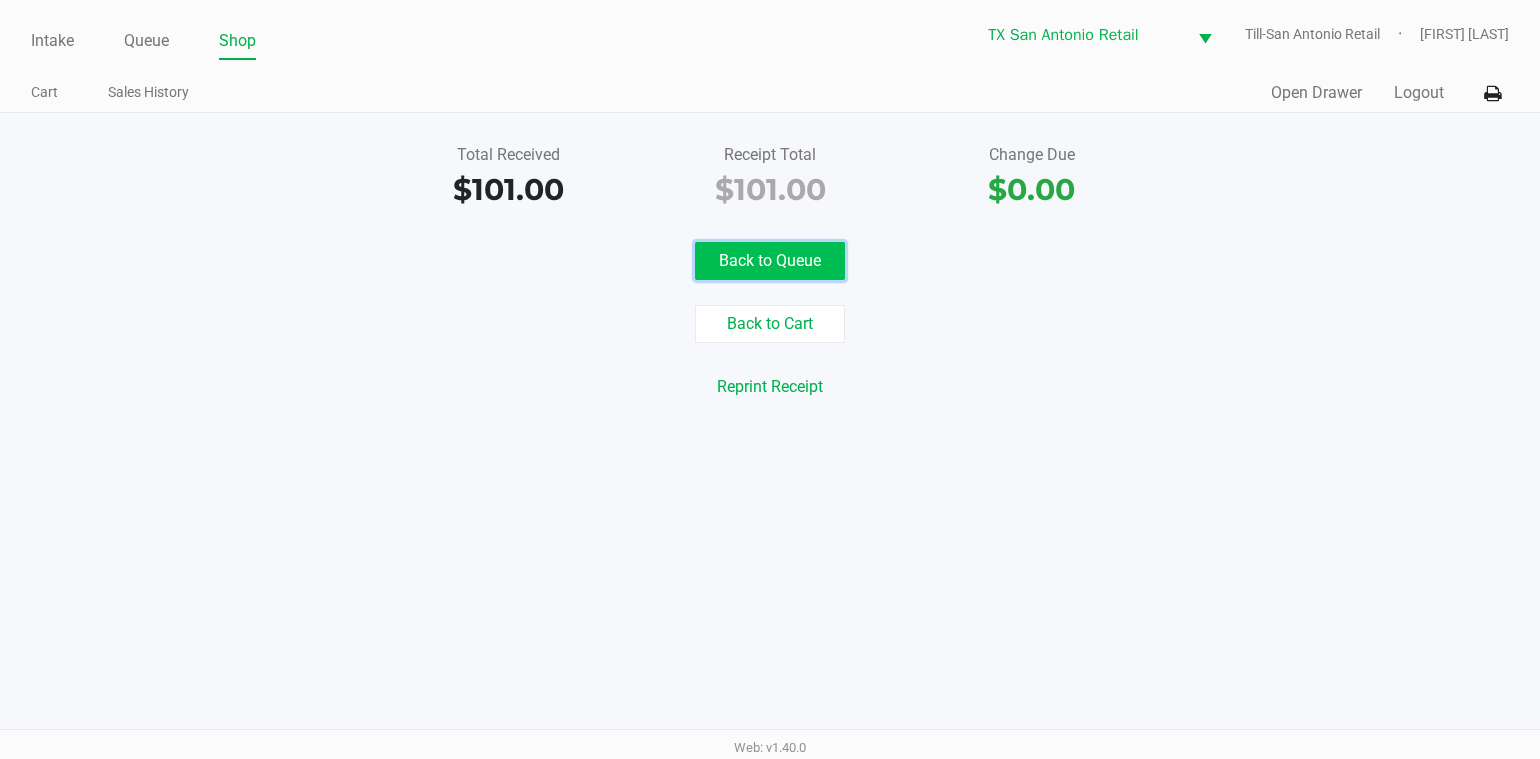 click on "Back to Queue" 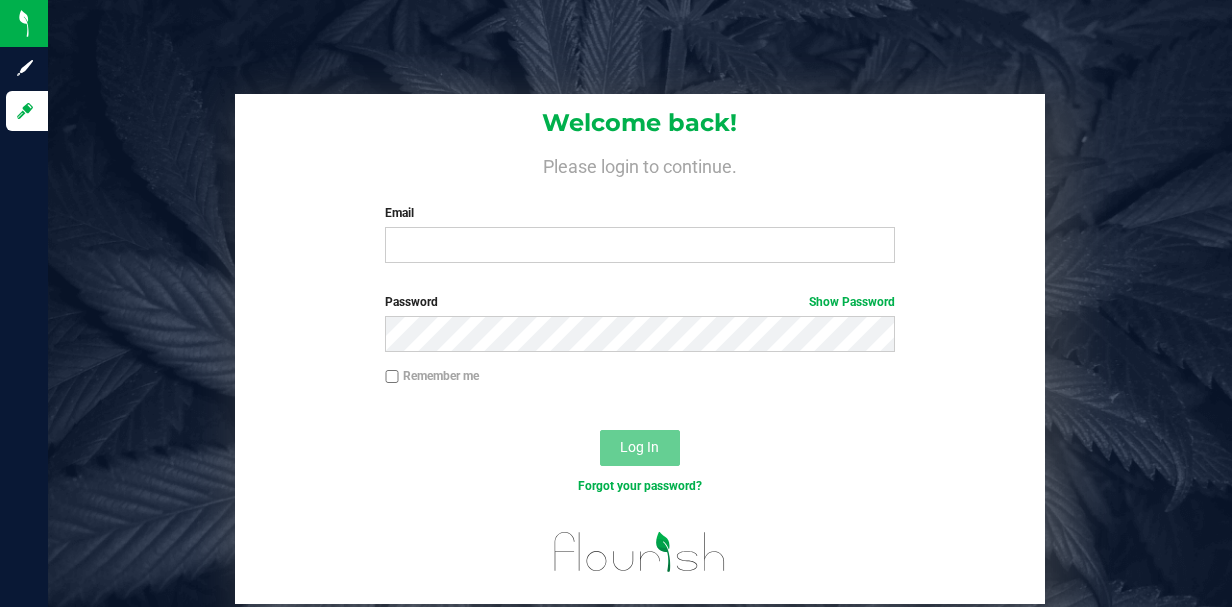 scroll, scrollTop: 0, scrollLeft: 0, axis: both 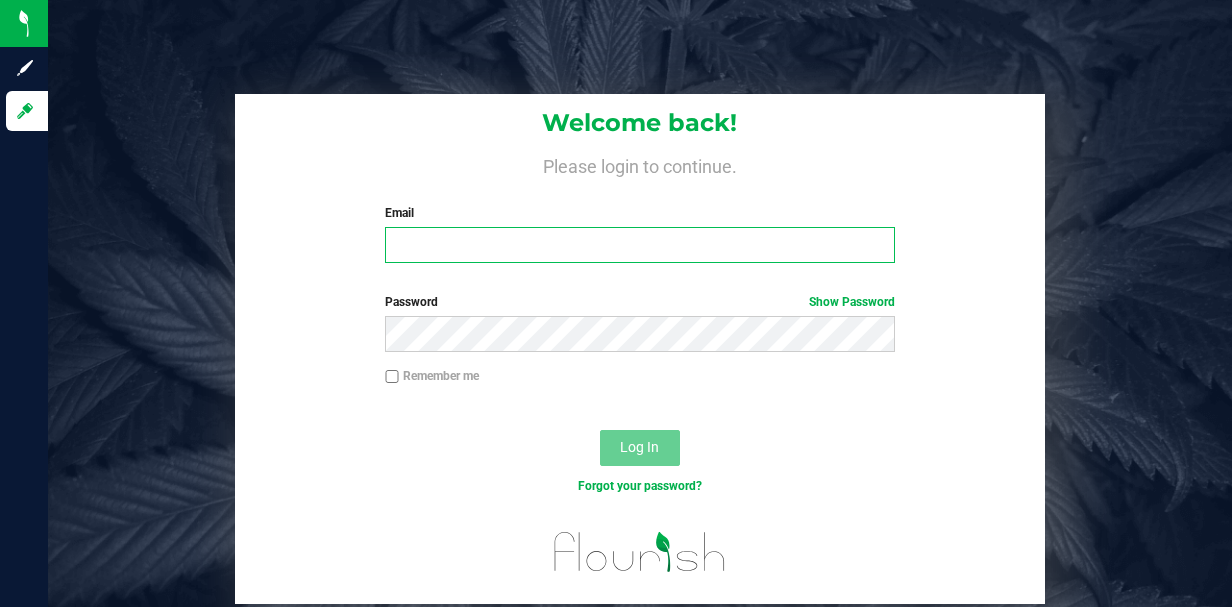 click on "Email" at bounding box center [640, 245] 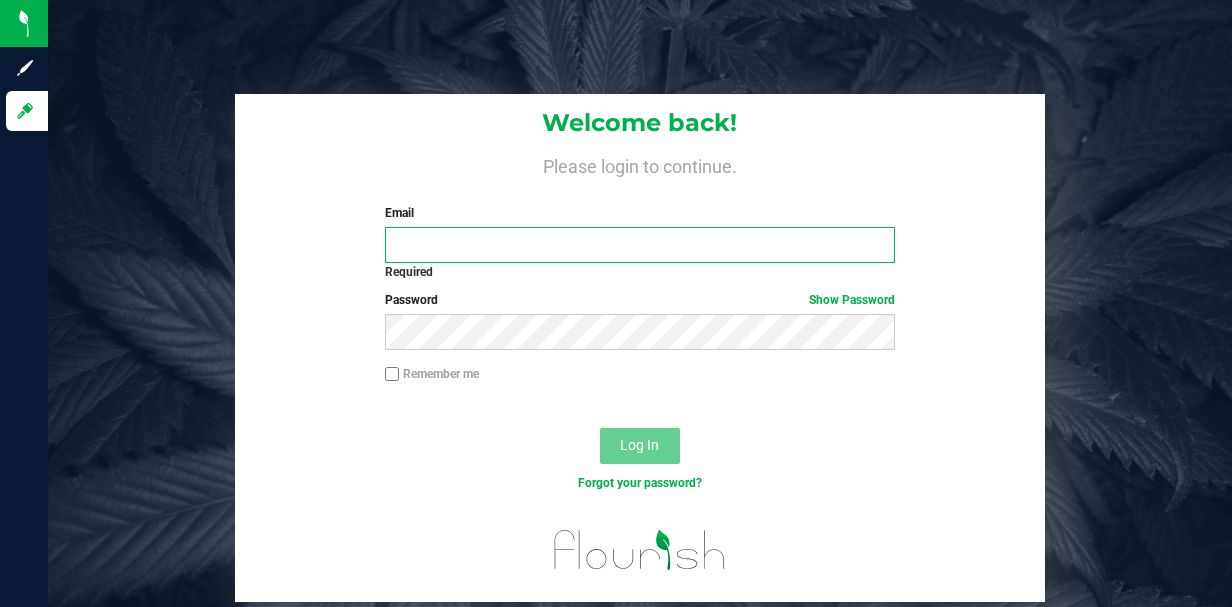 click on "Email" at bounding box center (640, 245) 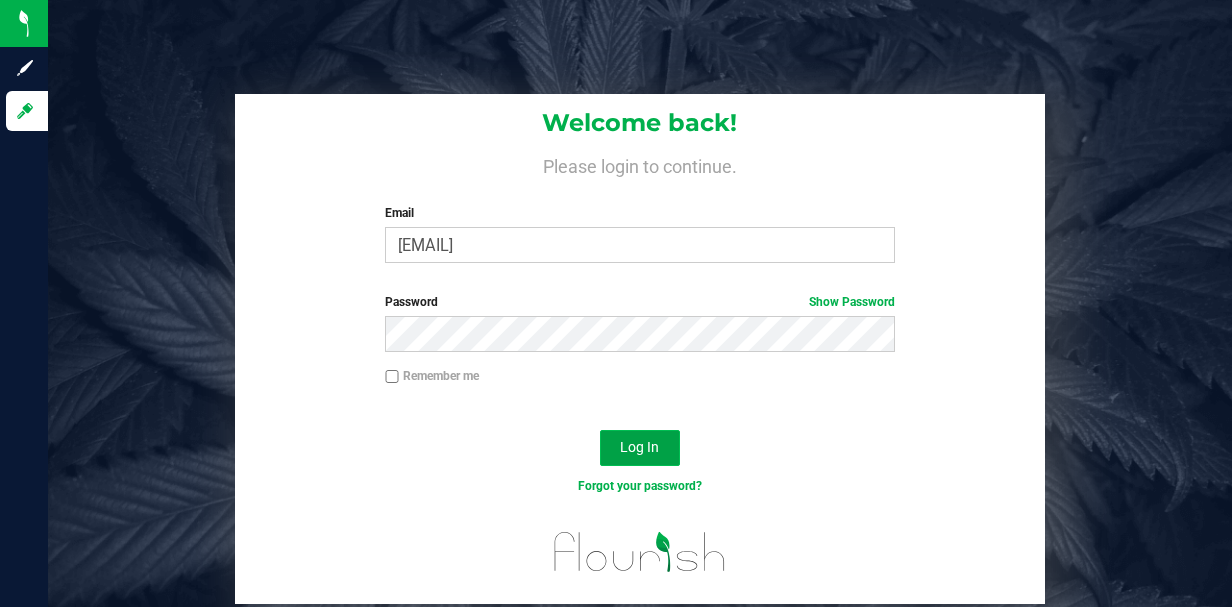 drag, startPoint x: 656, startPoint y: 450, endPoint x: 622, endPoint y: 441, distance: 35.17101 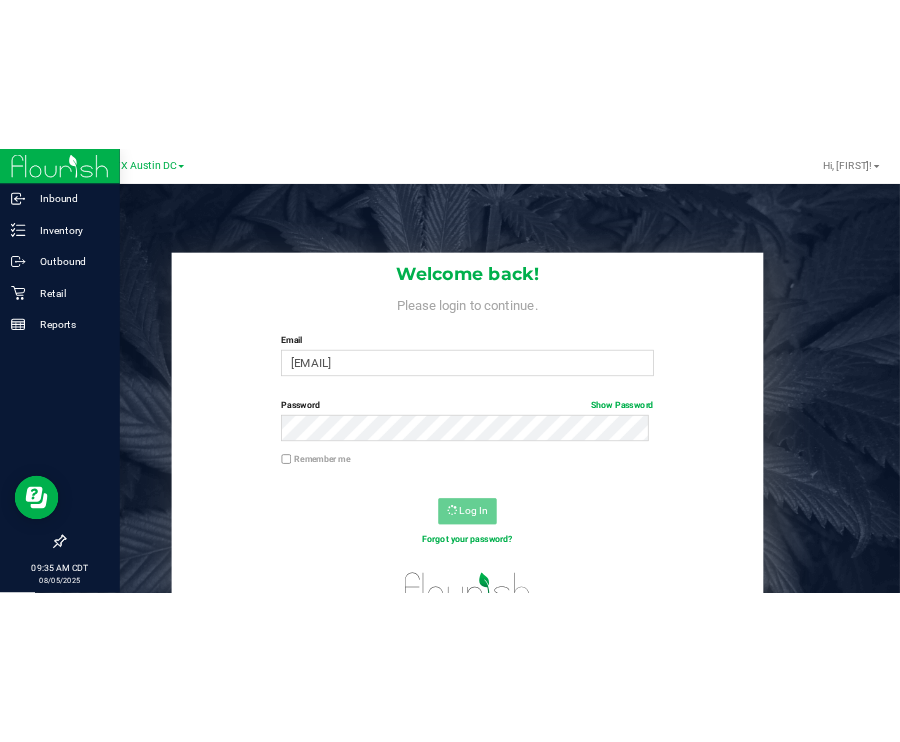 scroll, scrollTop: 0, scrollLeft: 0, axis: both 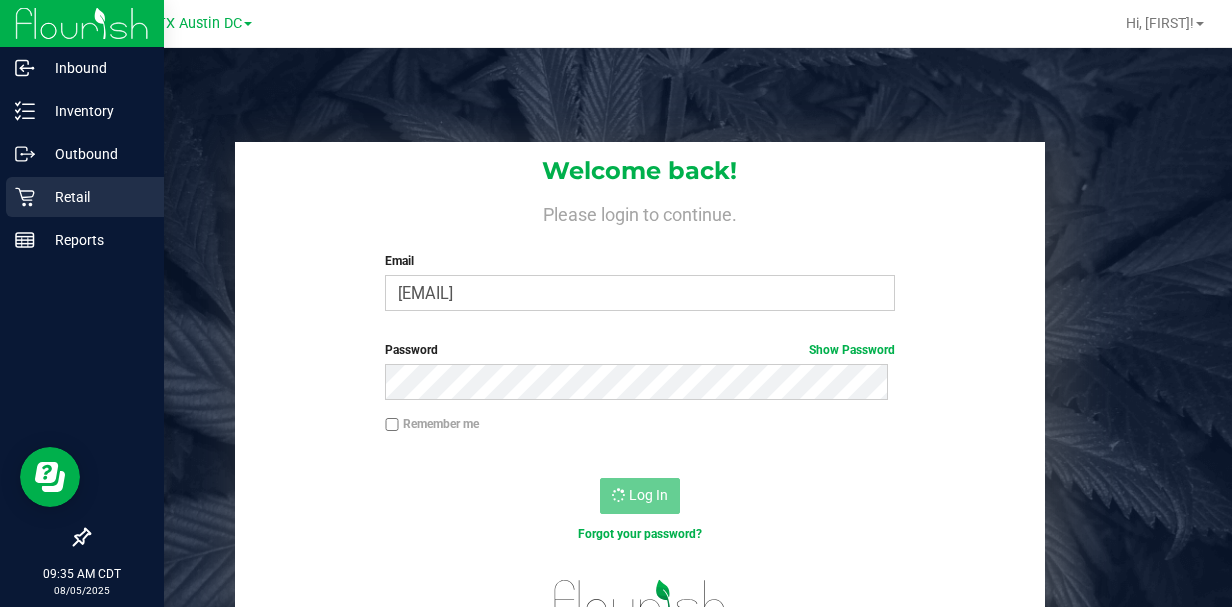 click on "Retail" at bounding box center [95, 197] 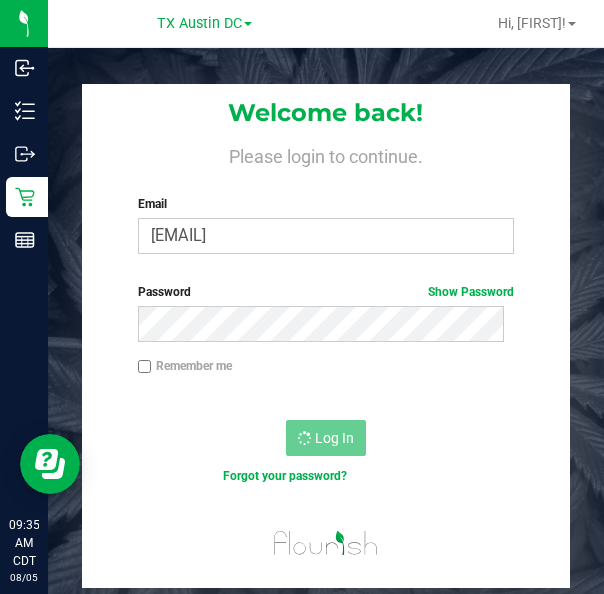 click on "Welcome back!
Please login to continue.
Email
mortiz@goodblend.com
Required
Please format your email correctly.
Password
Show Password
Remember me
Log In
Forgot your password?" at bounding box center (326, 336) 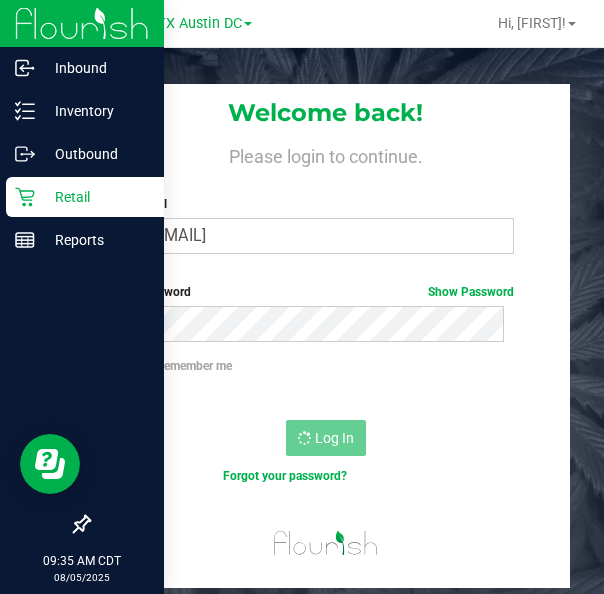 click 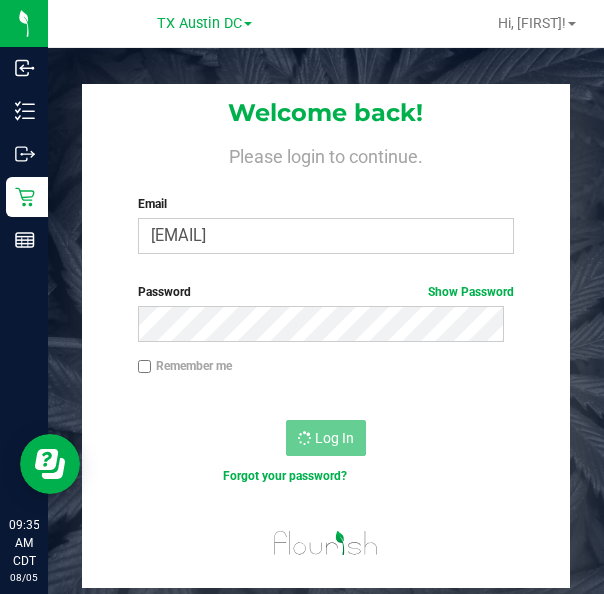 click on "TX Austin DC" at bounding box center [204, 22] 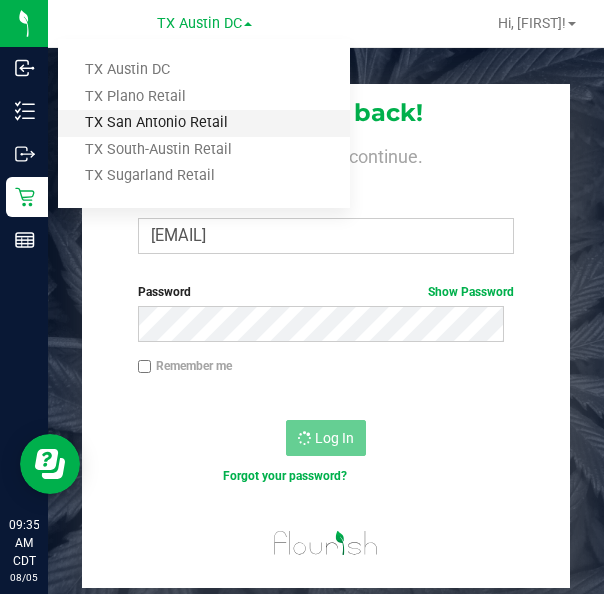 click on "TX San Antonio Retail" at bounding box center [204, 123] 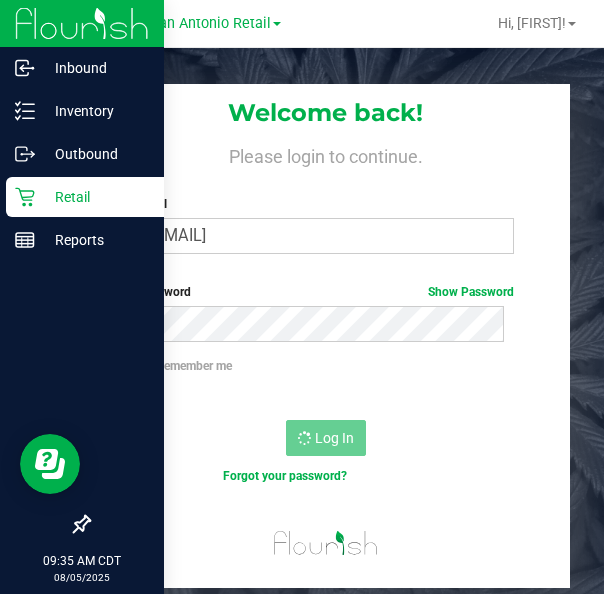 click on "Retail" at bounding box center (95, 197) 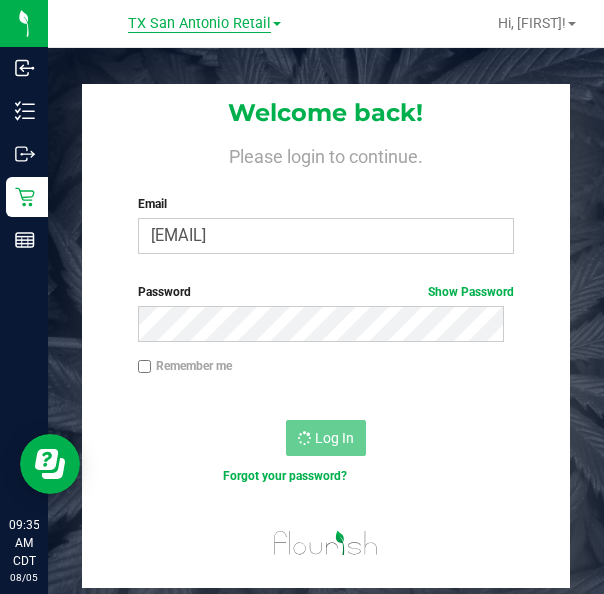 click on "TX San Antonio Retail" at bounding box center (199, 24) 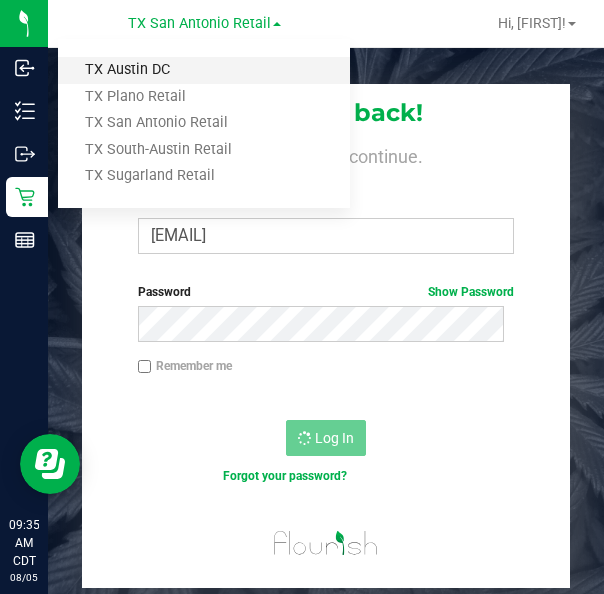 click on "TX Austin DC" at bounding box center (204, 70) 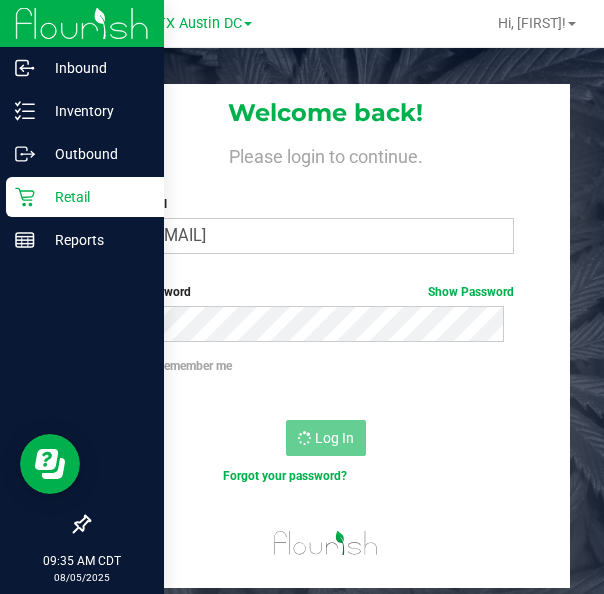 click 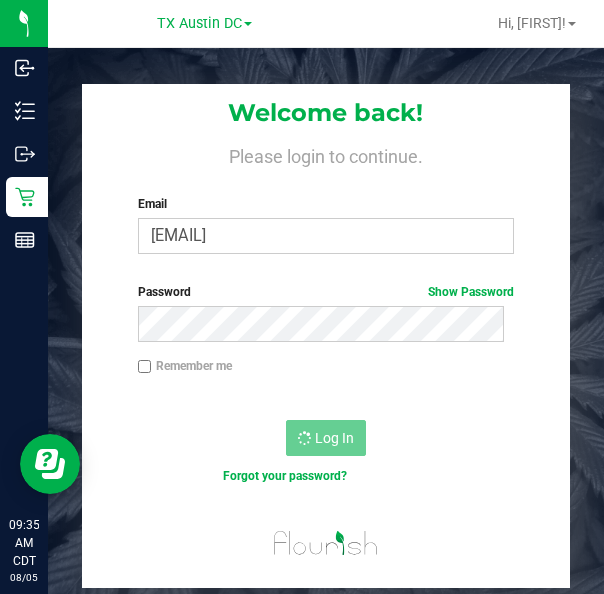 click at bounding box center (421, 23) 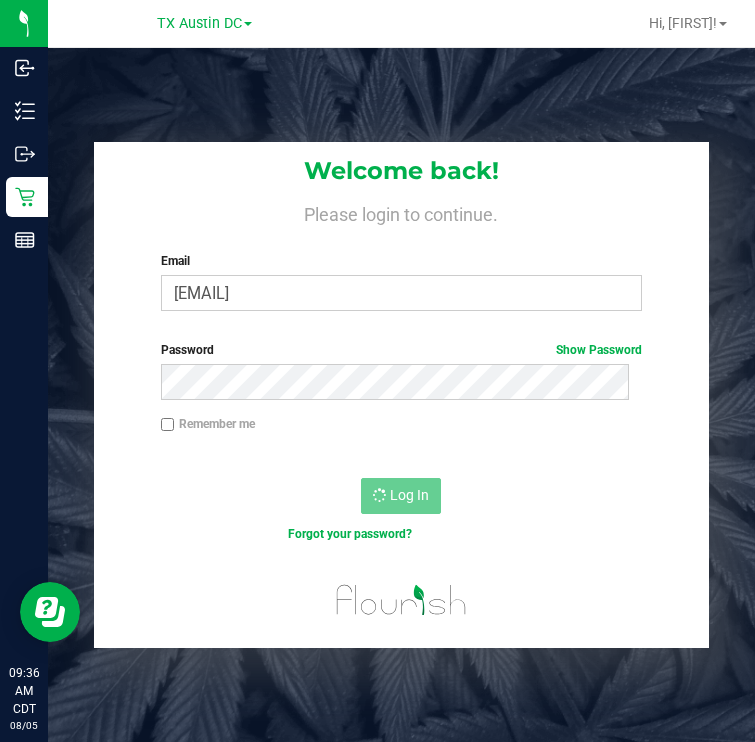 drag, startPoint x: 475, startPoint y: 104, endPoint x: 200, endPoint y: 129, distance: 276.13403 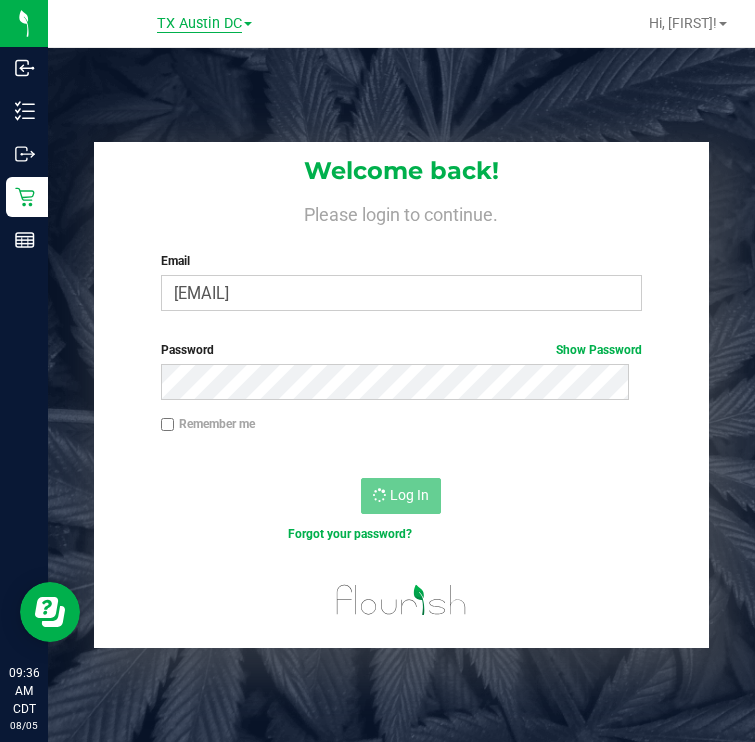 click on "TX Austin DC" at bounding box center (199, 24) 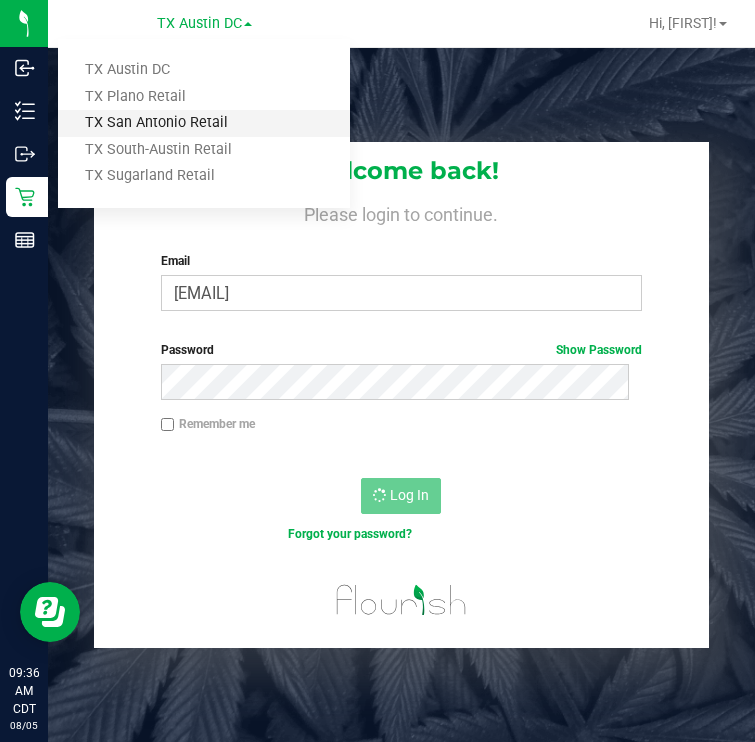 click on "TX San Antonio Retail" at bounding box center [204, 123] 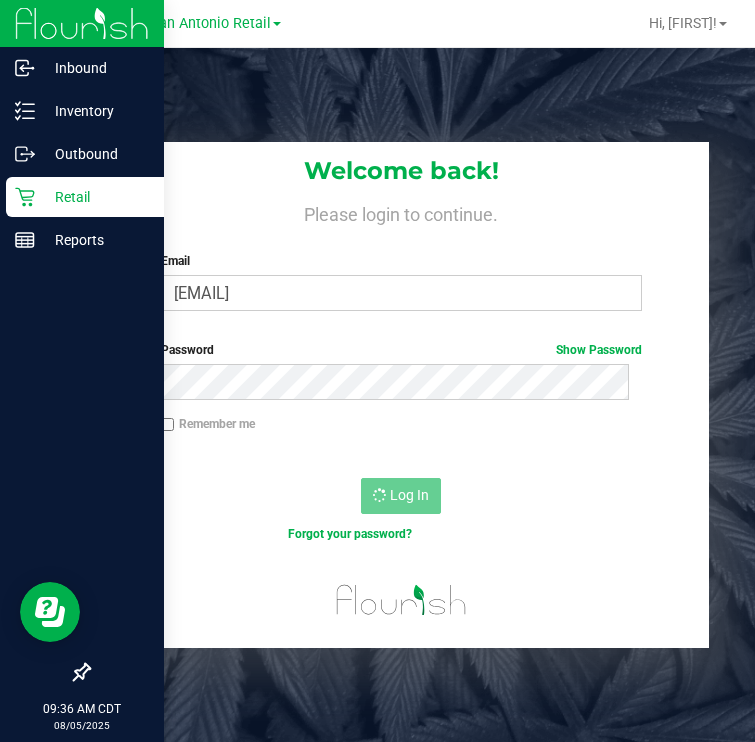 click on "Retail" at bounding box center [95, 197] 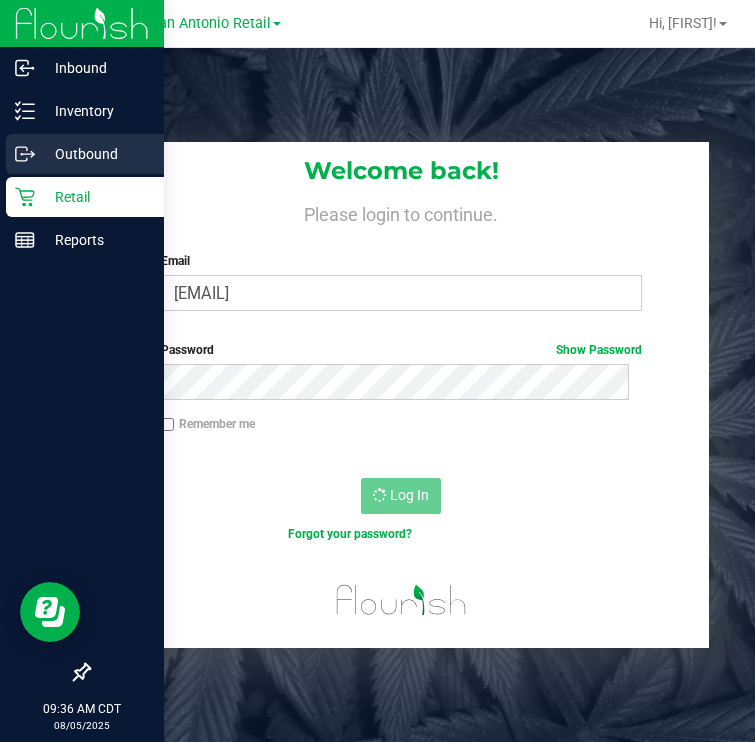 click on "Outbound" at bounding box center [85, 154] 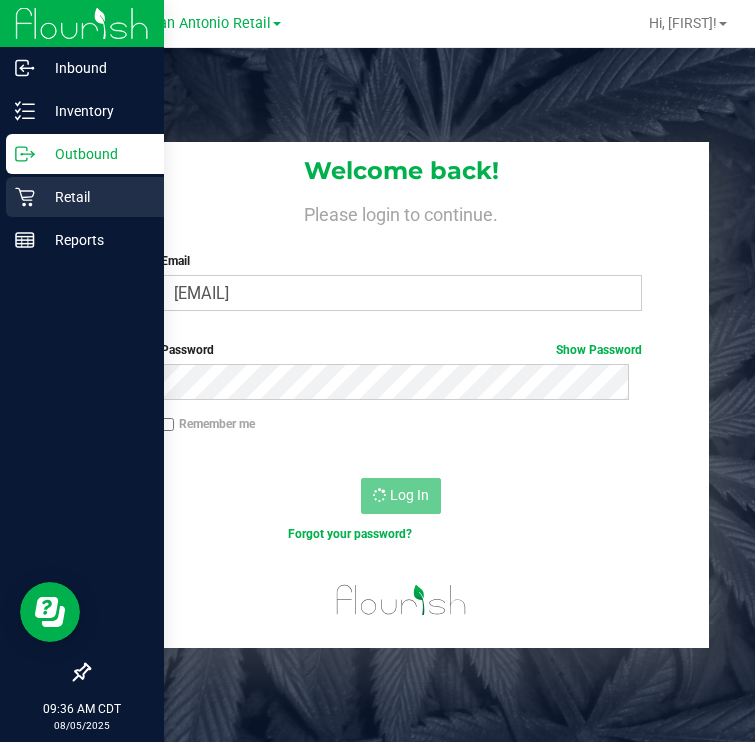 click 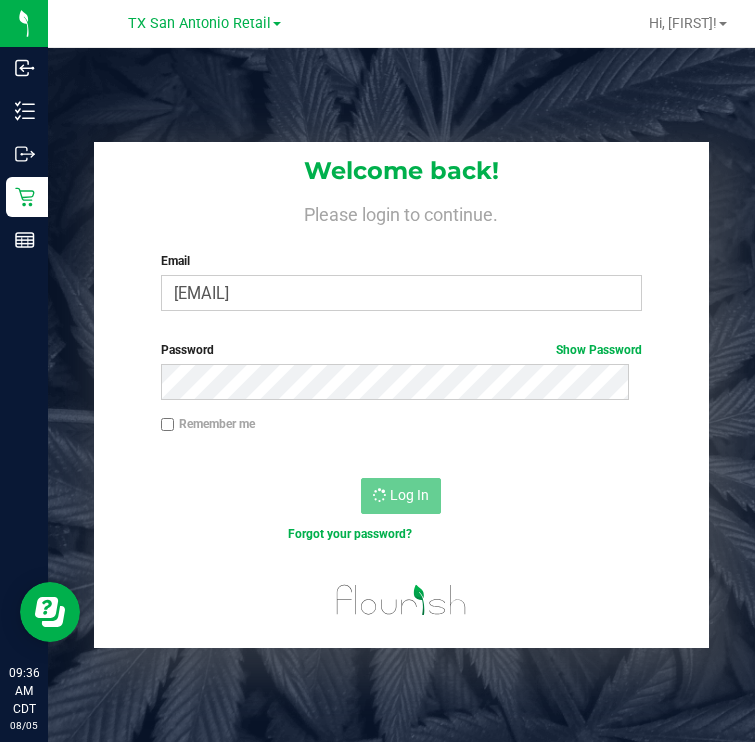 click on "Welcome back!
Please login to continue.
Email
mortiz@goodblend.com
Required
Please format your email correctly.
Password
Show Password
Remember me
Log In
Forgot your password?" at bounding box center (401, 419) 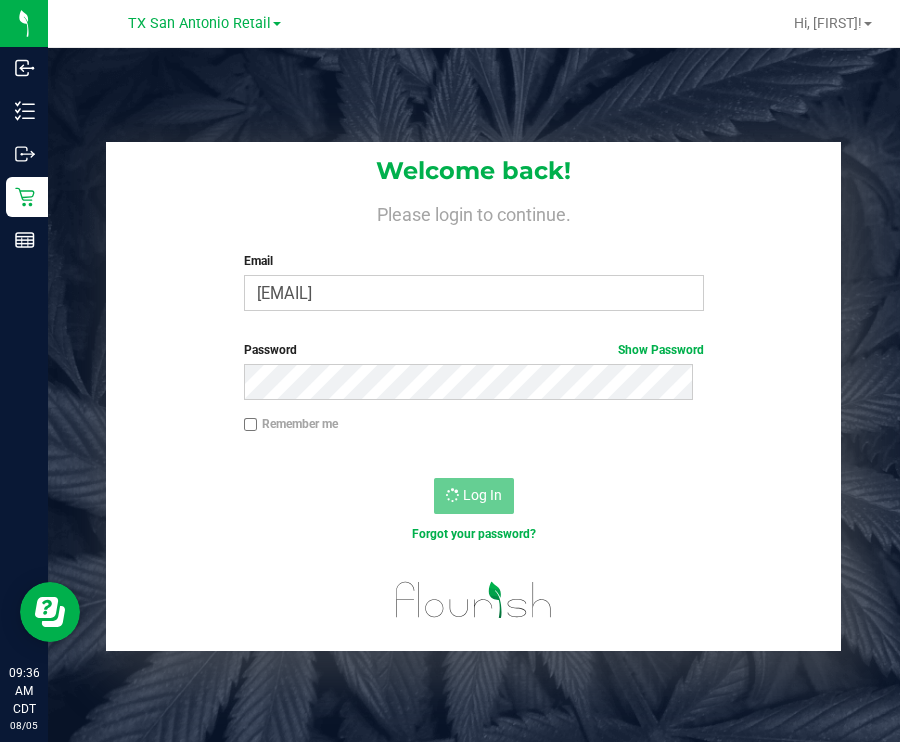 drag, startPoint x: 304, startPoint y: 126, endPoint x: 297, endPoint y: 115, distance: 13.038404 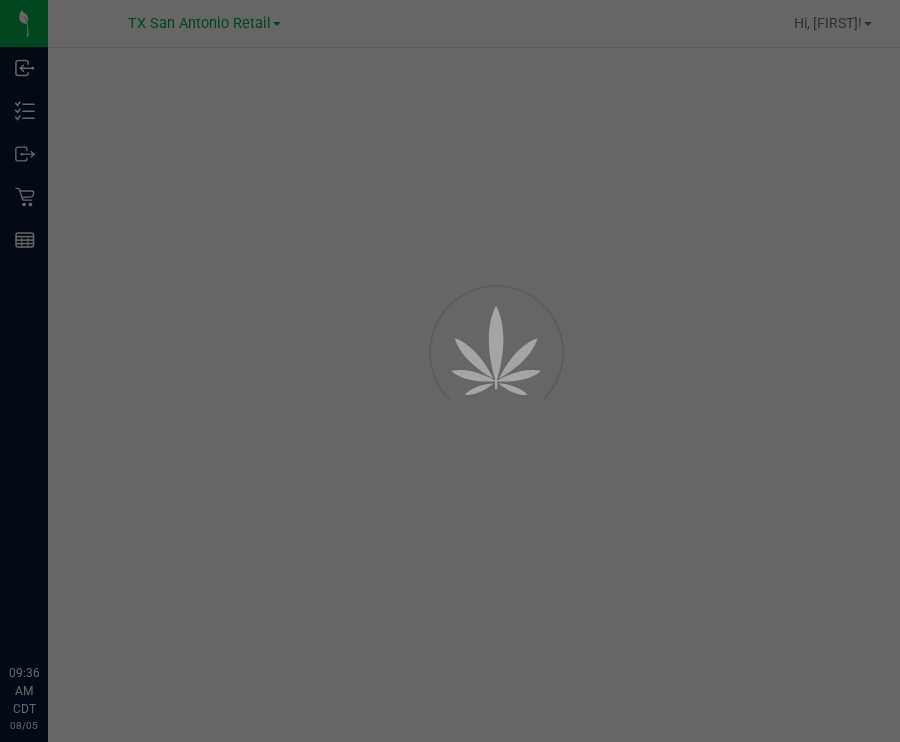 scroll, scrollTop: 0, scrollLeft: 0, axis: both 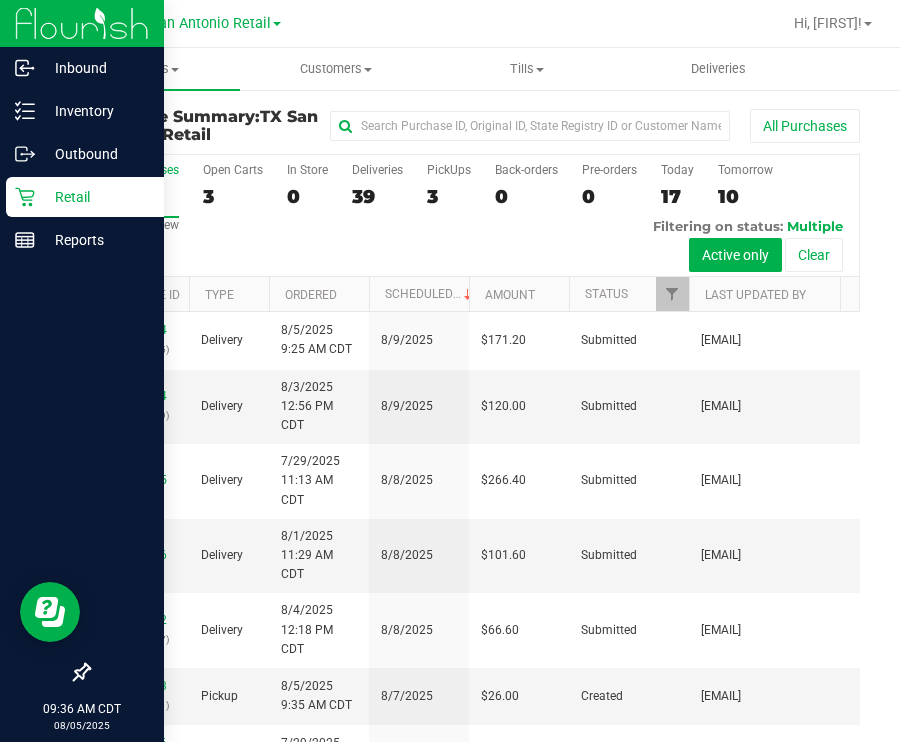 click on "Retail" at bounding box center [85, 197] 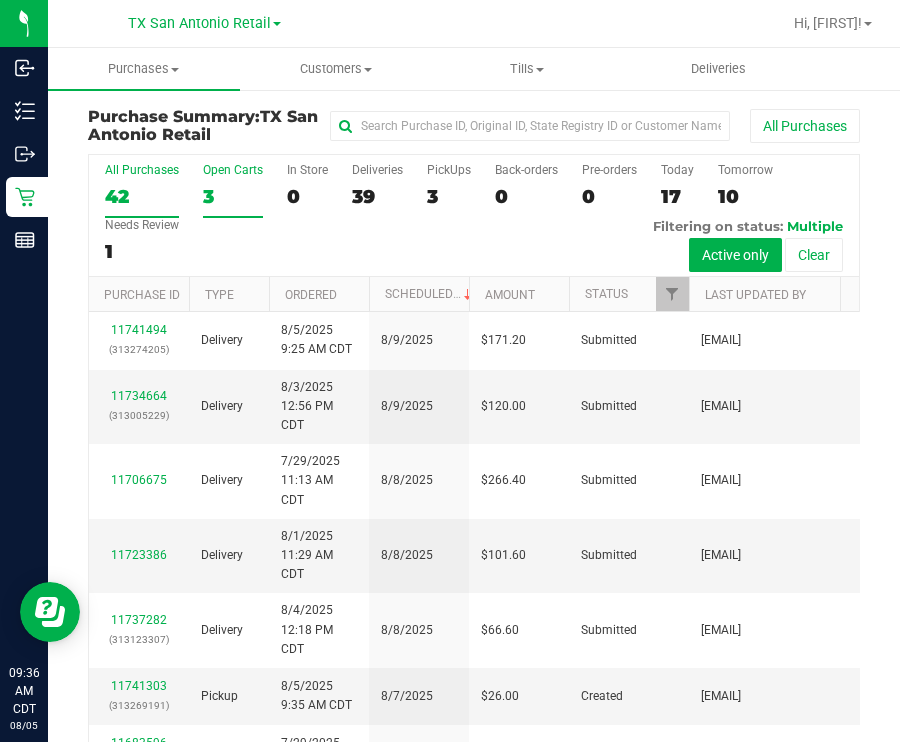 click on "3" at bounding box center [233, 196] 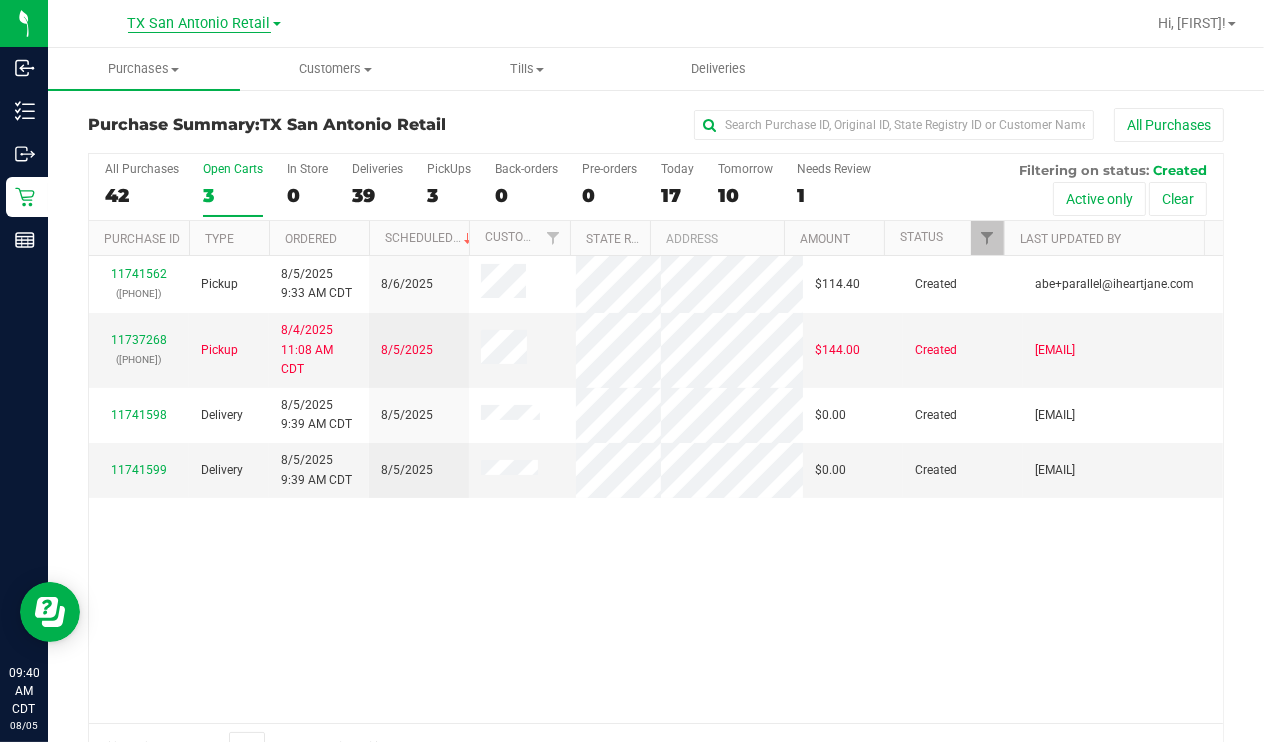 click on "TX San Antonio Retail" at bounding box center [199, 24] 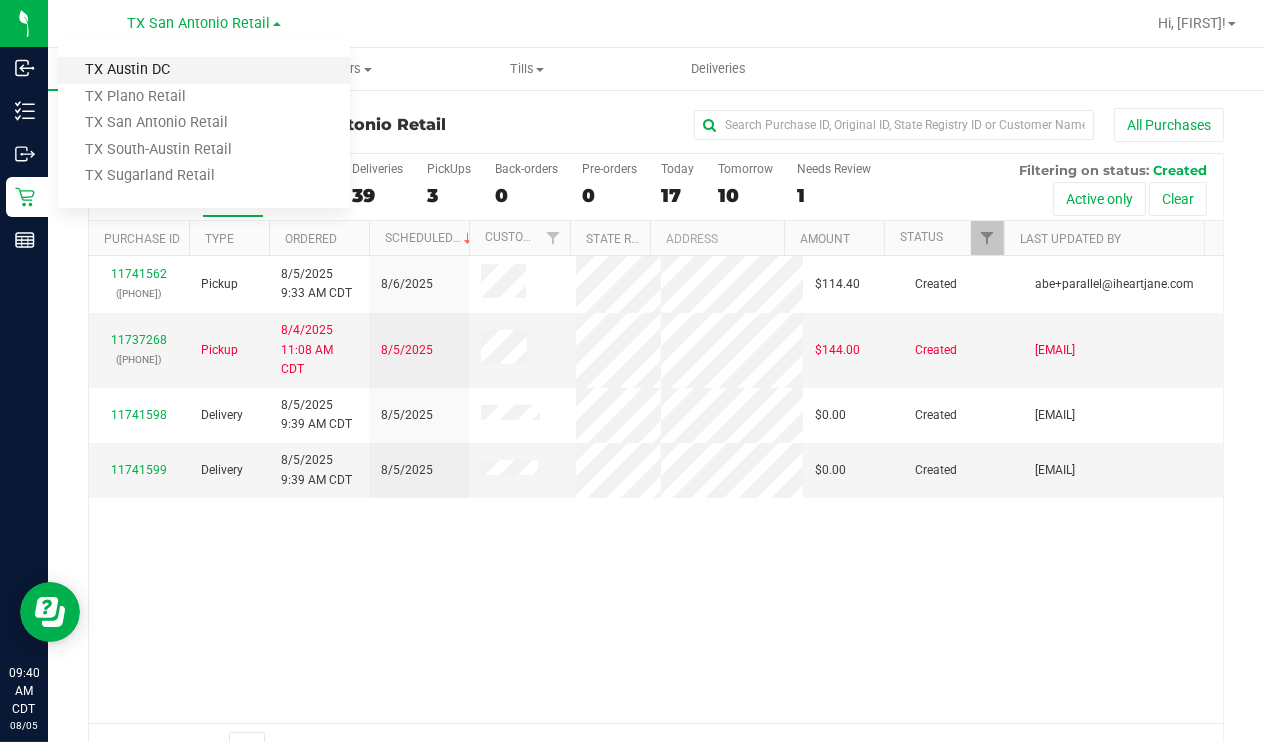 click on "TX Austin DC" at bounding box center [204, 70] 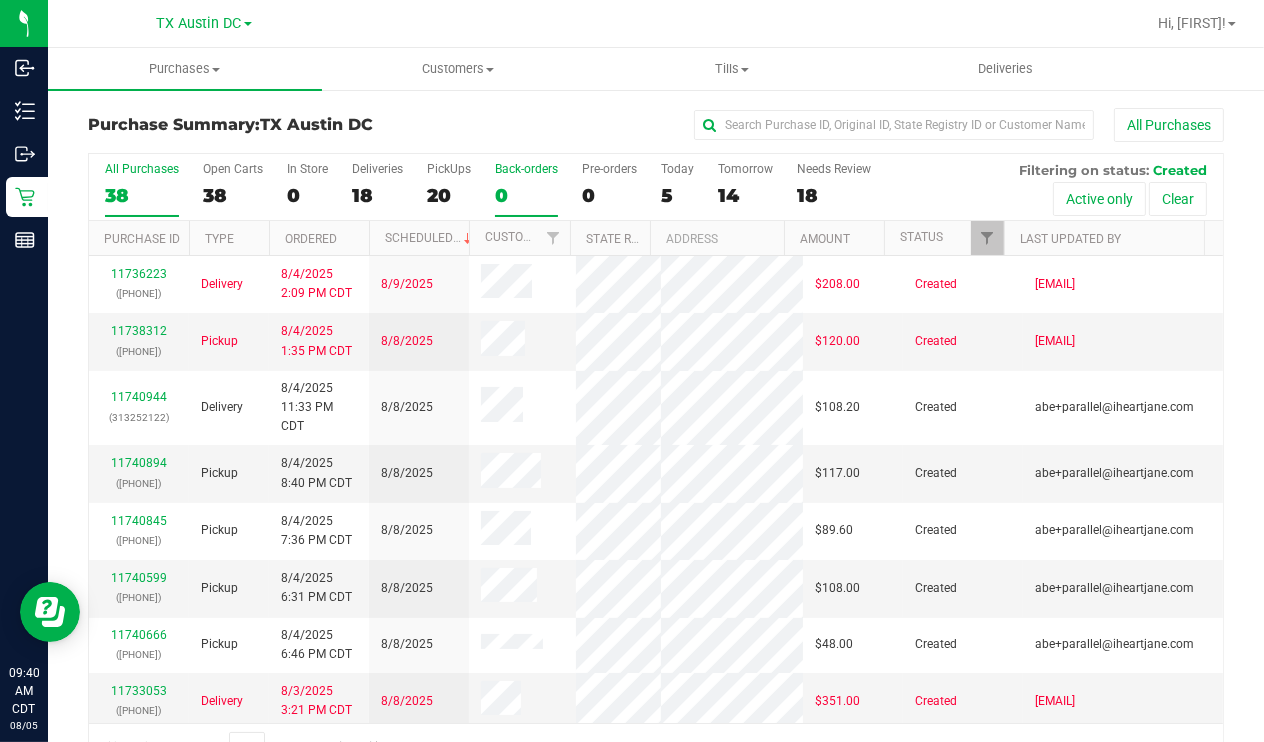 click on "0" at bounding box center [526, 195] 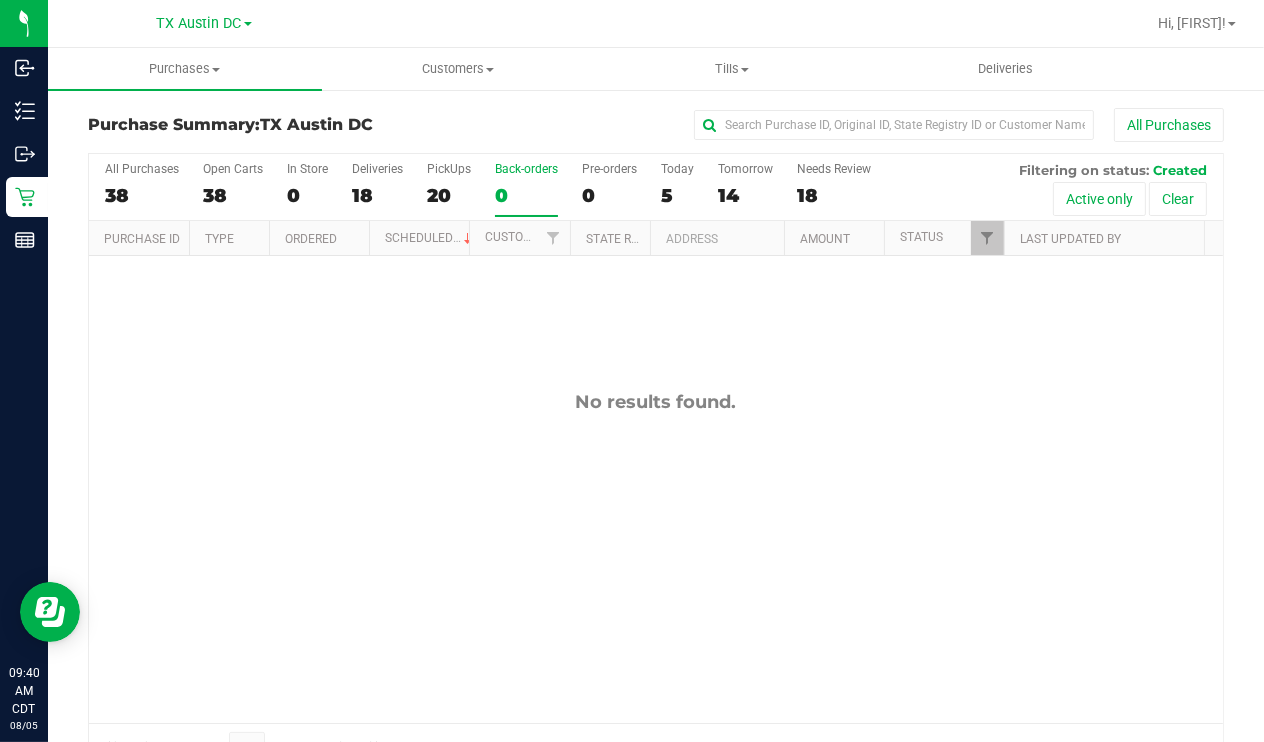 click on "All Purchases
38
Open Carts
38
In Store
0
Deliveries
18
PickUps
20
Back-orders
0
Pre-orders
0
Today
5
Tomorrow
14" at bounding box center [656, 187] 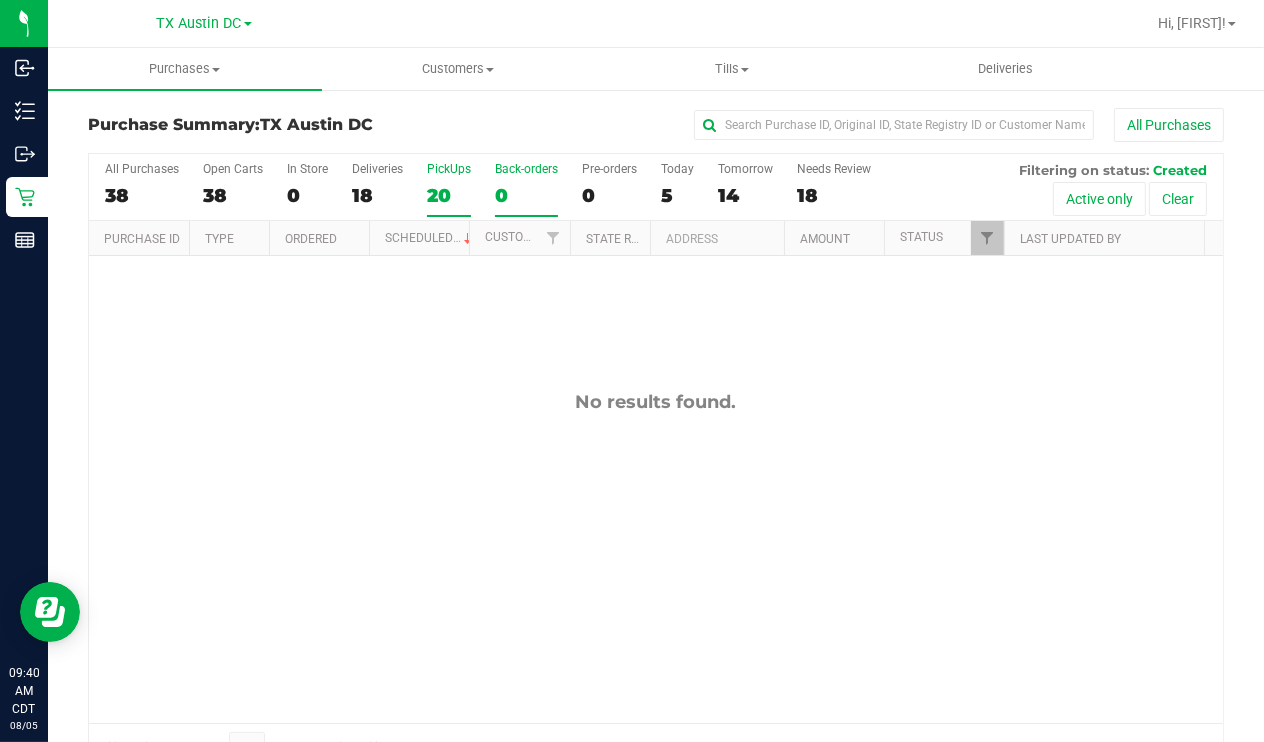 click on "20" at bounding box center [449, 195] 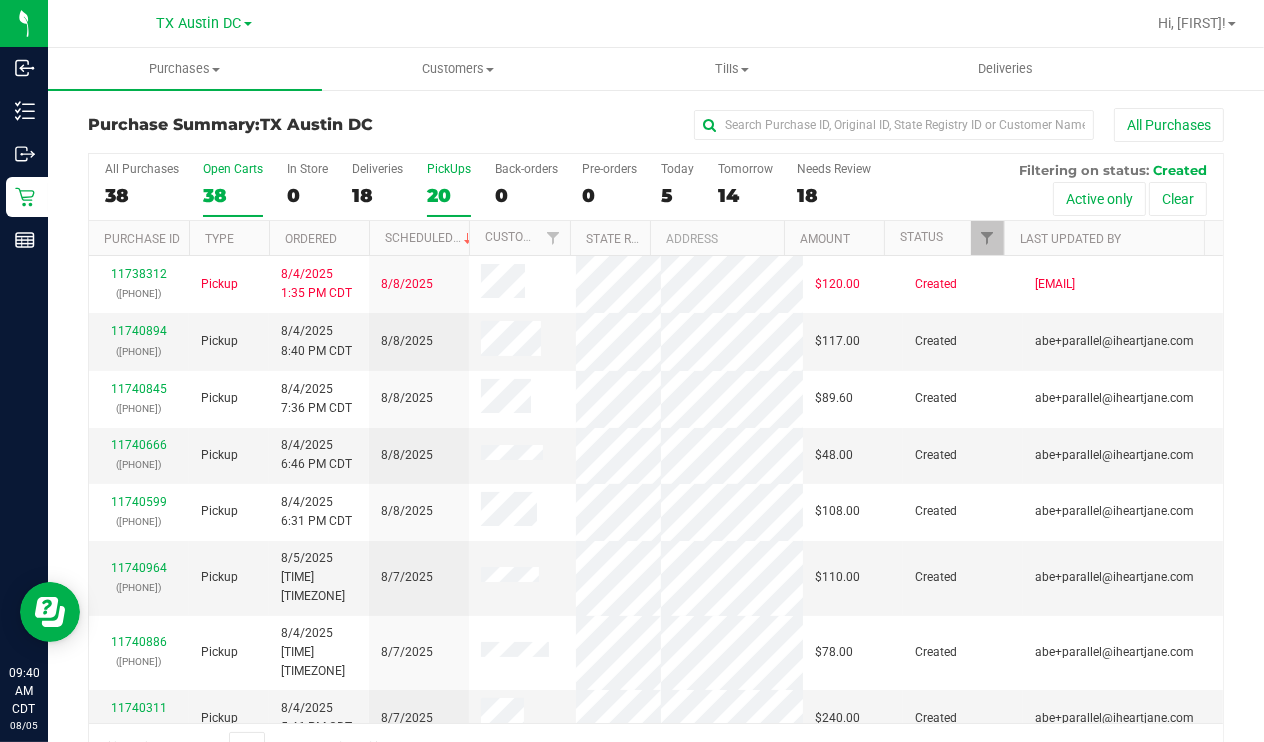 click on "38" at bounding box center (233, 195) 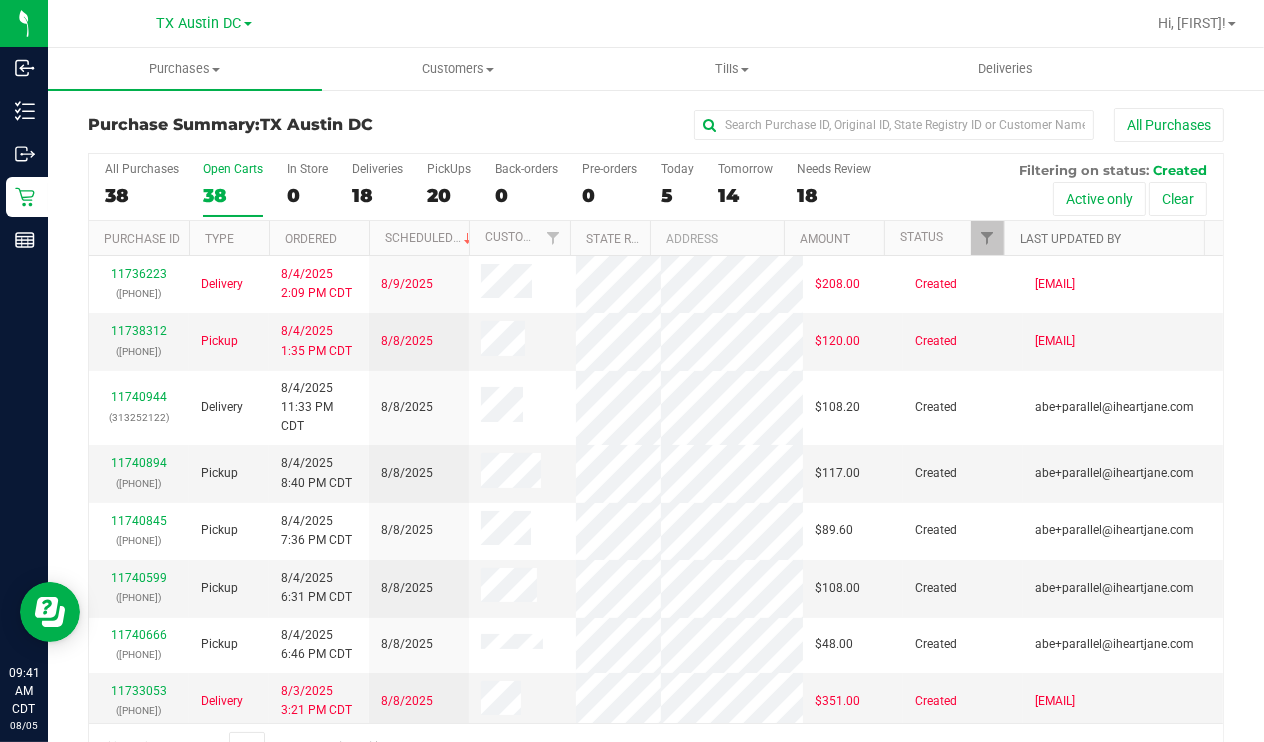 click on "Last Updated By" at bounding box center [1070, 239] 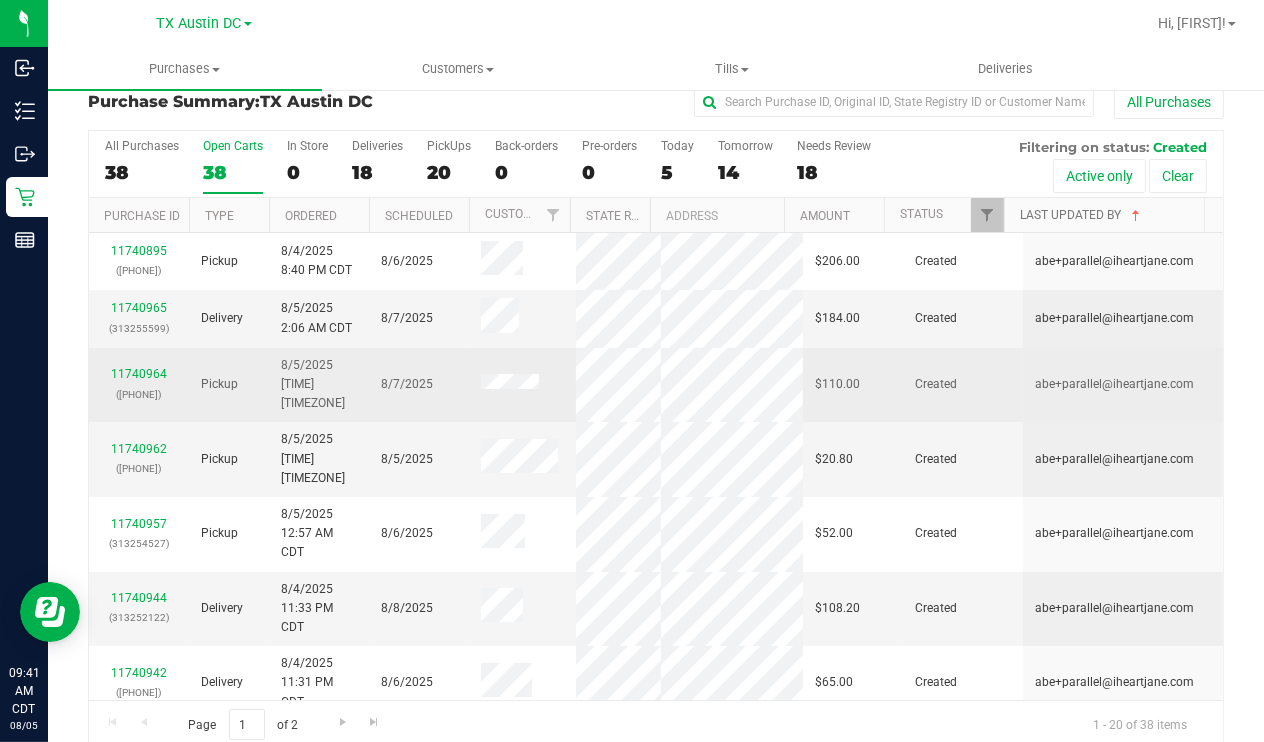 scroll, scrollTop: 0, scrollLeft: 0, axis: both 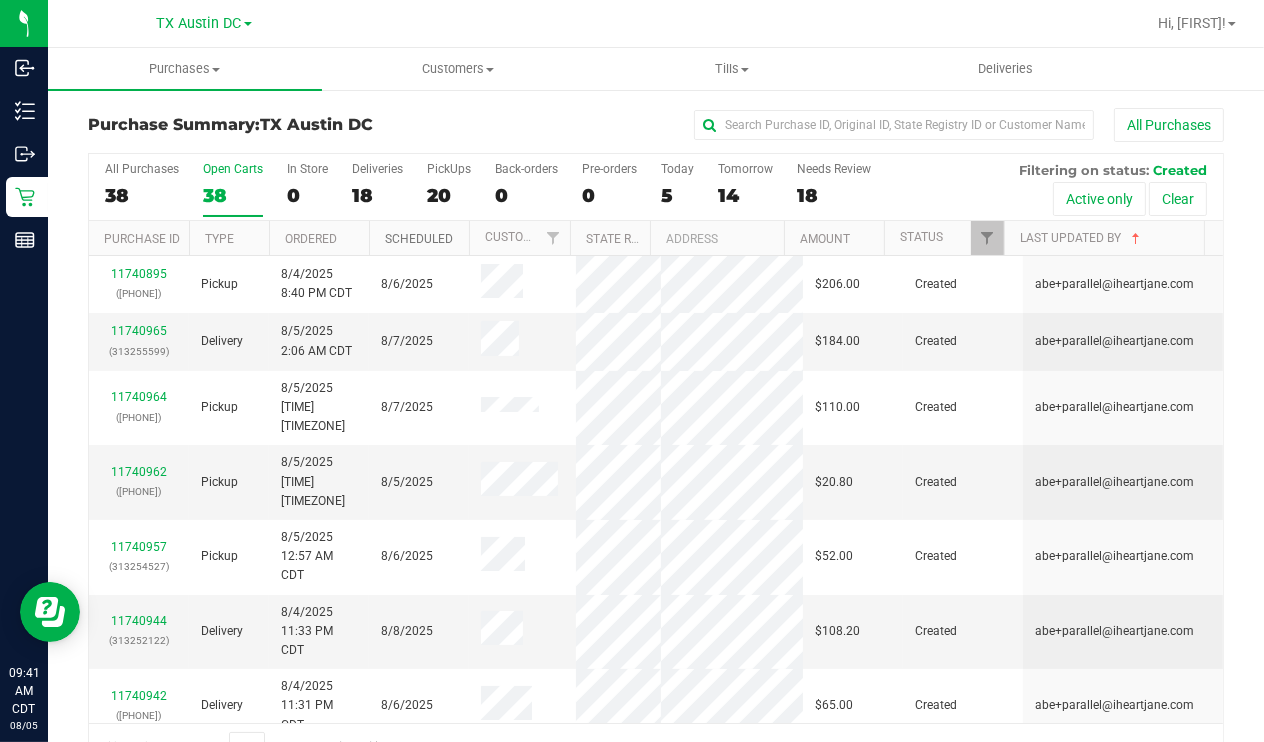 click on "Scheduled" at bounding box center (419, 239) 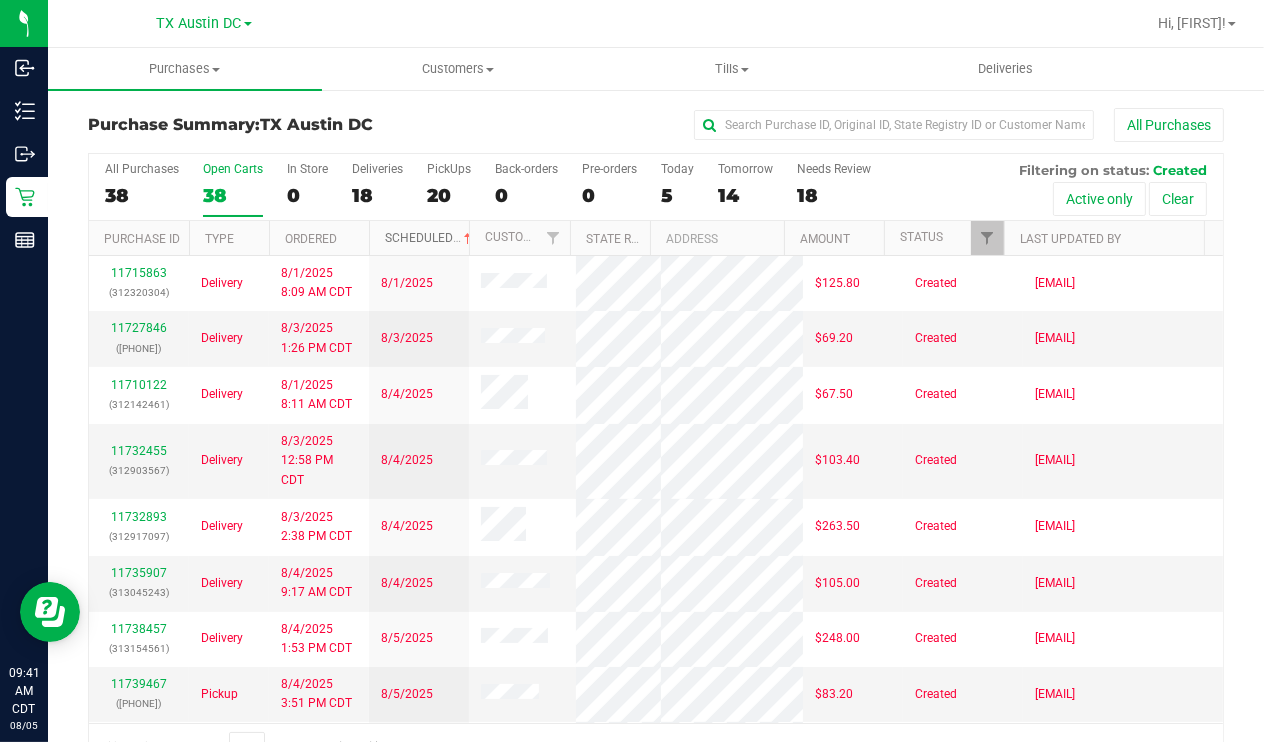 click on "Scheduled" at bounding box center (430, 238) 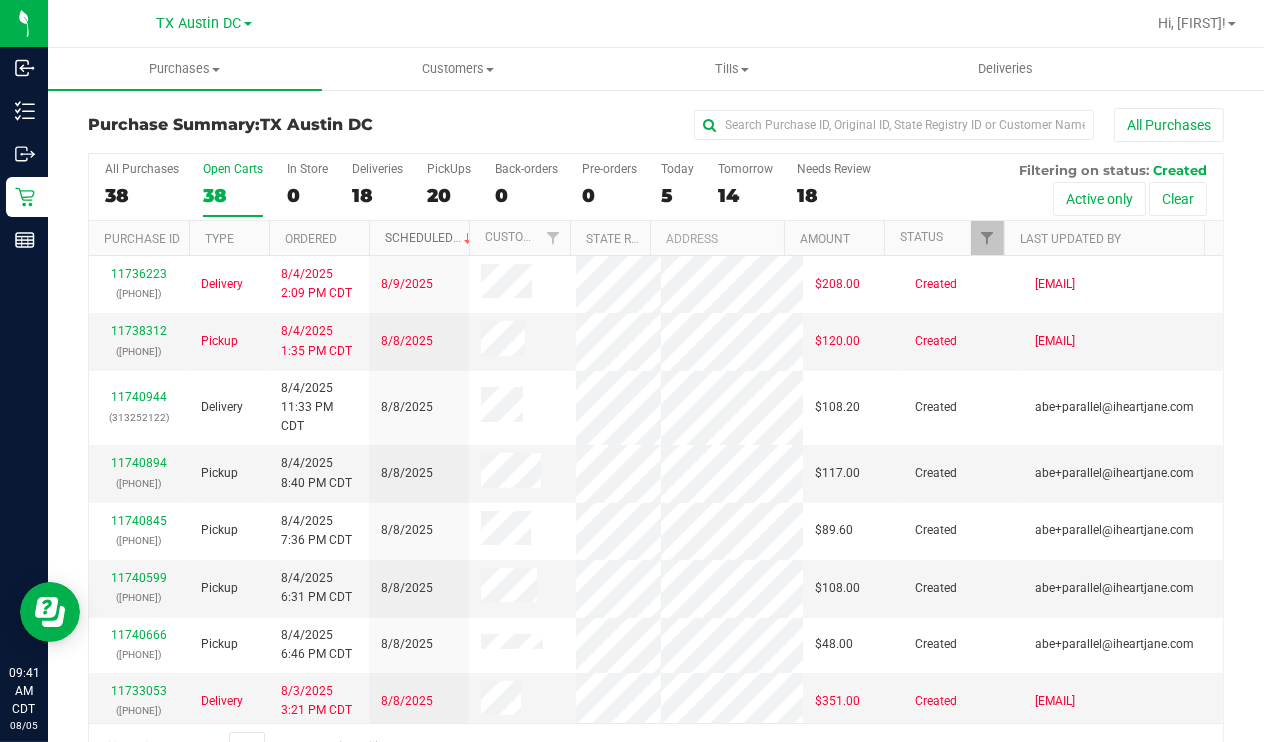 click on "Scheduled" at bounding box center (430, 238) 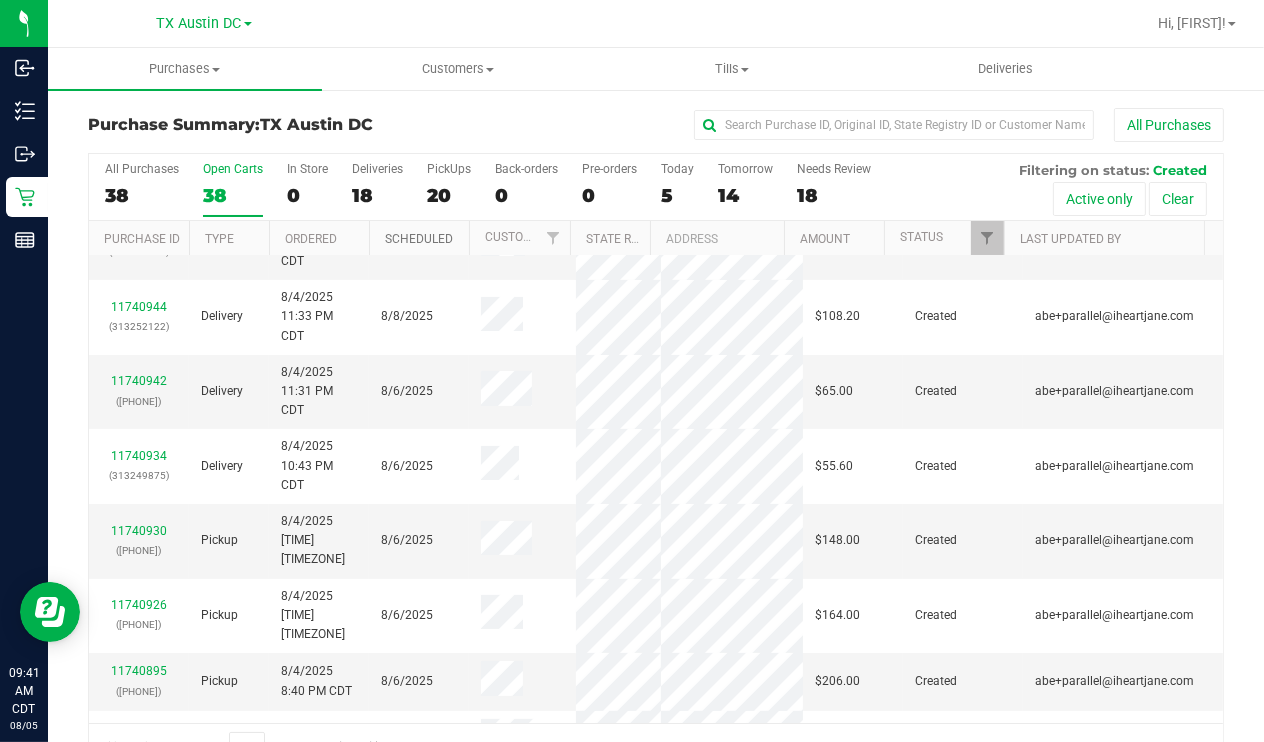 scroll, scrollTop: 0, scrollLeft: 0, axis: both 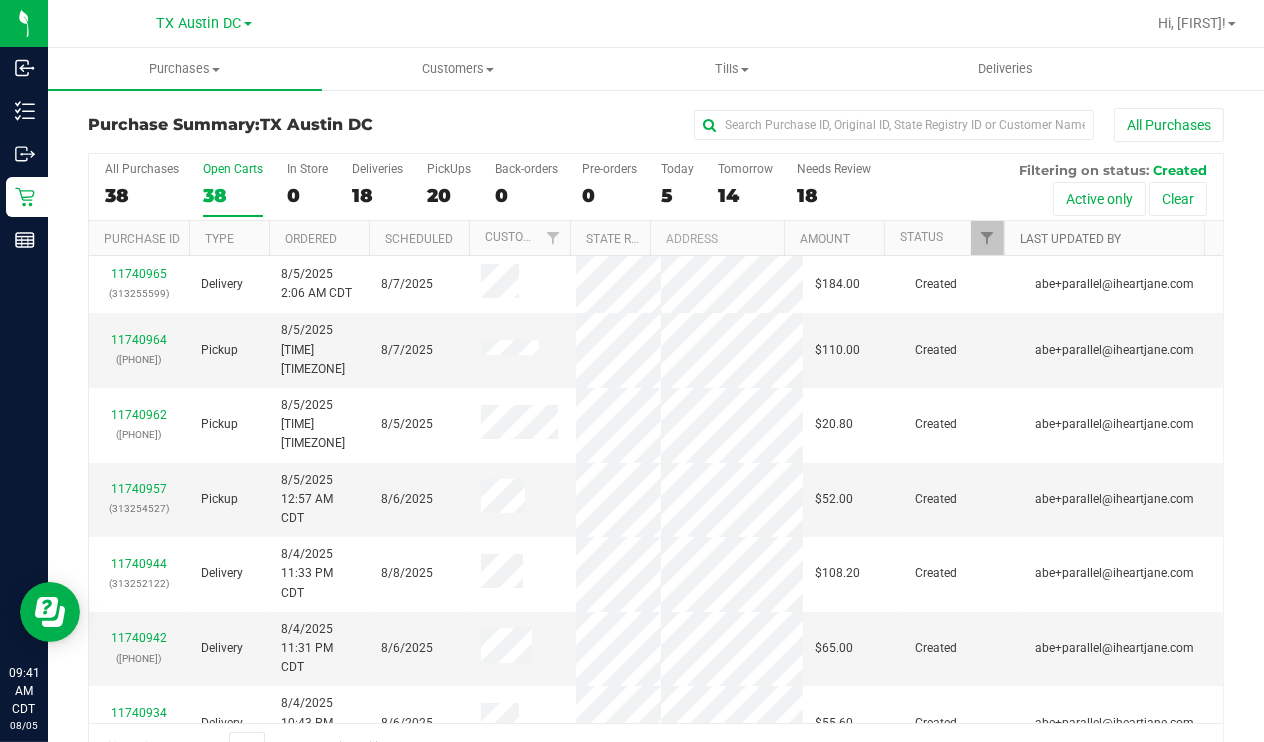 click on "Last Updated By" at bounding box center (1070, 239) 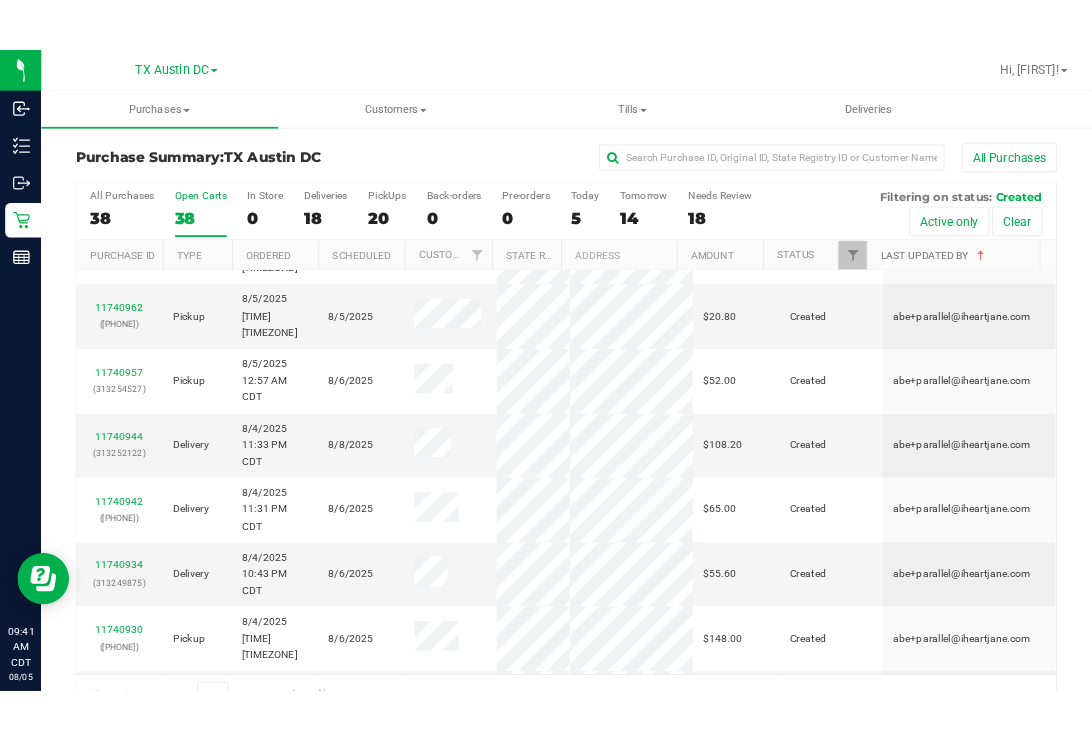 scroll, scrollTop: 0, scrollLeft: 0, axis: both 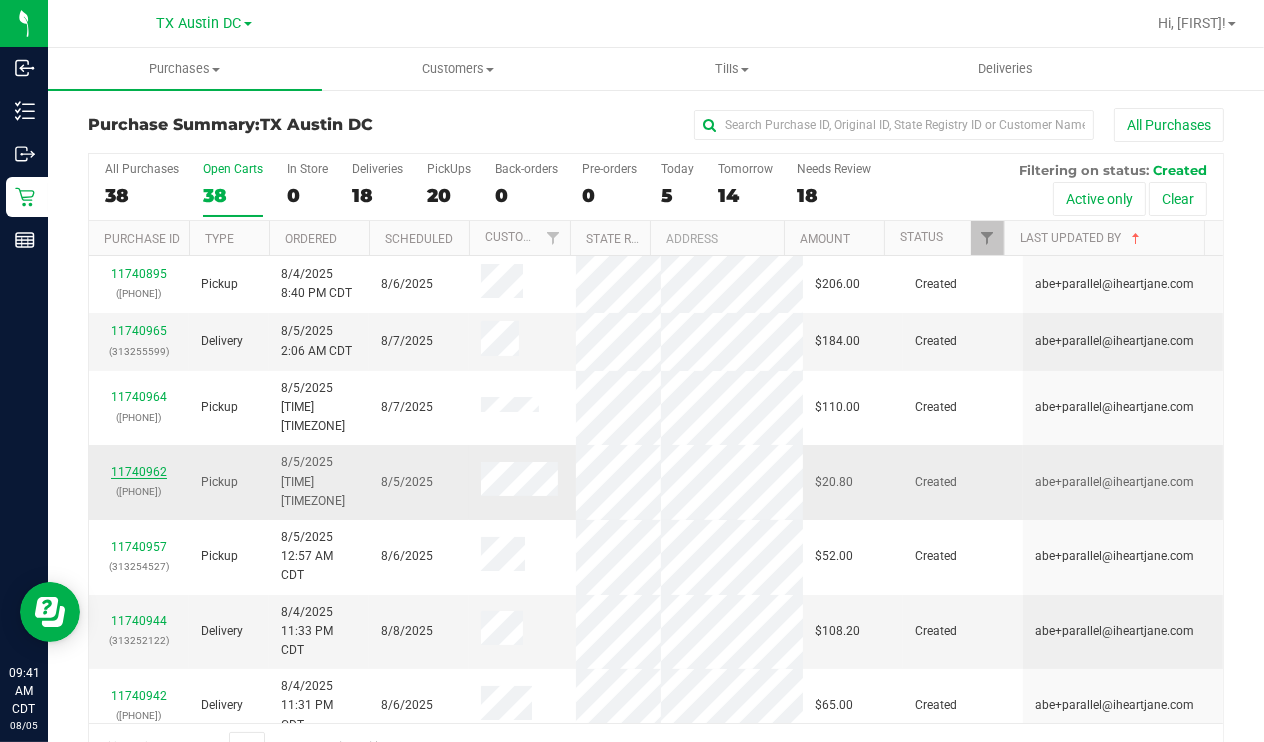 click on "11740962" at bounding box center [139, 472] 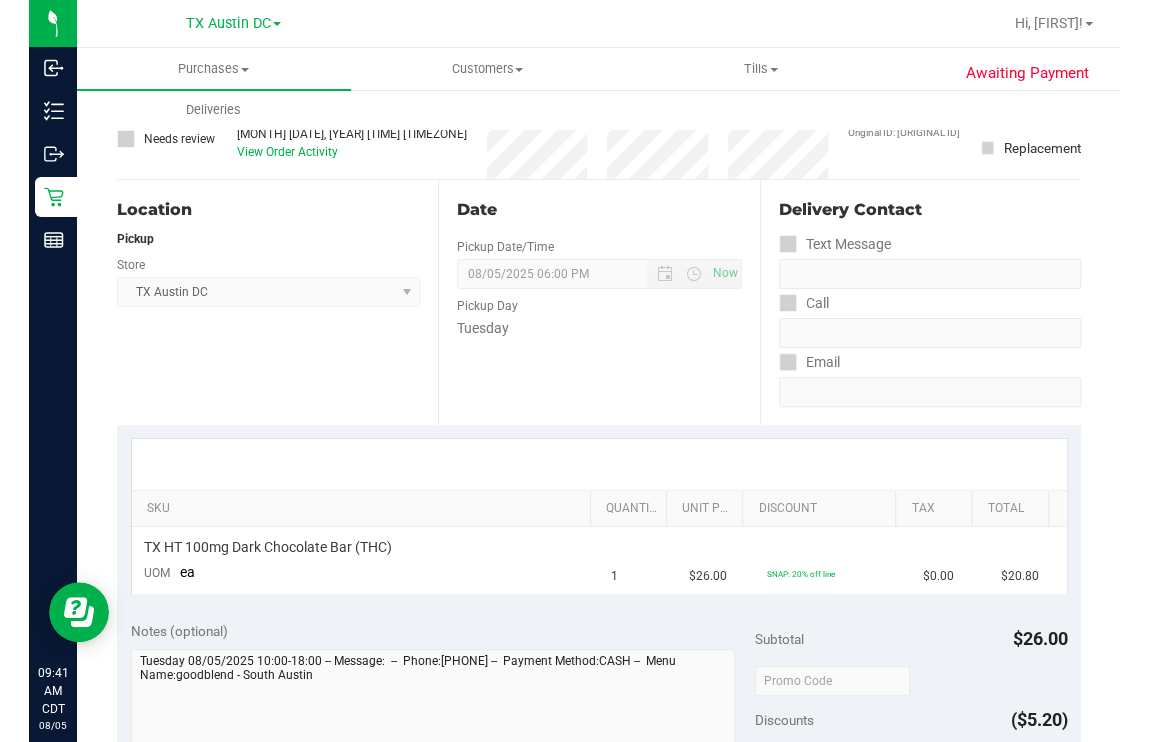 scroll, scrollTop: 0, scrollLeft: 0, axis: both 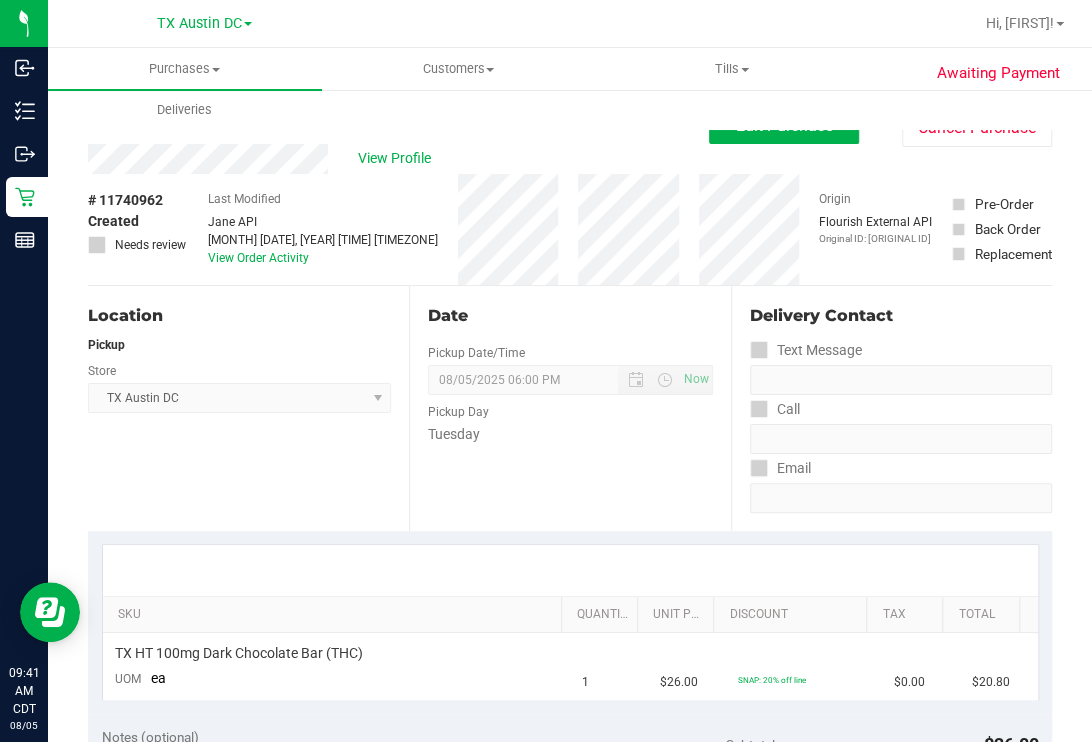 click on "Pickup Date/Time" at bounding box center [476, 353] 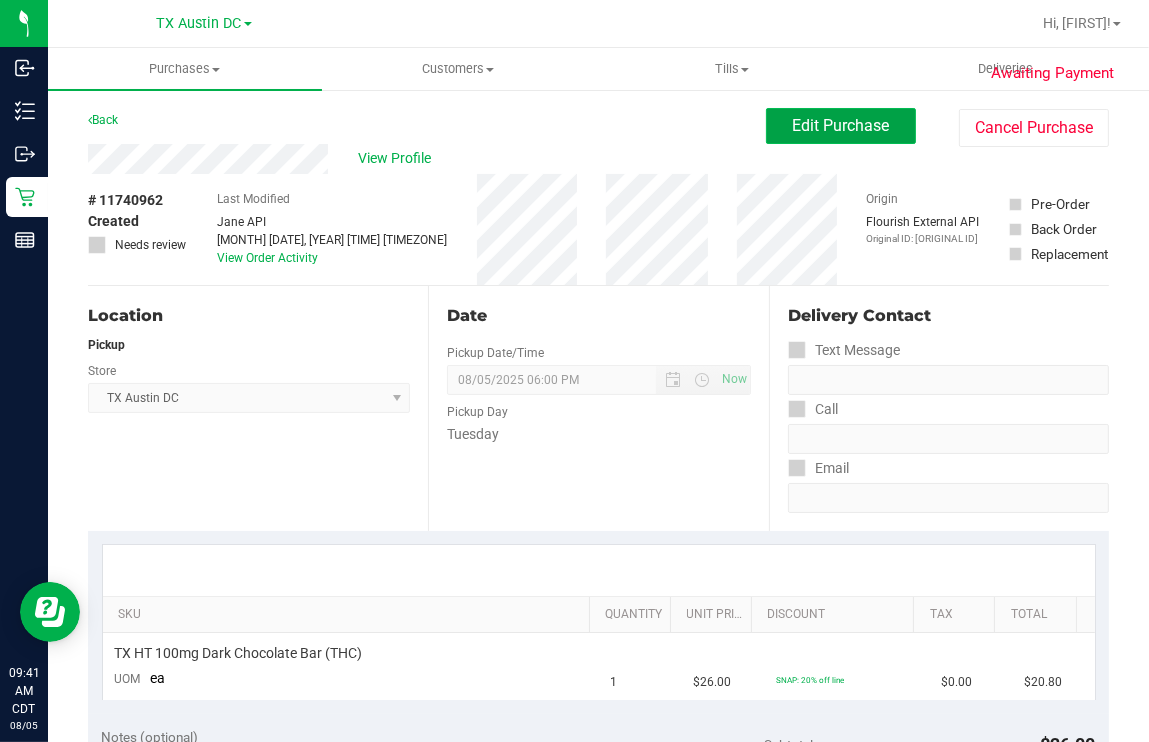 click on "Edit Purchase" at bounding box center (841, 125) 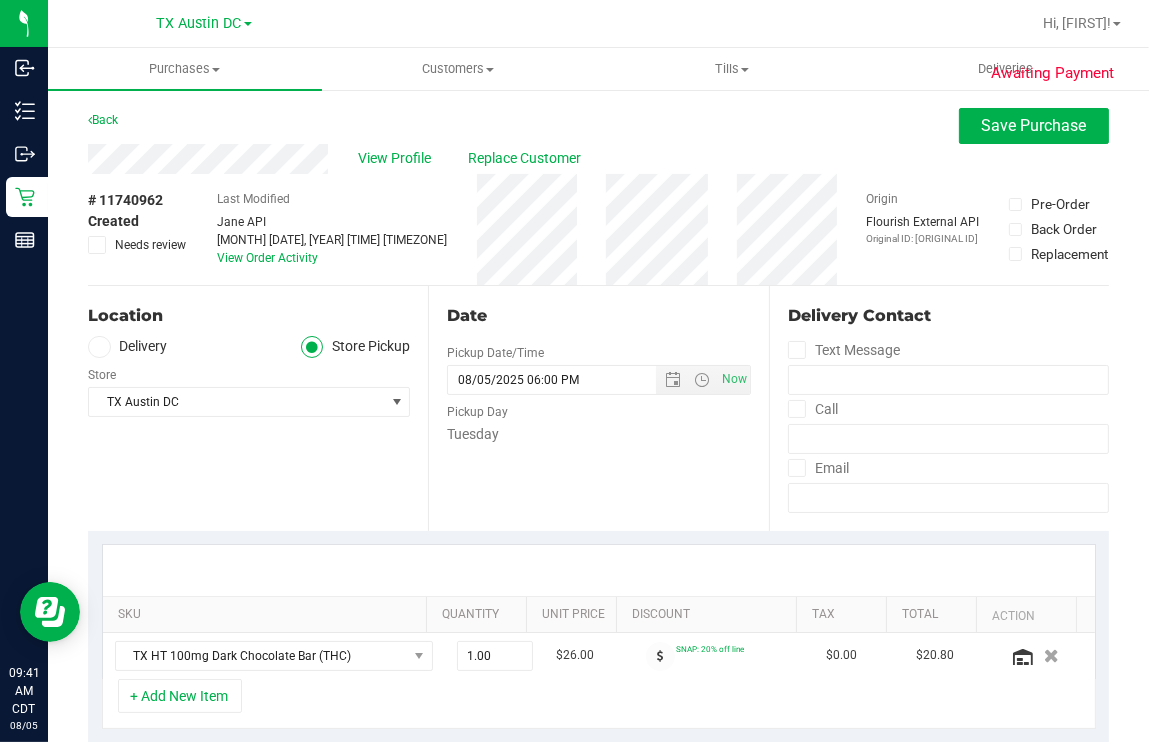 click at bounding box center [99, 347] 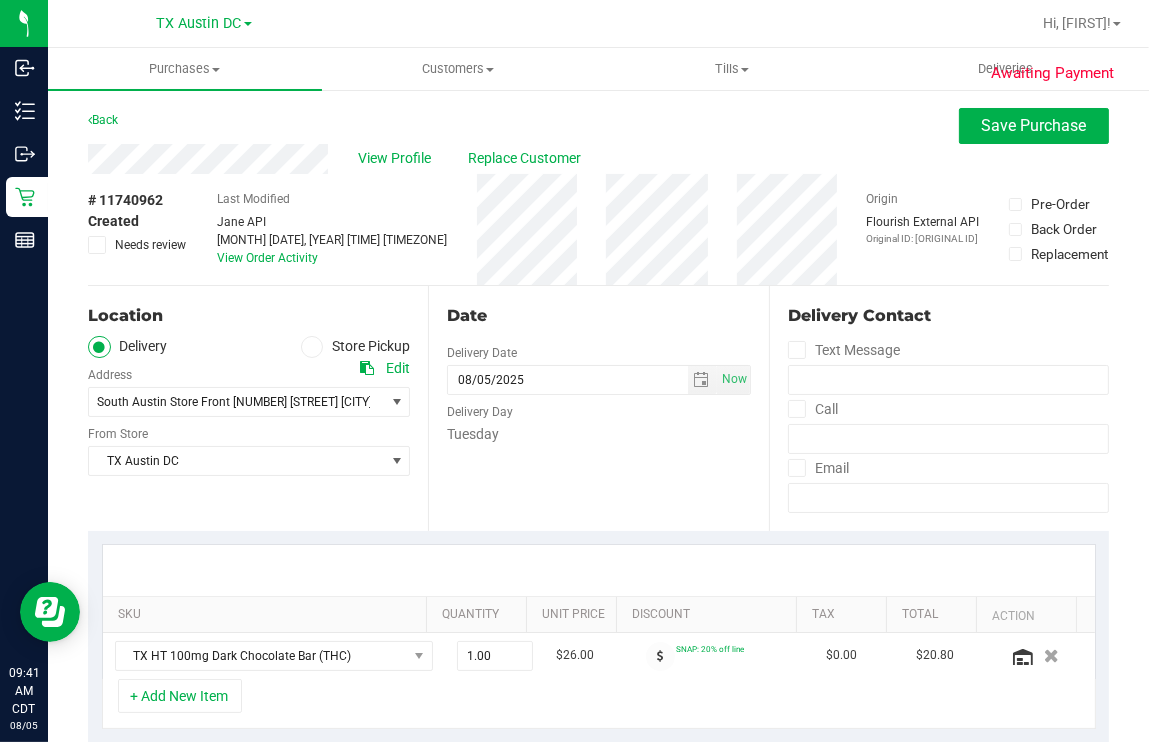 click on "Date
Delivery Date
08/05/2025
Now
08/05/2025 06:00 PM
Now
Delivery Day
Tuesday" at bounding box center [598, 408] 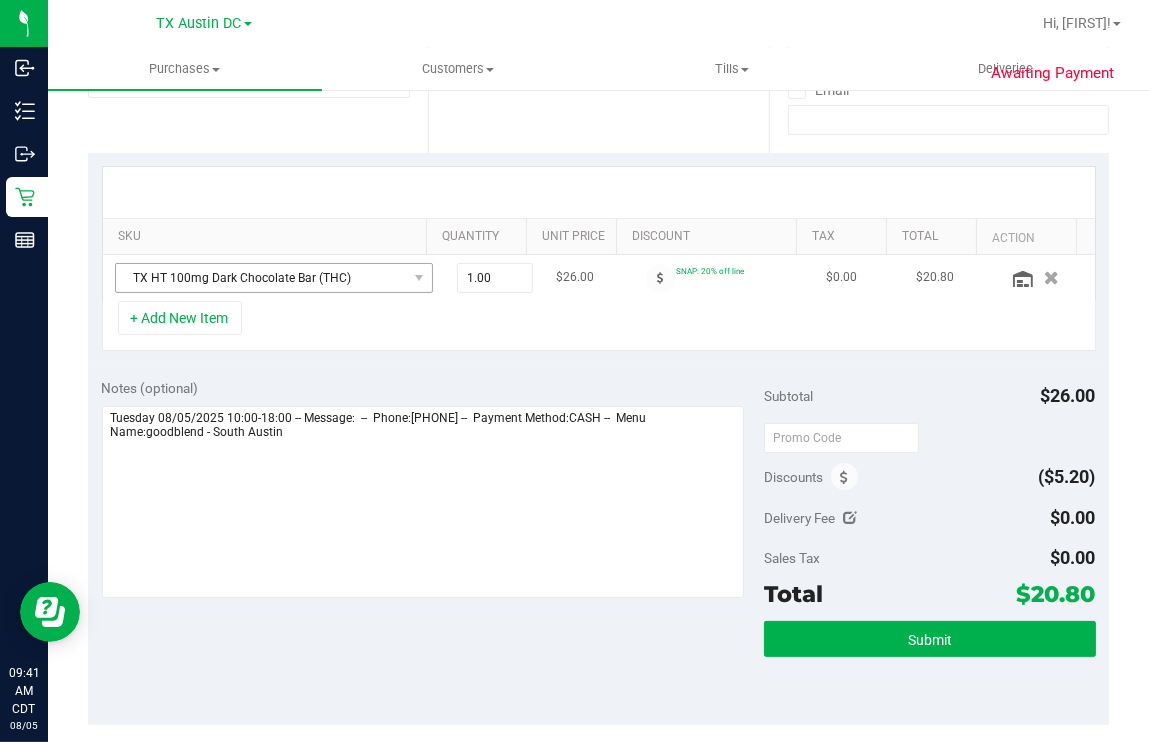 scroll, scrollTop: 3, scrollLeft: 0, axis: vertical 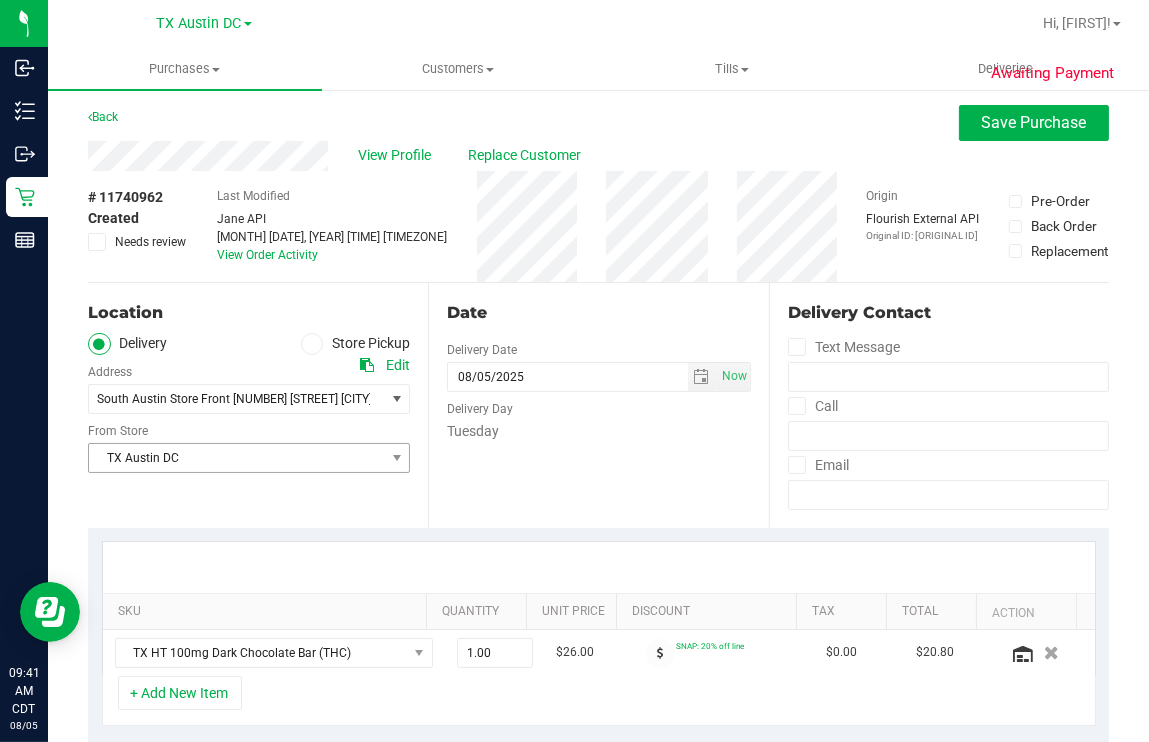 click on "TX Austin DC" at bounding box center [236, 458] 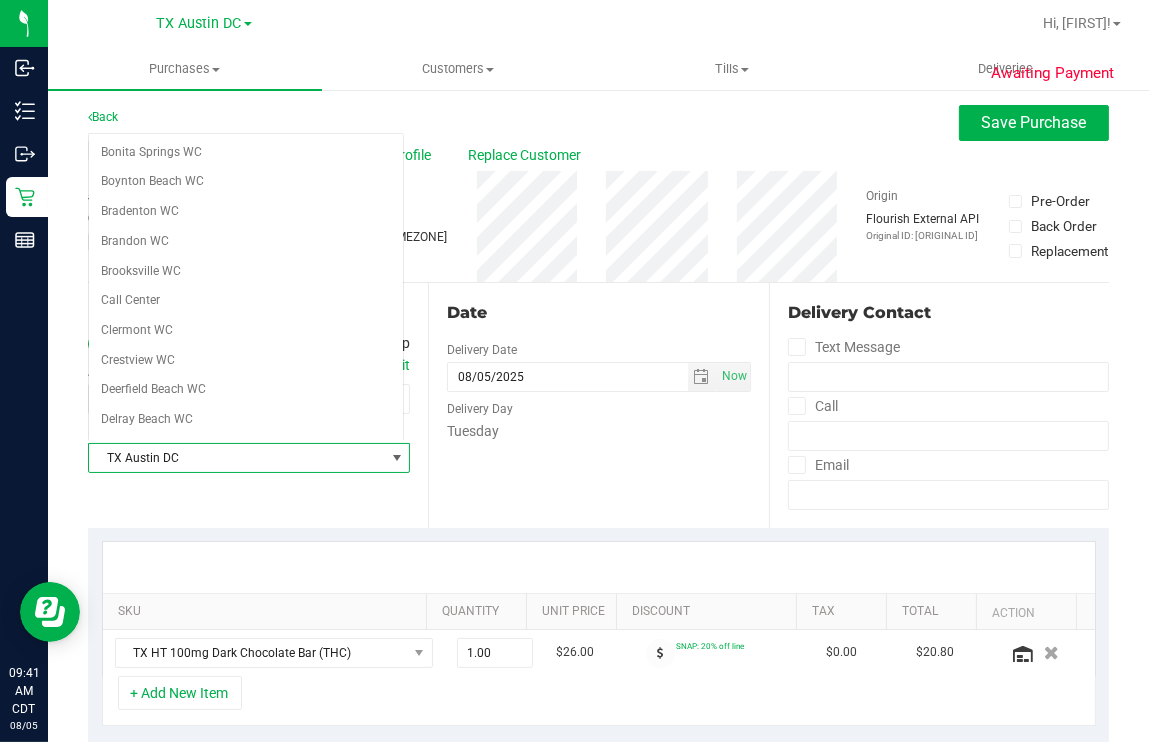 scroll, scrollTop: 1225, scrollLeft: 0, axis: vertical 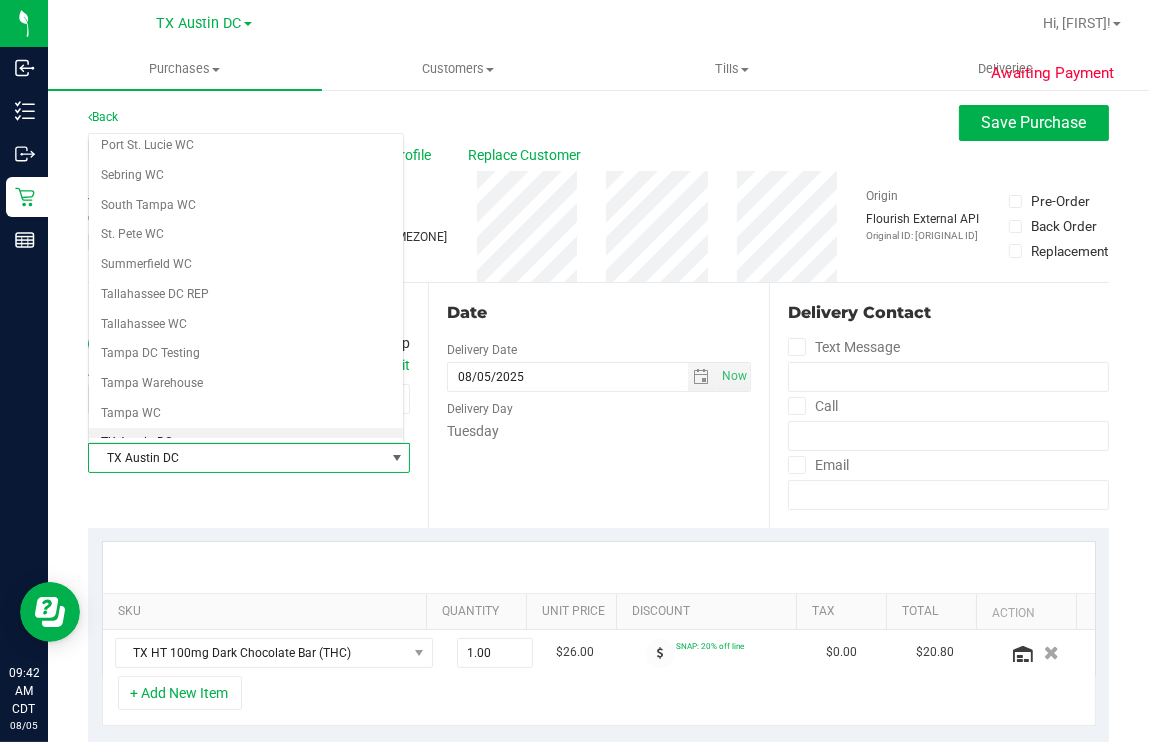 click on "Date
Delivery Date
08/05/2025
Now
08/05/2025 06:00 PM
Now
Delivery Day
Tuesday" at bounding box center [598, 405] 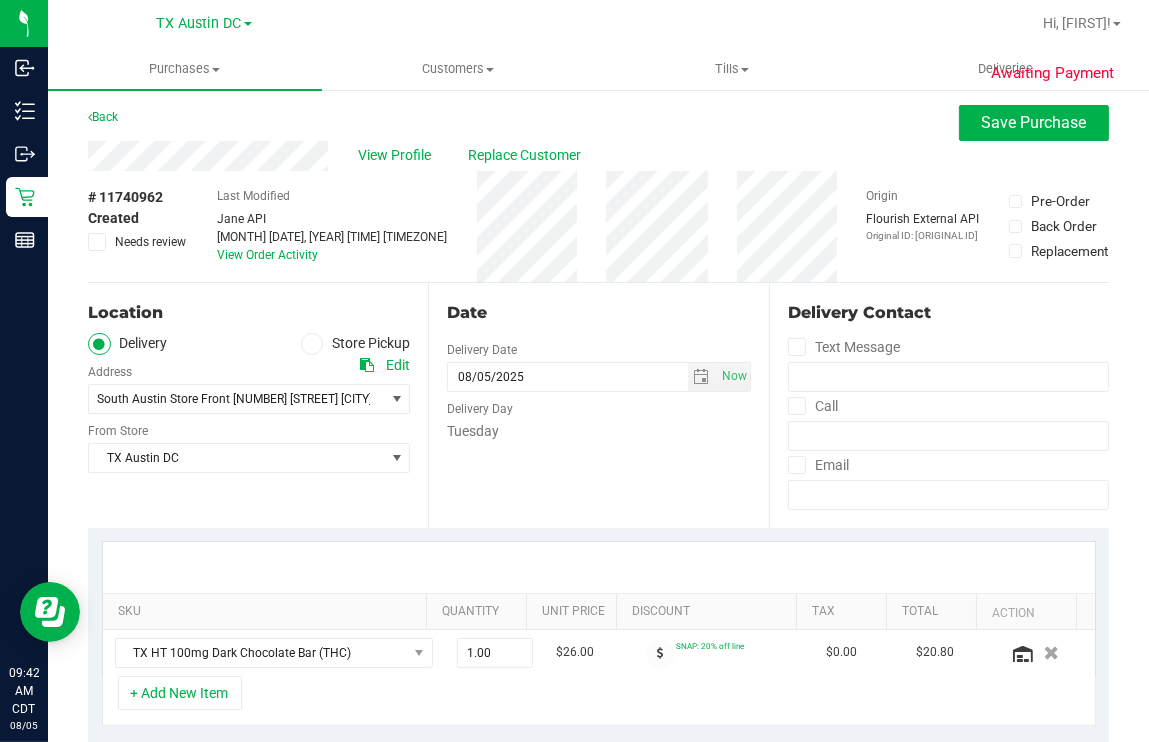 click on "Back
Save Purchase" at bounding box center (598, 123) 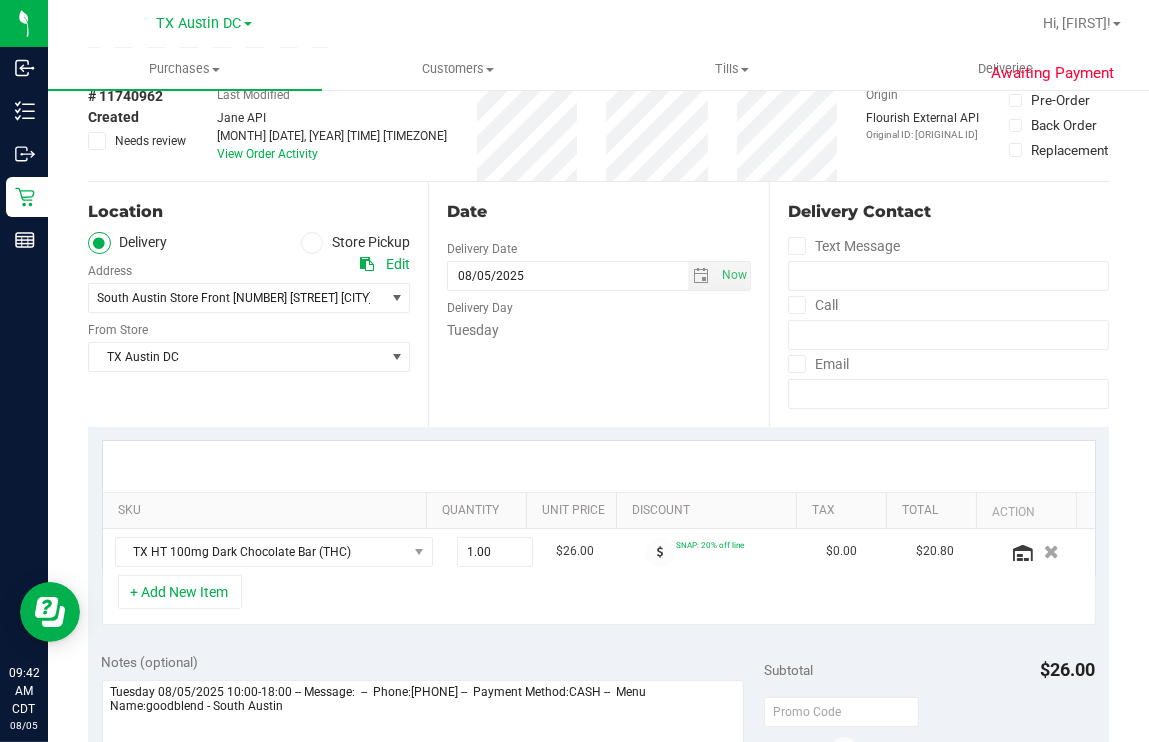 scroll, scrollTop: 0, scrollLeft: 0, axis: both 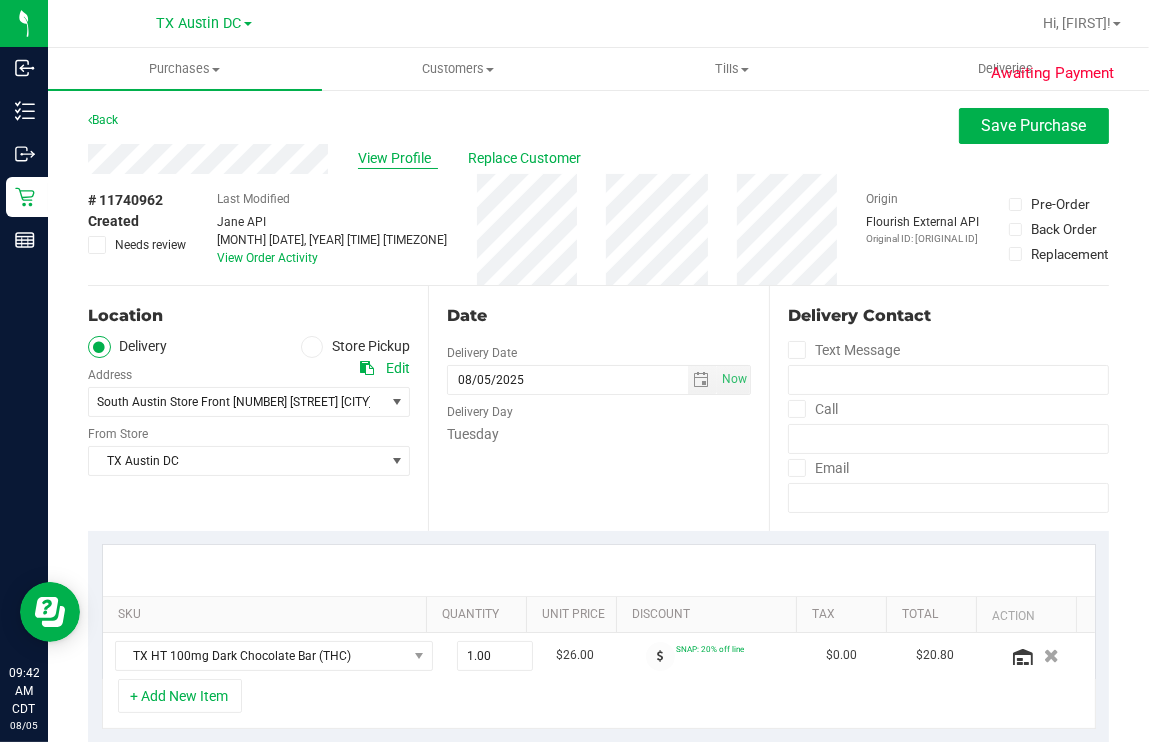 click on "View Profile" at bounding box center (398, 158) 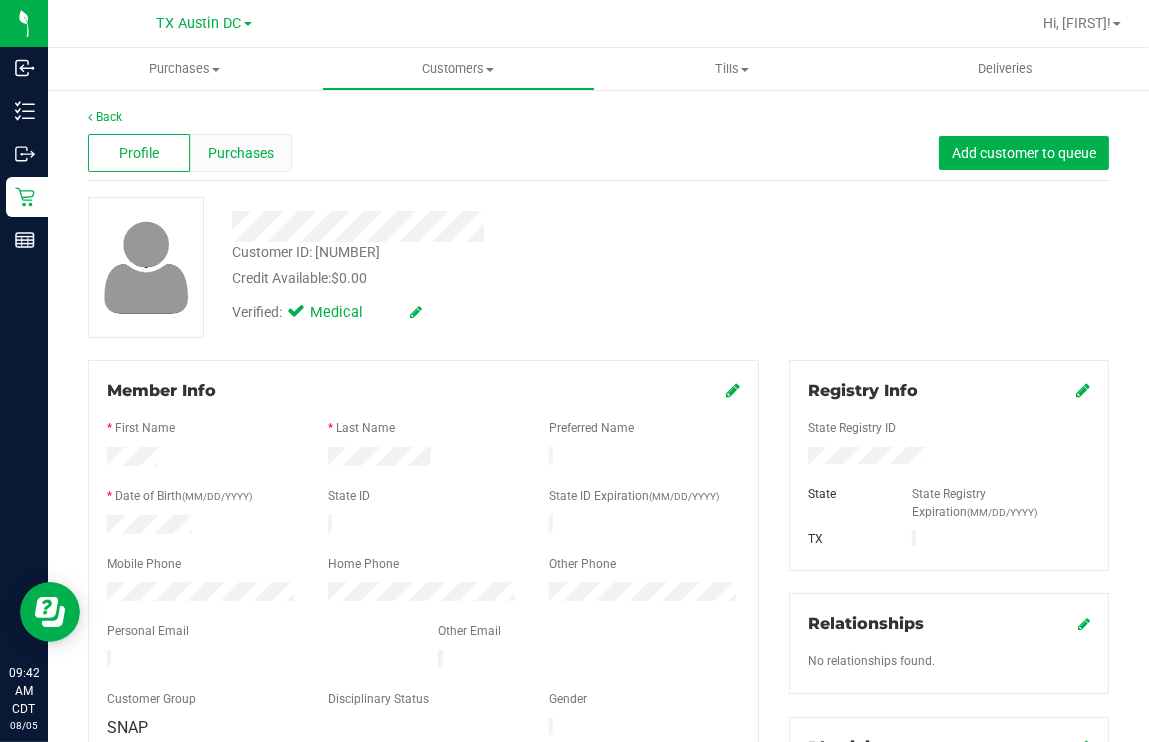 click on "Purchases" at bounding box center (241, 153) 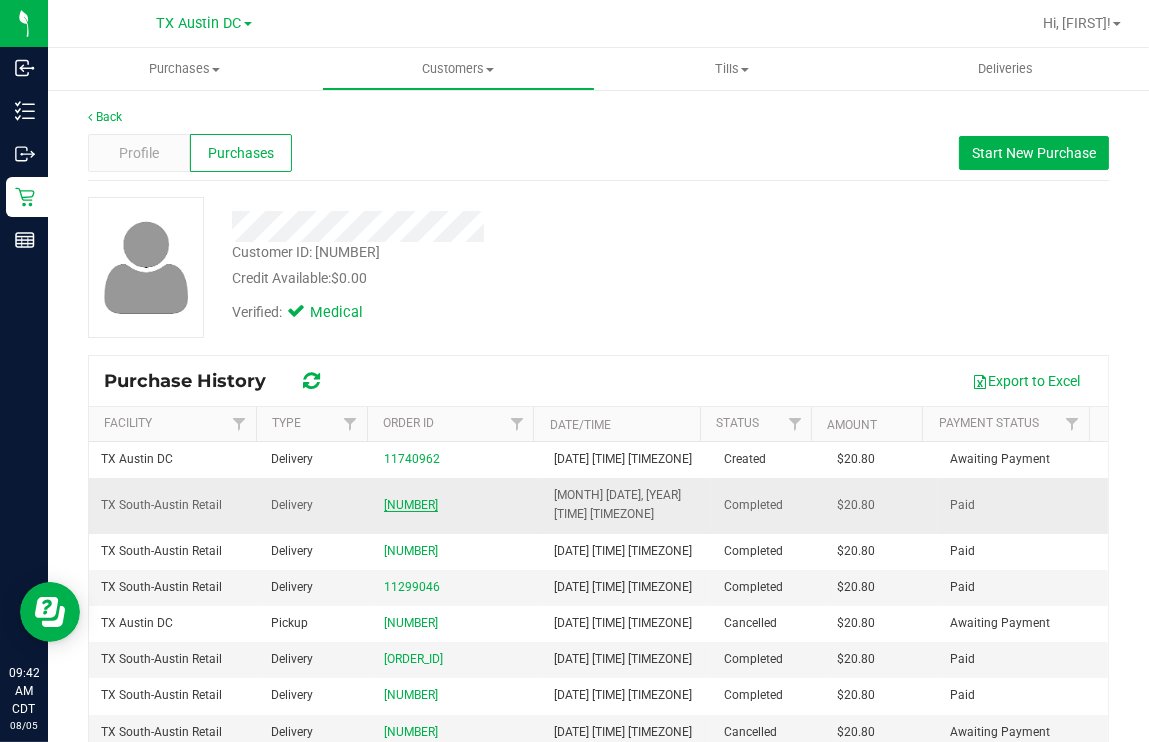 click on "[NUMBER]" at bounding box center (411, 505) 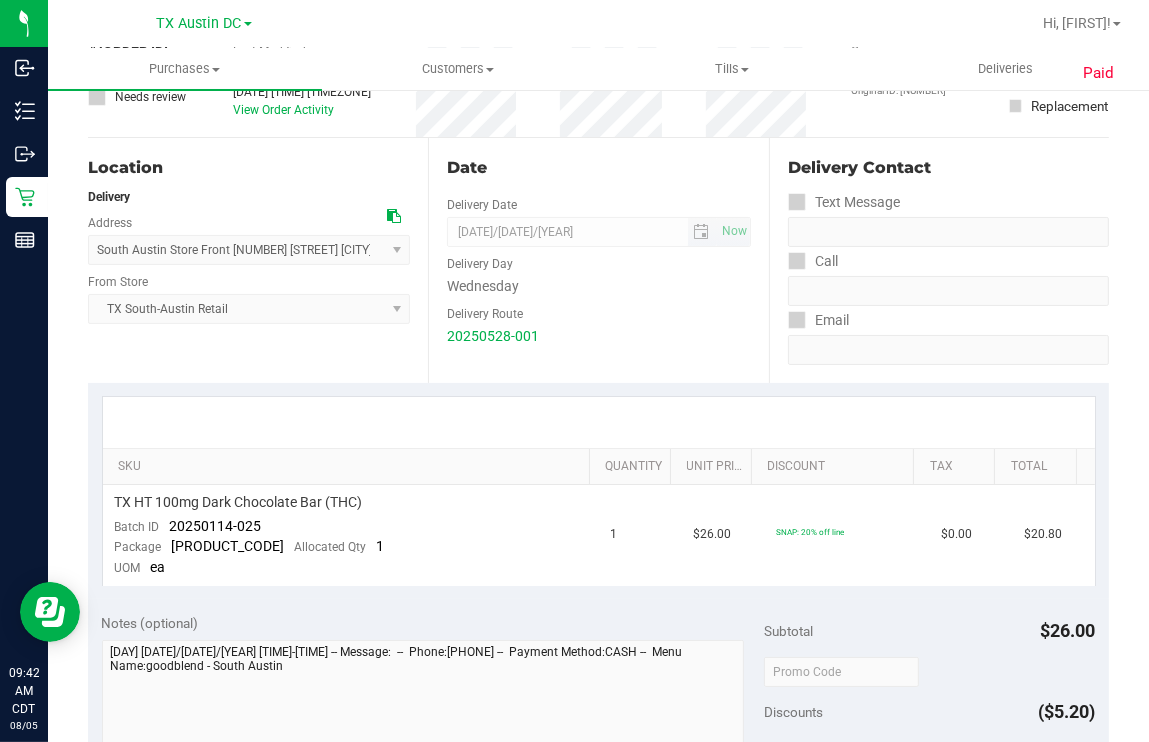 scroll, scrollTop: 112, scrollLeft: 0, axis: vertical 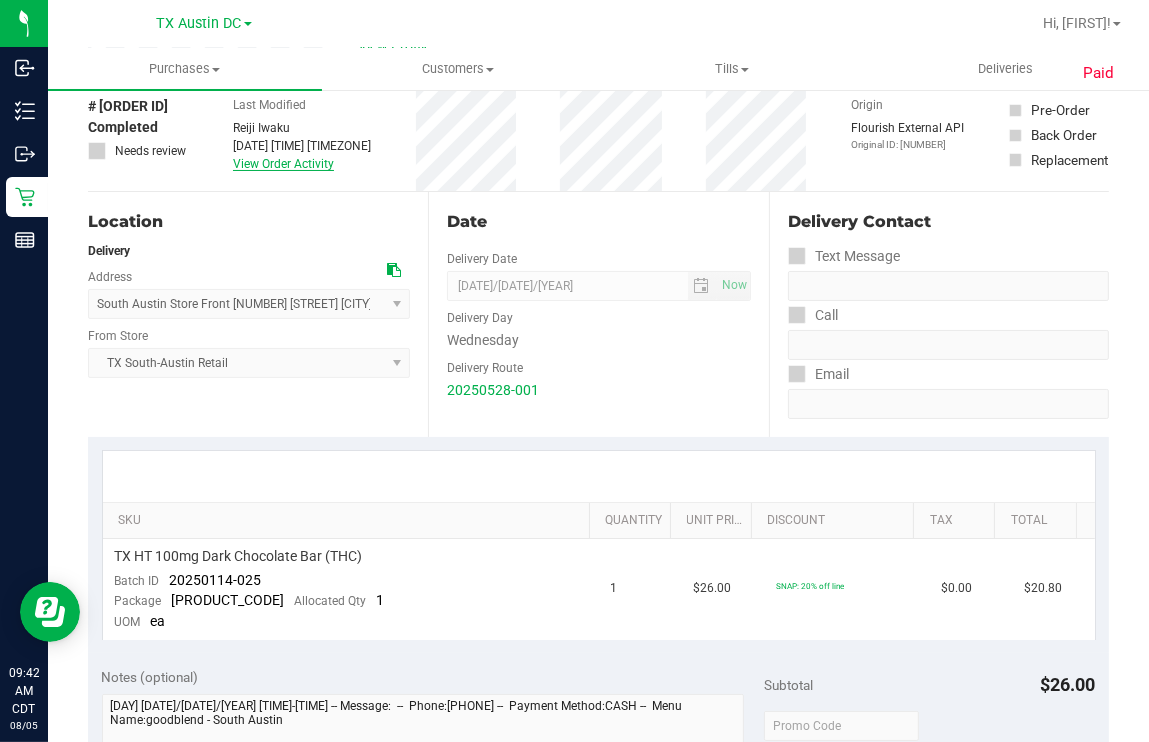 click on "View Order Activity" at bounding box center [283, 164] 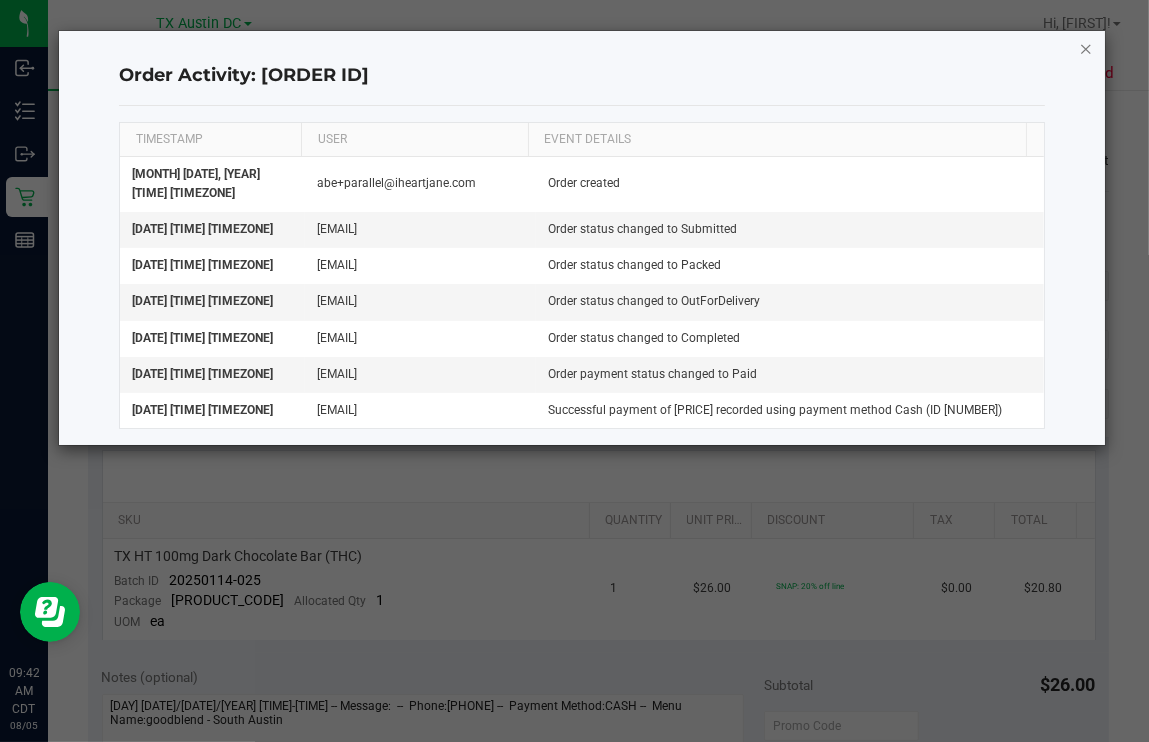click 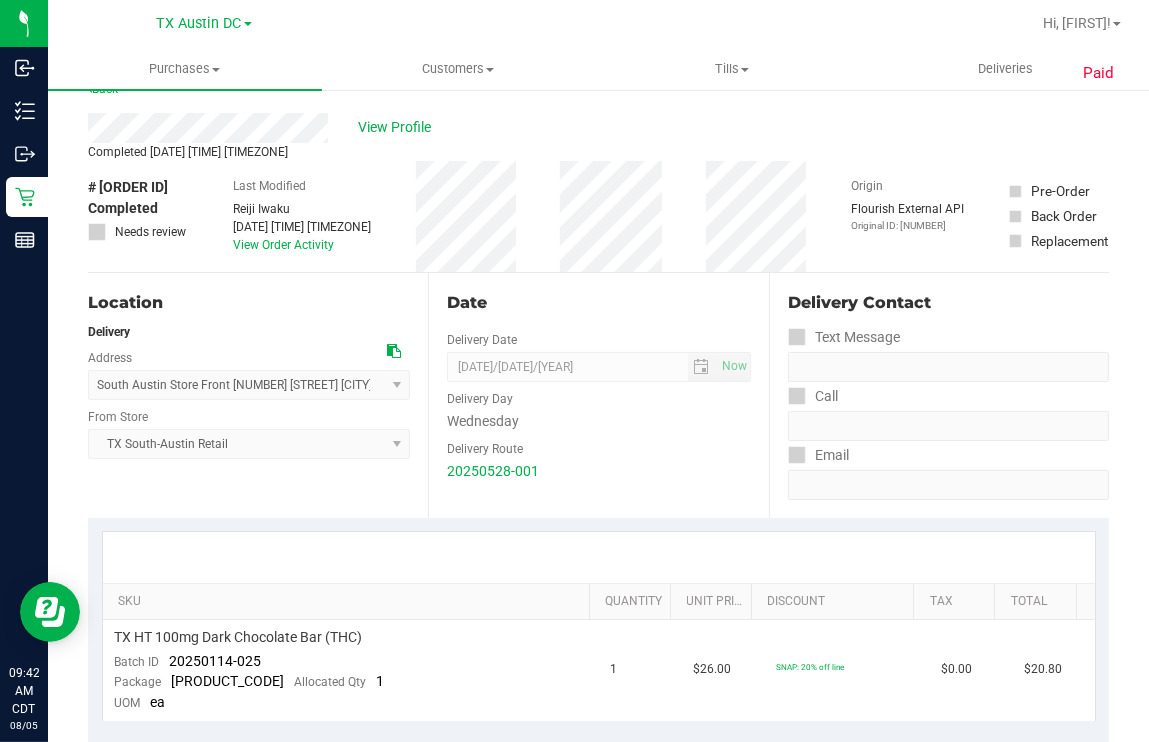 scroll, scrollTop: 0, scrollLeft: 0, axis: both 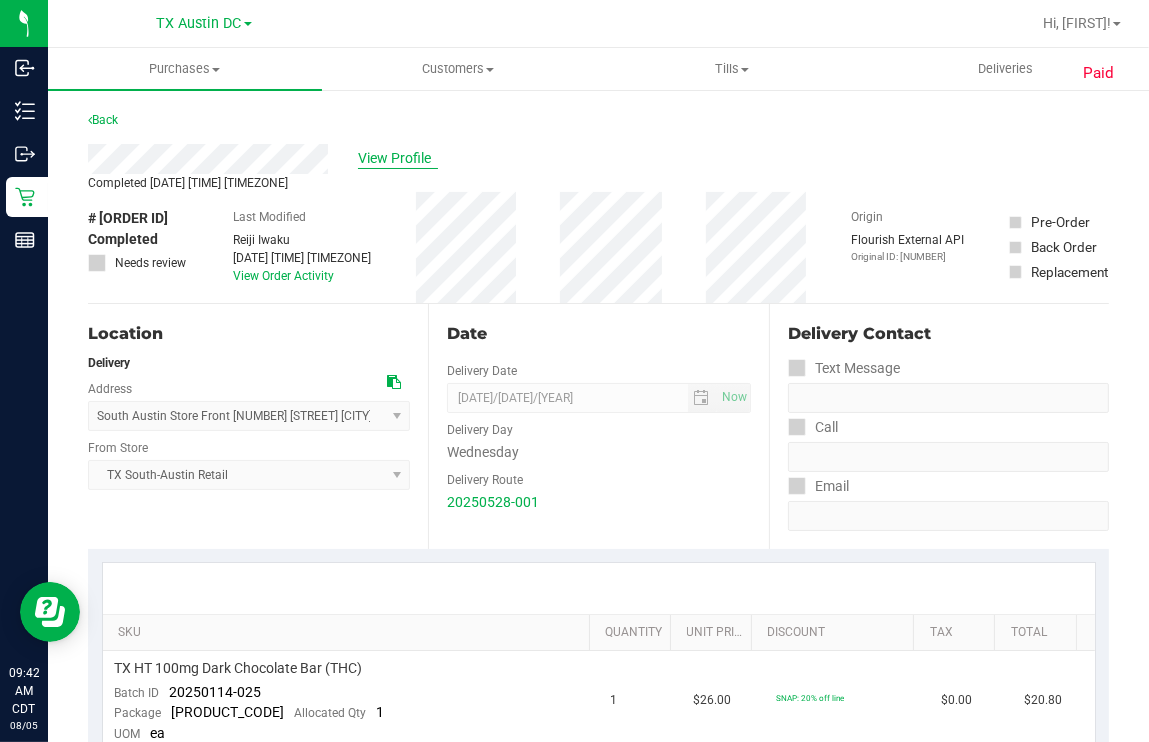click on "View Profile" at bounding box center [398, 158] 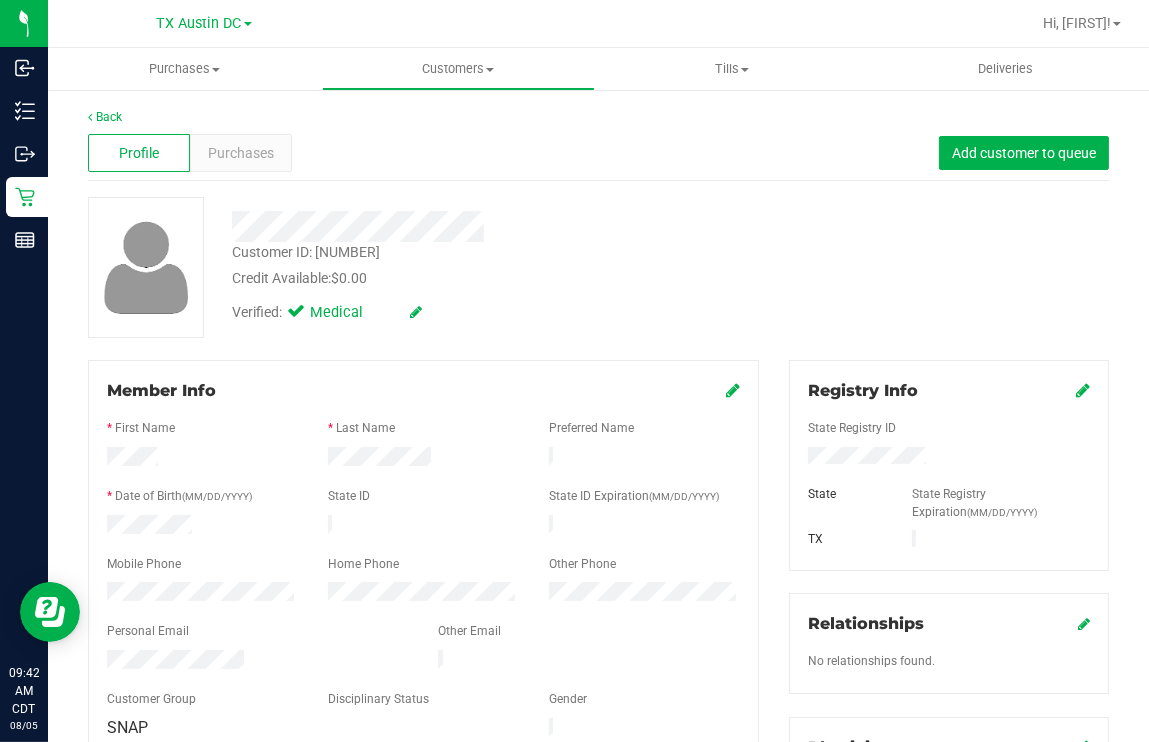 click at bounding box center (480, 219) 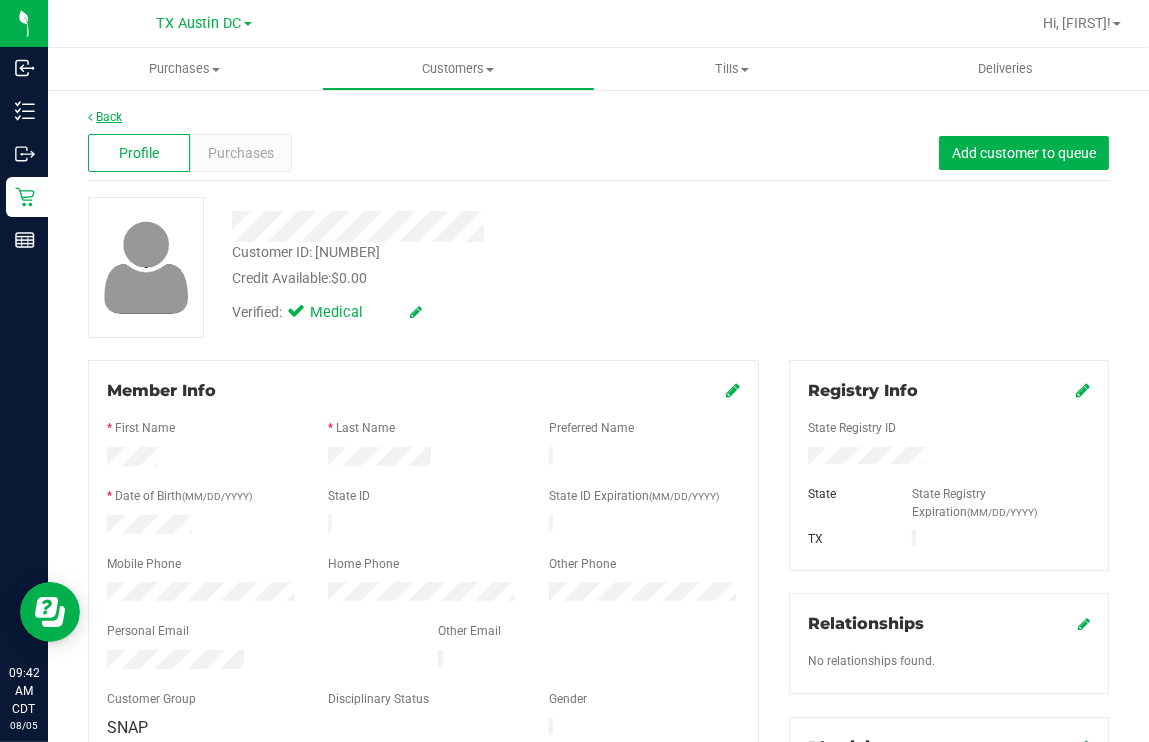 click on "Back" at bounding box center [105, 117] 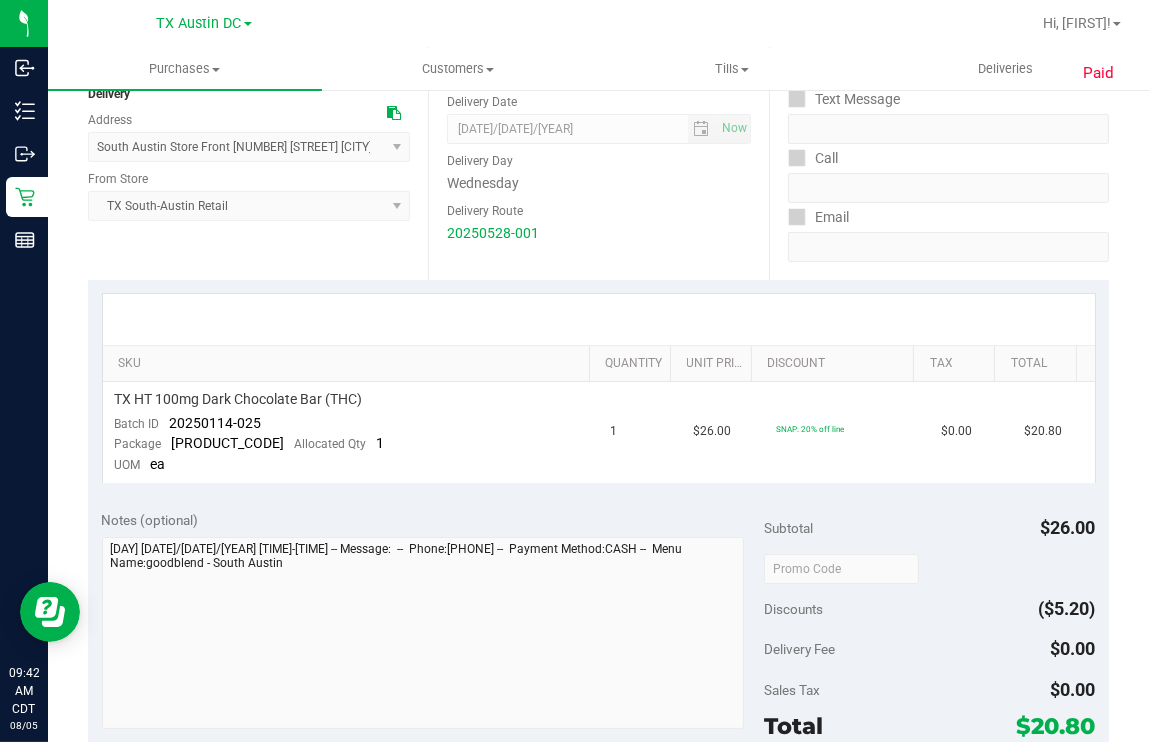 scroll, scrollTop: 0, scrollLeft: 0, axis: both 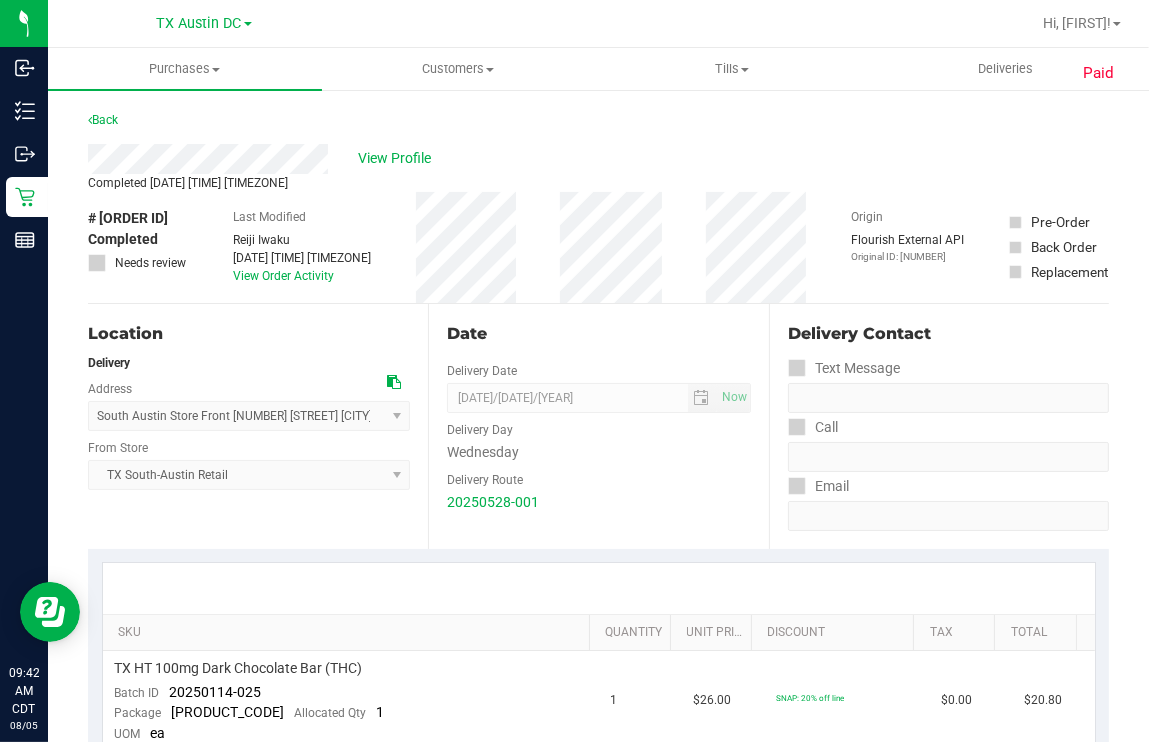 click on "# [NUMBER]
Completed
Needs review
Last Modified
[FIRST] [LAST]
[DATE] [TIME] [TIMEZONE]
View Order Activity
Origin
Flourish External API
Original ID: [NUMBER]
Pre-Order
Back Order" at bounding box center [598, 247] 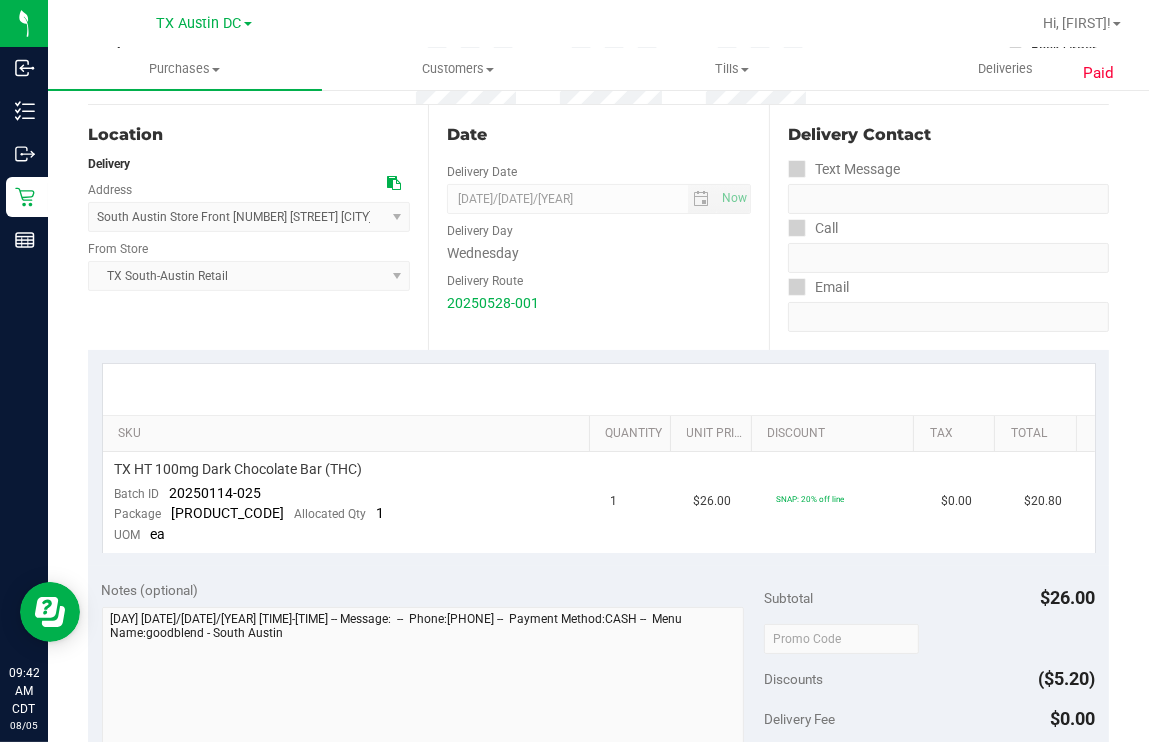 scroll, scrollTop: 0, scrollLeft: 0, axis: both 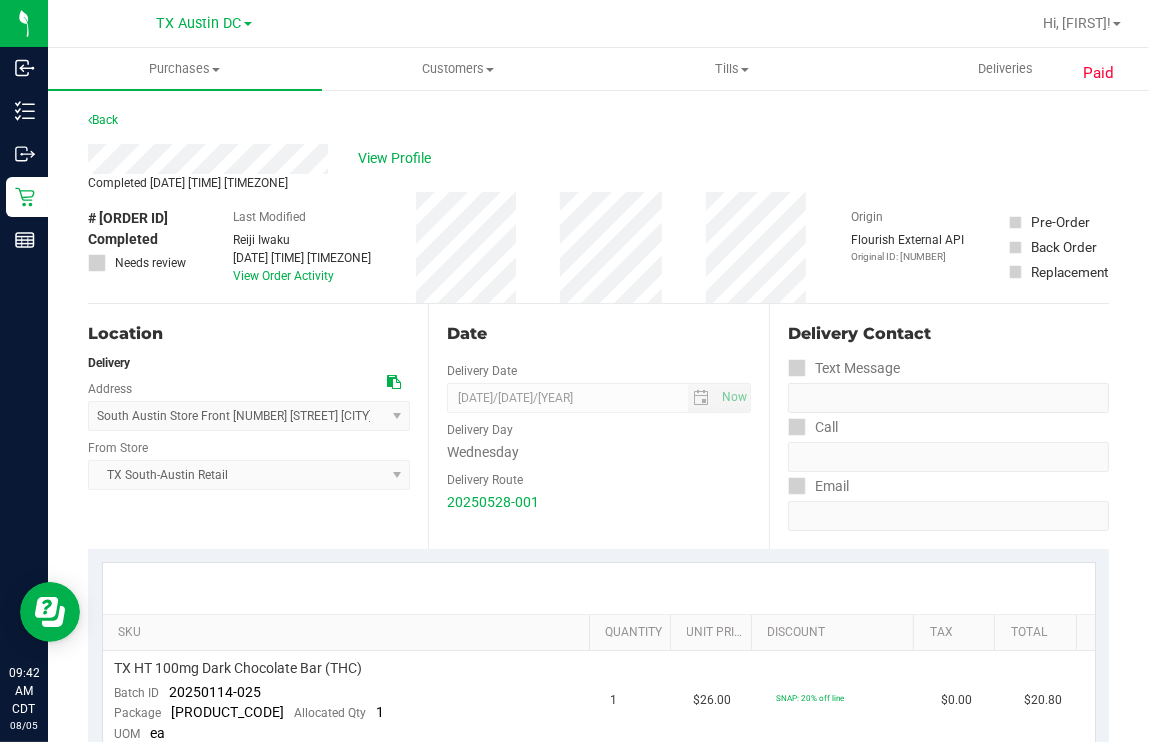 click on "Back" at bounding box center (598, 126) 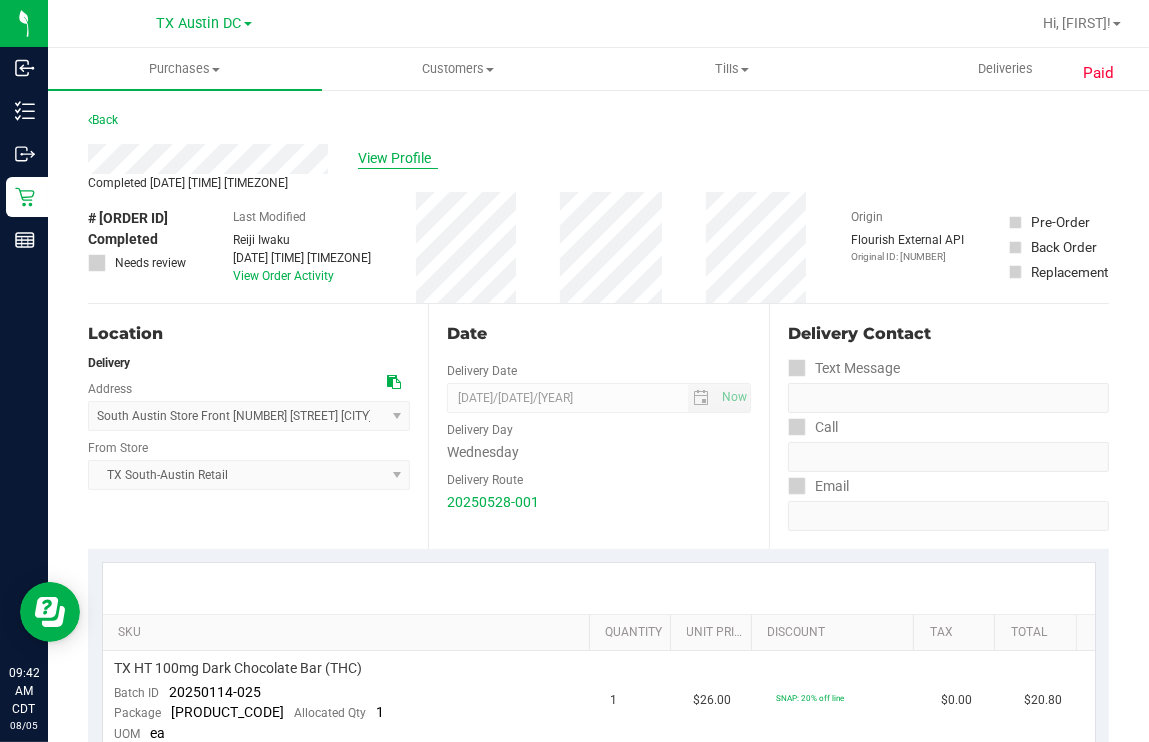 click on "View Profile" at bounding box center (398, 158) 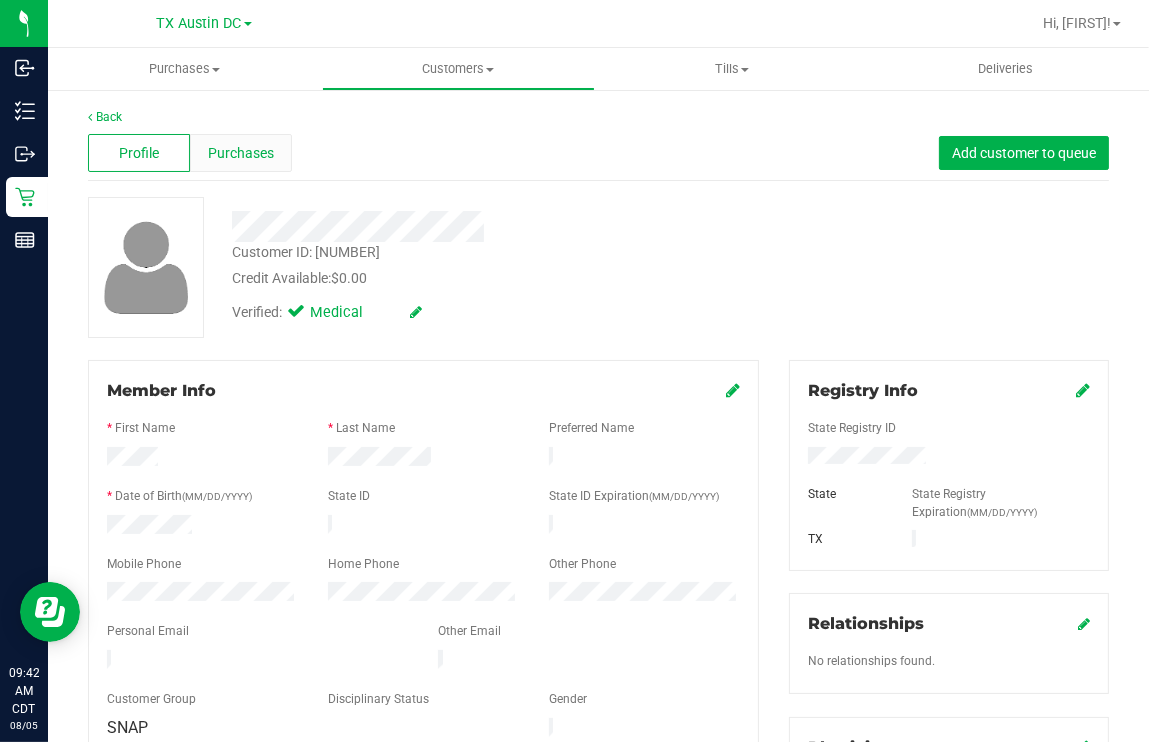 click on "Purchases" at bounding box center [241, 153] 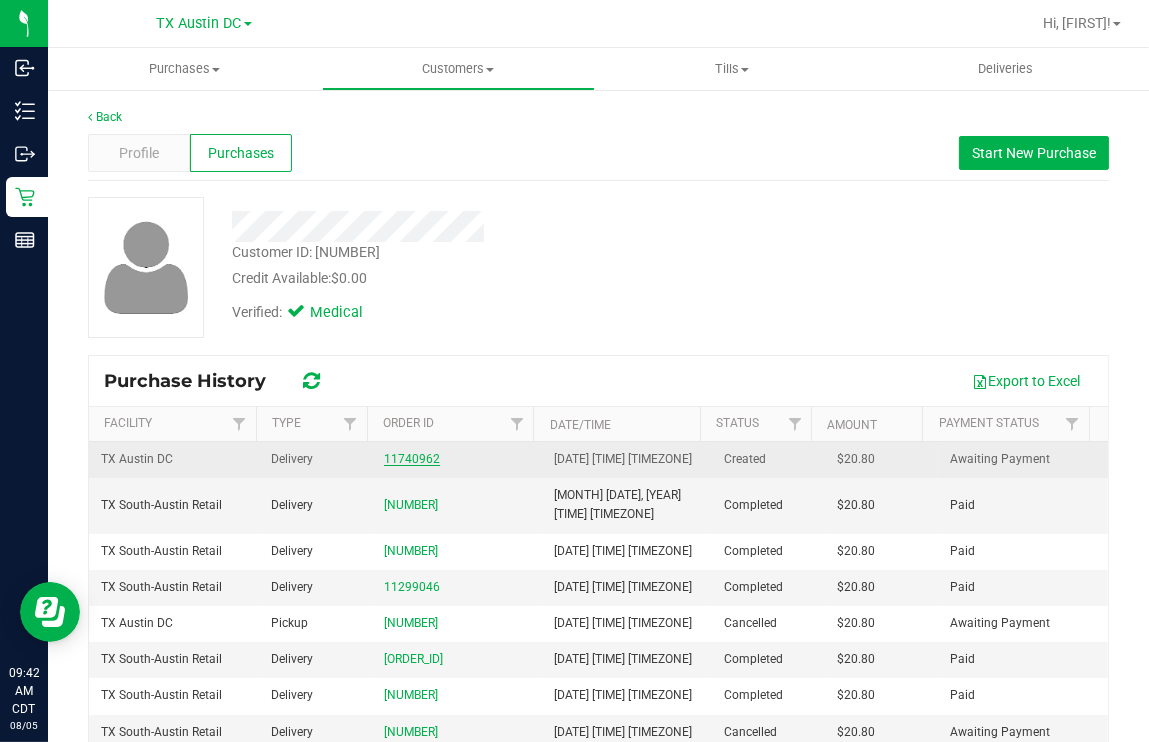 click on "11740962" at bounding box center (412, 459) 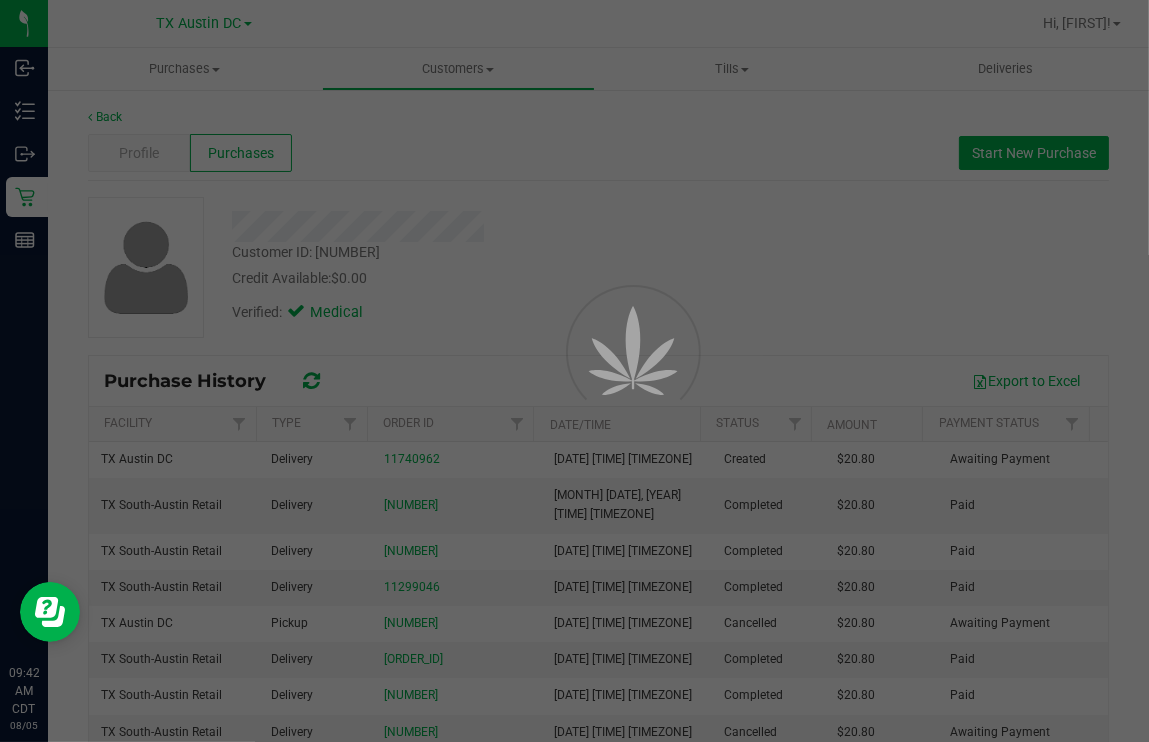 click at bounding box center [606, 398] 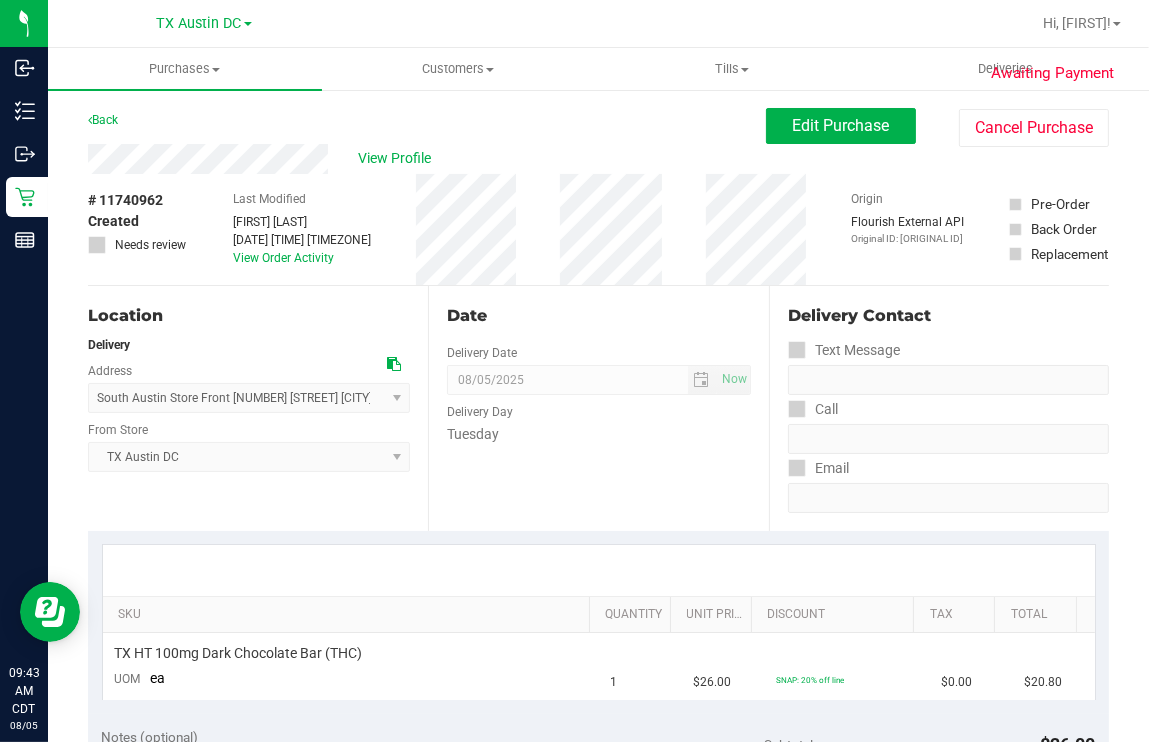 click on "Date
Delivery Date
08/05/2025
Now
08/05/2025 07:00 AM
Now
Delivery Day
Tuesday" at bounding box center (598, 408) 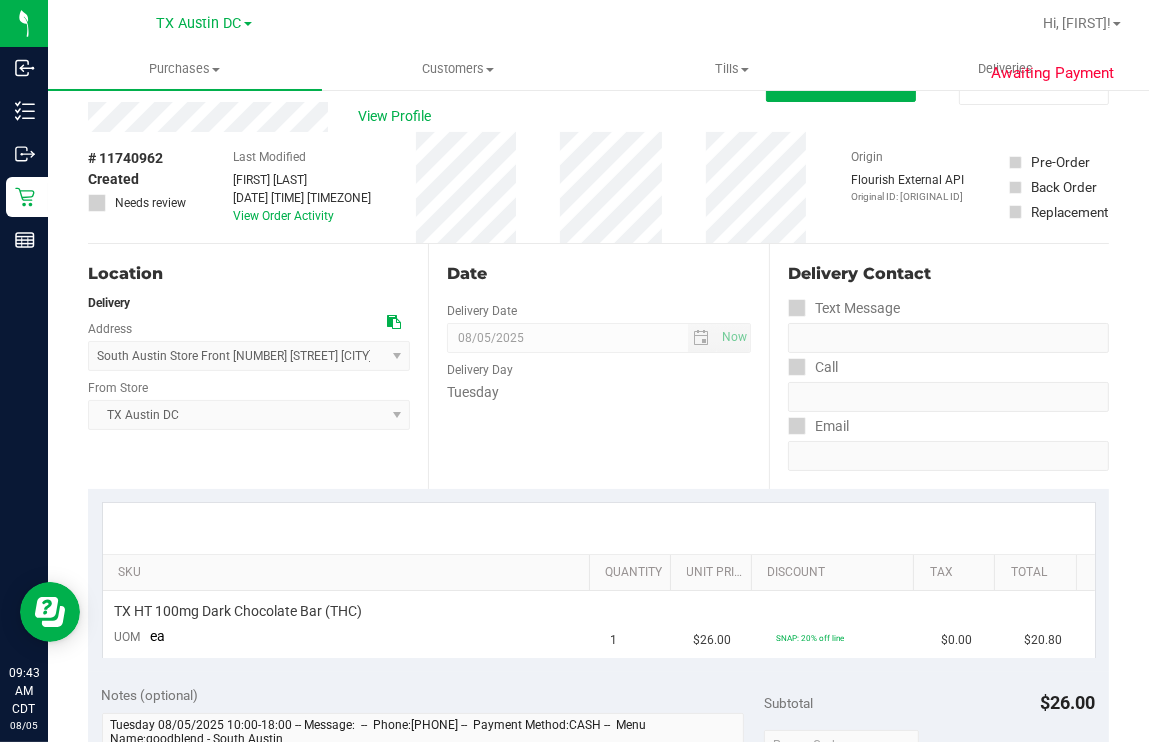 scroll, scrollTop: 0, scrollLeft: 0, axis: both 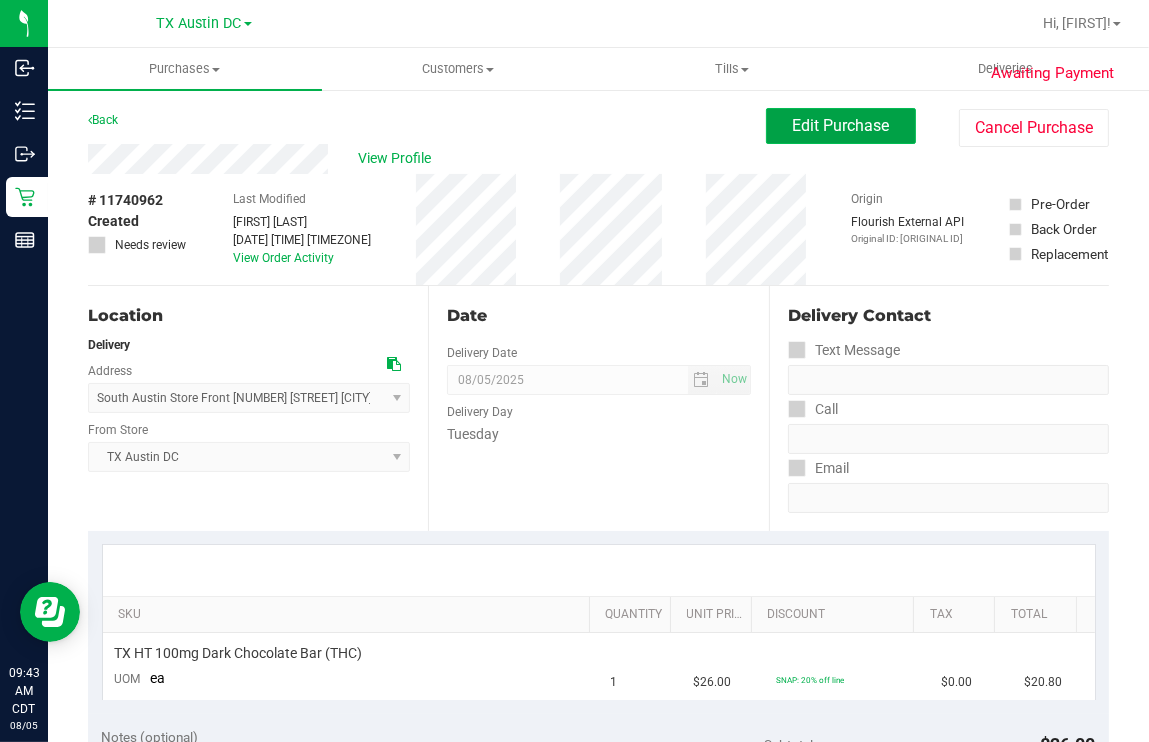 click on "Edit Purchase" at bounding box center (841, 125) 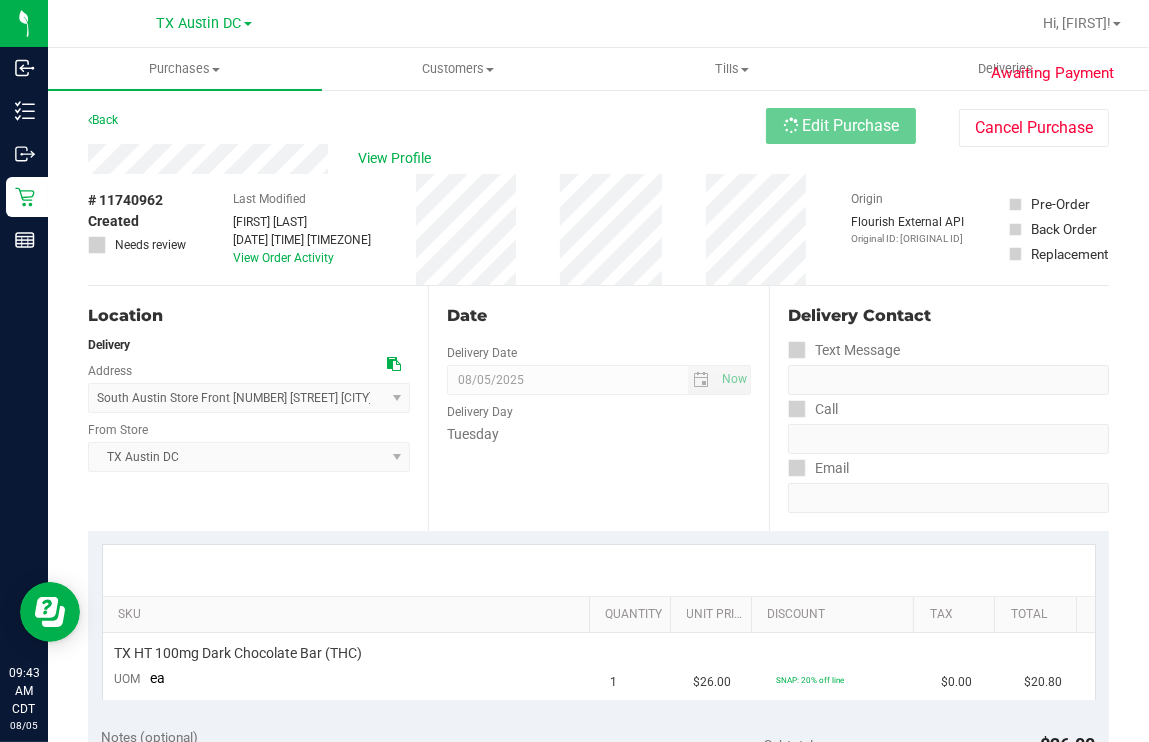 click on "View Profile" at bounding box center (427, 159) 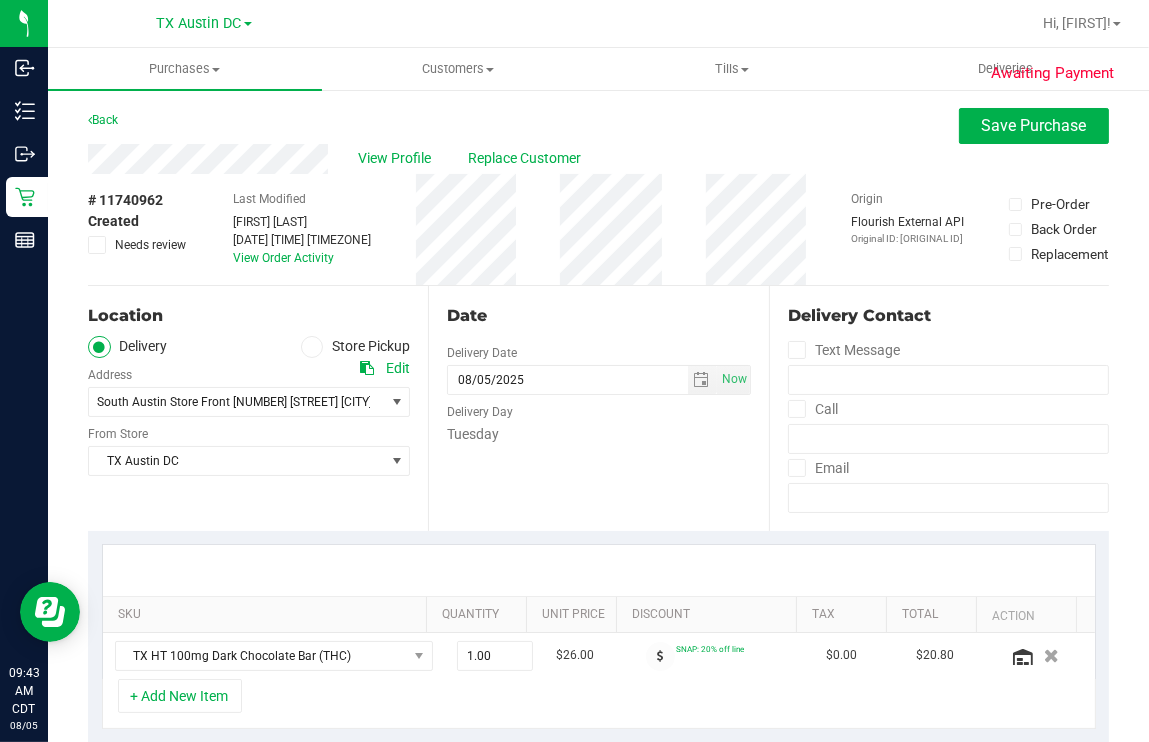 click on "TX Austin DC Select Store Bonita Springs WC Boynton Beach WC Bradenton WC Brandon WC Brooksville WC Call Center Clermont WC Crestview WC Deerfield Beach WC Delray Beach WC Deltona WC Ft Walton Beach WC Ft. Lauderdale WC Ft. Myers WC Gainesville WC Jax Atlantic WC JAX DC REP Jax WC Key West WC Lakeland WC Largo WC Lehigh Acres DC REP Merritt Island WC Miami 72nd WC Miami Beach WC Miami Dadeland WC Miramar DC REP New Port Richey WC North Palm Beach WC North Port WC Ocala WC Orange Park WC Orlando Colonial WC Orlando DC REP Orlando WC Oviedo WC Palm Bay WC Palm Coast WC Panama City WC Pensacola WC Port Orange WC Port St. Lucie WC Sebring WC South Tampa WC St. Pete WC Summerfield WC Tallahassee DC REP Tallahassee WC Tampa DC Testing Tampa Warehouse Tampa WC TX Austin DC TX Plano Retail TX San Antonio Retail TX South-Austin Retail TX Sugarland Retail Winter Haven WC WPB DC WPB WC" at bounding box center (249, 446) 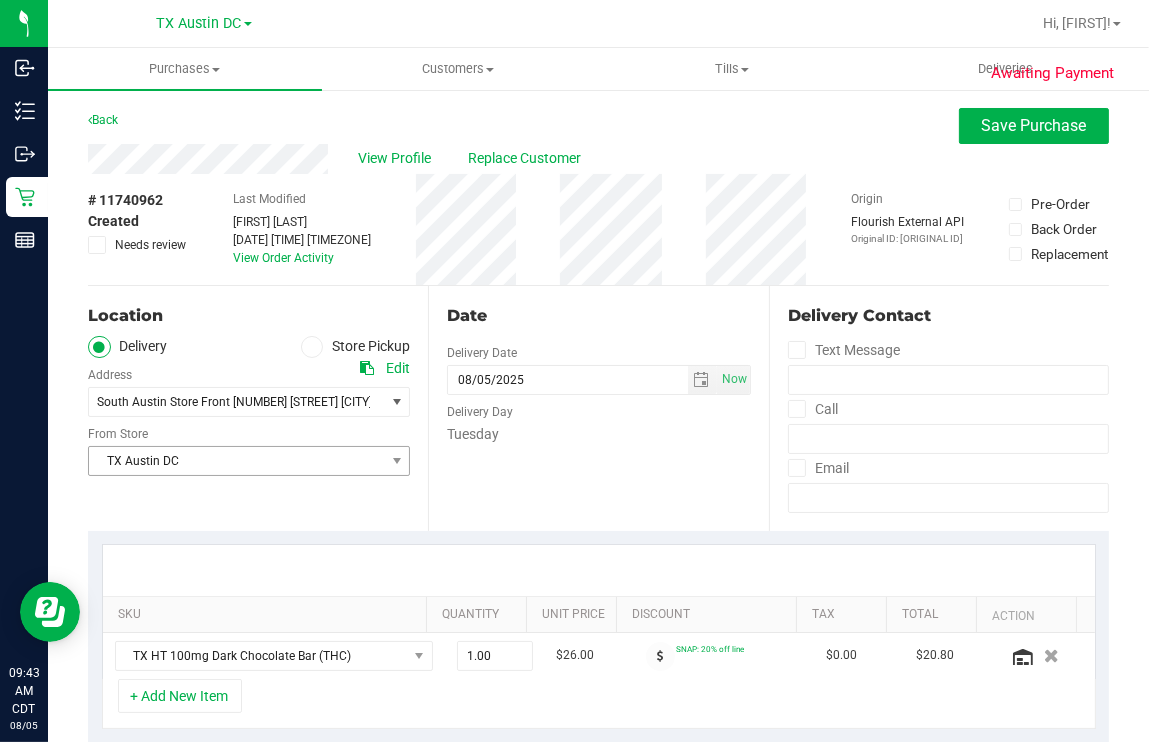 click on "TX Austin DC" at bounding box center (236, 461) 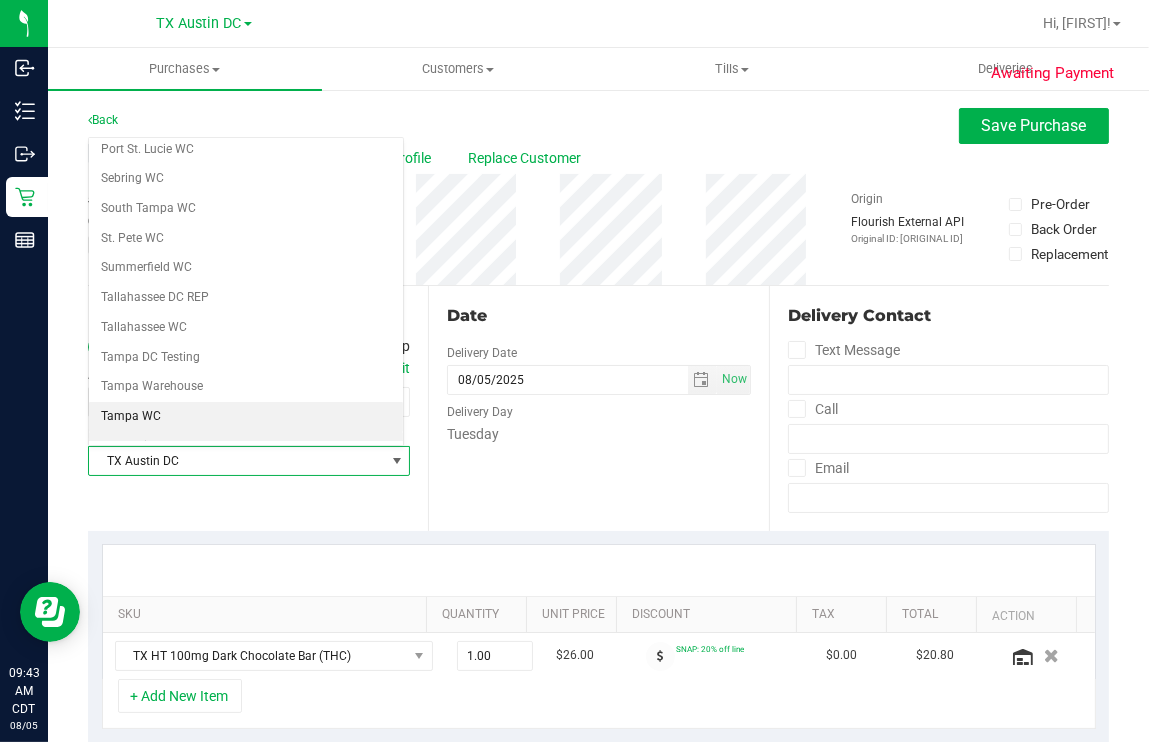 scroll, scrollTop: 1432, scrollLeft: 0, axis: vertical 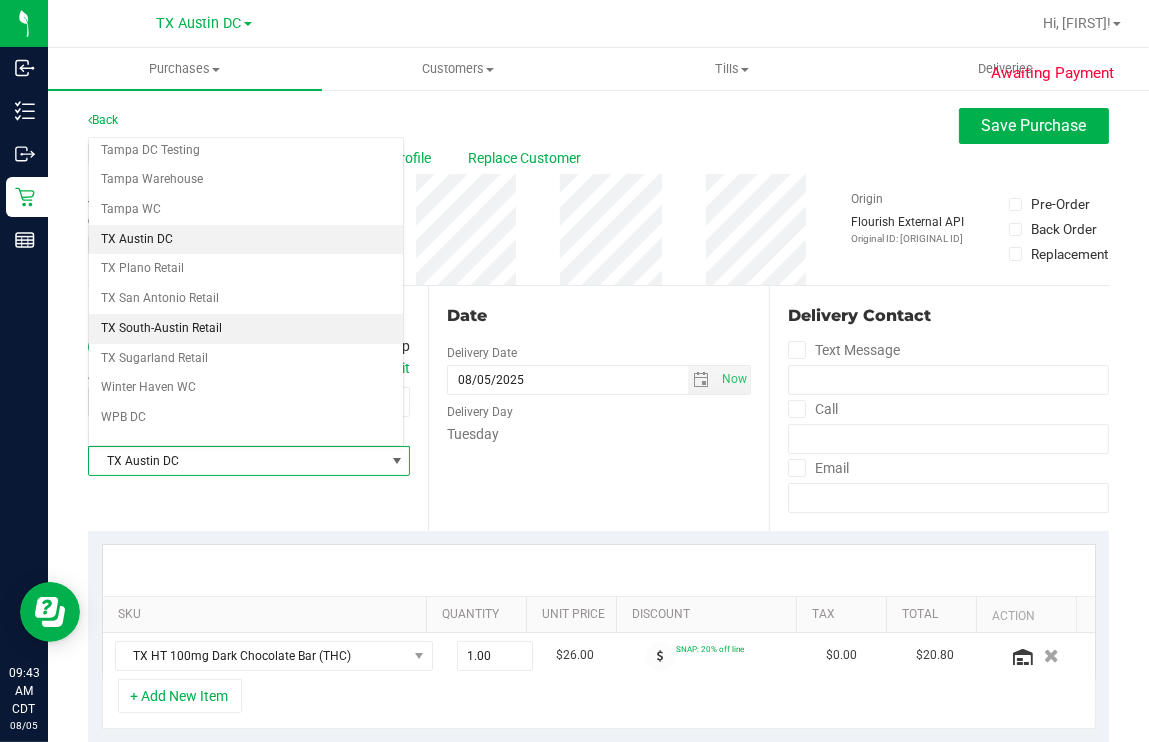 click on "TX South-Austin Retail" at bounding box center (246, 329) 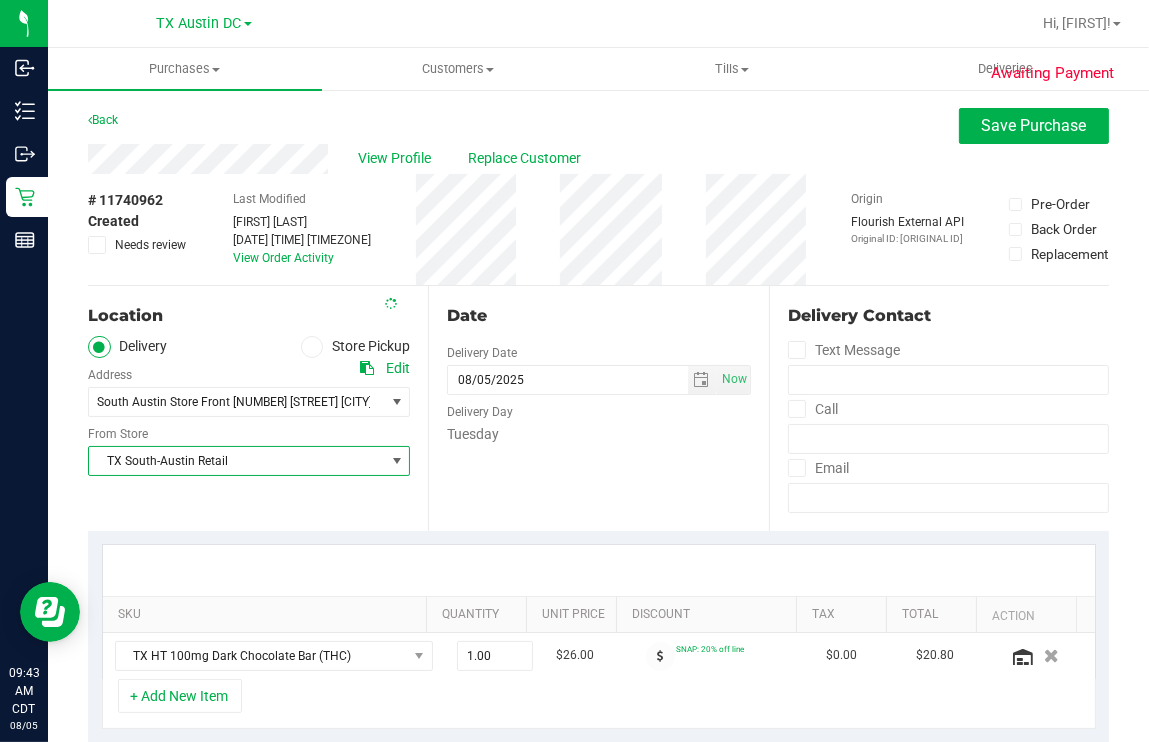 click on "Date
Delivery Date
08/05/2025
Now
08/05/2025 07:00 AM
Now
Delivery Day
Tuesday" at bounding box center (598, 408) 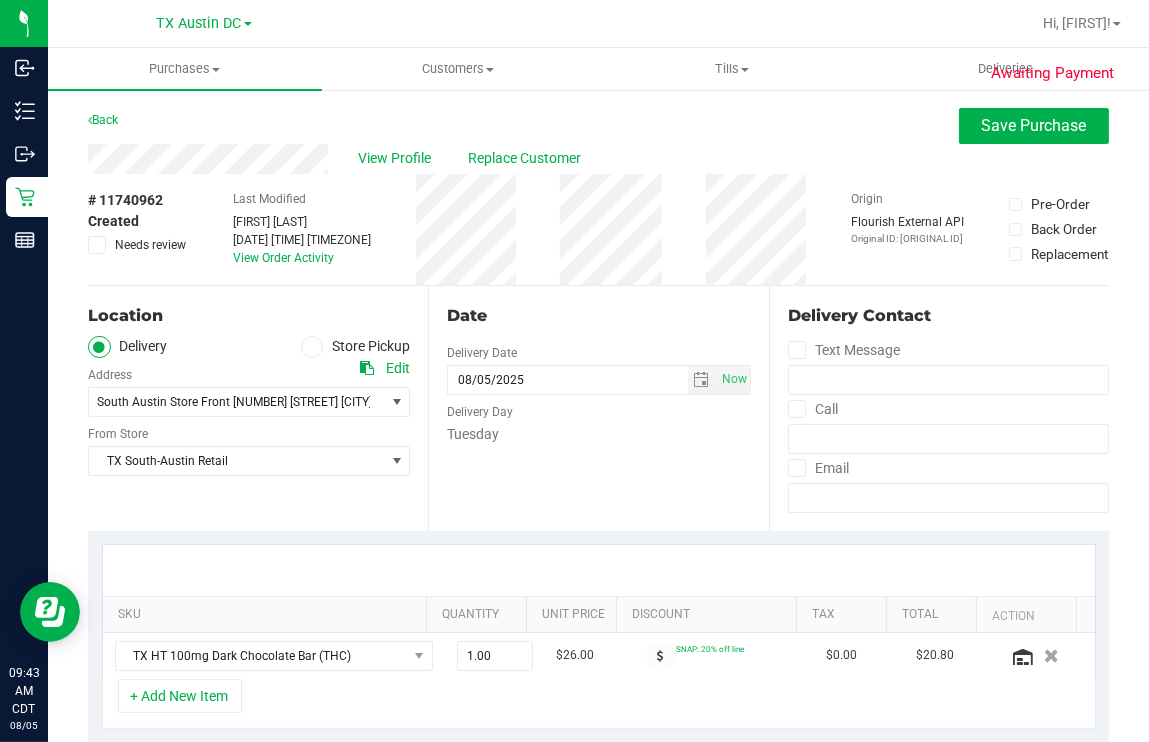 drag, startPoint x: 239, startPoint y: 319, endPoint x: 240, endPoint y: 345, distance: 26.019224 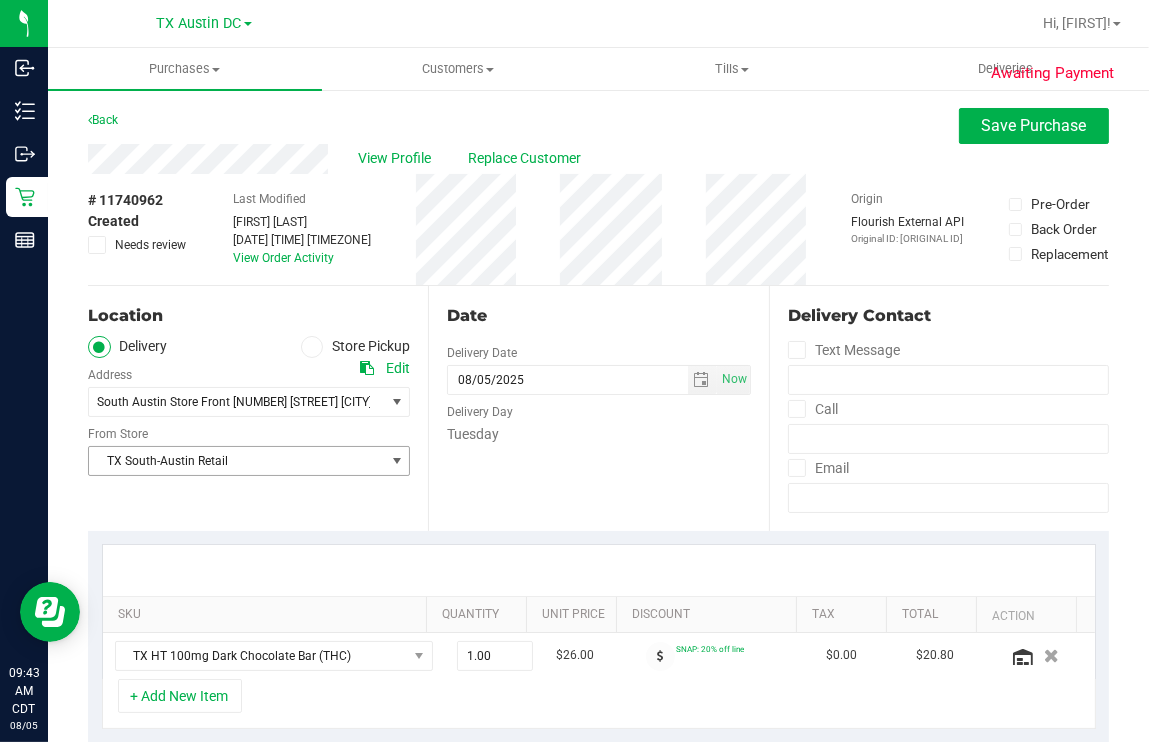 click on "TX South-Austin Retail" at bounding box center (236, 461) 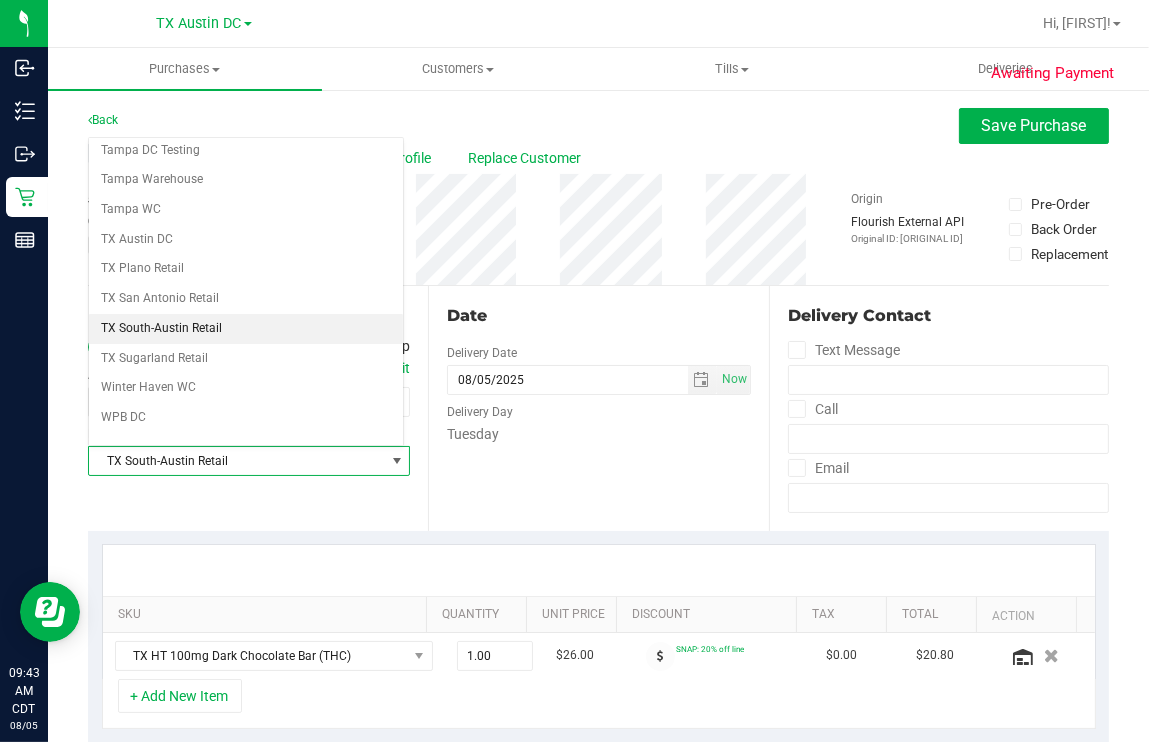 click on "TX South-Austin Retail" at bounding box center (246, 329) 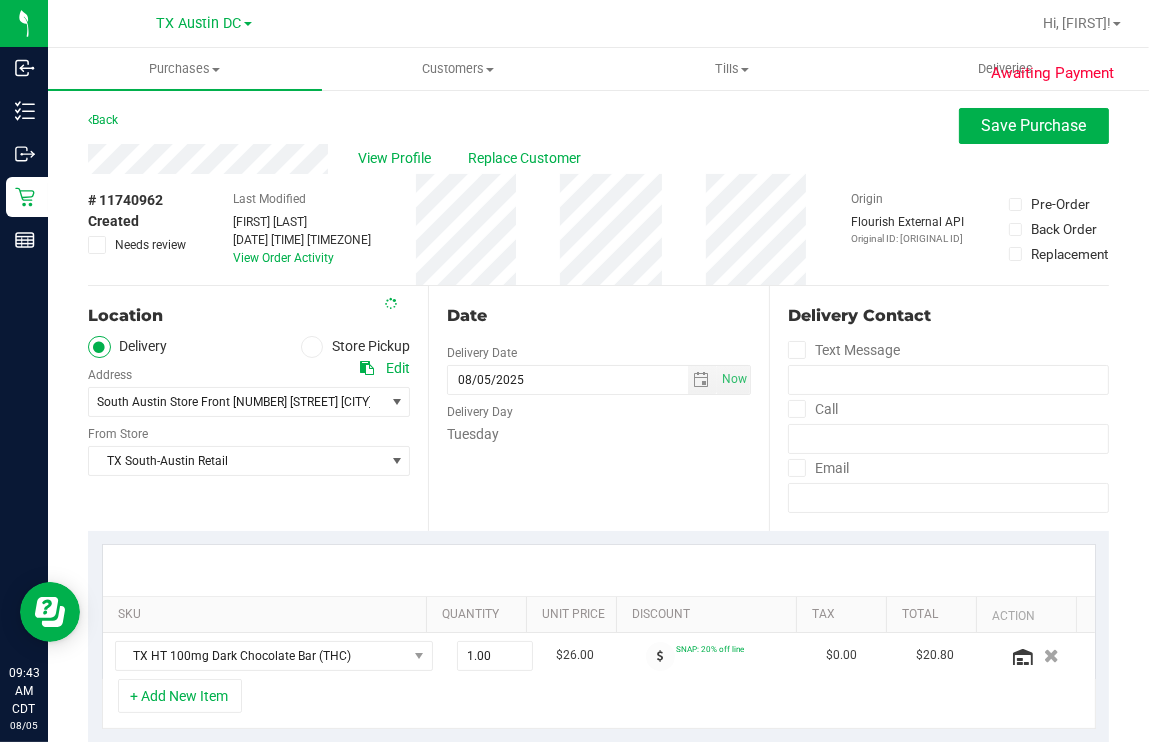 click on "Date
Delivery Date
08/05/2025
Now
08/05/2025 07:00 AM
Now
Delivery Day
Tuesday" at bounding box center [598, 408] 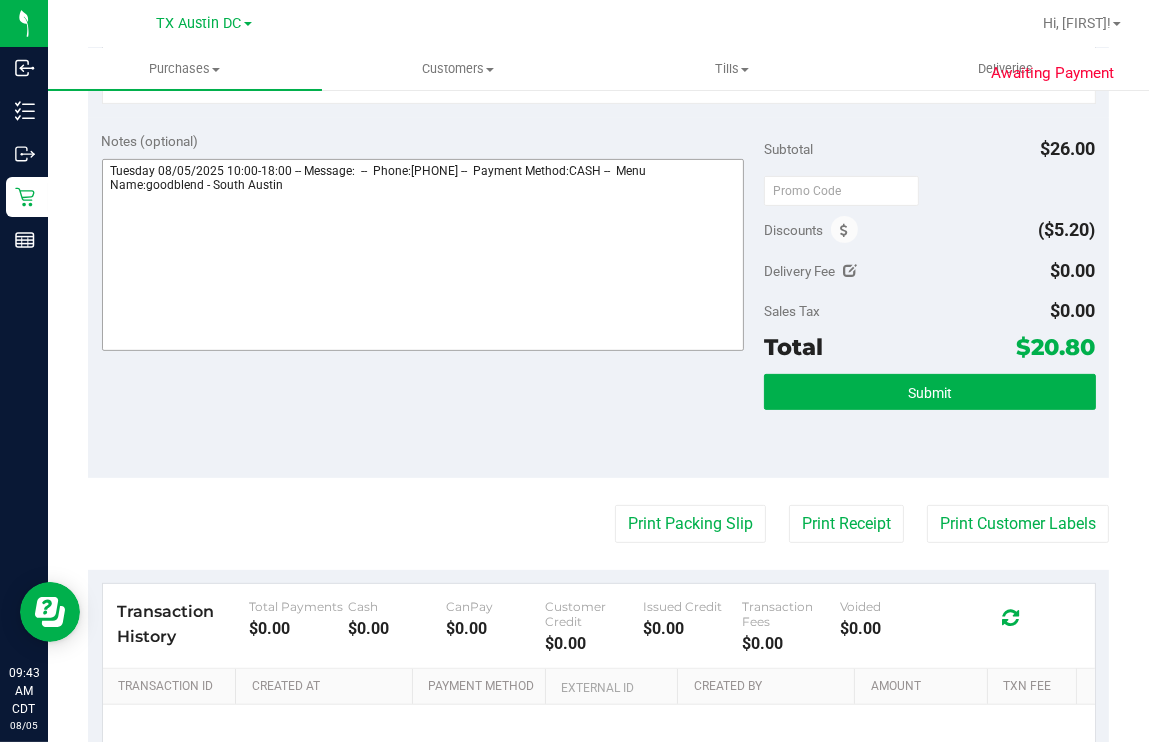 scroll, scrollTop: 0, scrollLeft: 0, axis: both 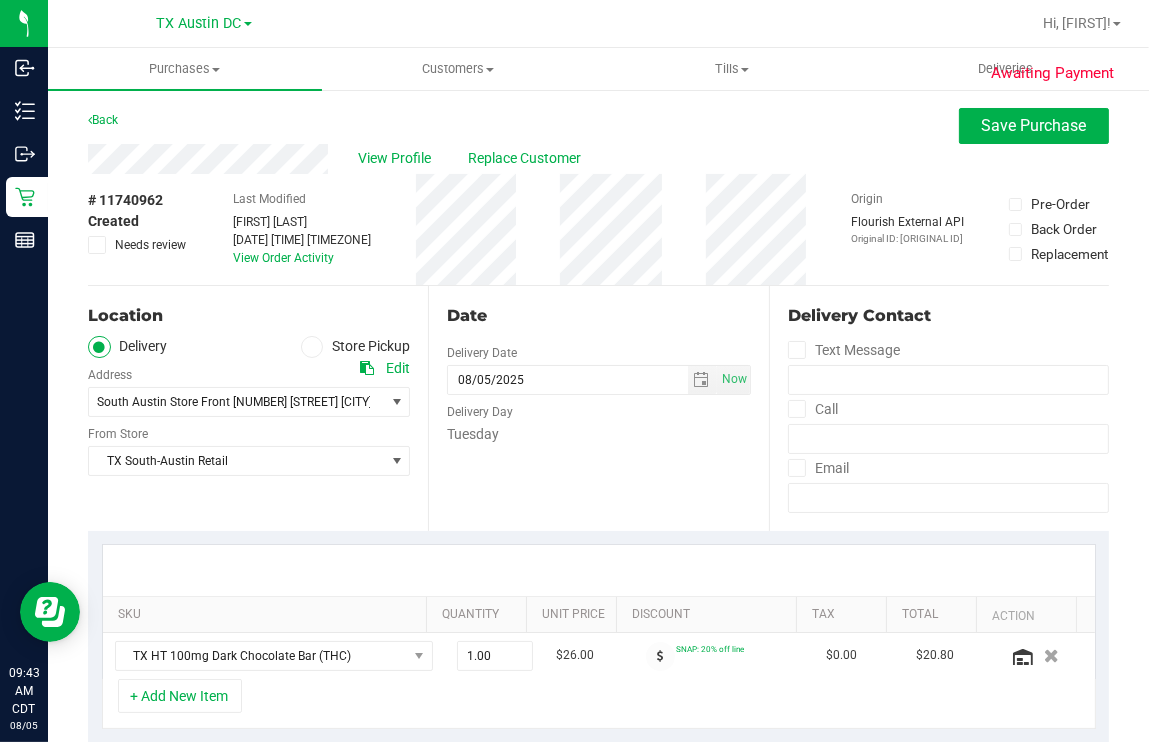 click on "Date
Delivery Date
08/05/2025
Now
08/05/2025 07:00 AM
Now
Delivery Day
Tuesday" at bounding box center (598, 408) 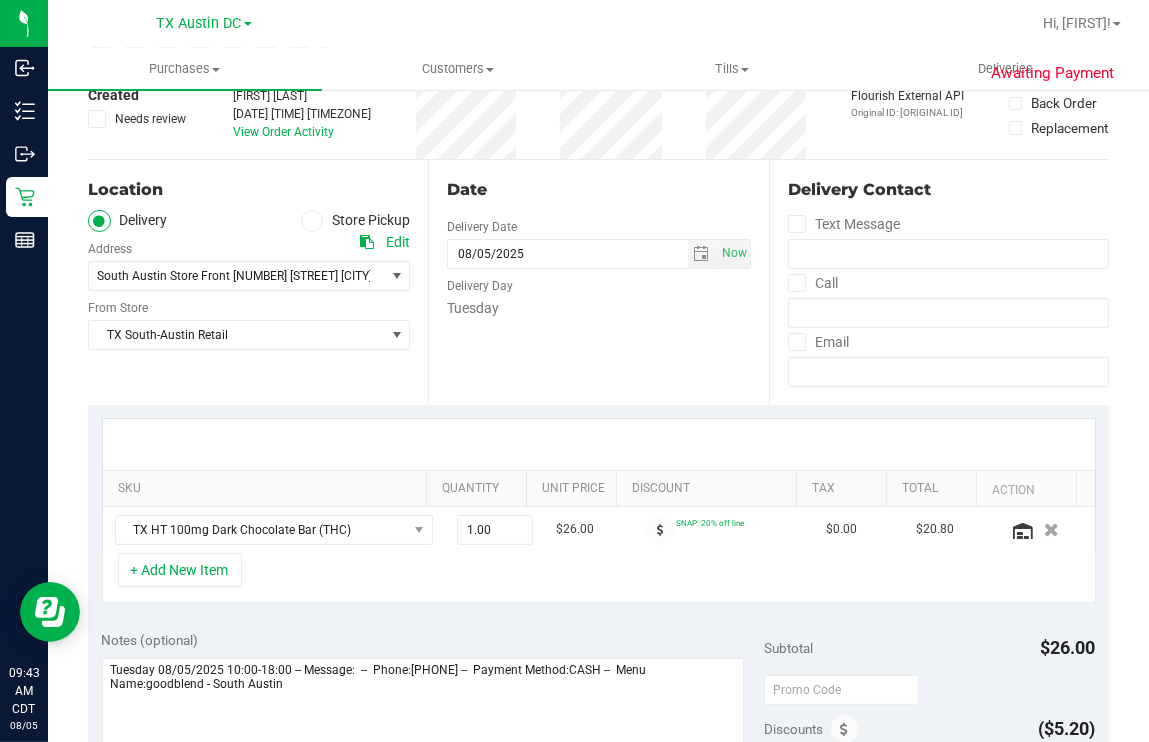 scroll, scrollTop: 0, scrollLeft: 0, axis: both 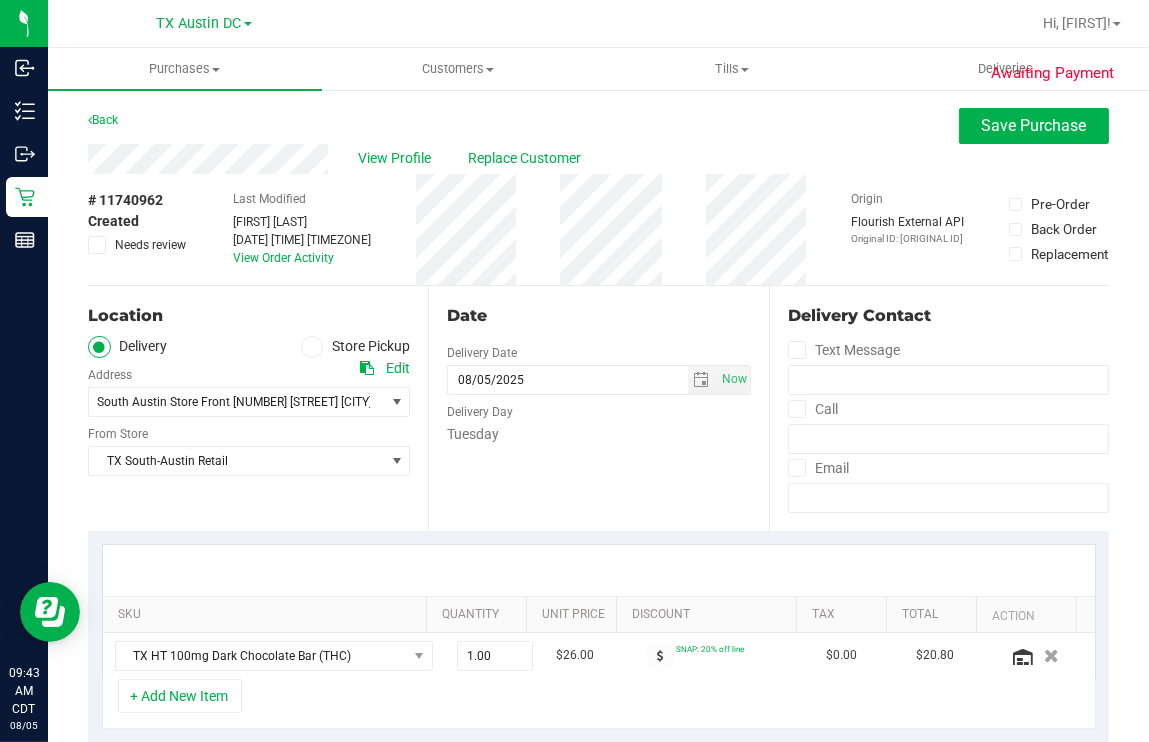 click on "Date" at bounding box center [598, 316] 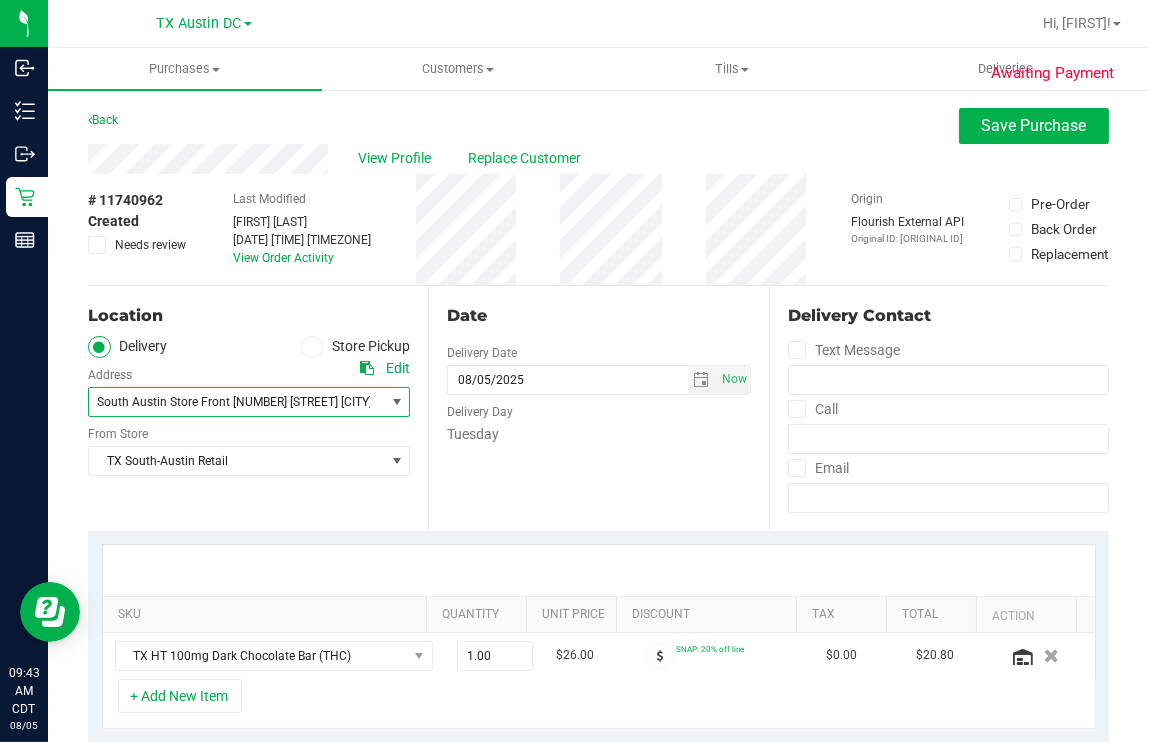 click on "South Austin Store Front  [NUMBER] [STREET] [CITY], [STATE] [POSTAL CODE]" at bounding box center [301, 402] 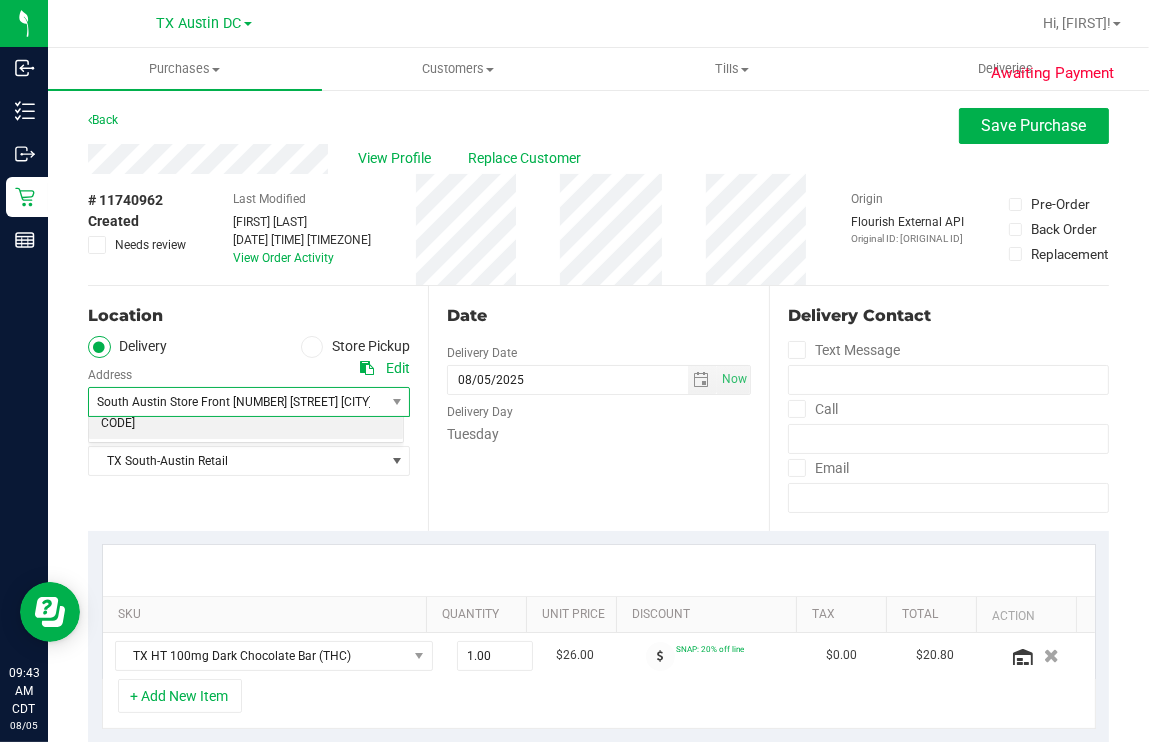 click on "Location
Delivery
Store Pickup
Address
Edit
South Austin Store Front  [NUMBER] [STREET] [CITY], [STATE]
, [CITY],
, [STATE]
[POSTAL_CODE]
Select address South Austin Store Front  [NUMBER] [STREET] [CITY], [STATE]
From Store
TX South-Austin Retail Select Store Bonita Springs WC Boynton Beach WC Bradenton WC Brandon WC Brooksville WC Call Center Clermont WC" at bounding box center (258, 408) 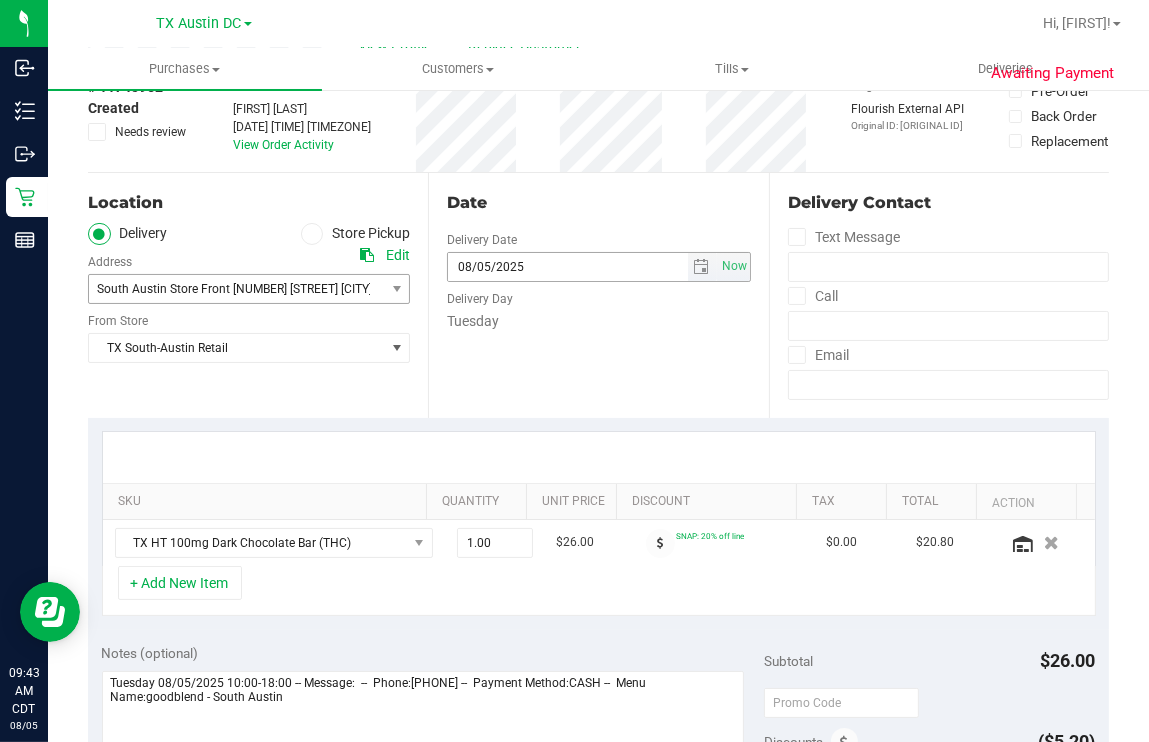 scroll, scrollTop: 0, scrollLeft: 0, axis: both 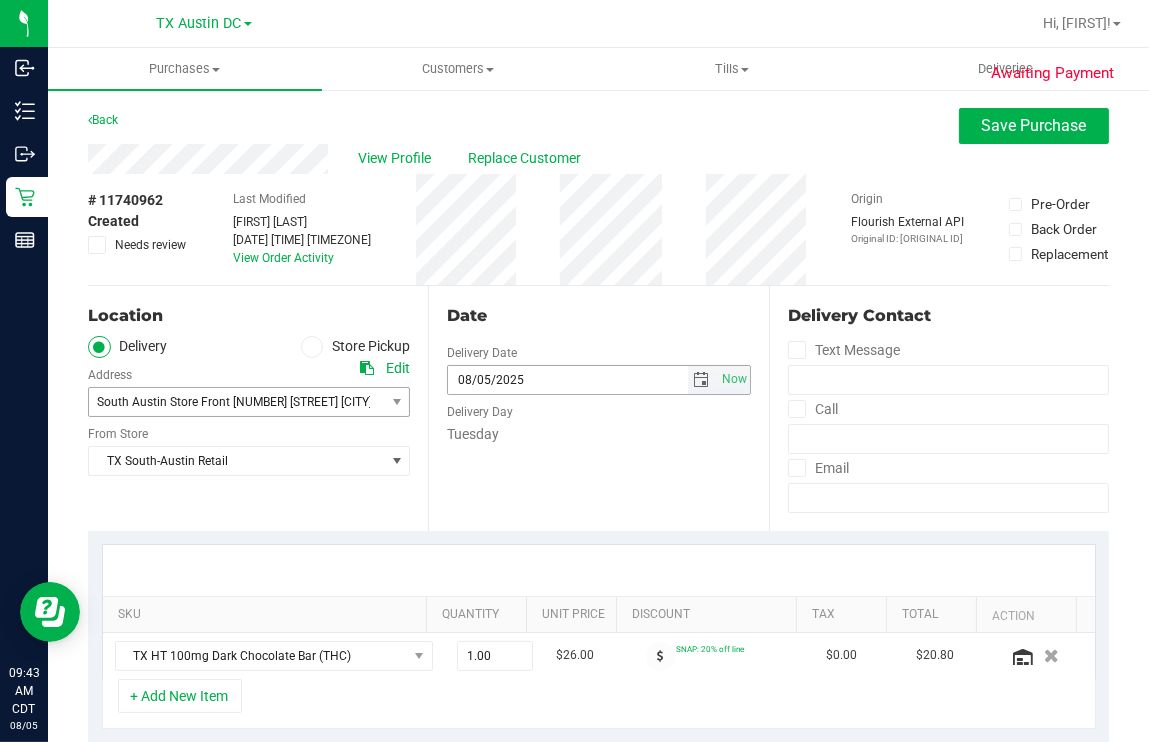 click at bounding box center [702, 380] 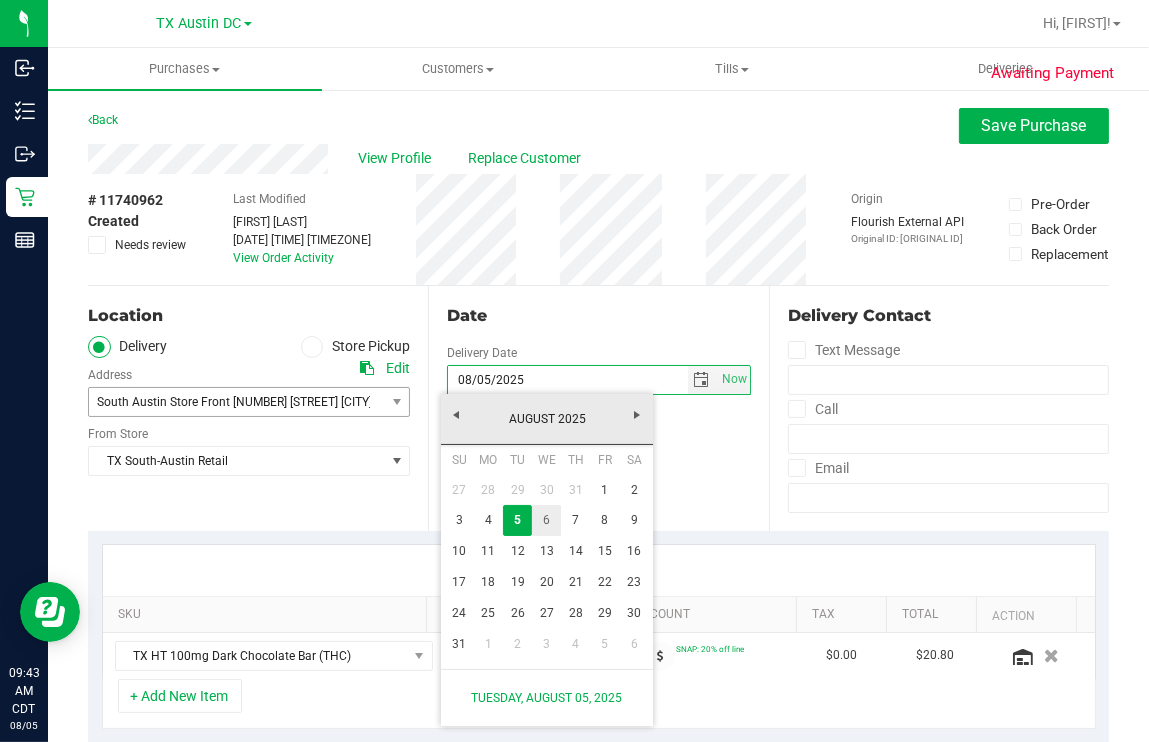click on "6" at bounding box center [546, 520] 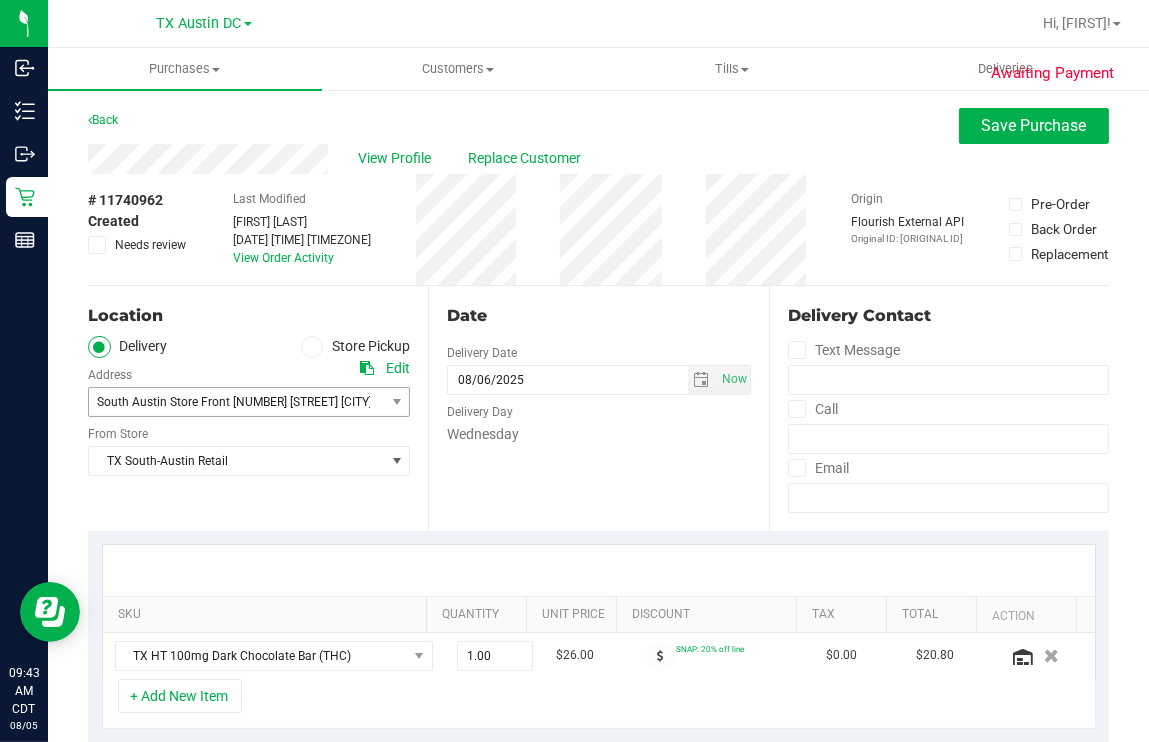 scroll, scrollTop: 375, scrollLeft: 0, axis: vertical 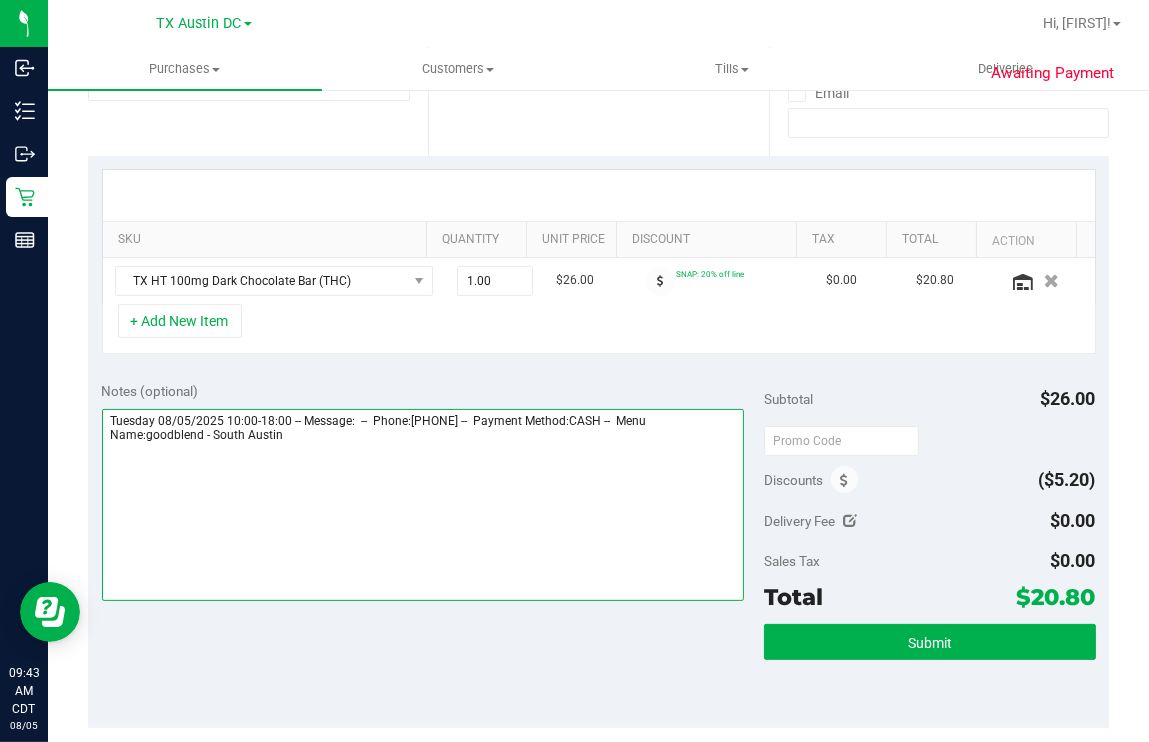 click at bounding box center [423, 505] 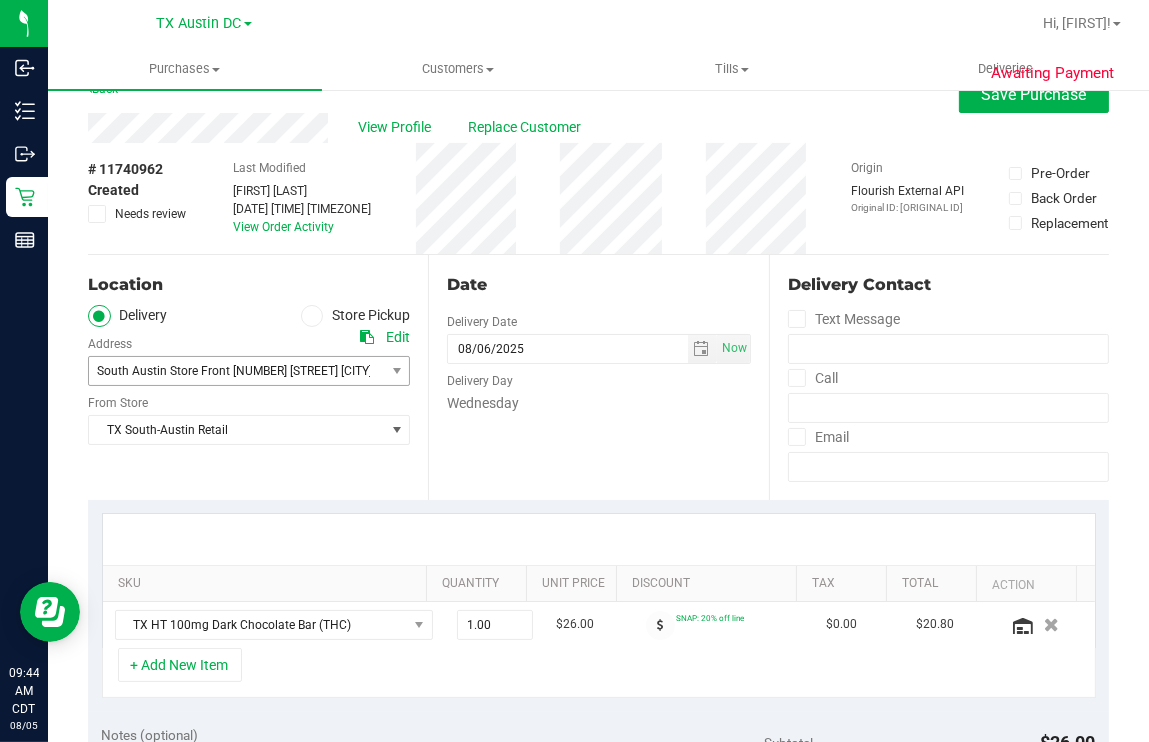 scroll, scrollTop: 0, scrollLeft: 0, axis: both 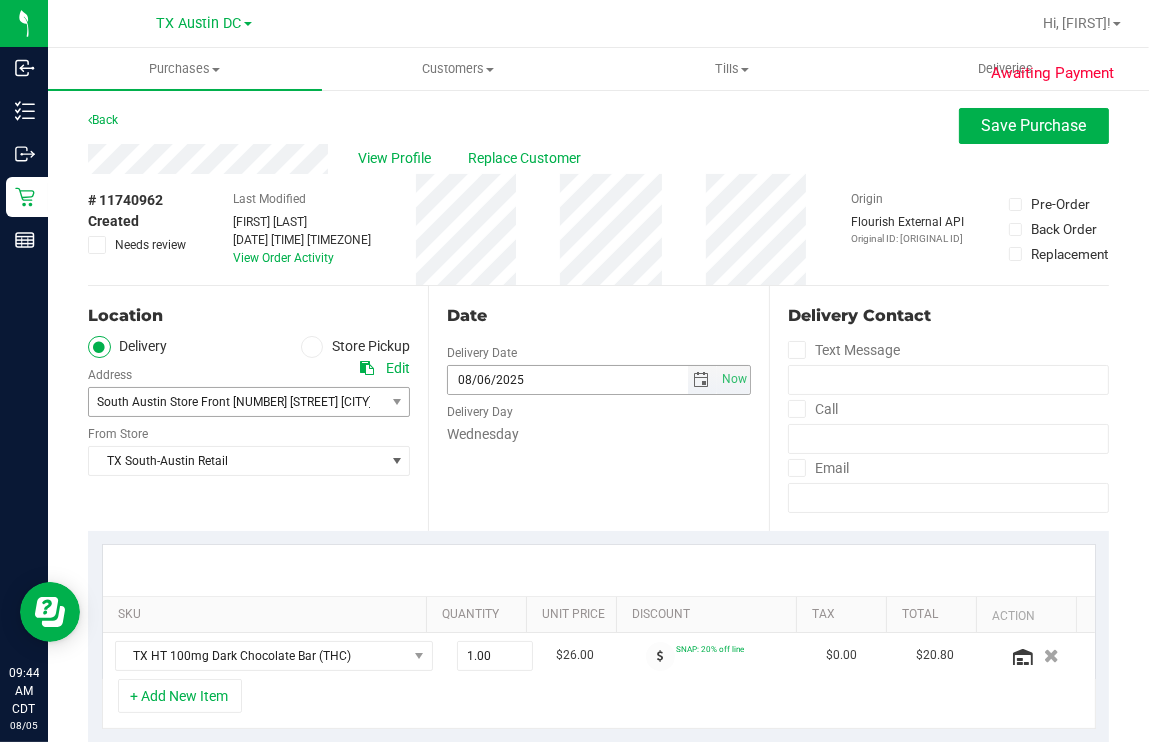 click at bounding box center [702, 380] 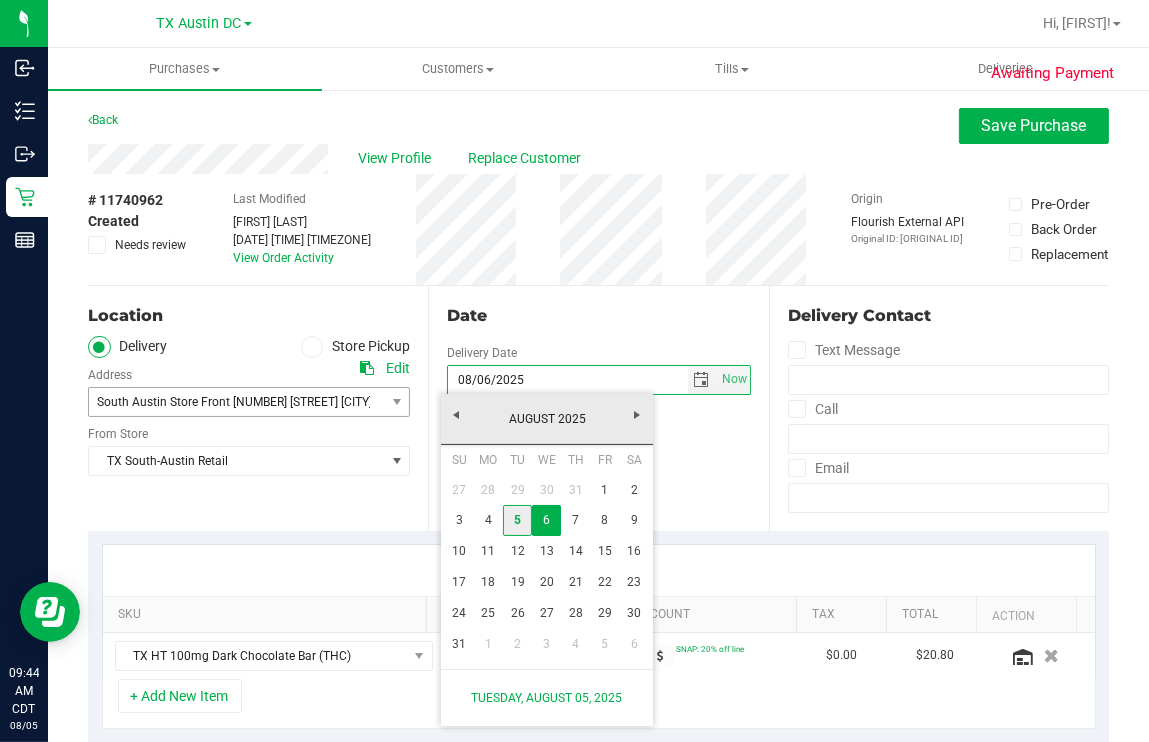 click on "5" at bounding box center (517, 520) 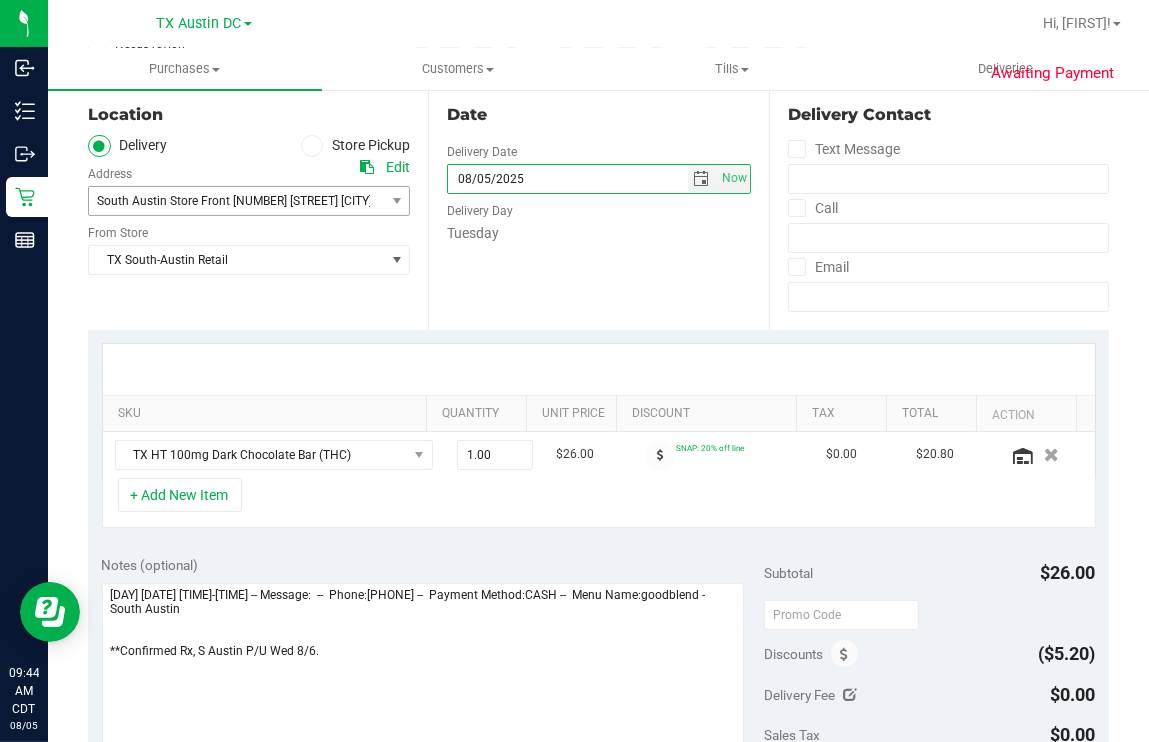 scroll, scrollTop: 375, scrollLeft: 0, axis: vertical 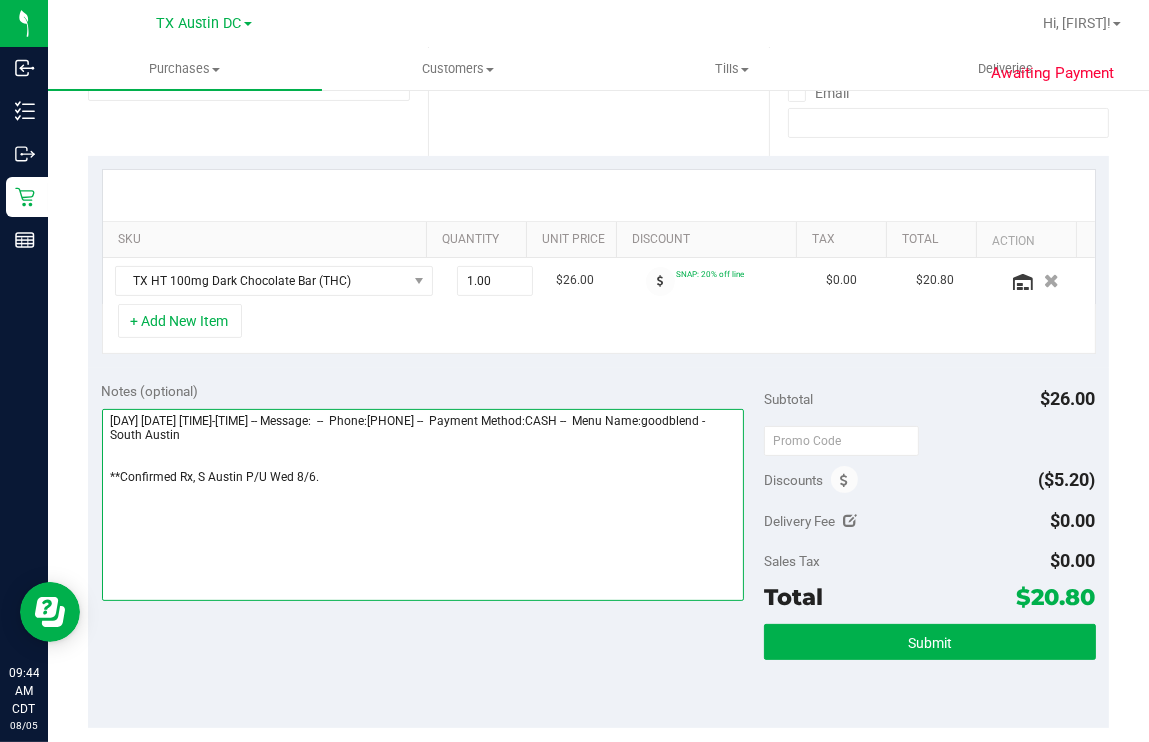 drag, startPoint x: 277, startPoint y: 480, endPoint x: 319, endPoint y: 480, distance: 42 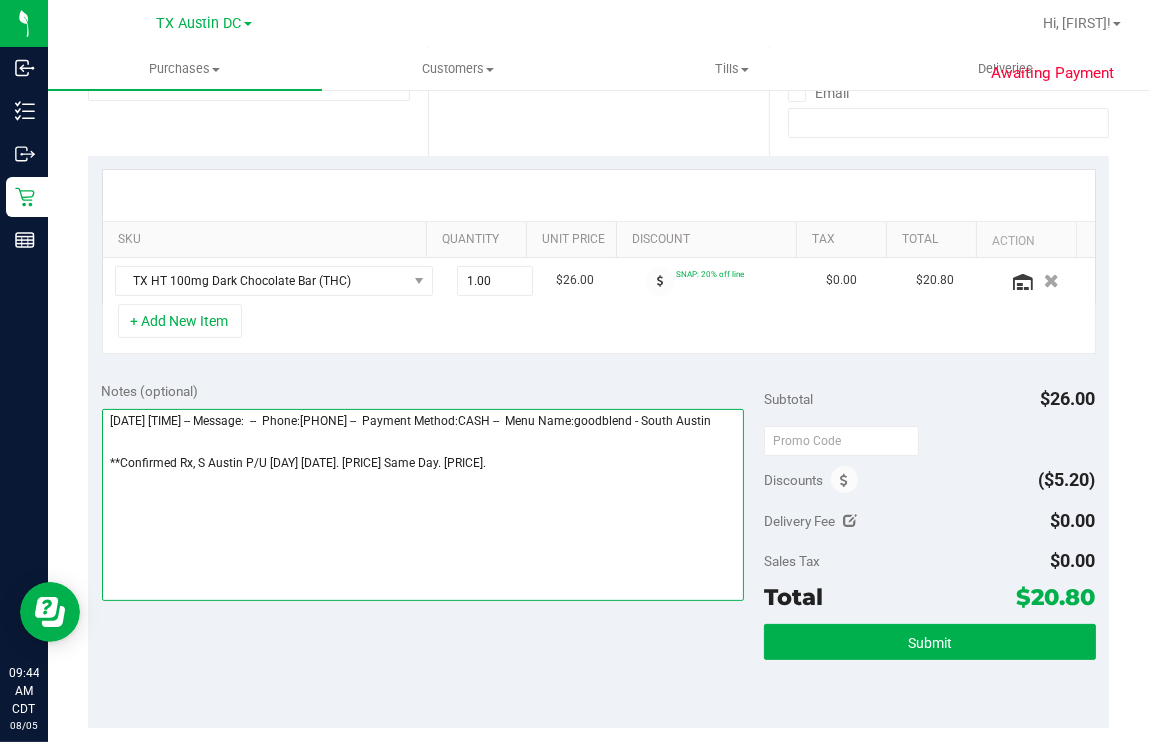 click at bounding box center (423, 505) 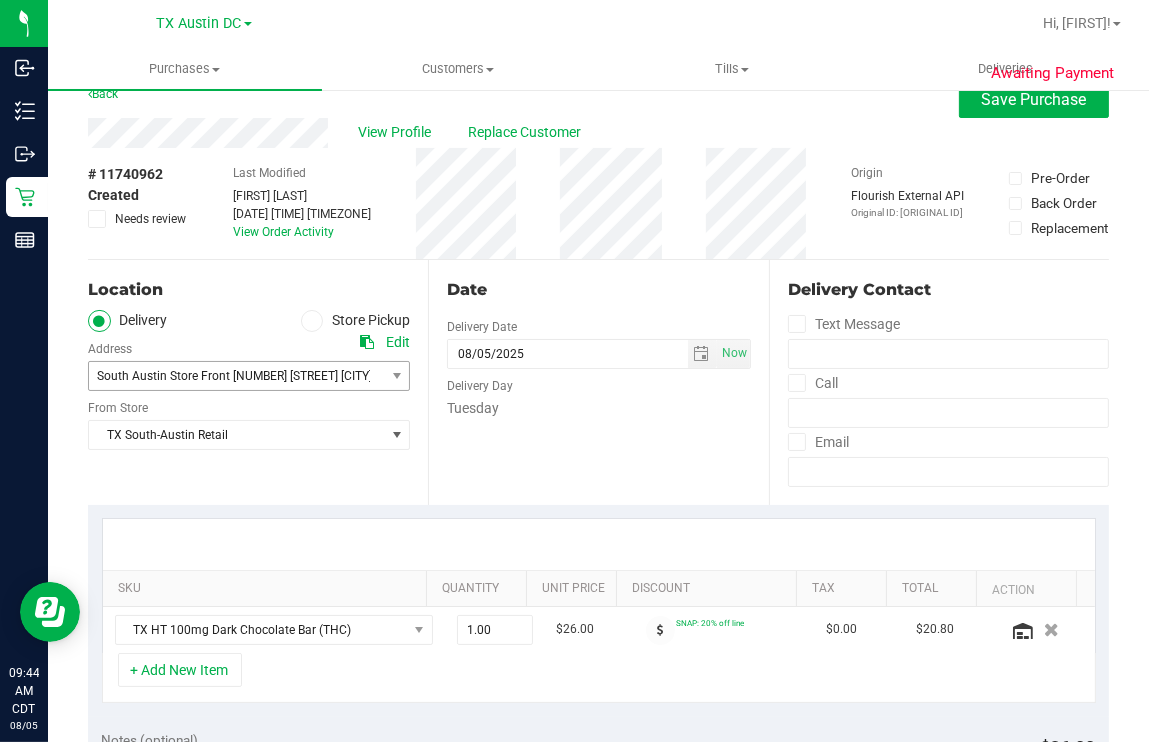 scroll, scrollTop: 0, scrollLeft: 0, axis: both 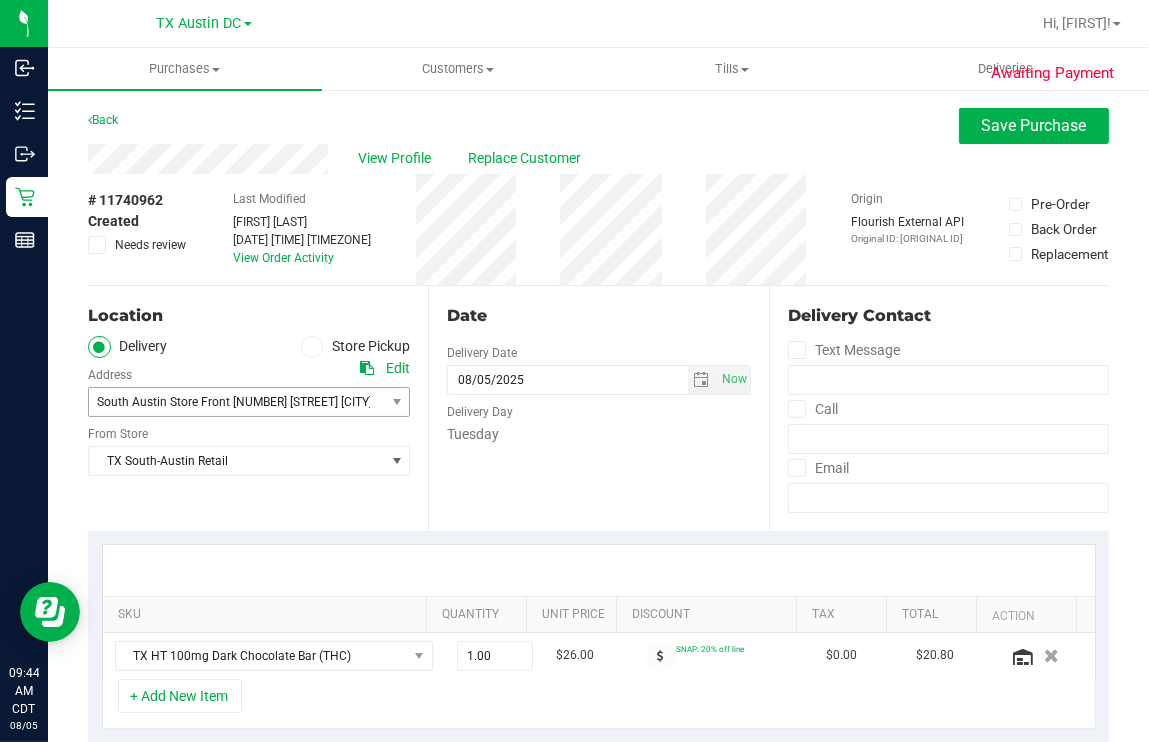type on "[DAY] [DATE] [TIME]-[TIME] -- Message:  --  Phone:[PHONE] --  Payment Method:CASH --  Menu Name:goodblend - South Austin
**Confirmed Rx, S Austin P/U Tues 8/5 Same Day. [PRICE]** M.O." 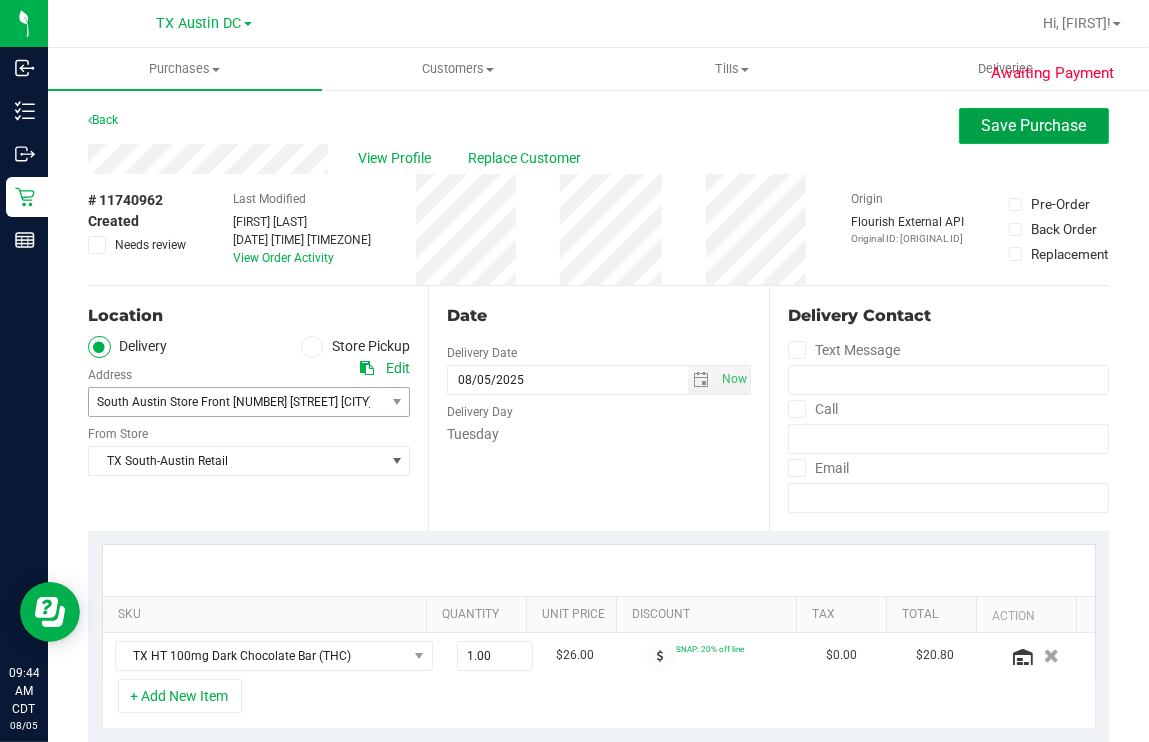 click on "Save Purchase" at bounding box center (1034, 125) 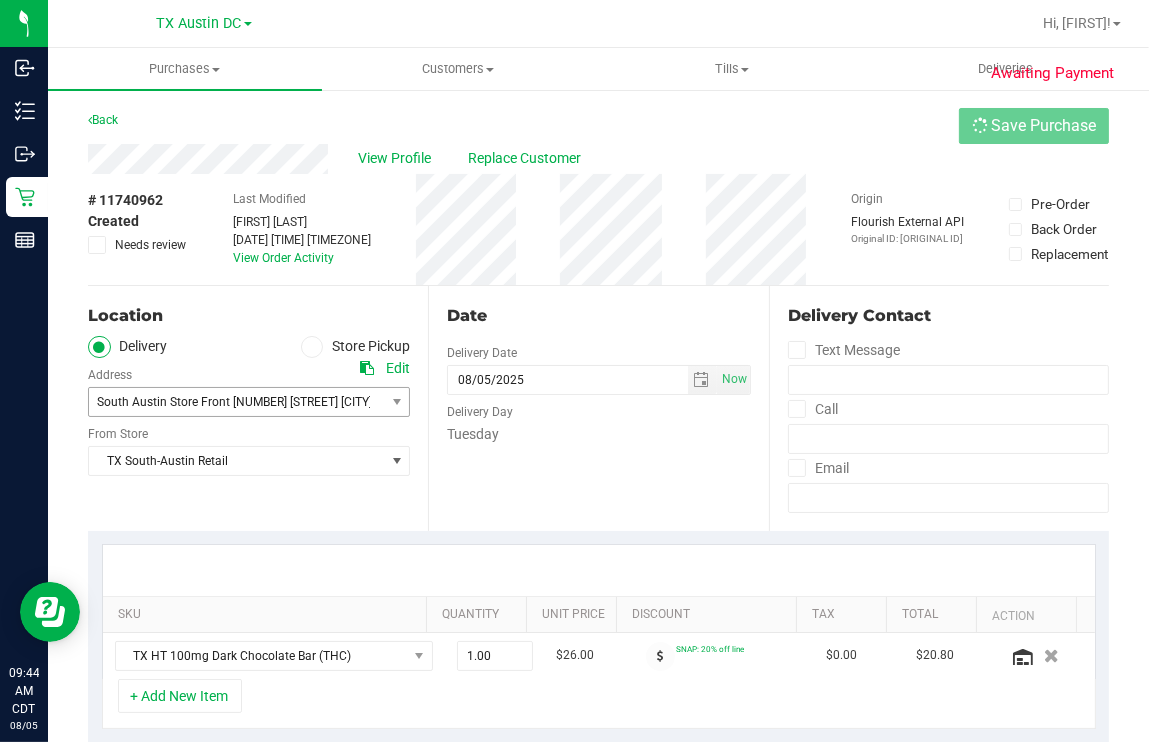click on "View Profile
Replace Customer" at bounding box center (598, 159) 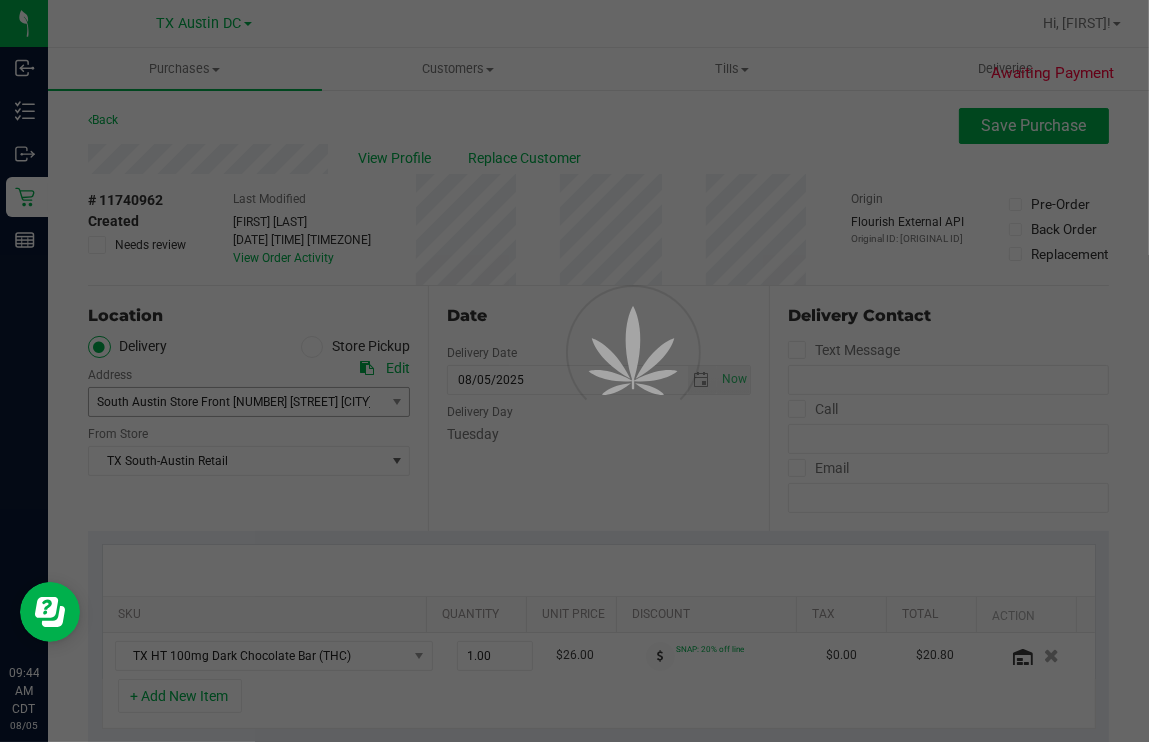 click at bounding box center (574, 371) 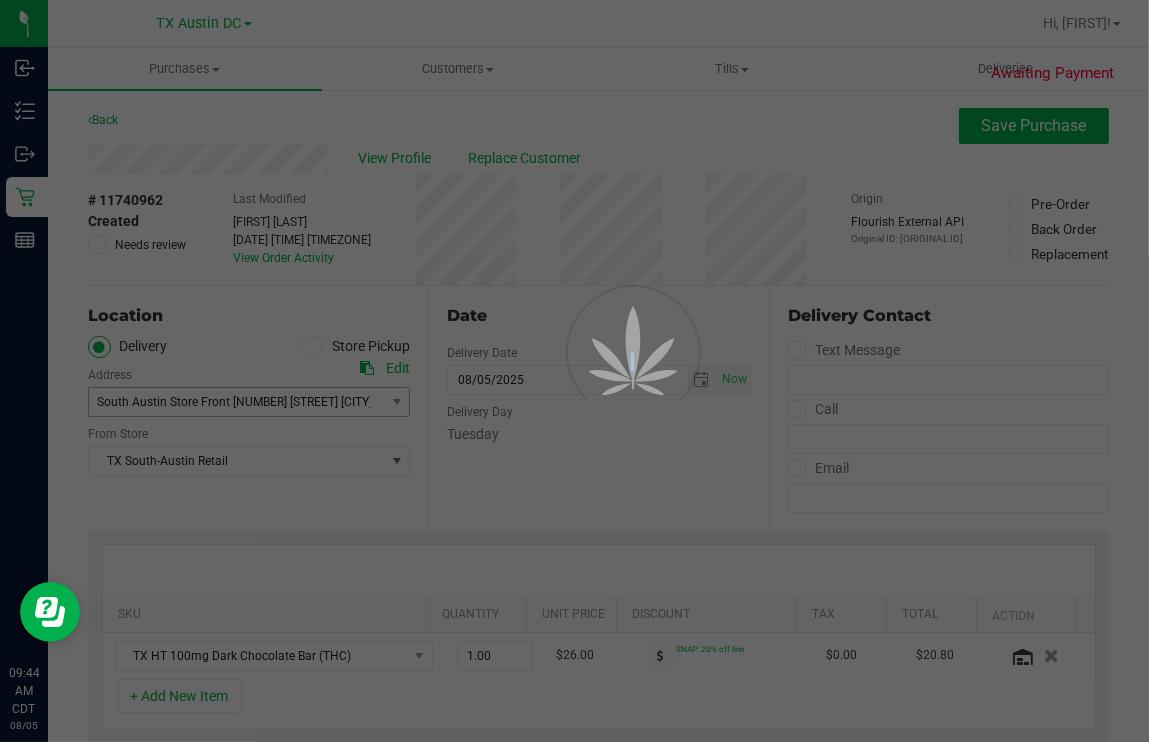 click at bounding box center [574, 371] 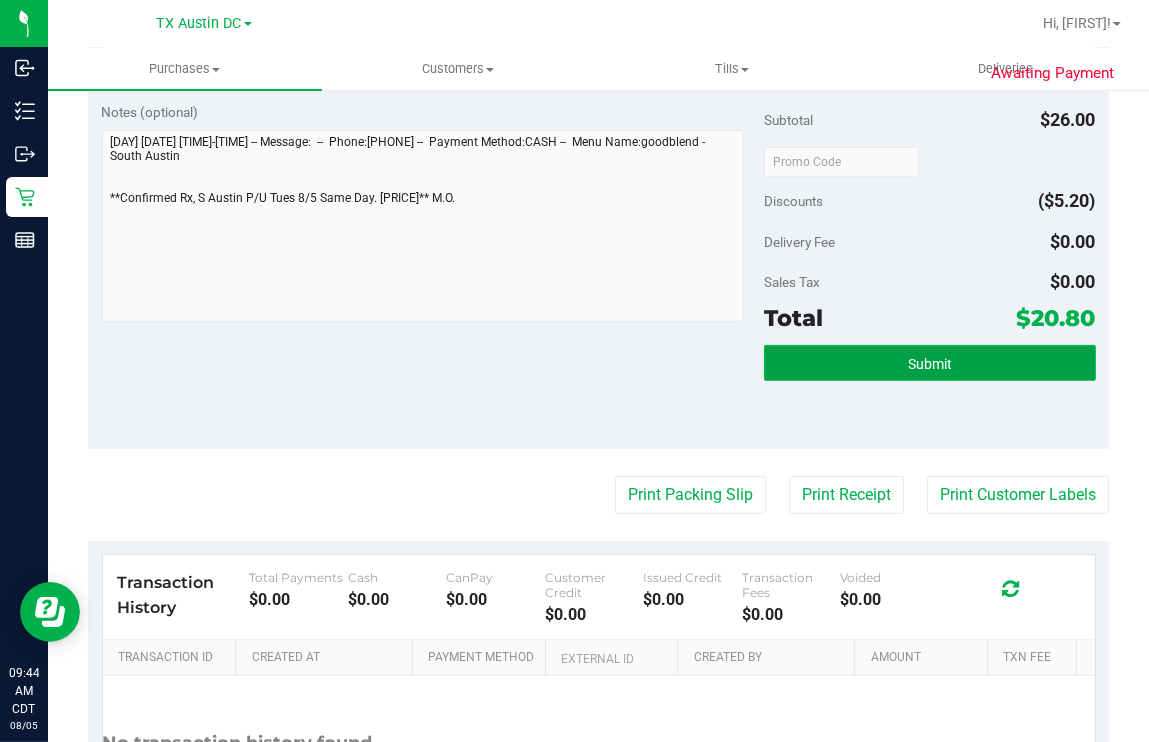 click on "Submit" at bounding box center (929, 363) 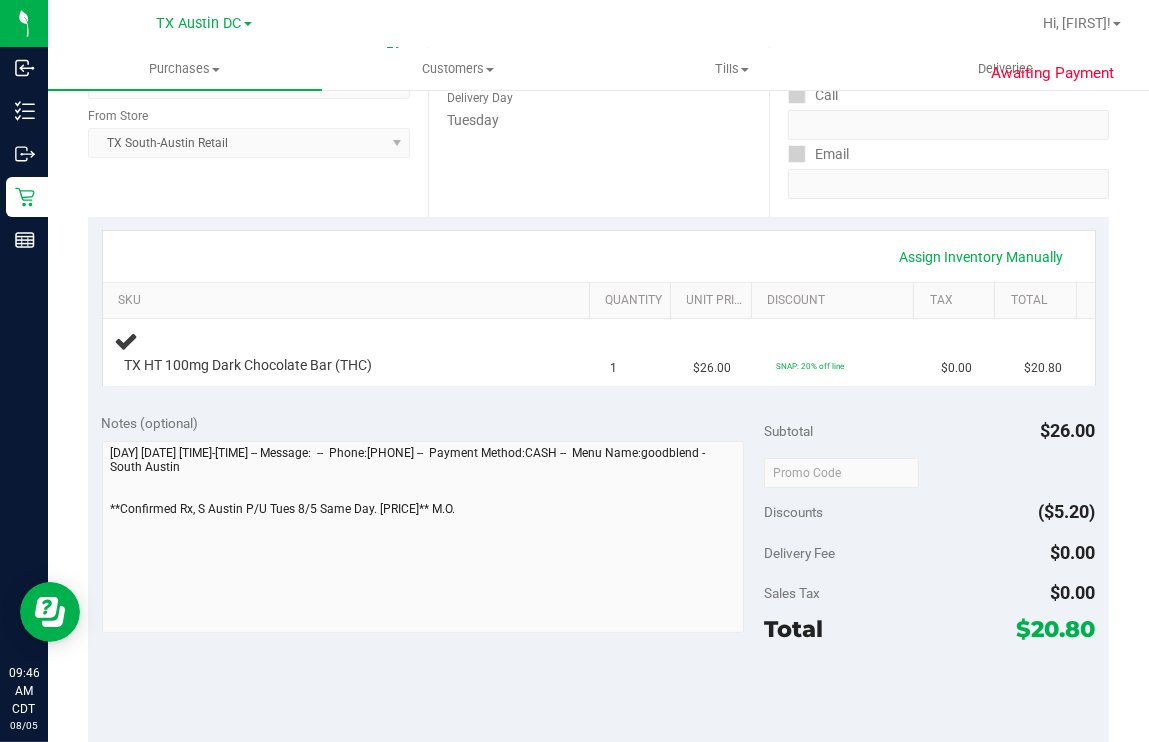 scroll, scrollTop: 0, scrollLeft: 0, axis: both 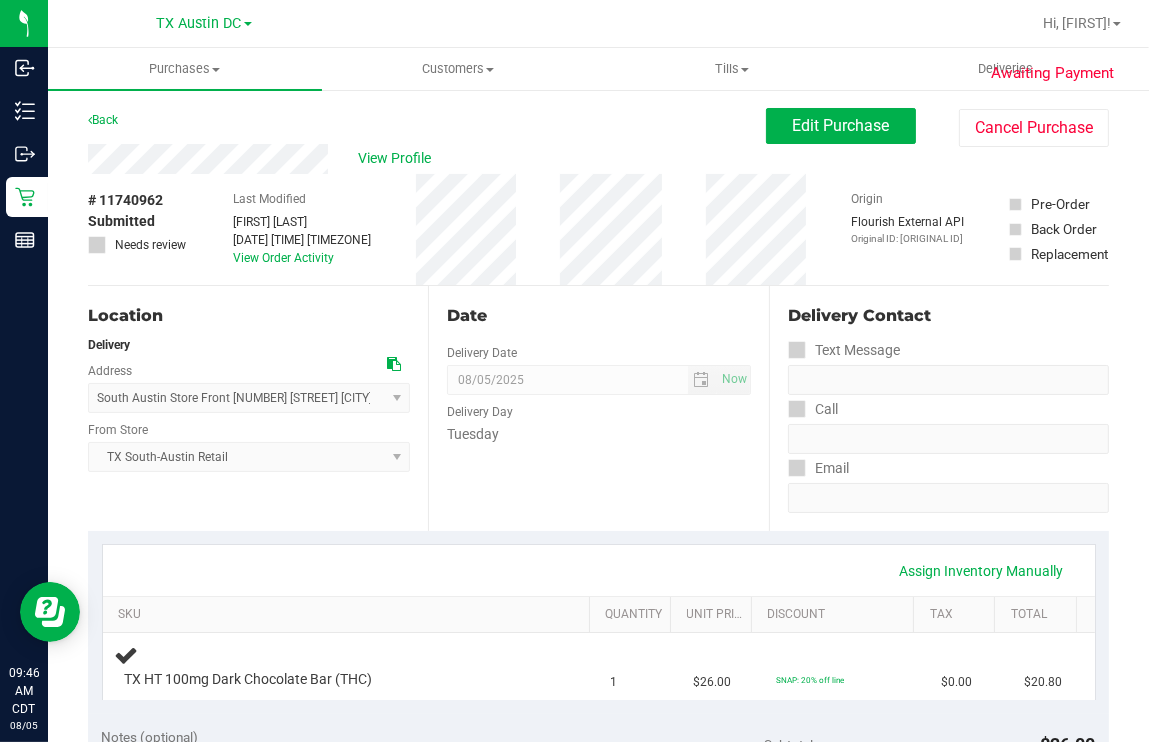 click on "View Profile" at bounding box center (427, 159) 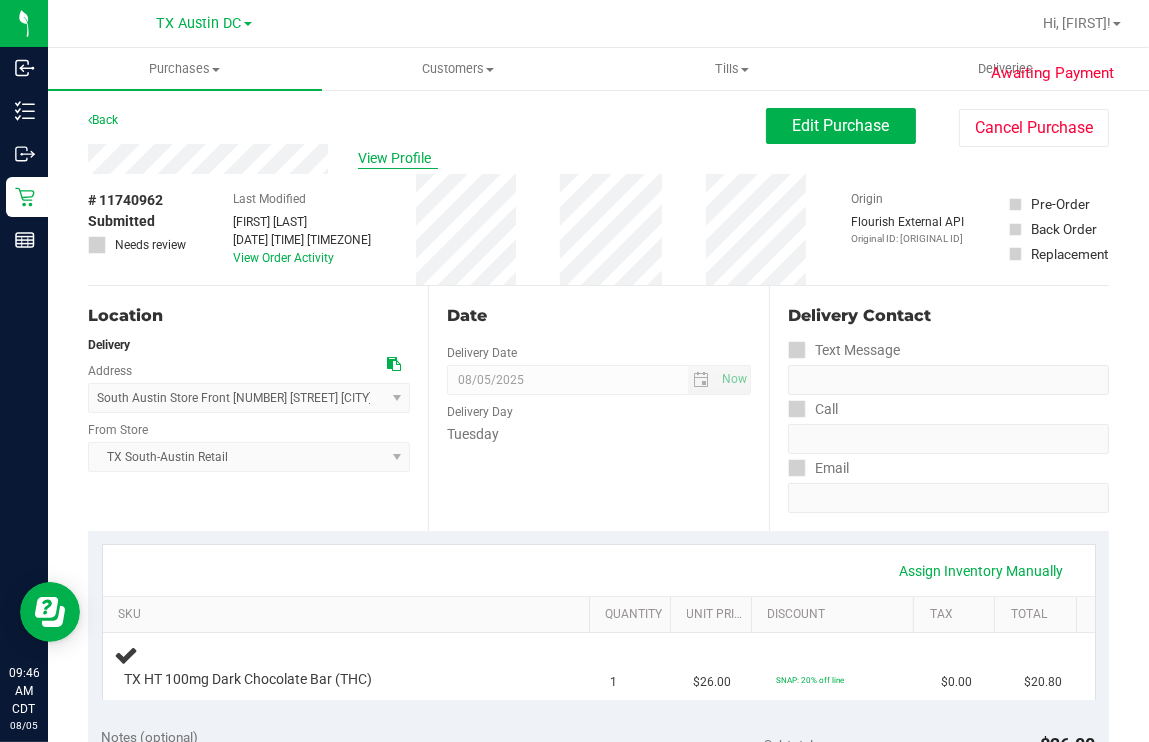 drag, startPoint x: 375, startPoint y: 143, endPoint x: 365, endPoint y: 151, distance: 12.806249 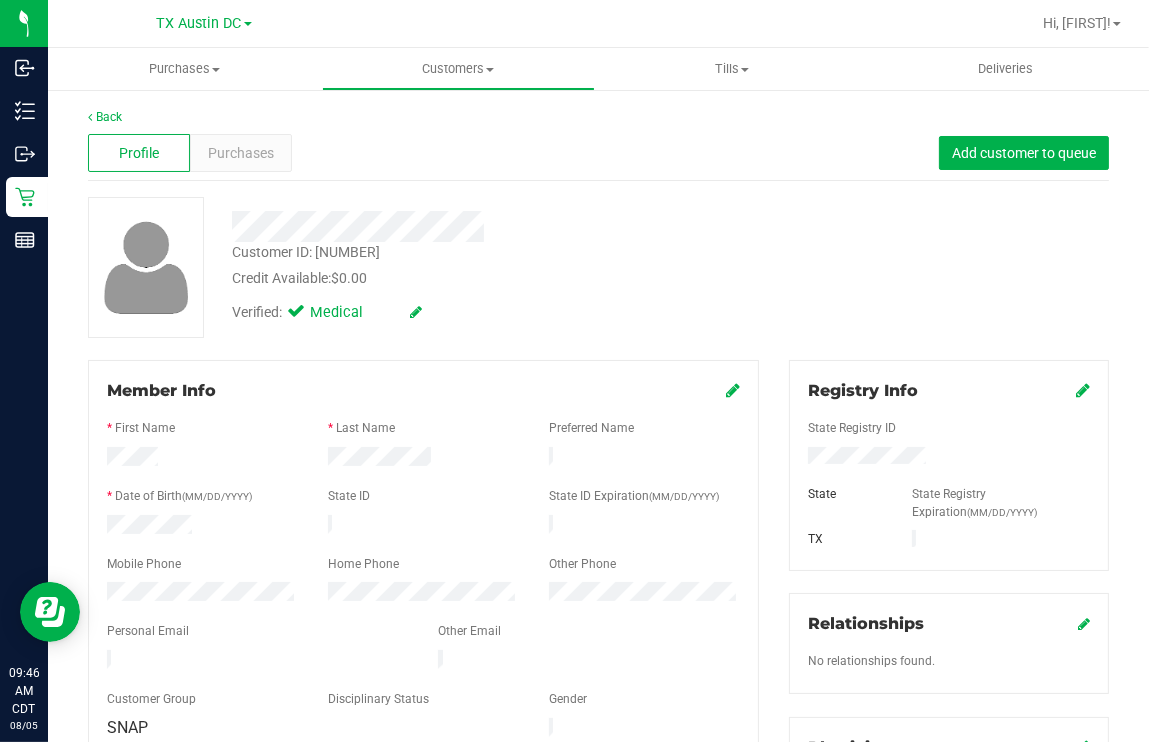 click at bounding box center [257, 662] 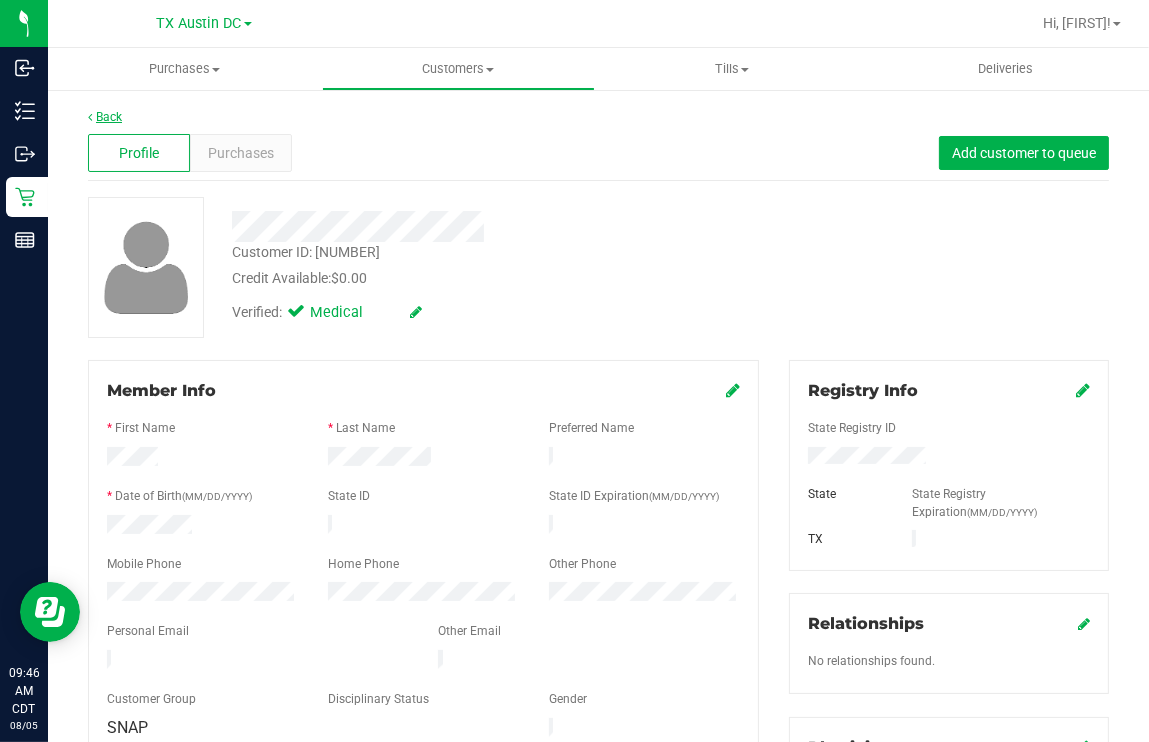 click on "Back" at bounding box center (105, 117) 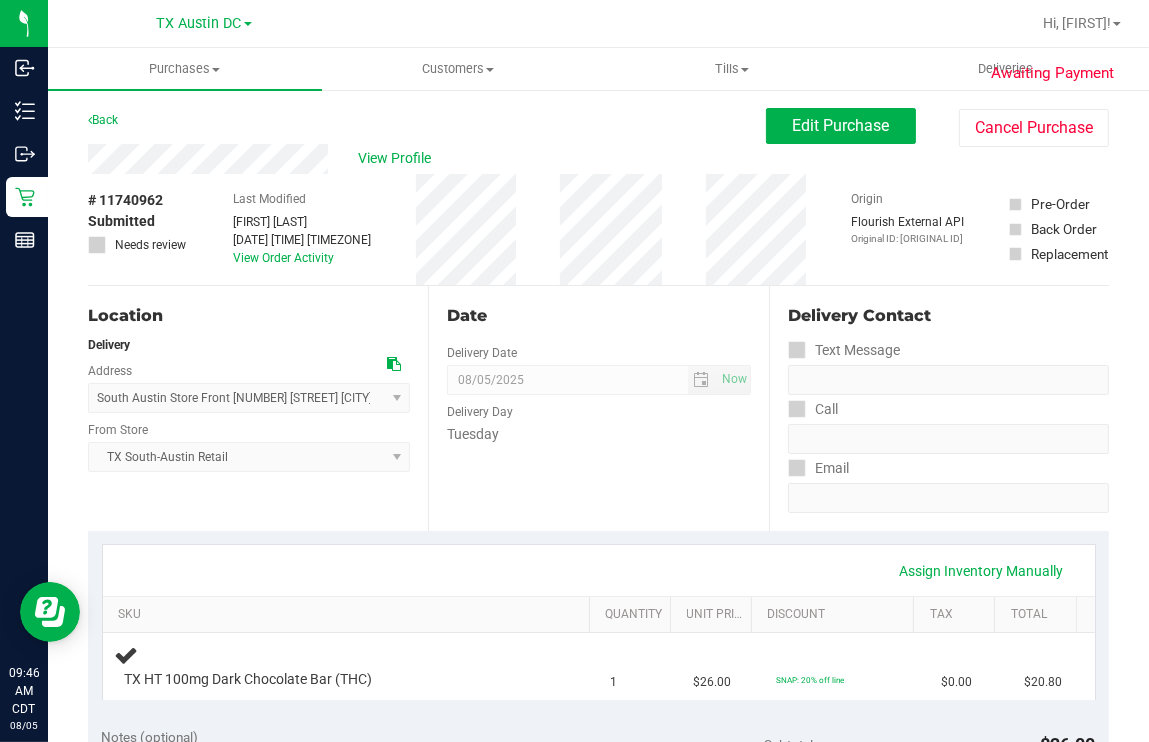 click on "View Profile" at bounding box center [427, 159] 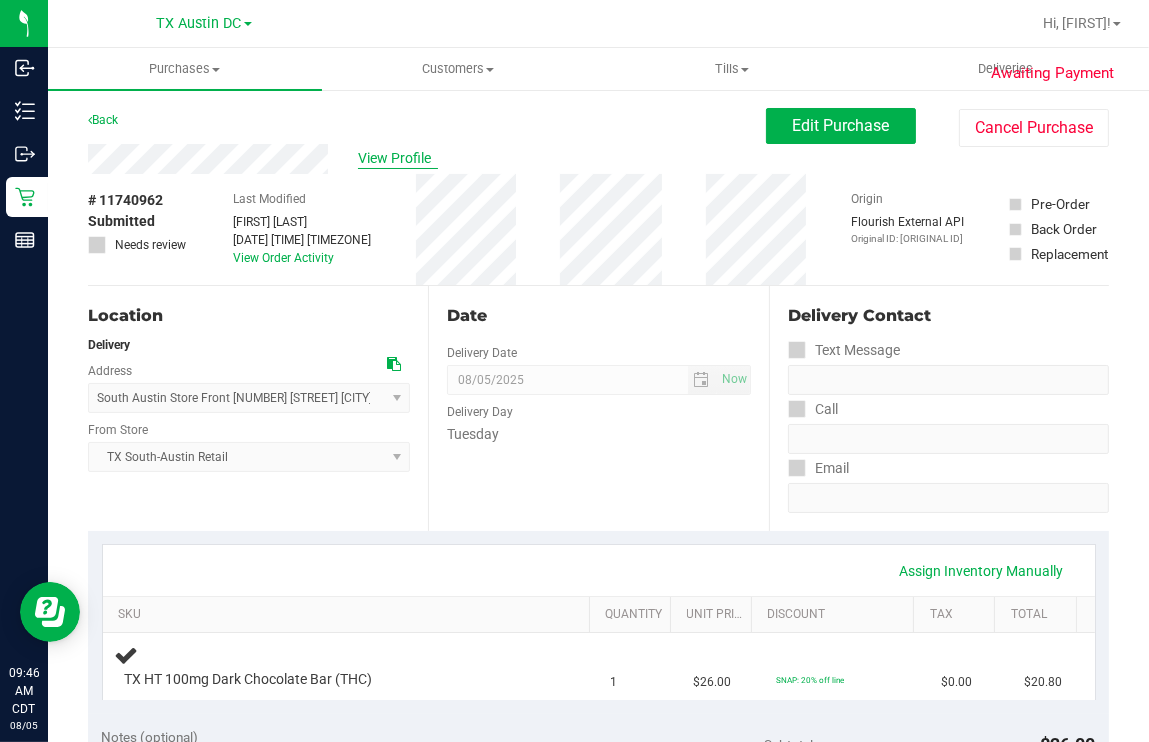 click on "View Profile" at bounding box center (398, 158) 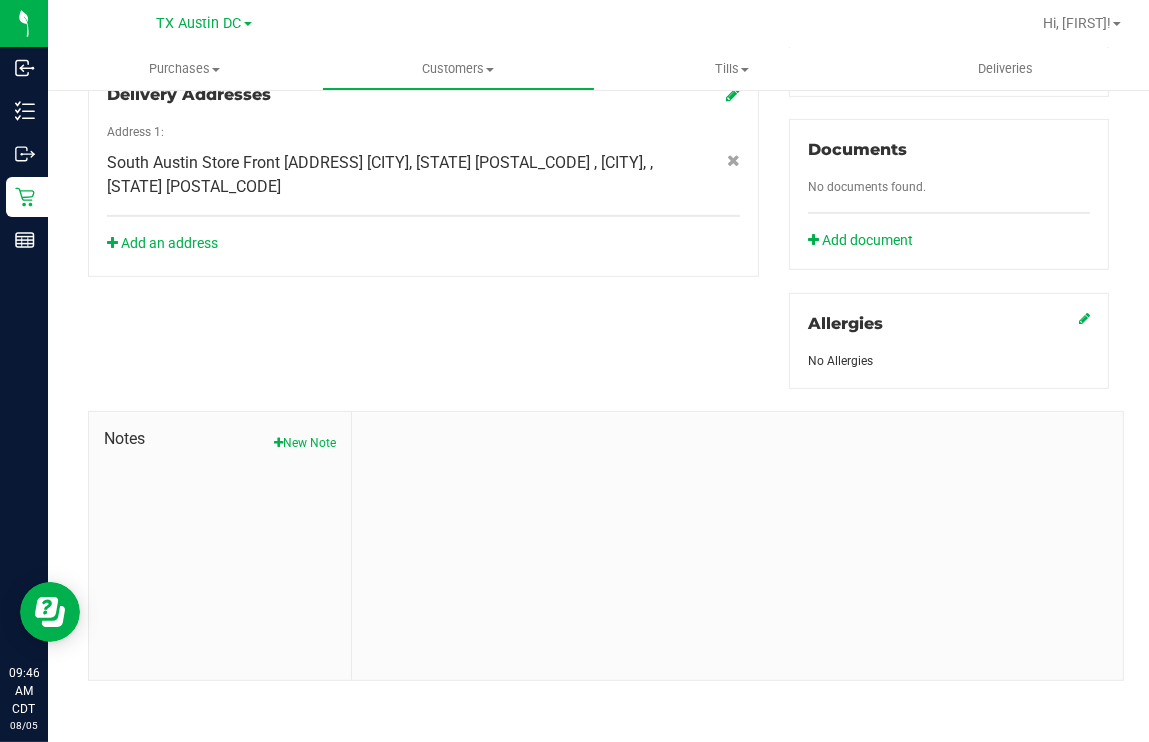 scroll, scrollTop: 0, scrollLeft: 0, axis: both 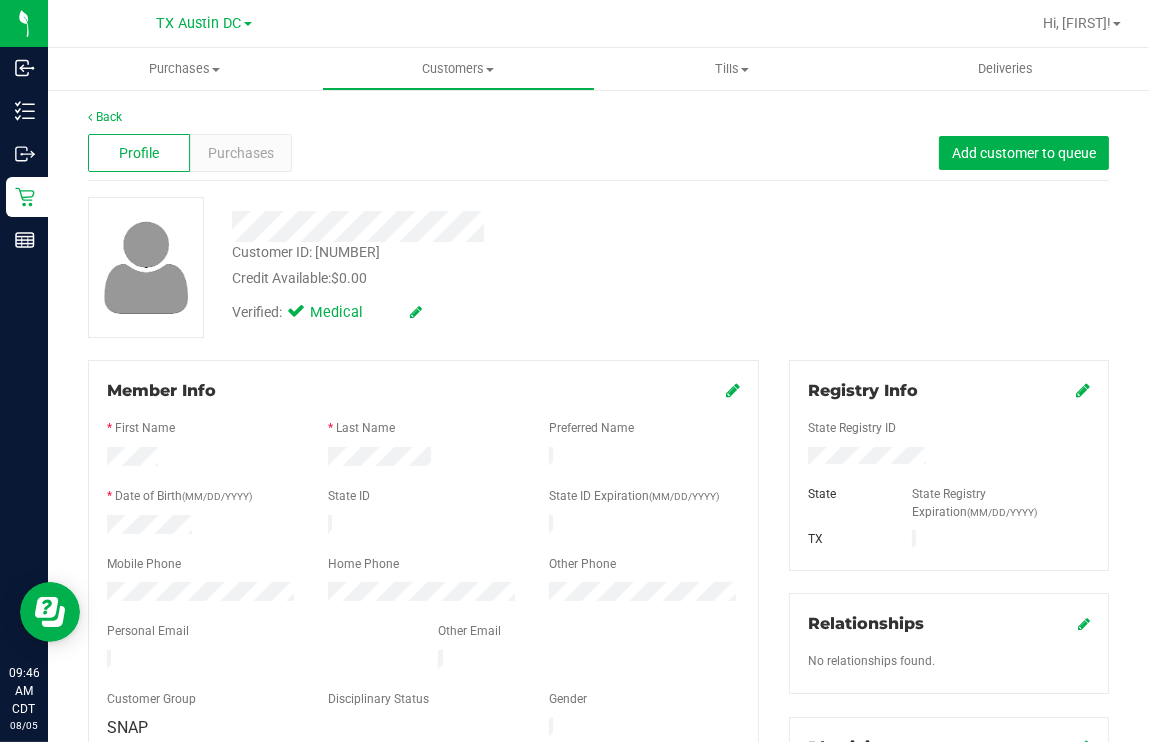 click on "Verified:
Medical" at bounding box center (480, 311) 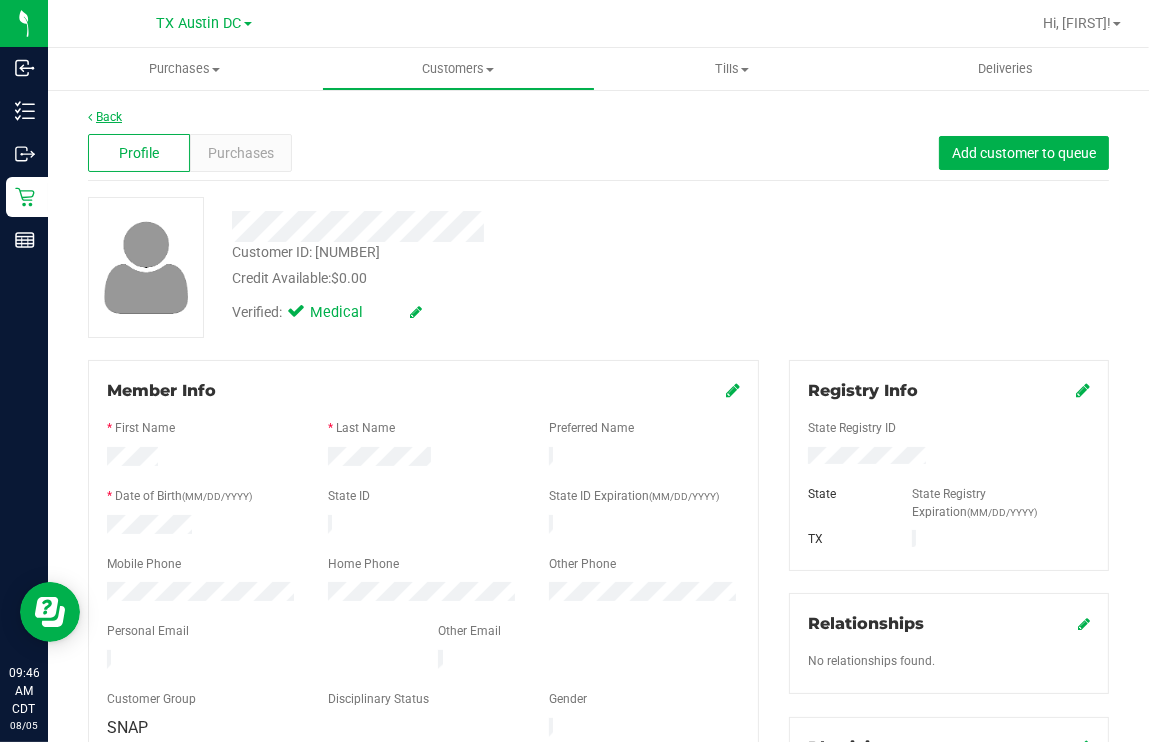 drag, startPoint x: 123, startPoint y: 119, endPoint x: 100, endPoint y: 118, distance: 23.021729 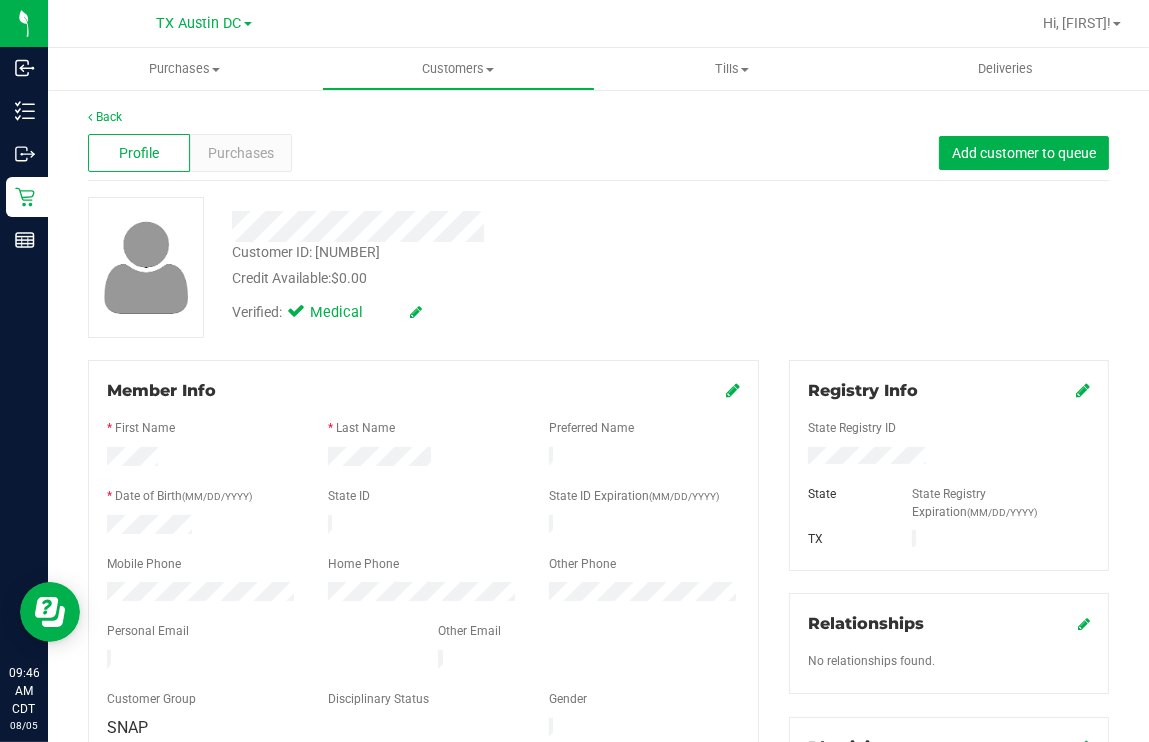 click on "Add customer to queue
Customer ID: [CUSTOMER ID]
Credit Available:
$0.00
Verified:
Medical" at bounding box center [598, 776] 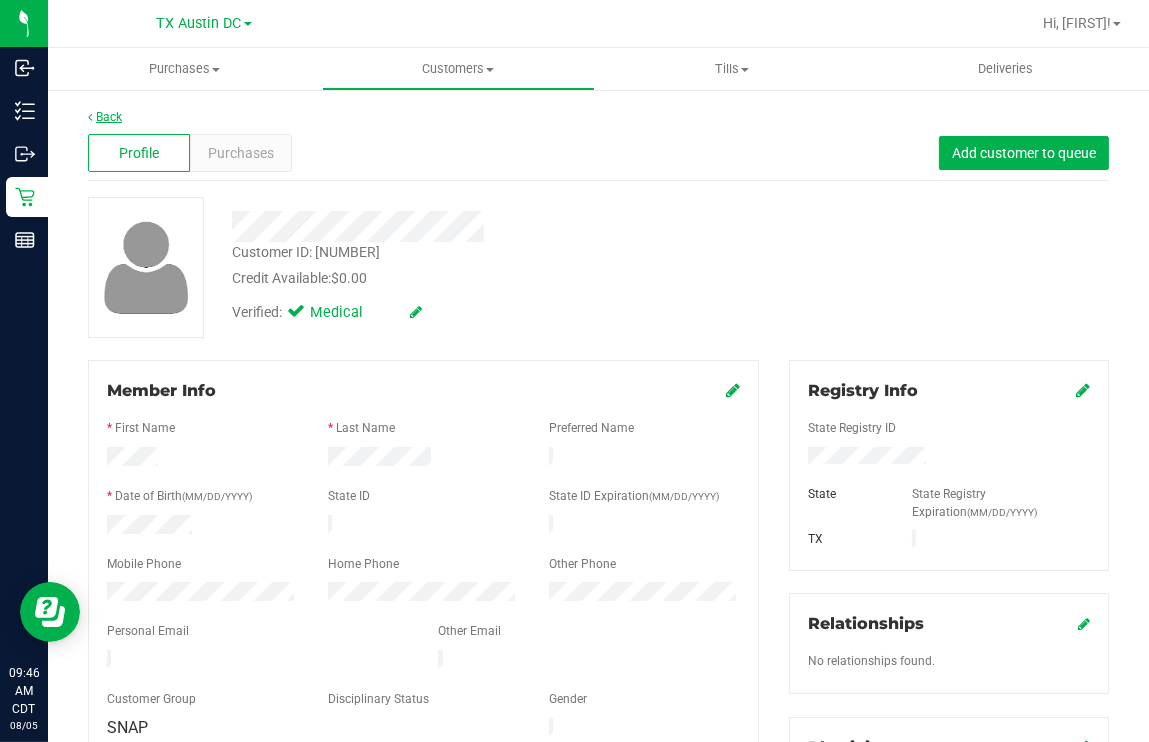click on "Back" at bounding box center [105, 117] 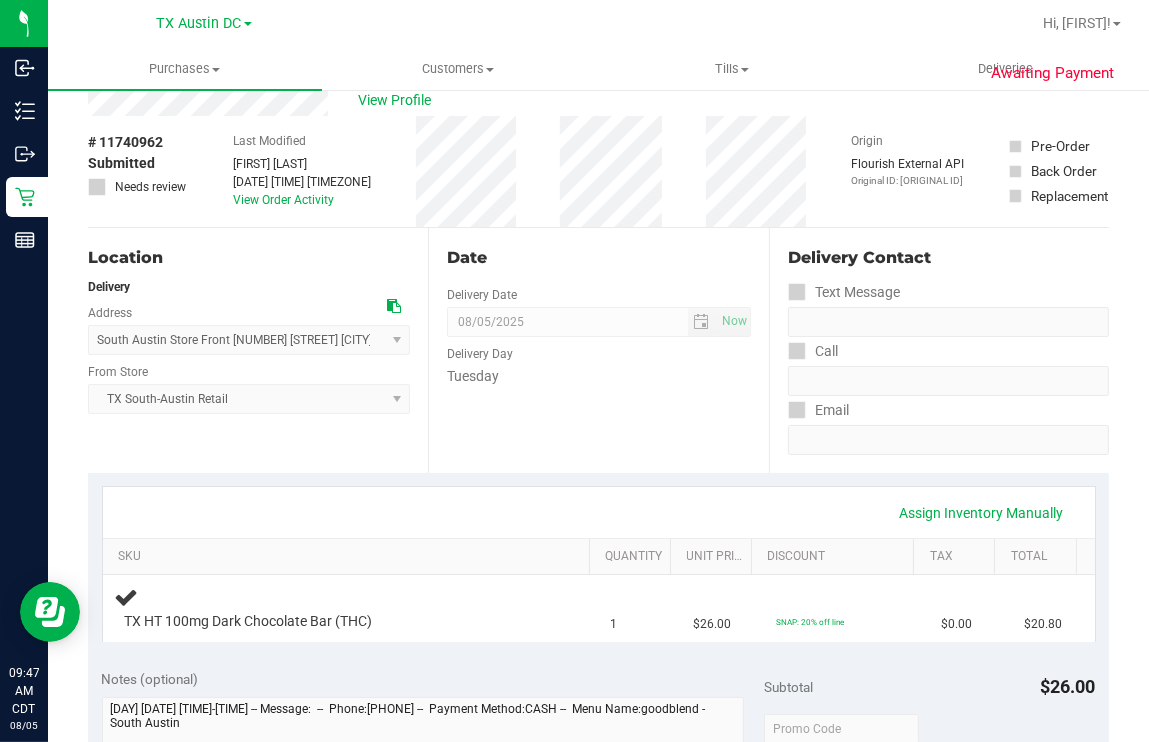 scroll, scrollTop: 0, scrollLeft: 0, axis: both 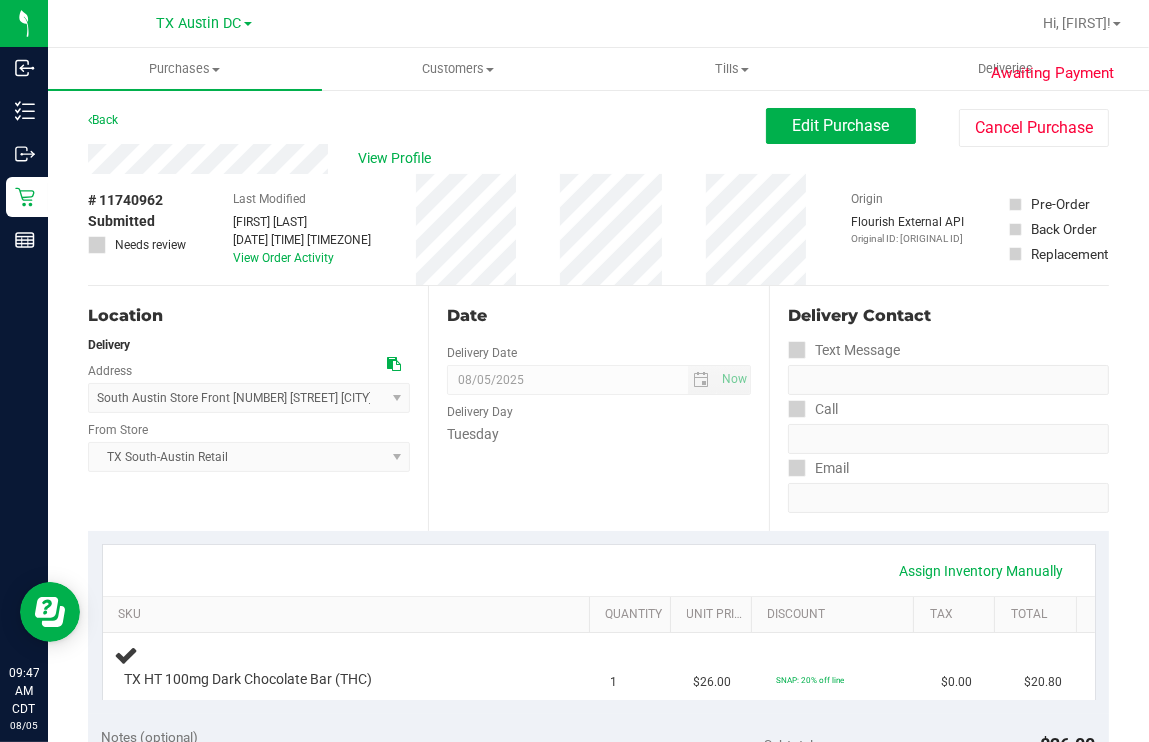 click on "Date" at bounding box center (598, 316) 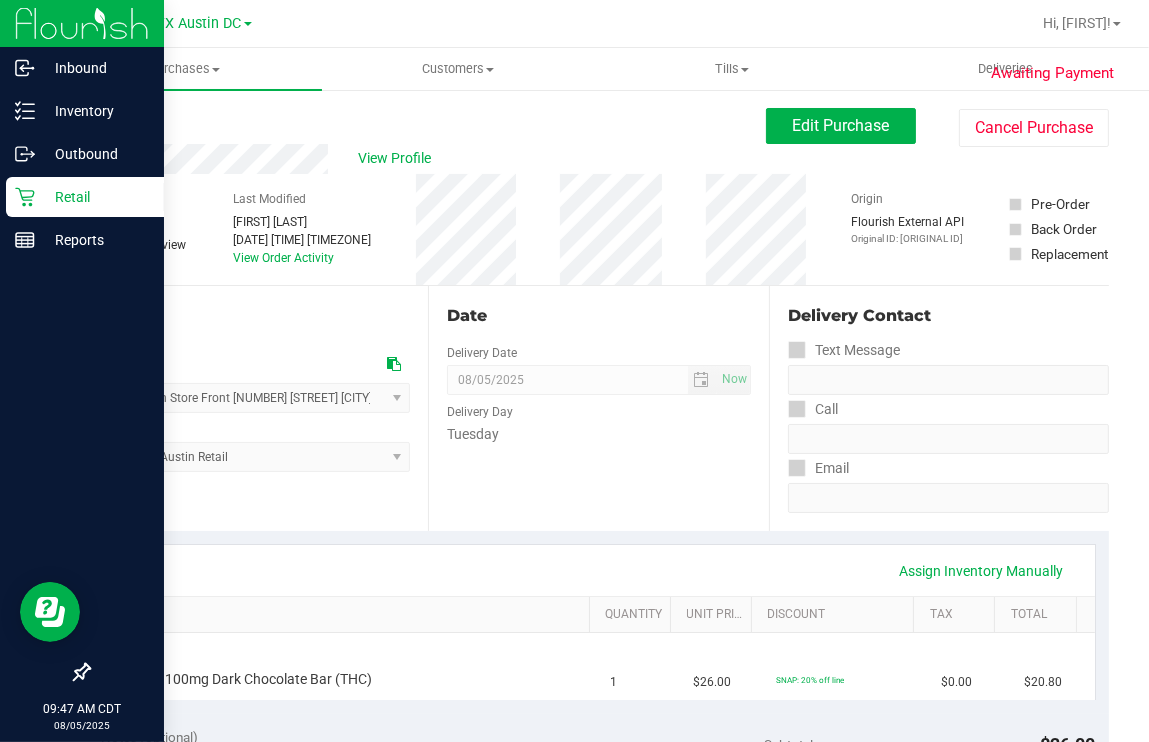 click on "Retail" at bounding box center [95, 197] 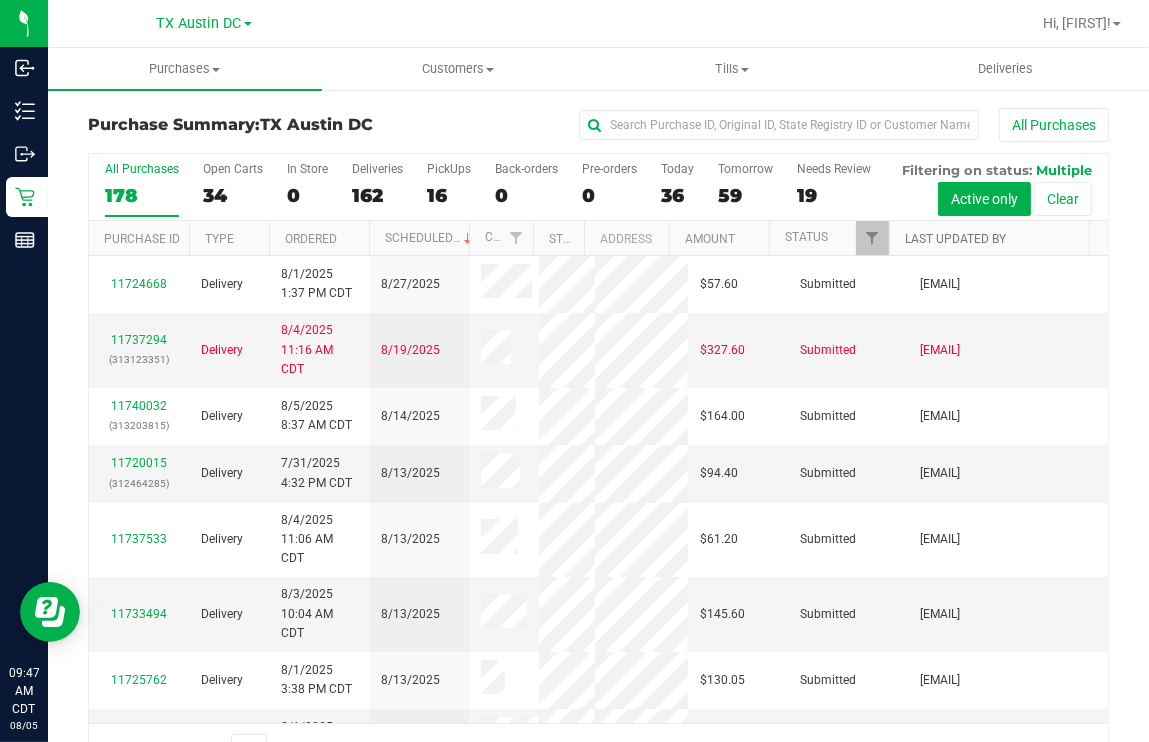 click on "Last Updated By" at bounding box center (955, 239) 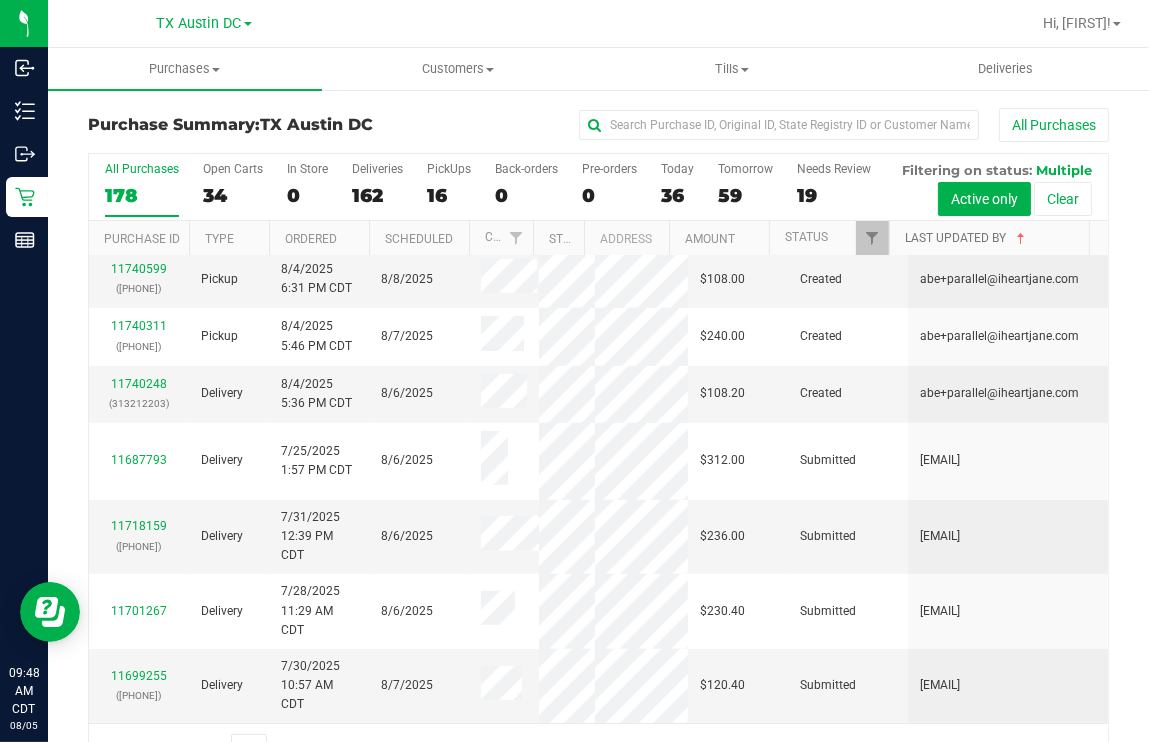 scroll, scrollTop: 1135, scrollLeft: 0, axis: vertical 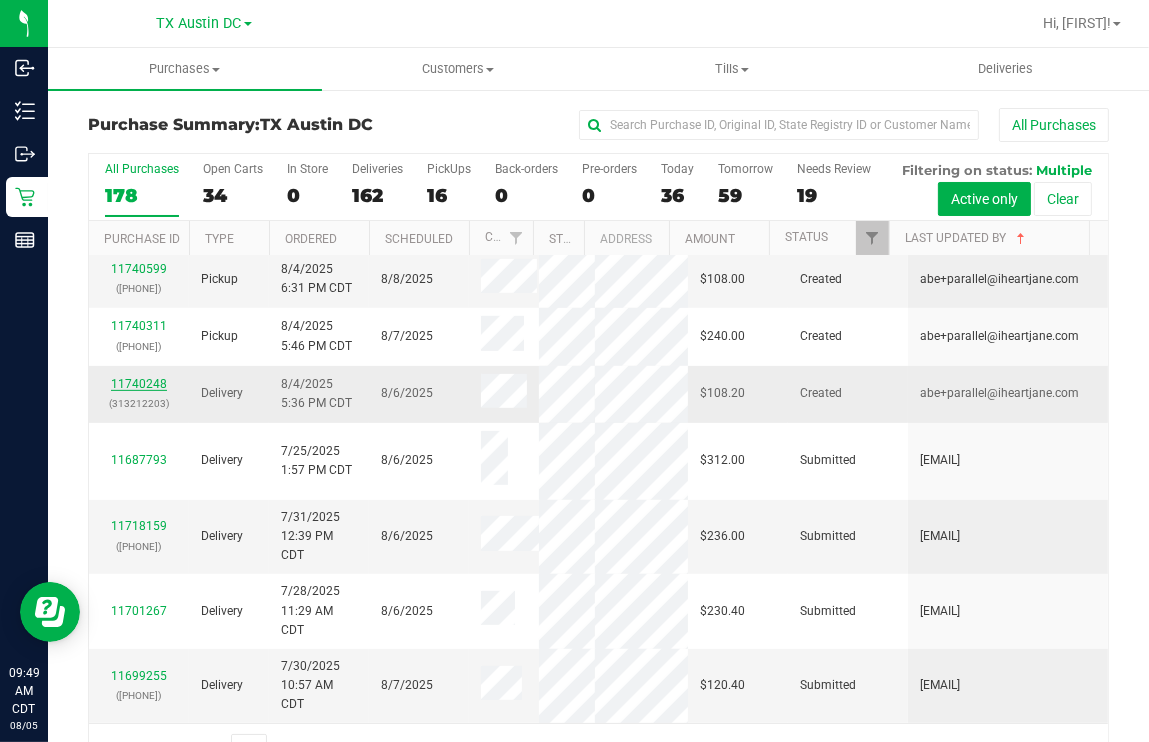 click on "11740248" at bounding box center [139, 384] 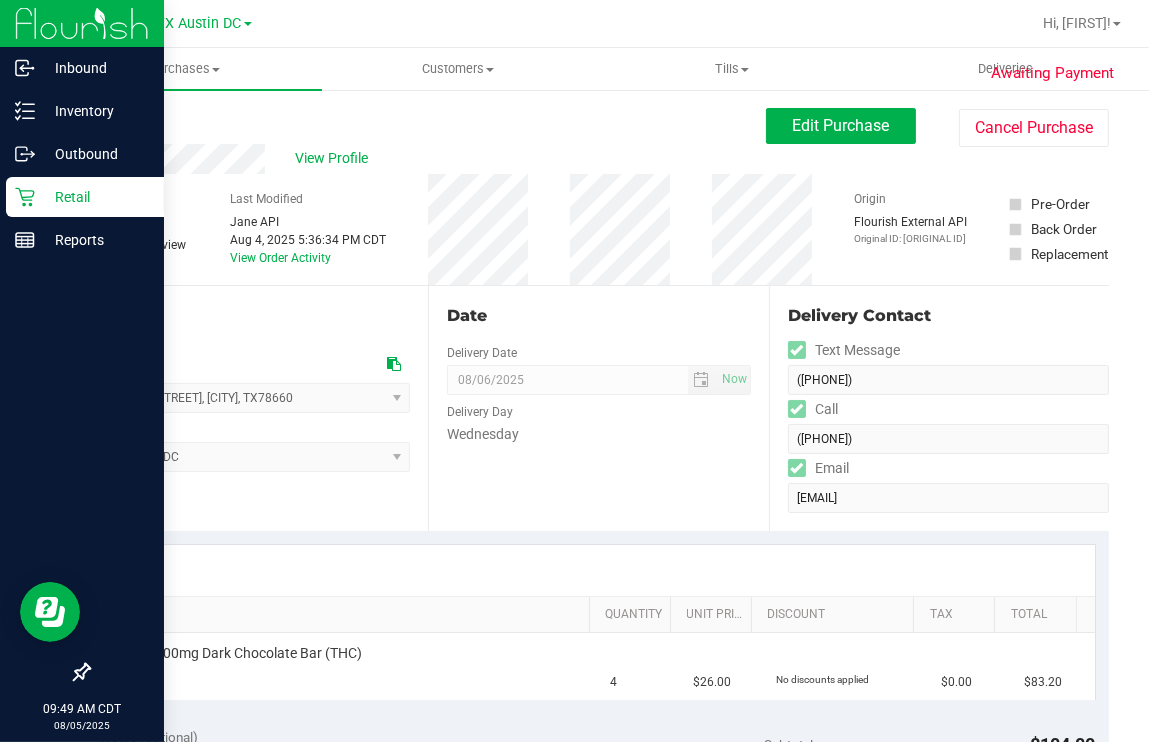 click 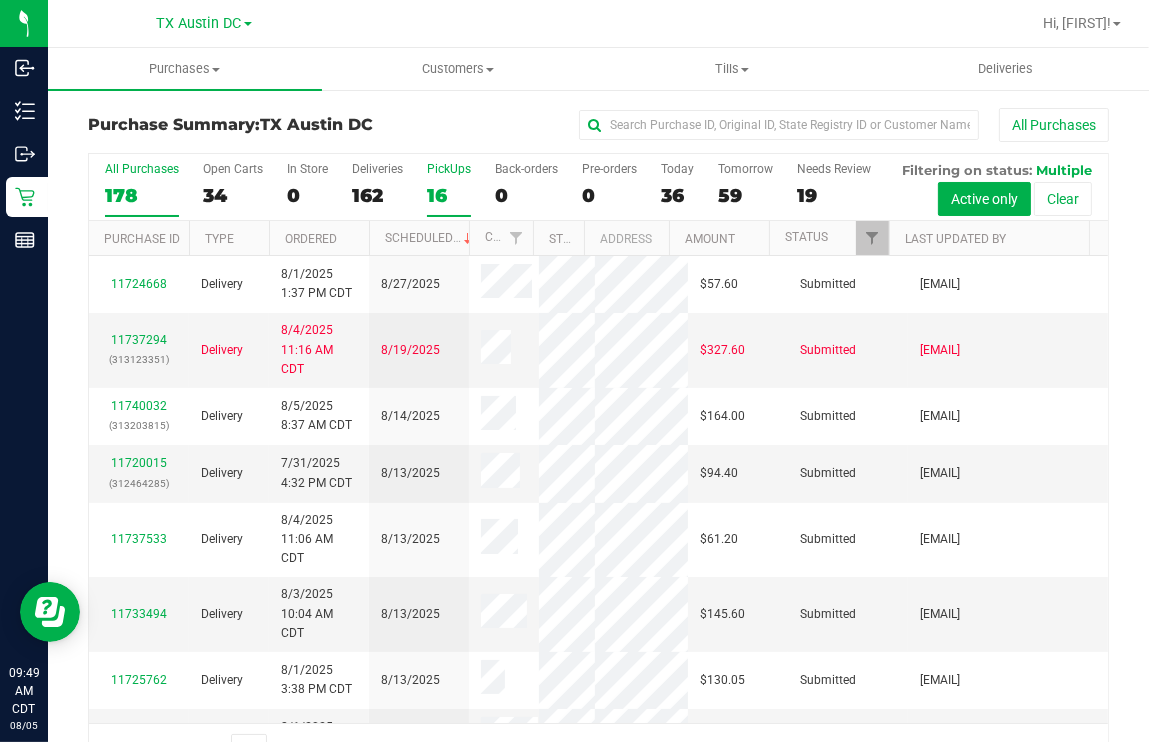 click on "16" at bounding box center [449, 195] 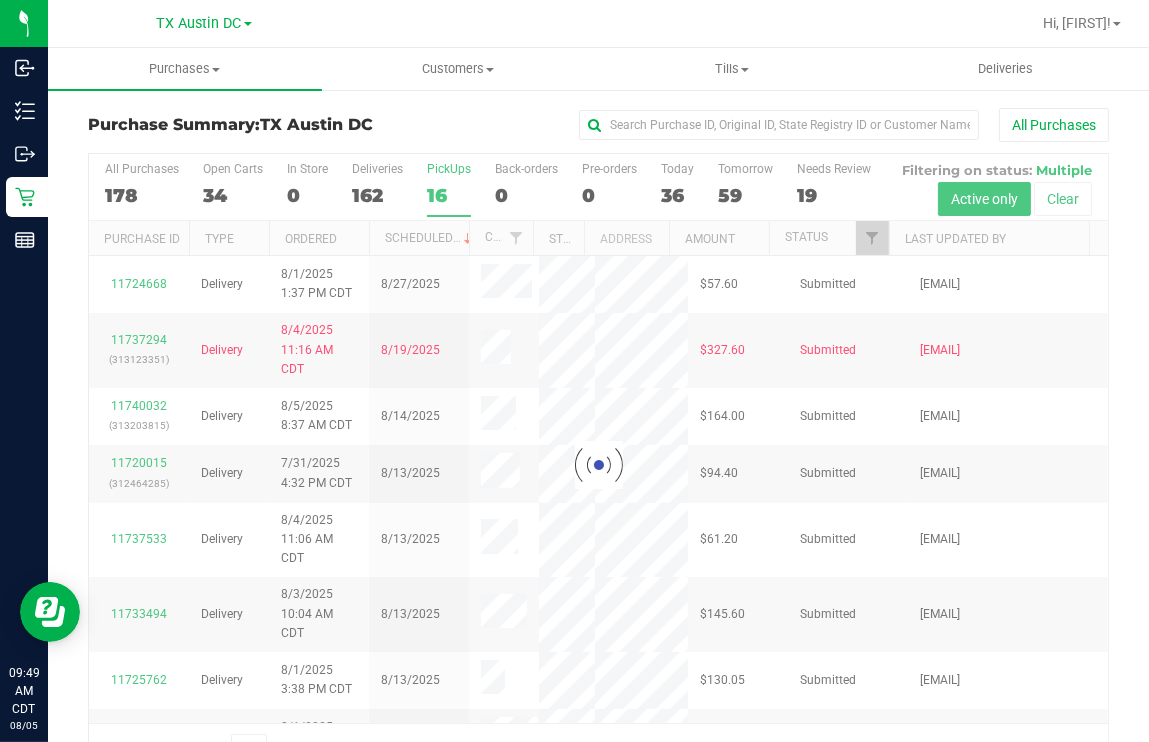 click at bounding box center (598, 464) 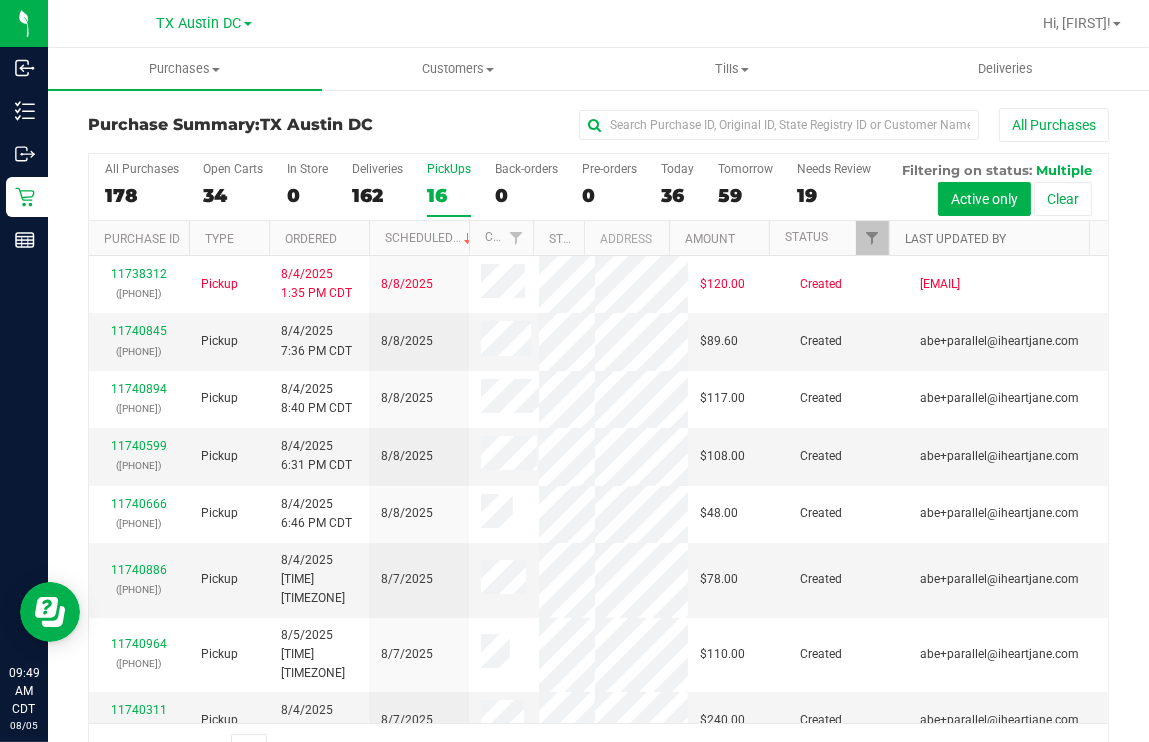 click on "Last Updated By" at bounding box center (955, 239) 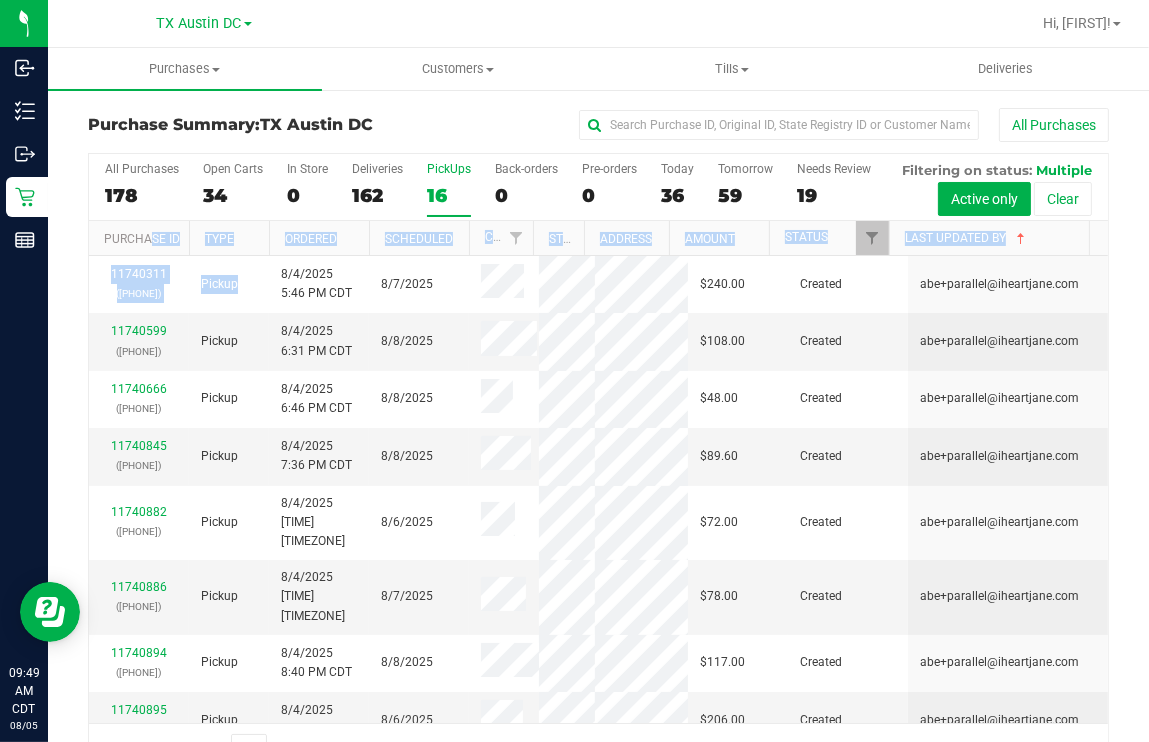 drag, startPoint x: 255, startPoint y: 330, endPoint x: 145, endPoint y: 302, distance: 113.507706 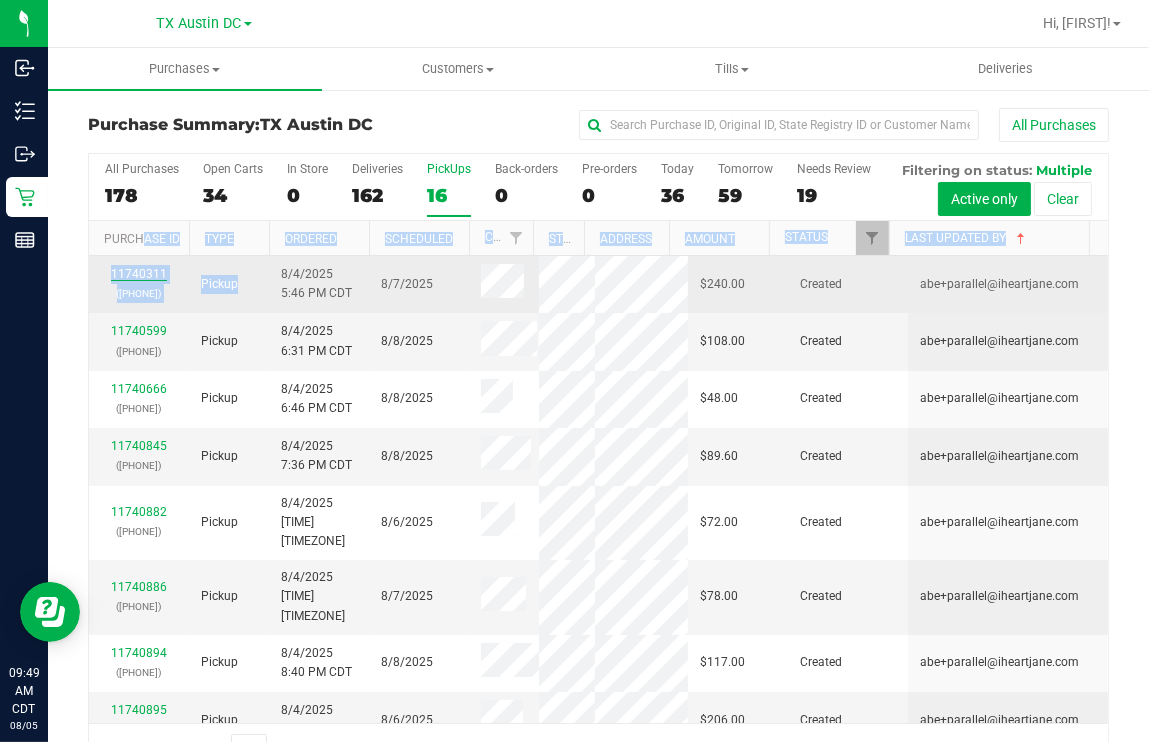drag, startPoint x: 145, startPoint y: 302, endPoint x: 141, endPoint y: 325, distance: 23.345236 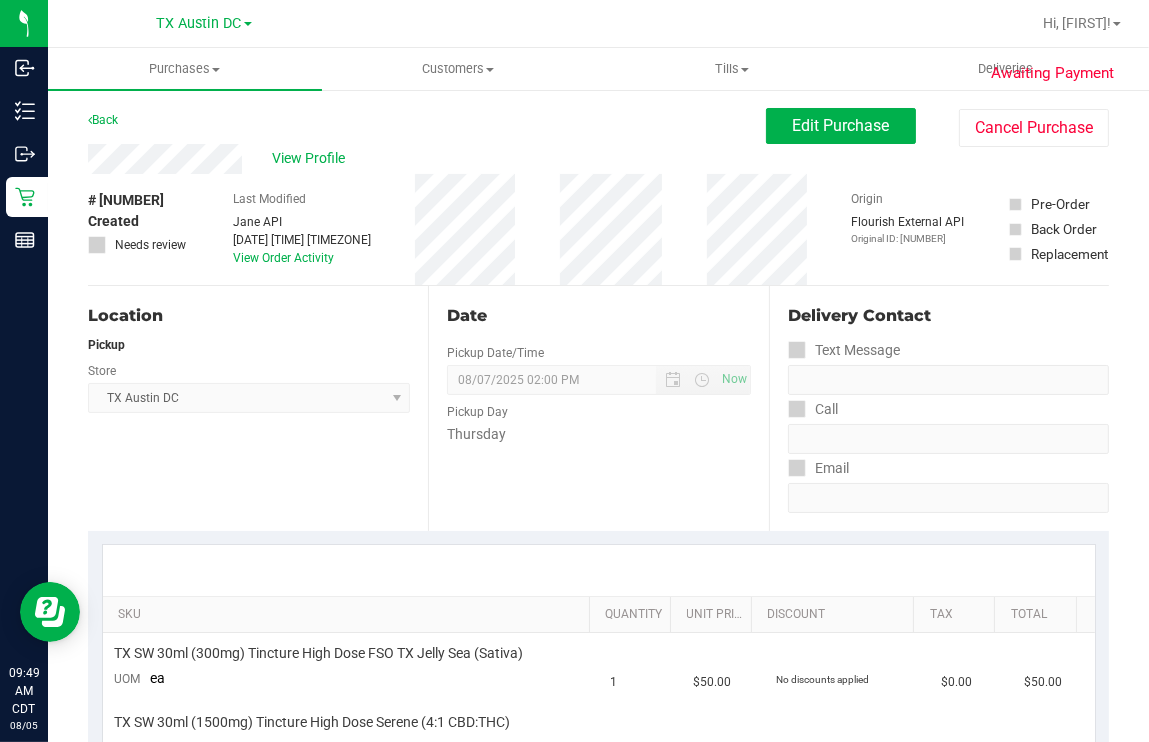 click on "Date" at bounding box center [598, 316] 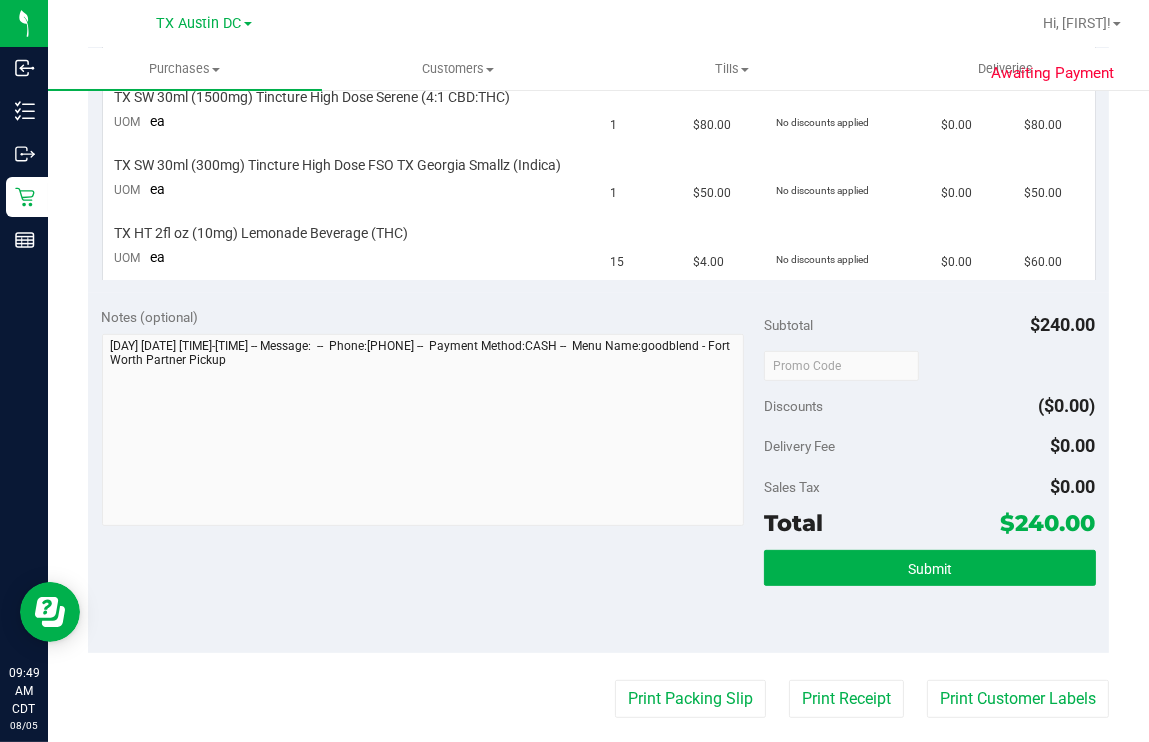 scroll, scrollTop: 0, scrollLeft: 0, axis: both 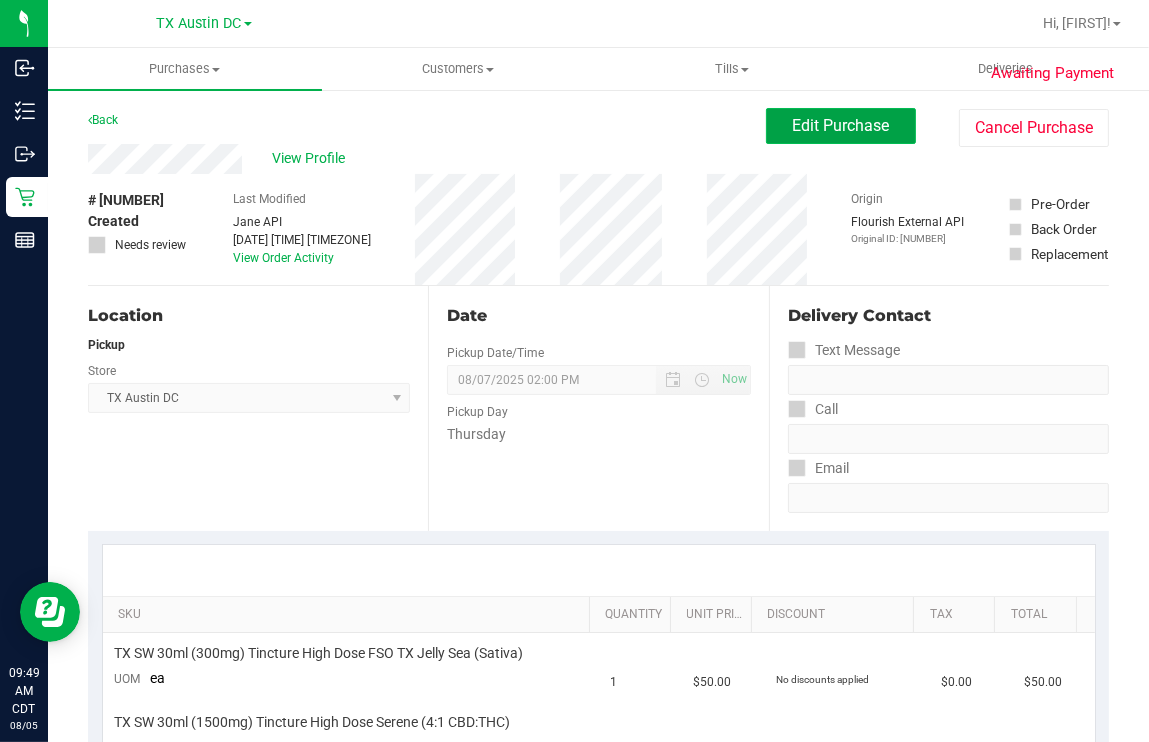 click on "Edit Purchase" at bounding box center (841, 125) 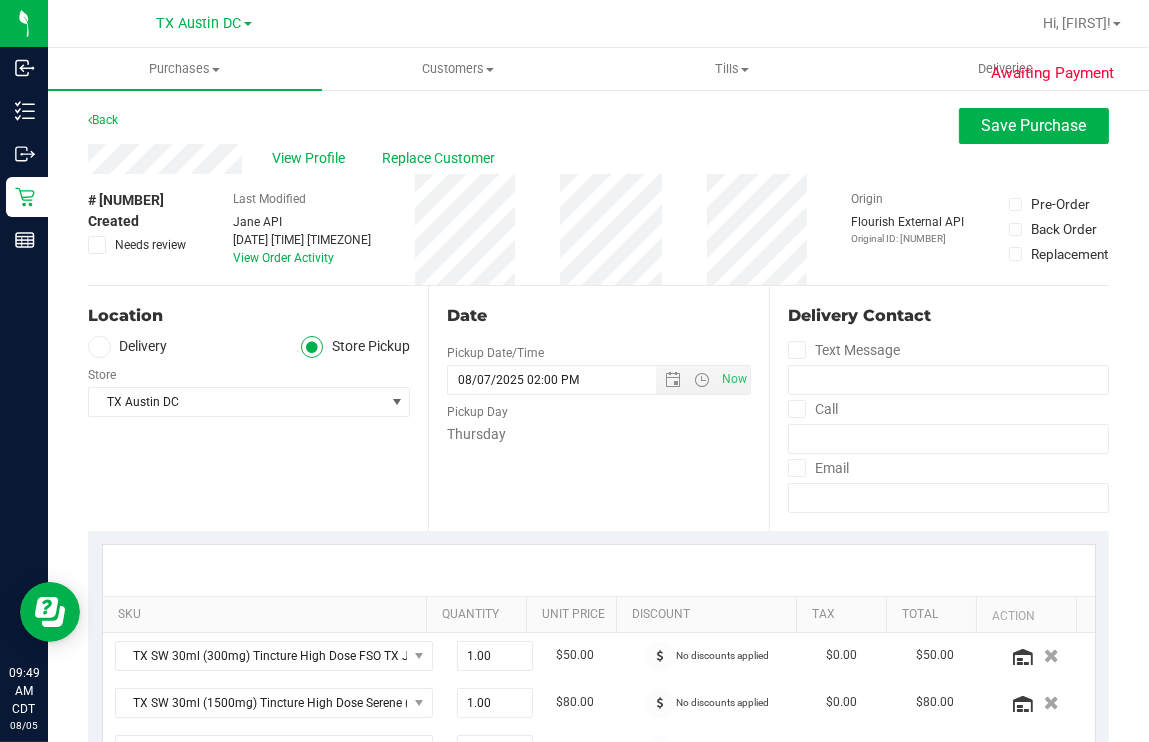 click at bounding box center [99, 347] 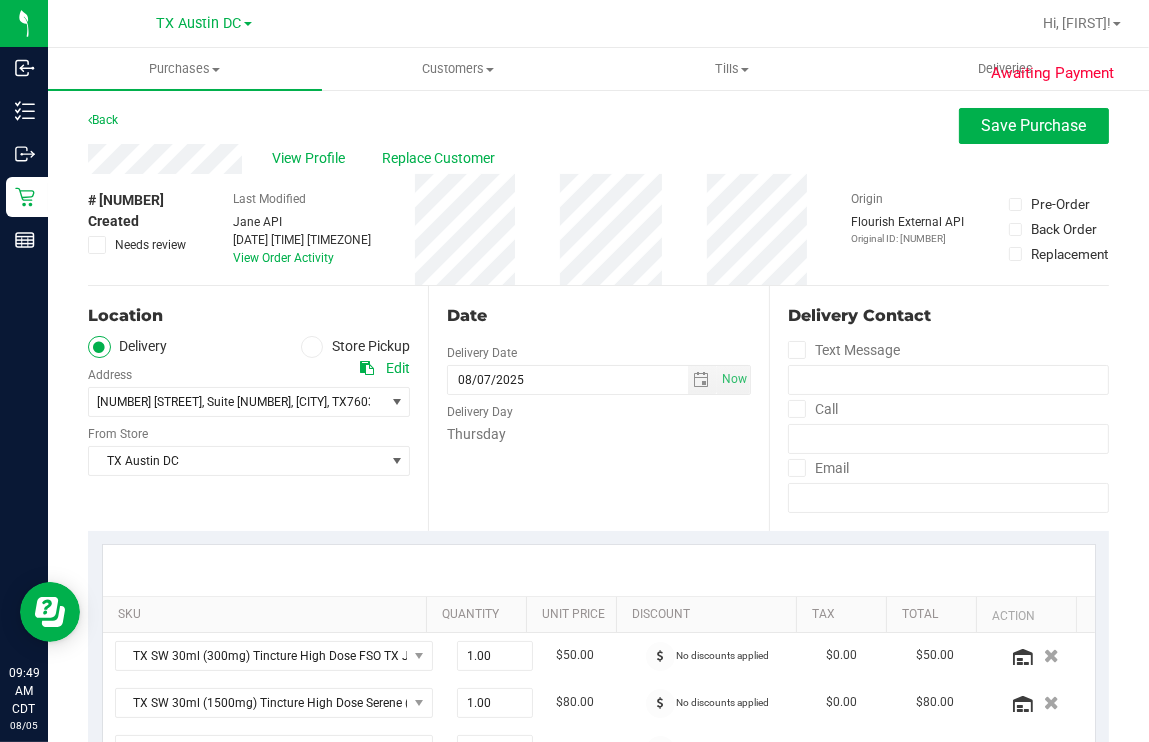 click on "Delivery" at bounding box center [128, 347] 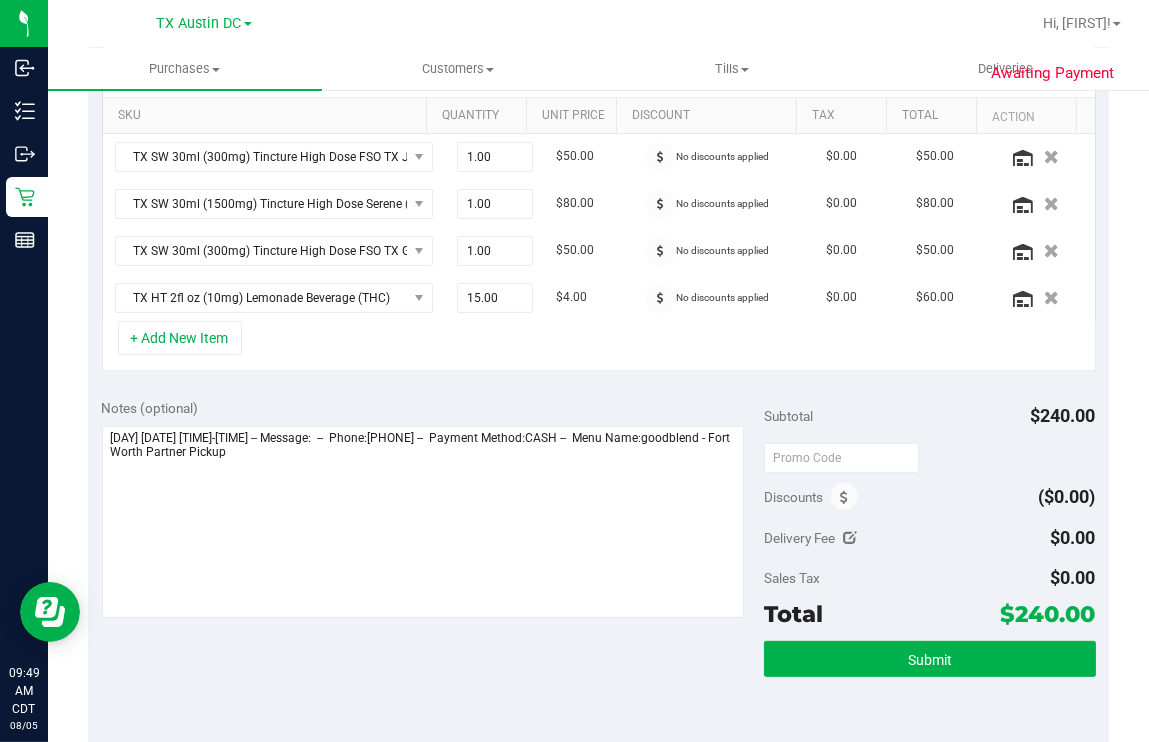 scroll, scrollTop: 0, scrollLeft: 0, axis: both 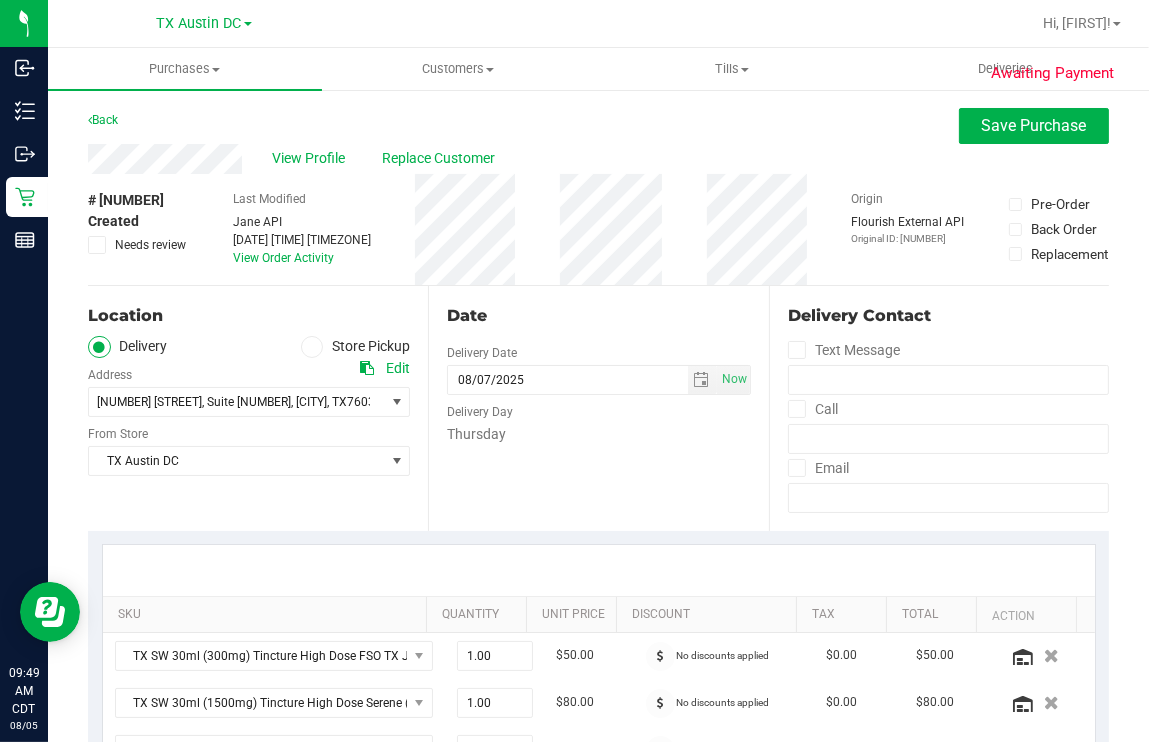 click on "Date
Delivery Date
08/07/2025
Now
08/07/2025 02:00 PM
Now
Delivery Day
Thursday" at bounding box center [598, 408] 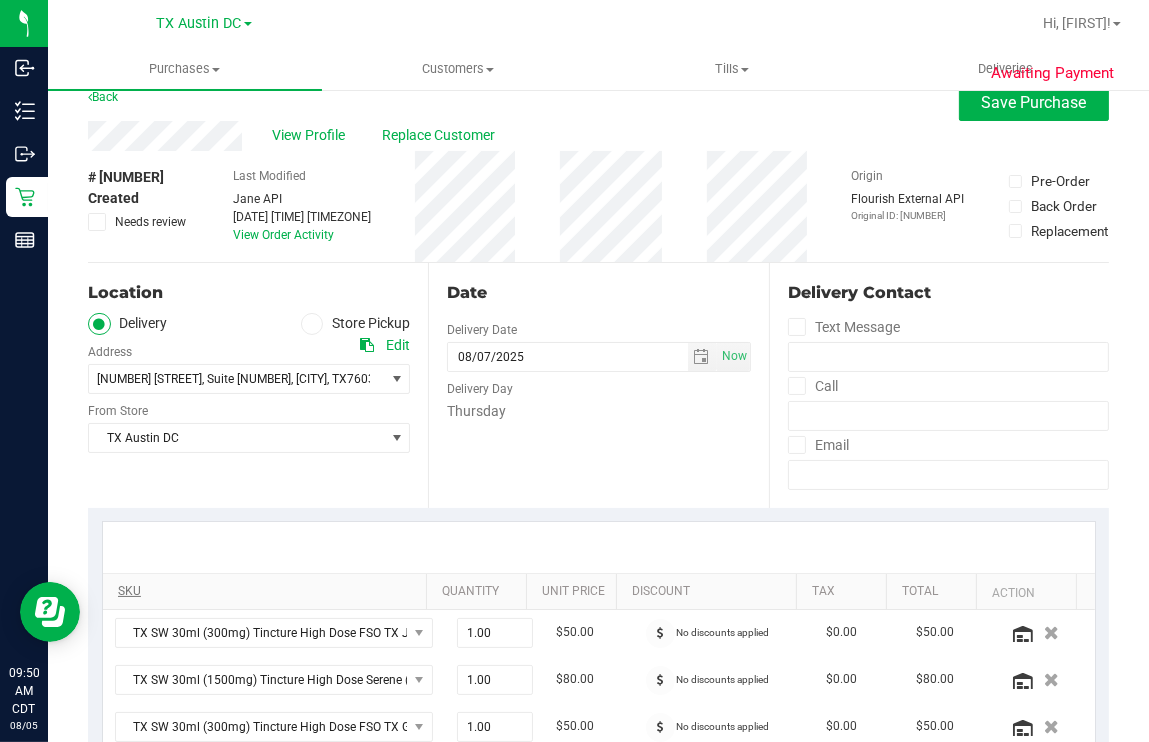 scroll, scrollTop: 0, scrollLeft: 0, axis: both 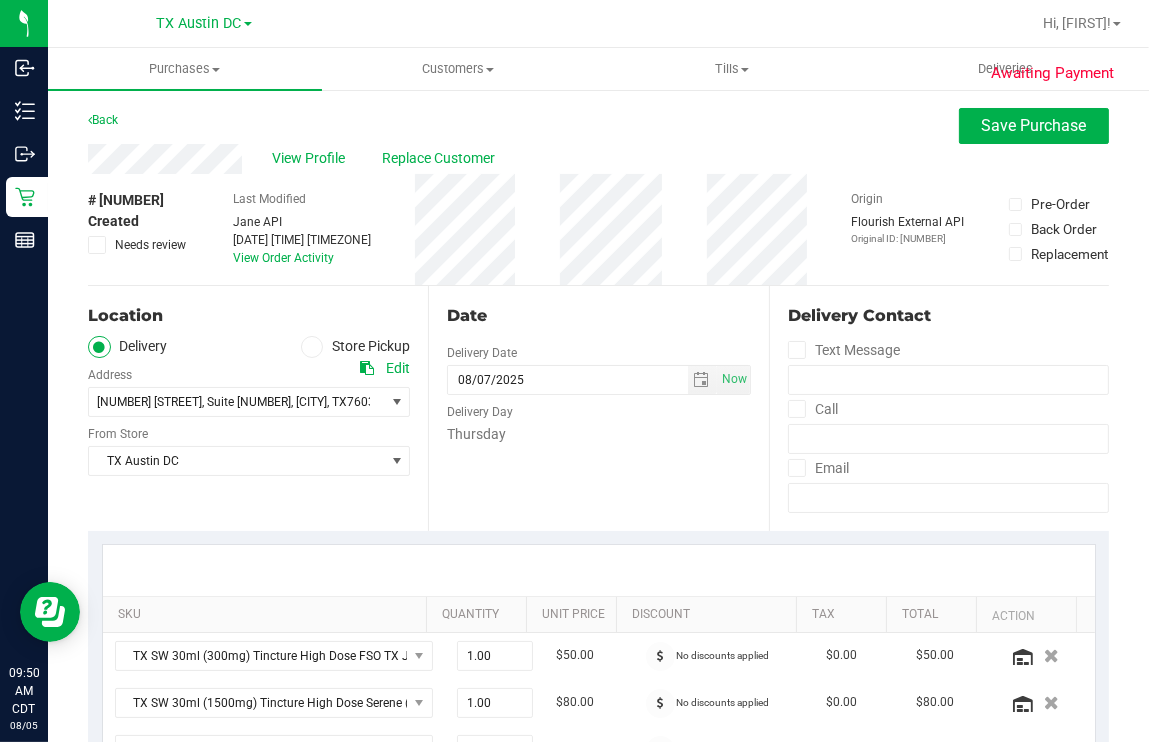 click on "Date" at bounding box center (598, 316) 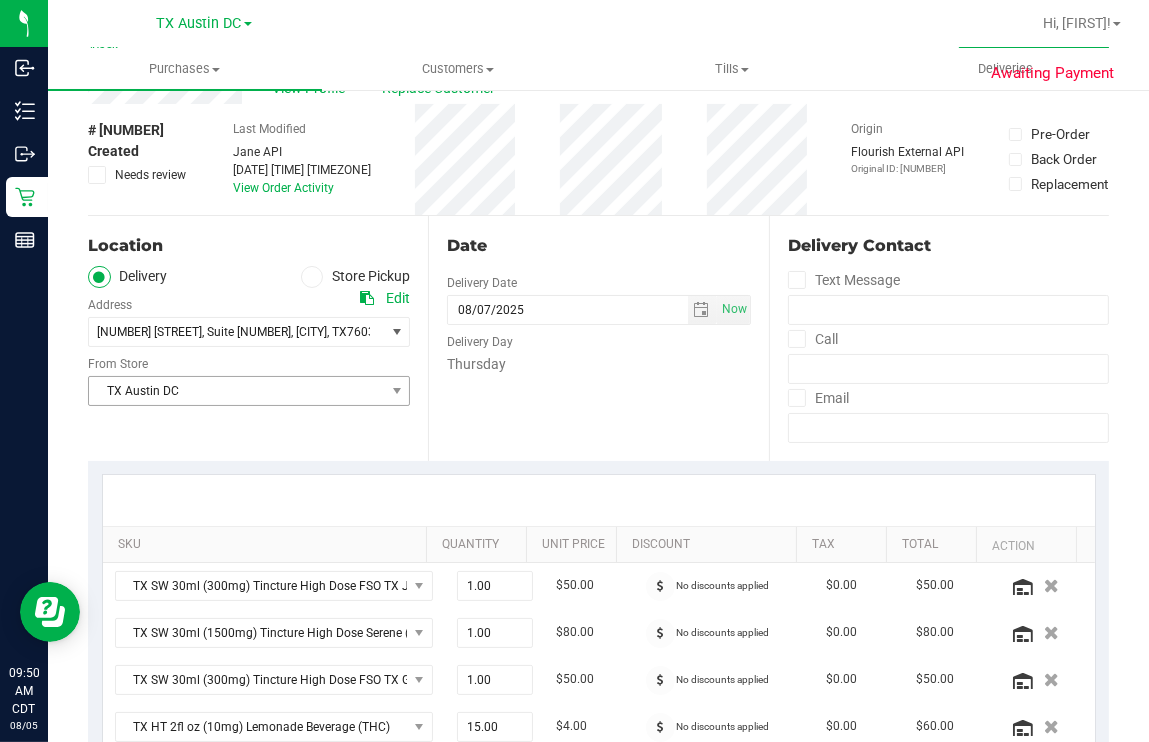 scroll, scrollTop: 0, scrollLeft: 0, axis: both 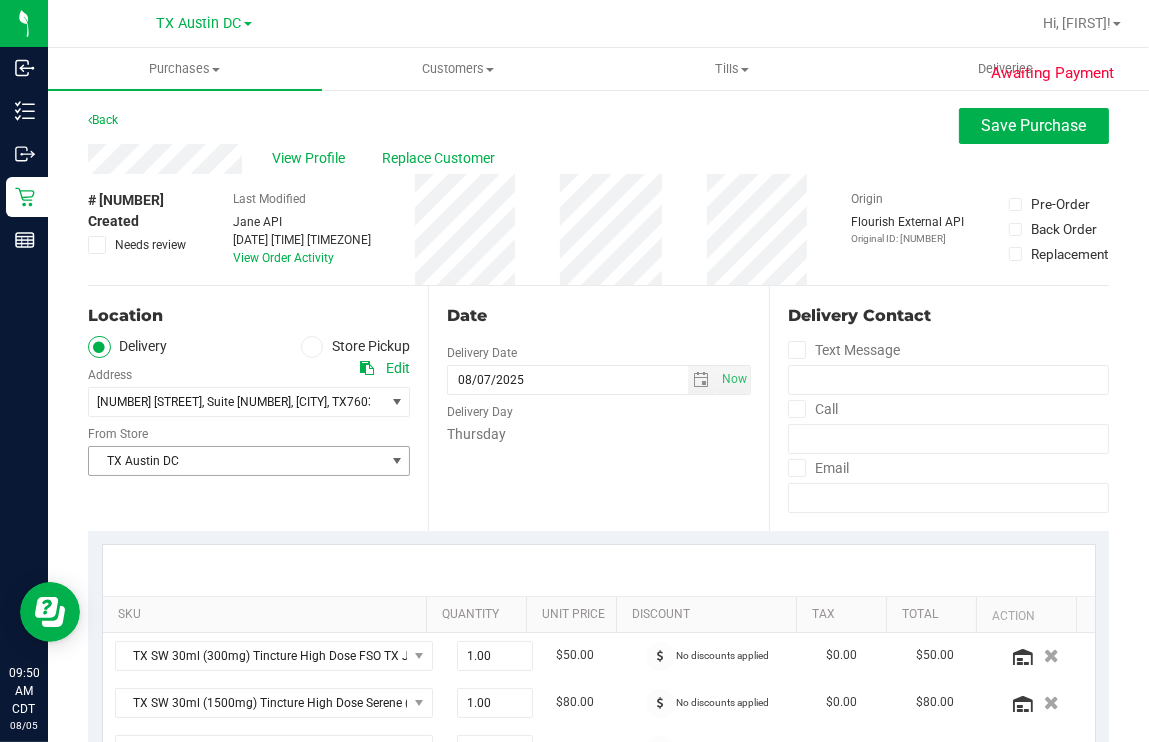click on "Date
Delivery Date
08/07/2025
Now
08/07/2025 02:00 PM
Now
Delivery Day
Thursday" at bounding box center [598, 408] 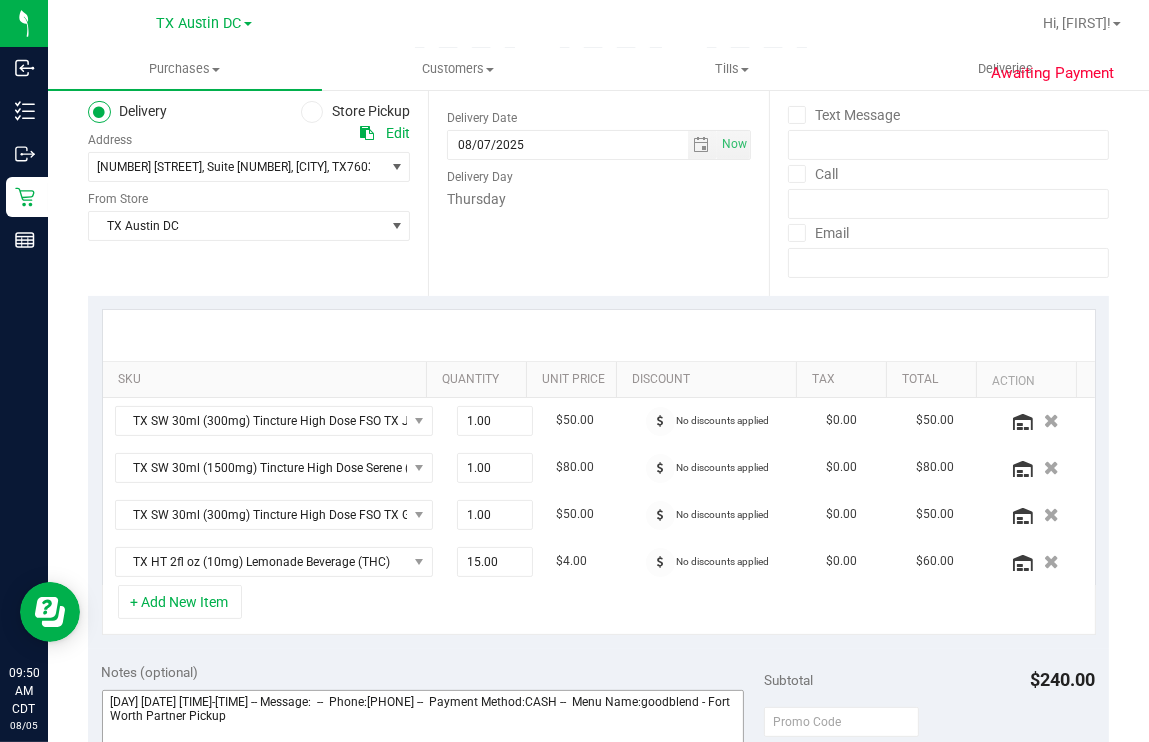scroll, scrollTop: 124, scrollLeft: 0, axis: vertical 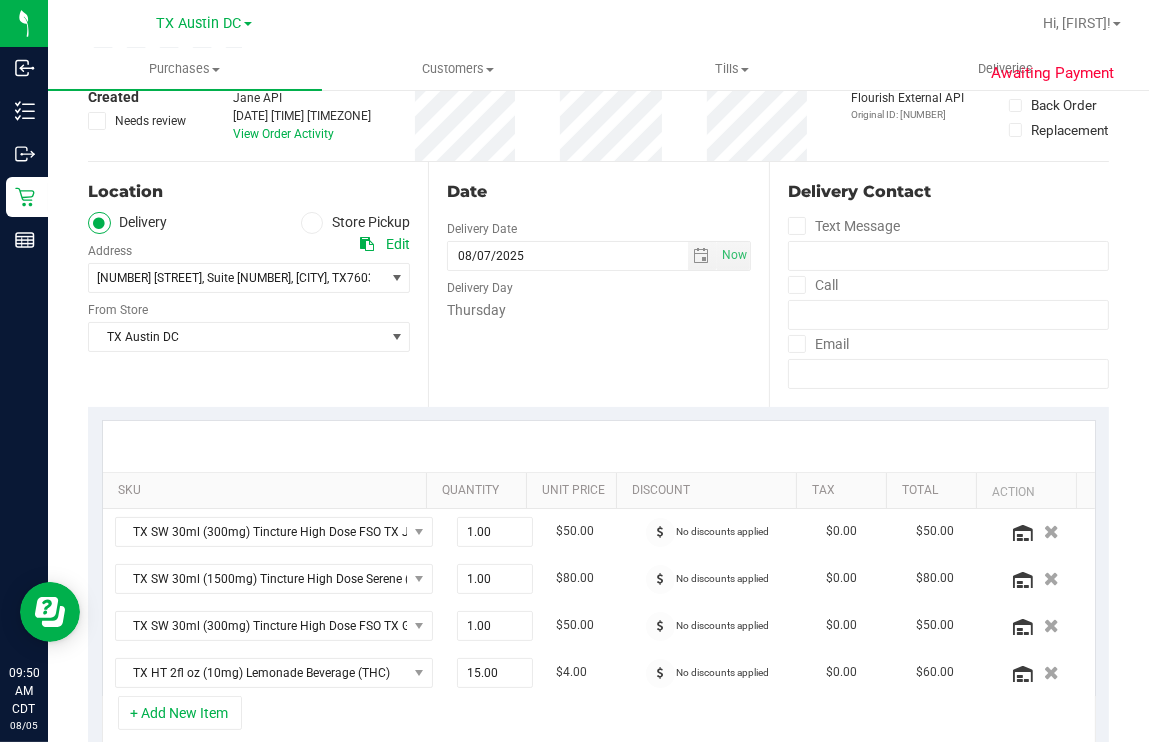 click on "Date
Delivery Date
08/07/2025
Now
08/07/2025 02:00 PM
Now
Delivery Day
Thursday" at bounding box center (598, 284) 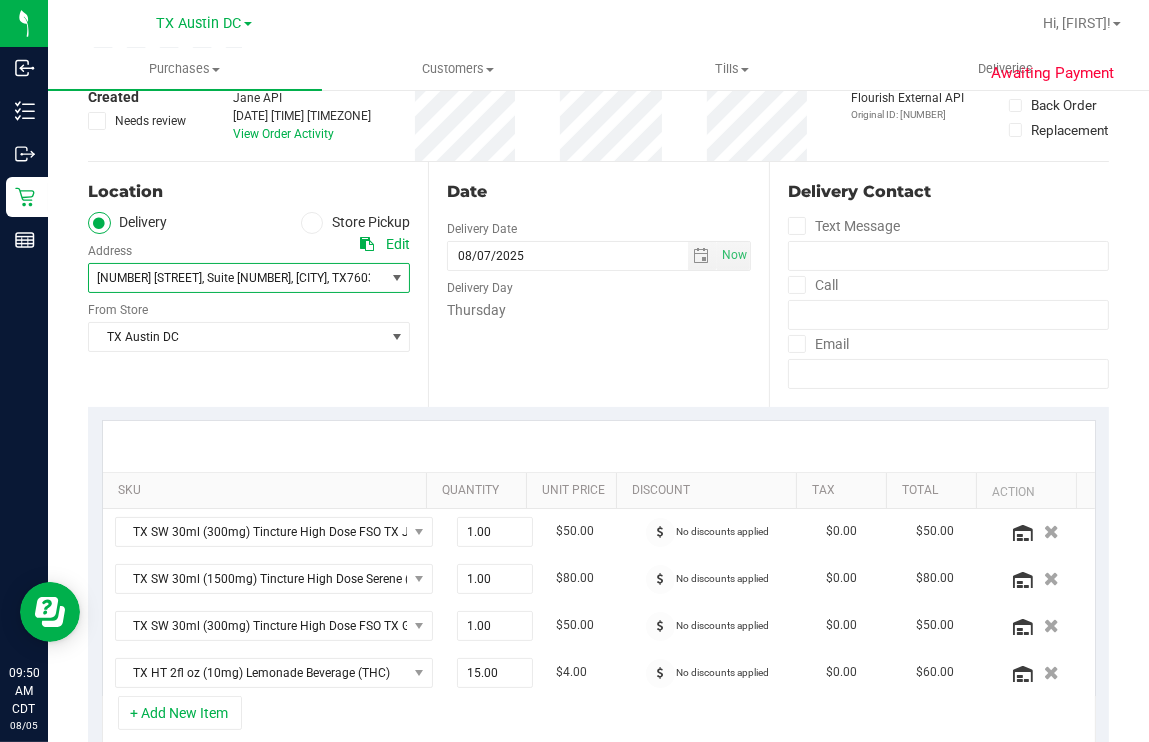 click at bounding box center (396, 278) 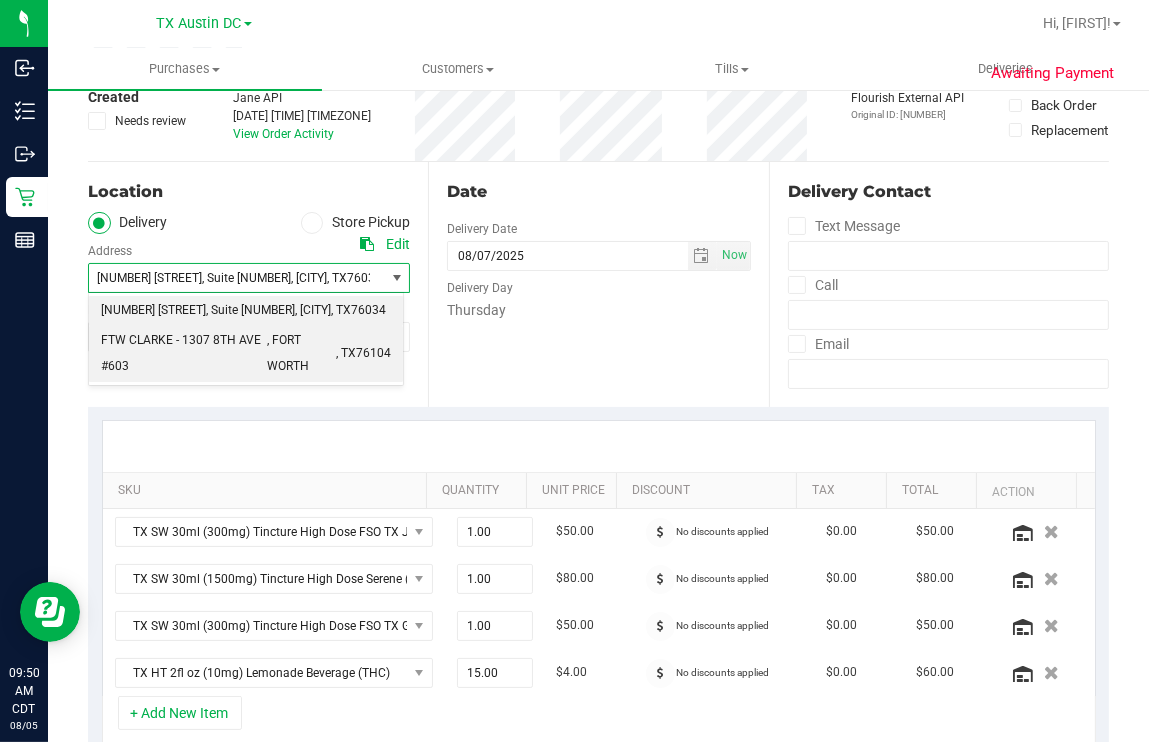 click on ", FORT WORTH" at bounding box center [301, 353] 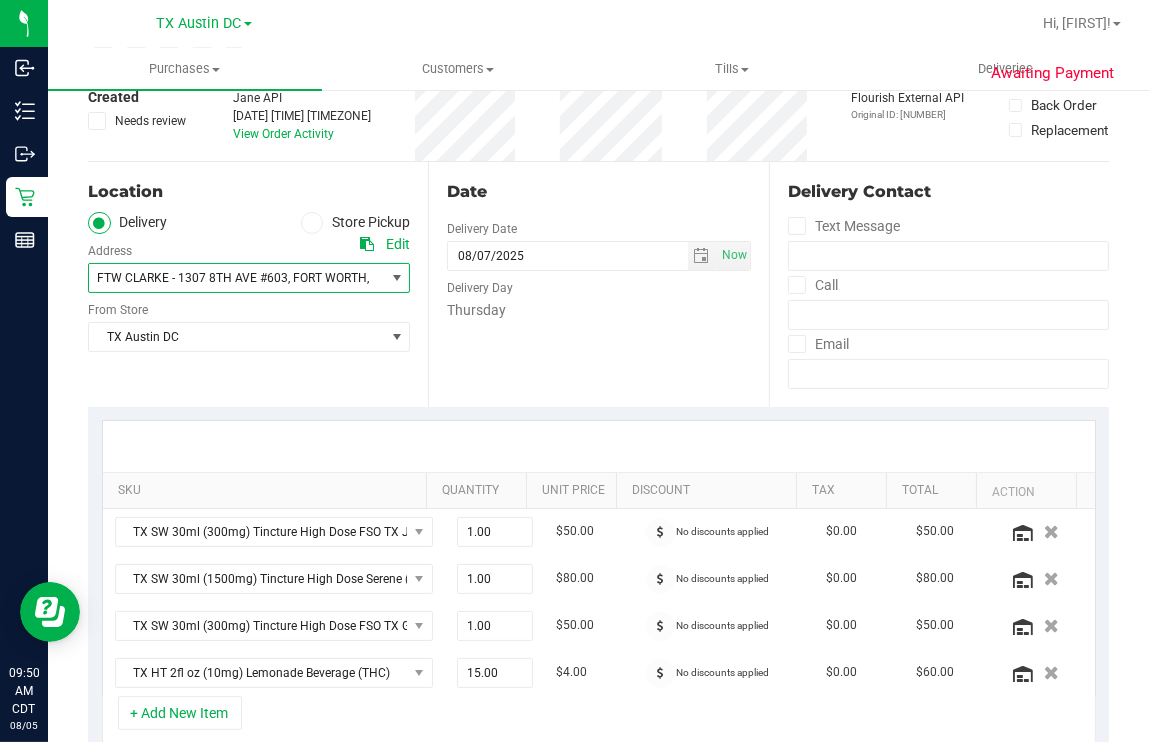 click on "Date
Delivery Date
08/07/2025
Now
08/07/2025 02:00 PM
Now
Delivery Day
Thursday" at bounding box center (598, 284) 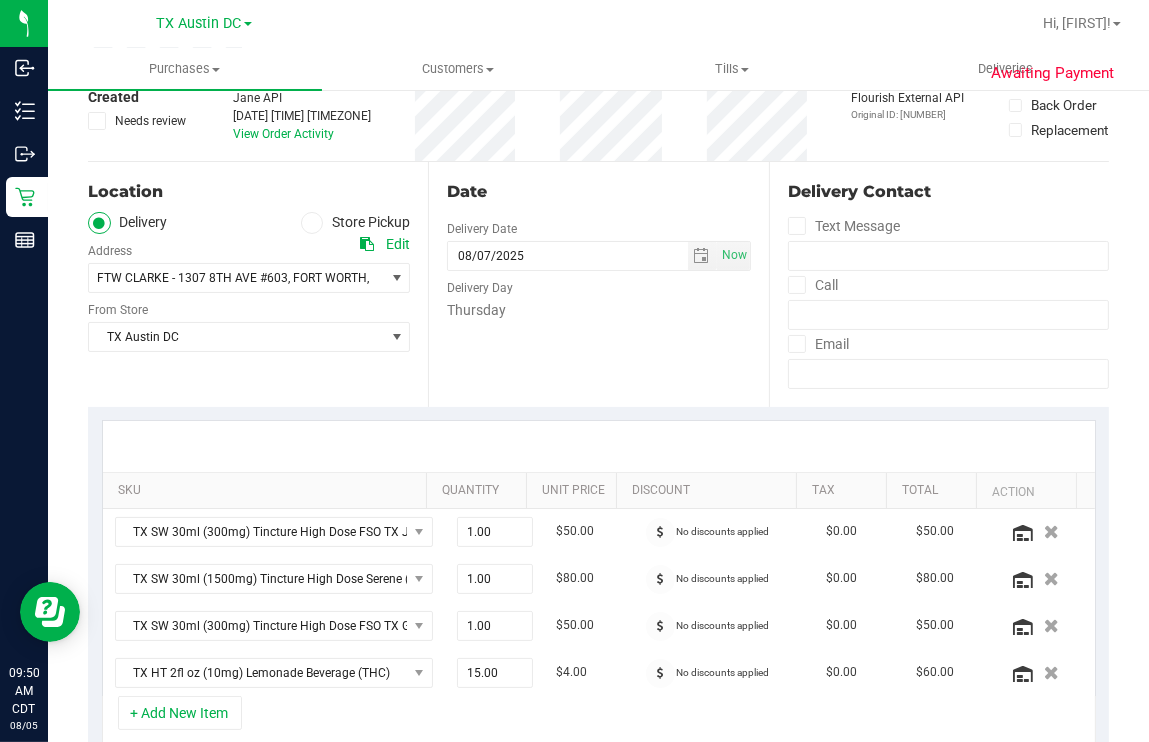 click on "Date
Delivery Date
08/07/2025
Now
08/07/2025 02:00 PM
Now
Delivery Day
Thursday" at bounding box center [598, 284] 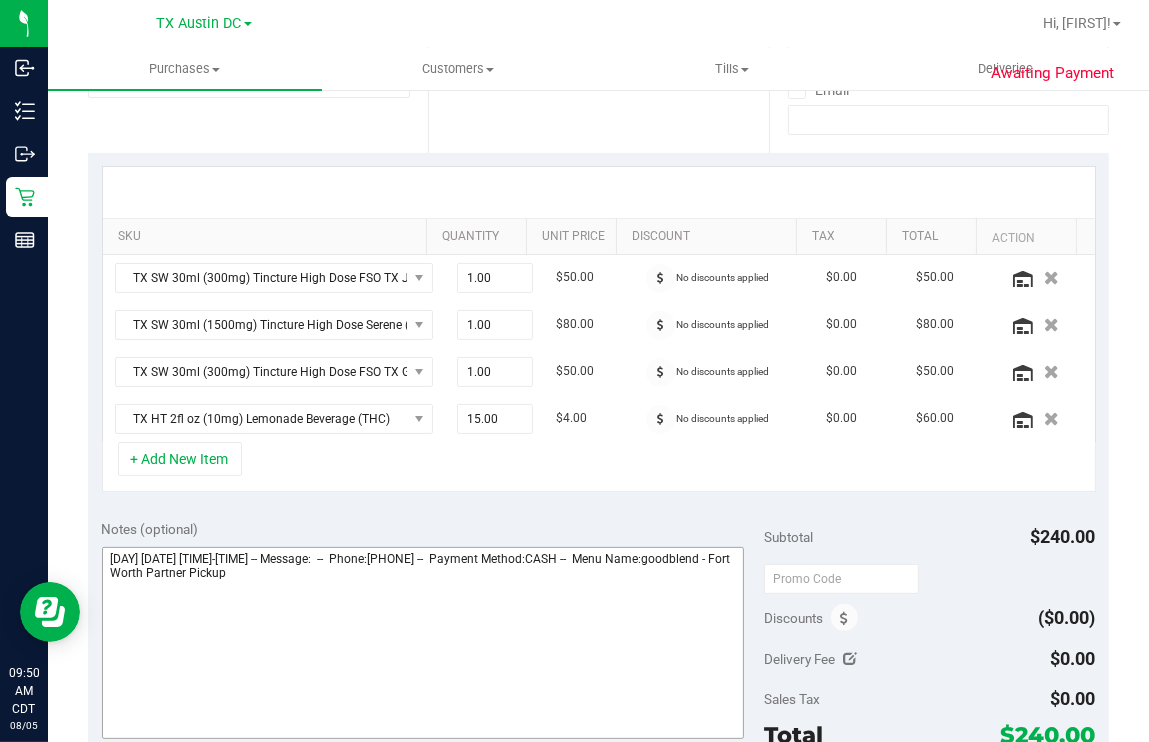 scroll, scrollTop: 499, scrollLeft: 0, axis: vertical 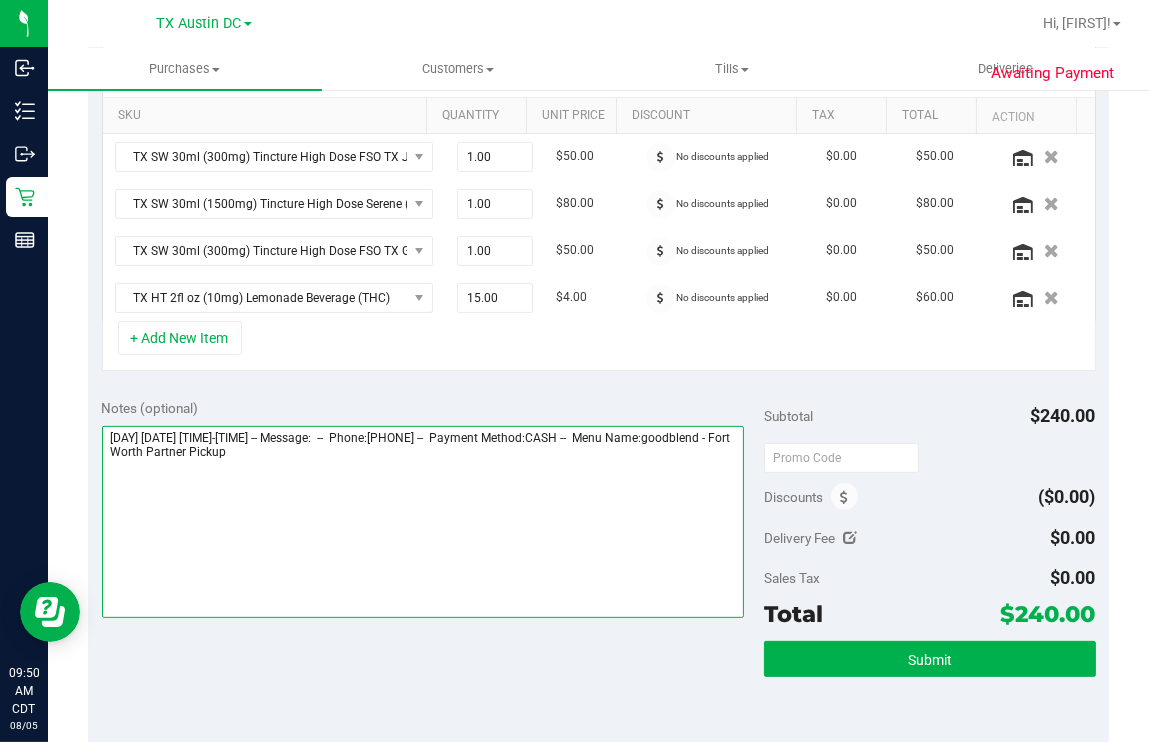 click at bounding box center (423, 522) 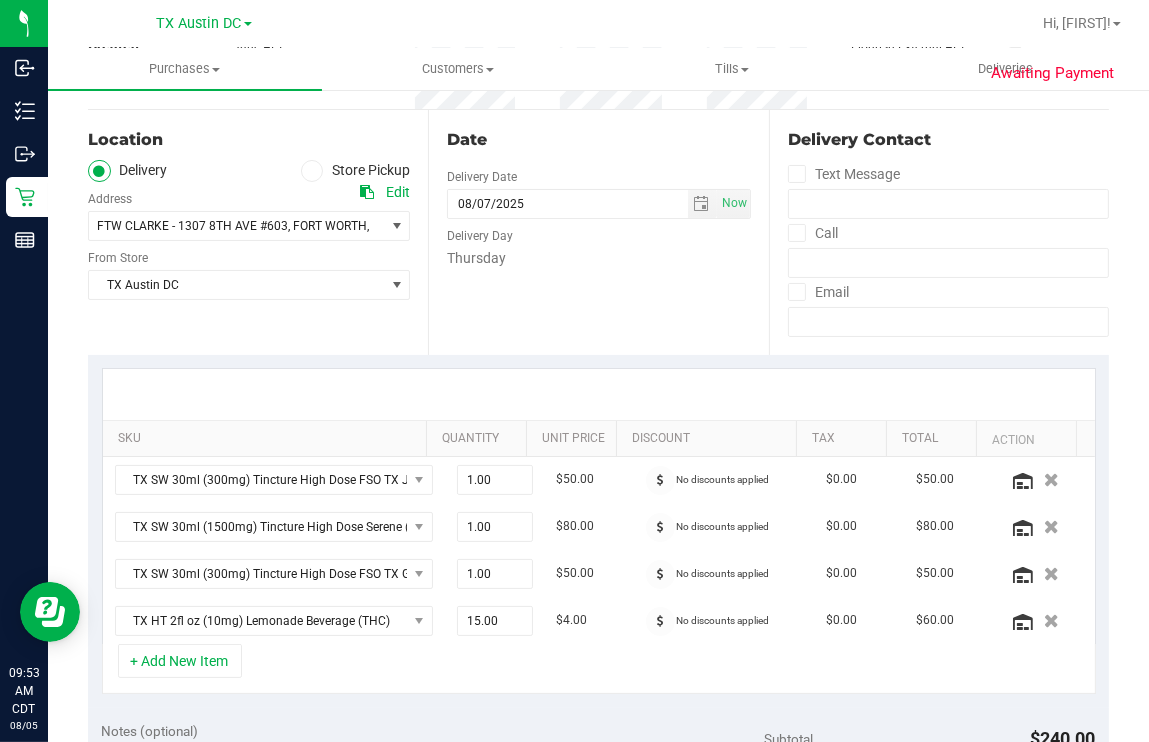 scroll, scrollTop: 9, scrollLeft: 0, axis: vertical 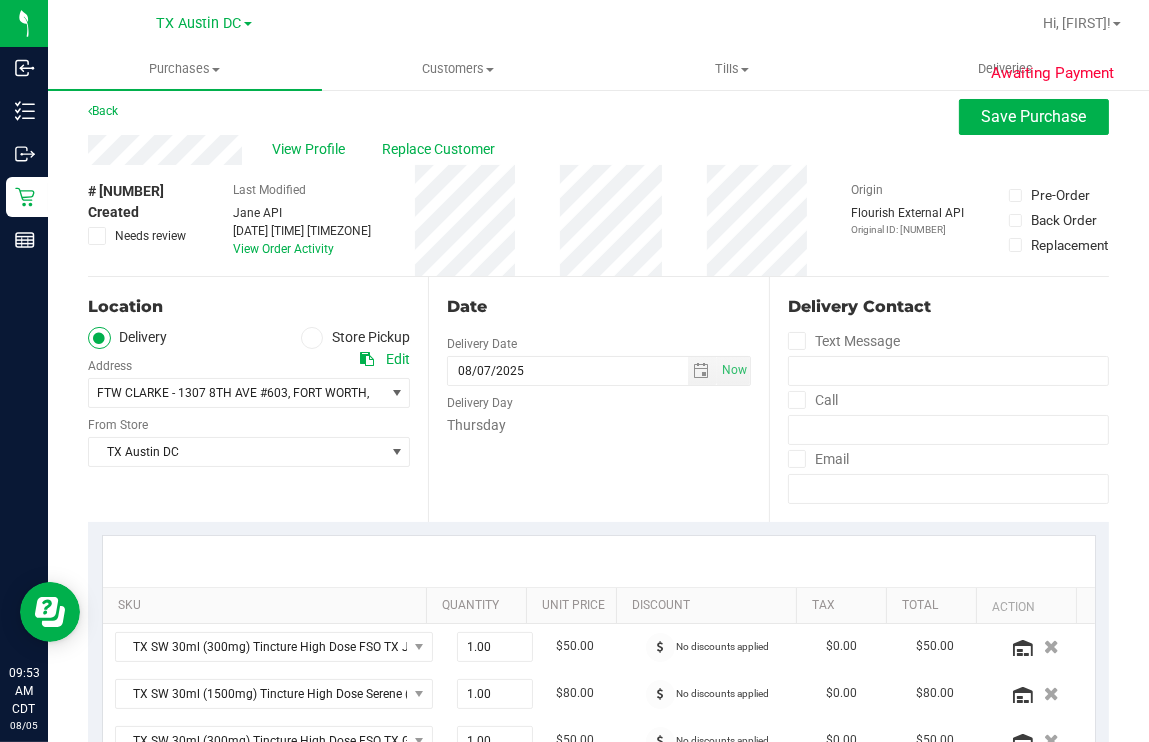 type on "[DATE] [TIME] -- Message:  --  Phone:[PHONE] --  Payment Method:CASH --  Menu Name:goodblend - Fort Worth Partner Pickup
***Confirmed Rx, FTW P/U [DAY] [DATE]. [PRICE]** M.O." 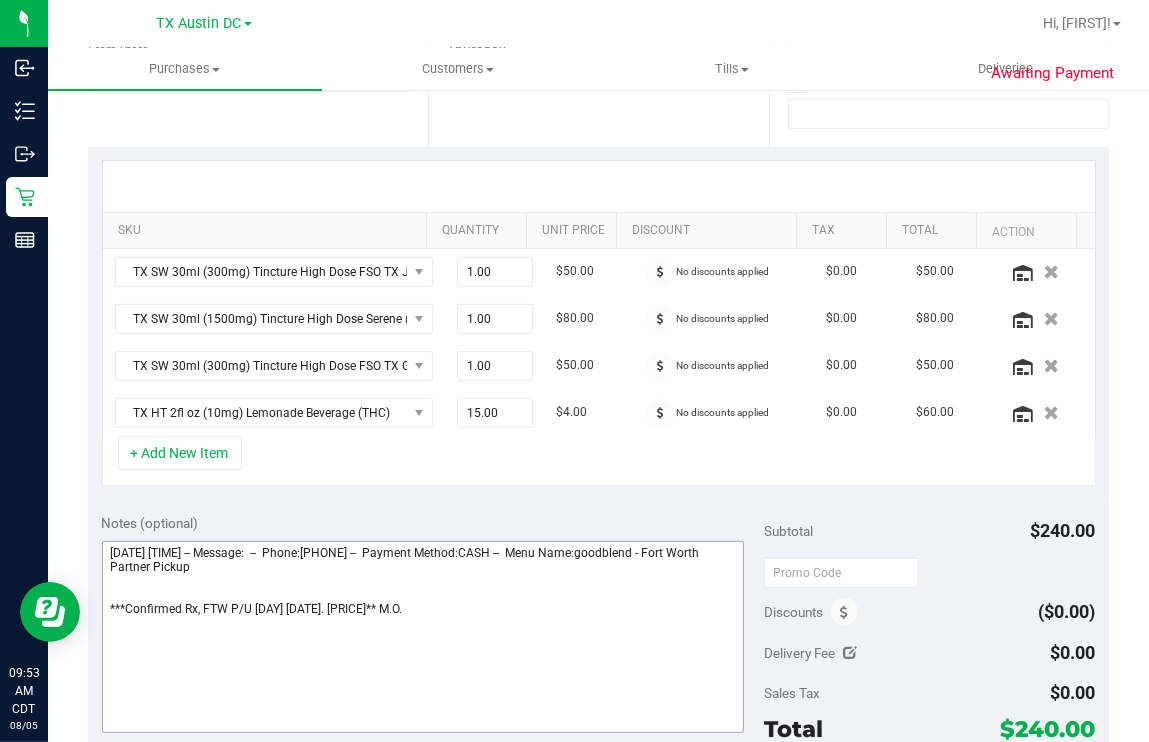 scroll, scrollTop: 0, scrollLeft: 0, axis: both 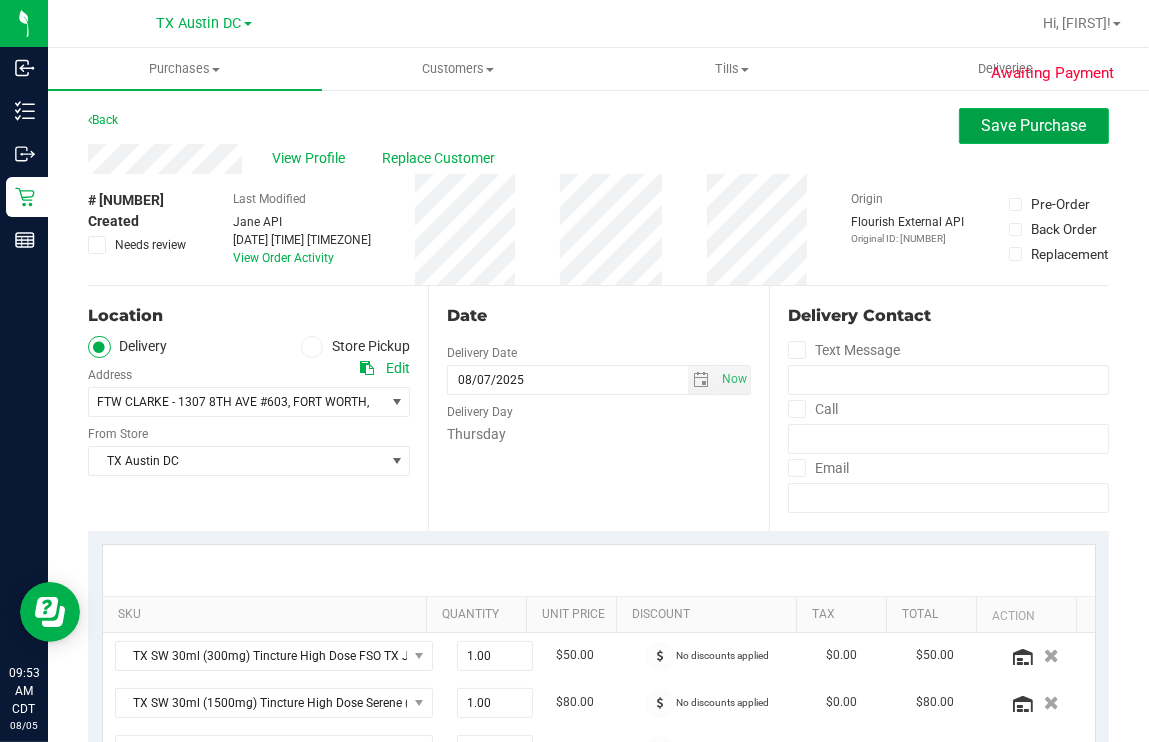 click on "Save Purchase" at bounding box center [1034, 126] 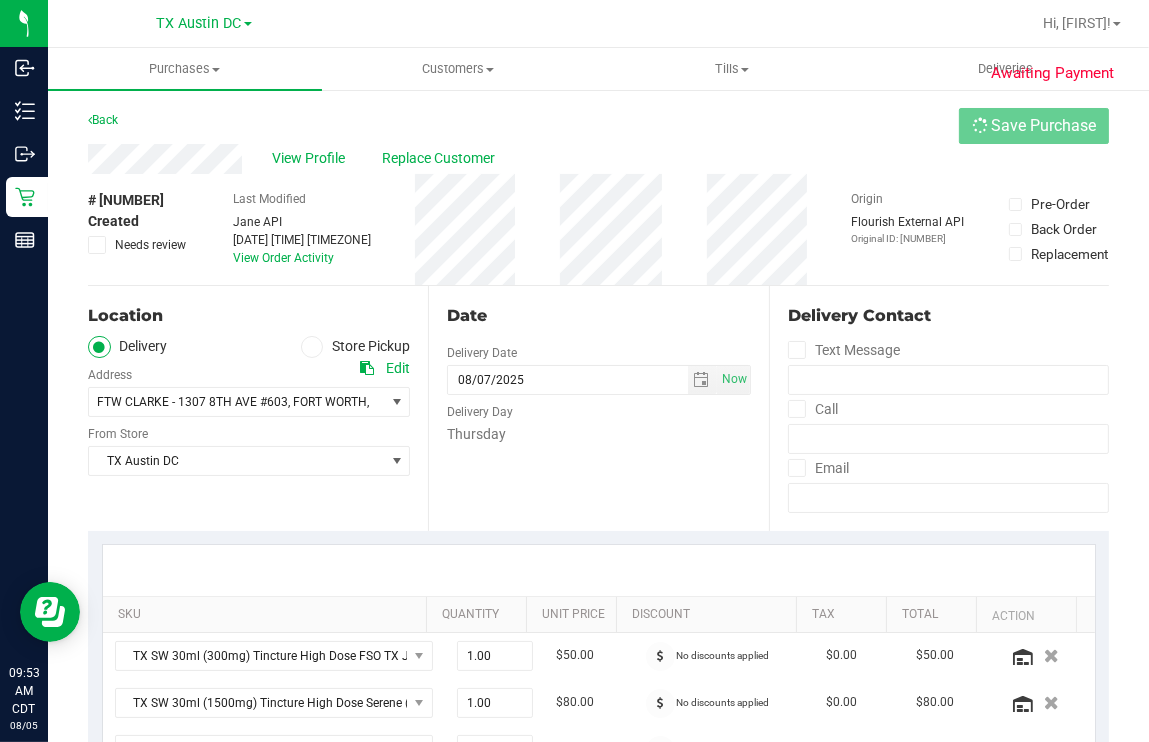 click on "View Profile
Replace Customer" at bounding box center [598, 159] 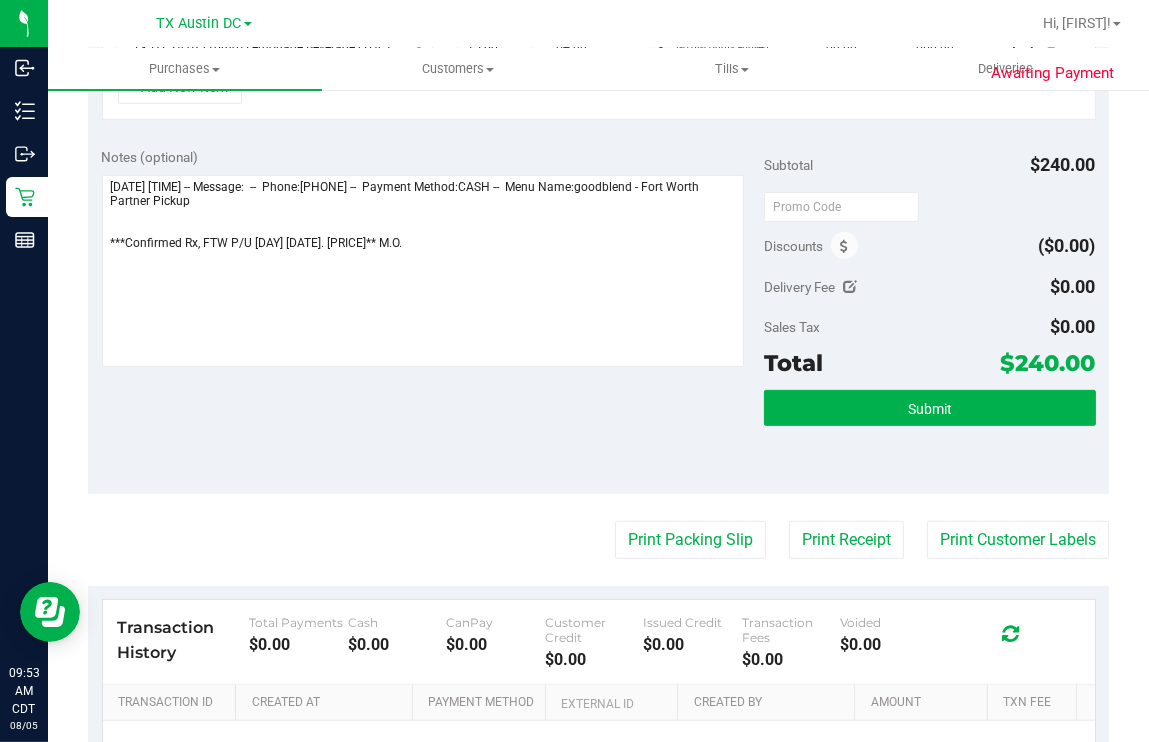 scroll, scrollTop: 718, scrollLeft: 0, axis: vertical 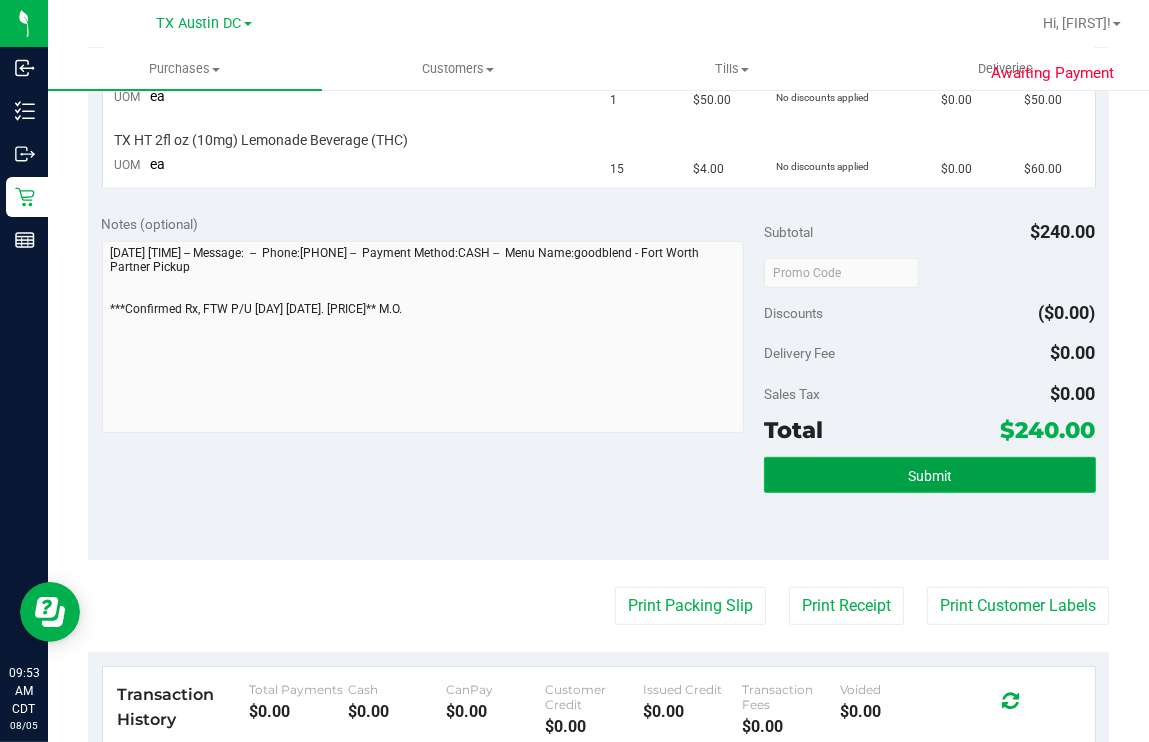 click on "Submit" at bounding box center [929, 475] 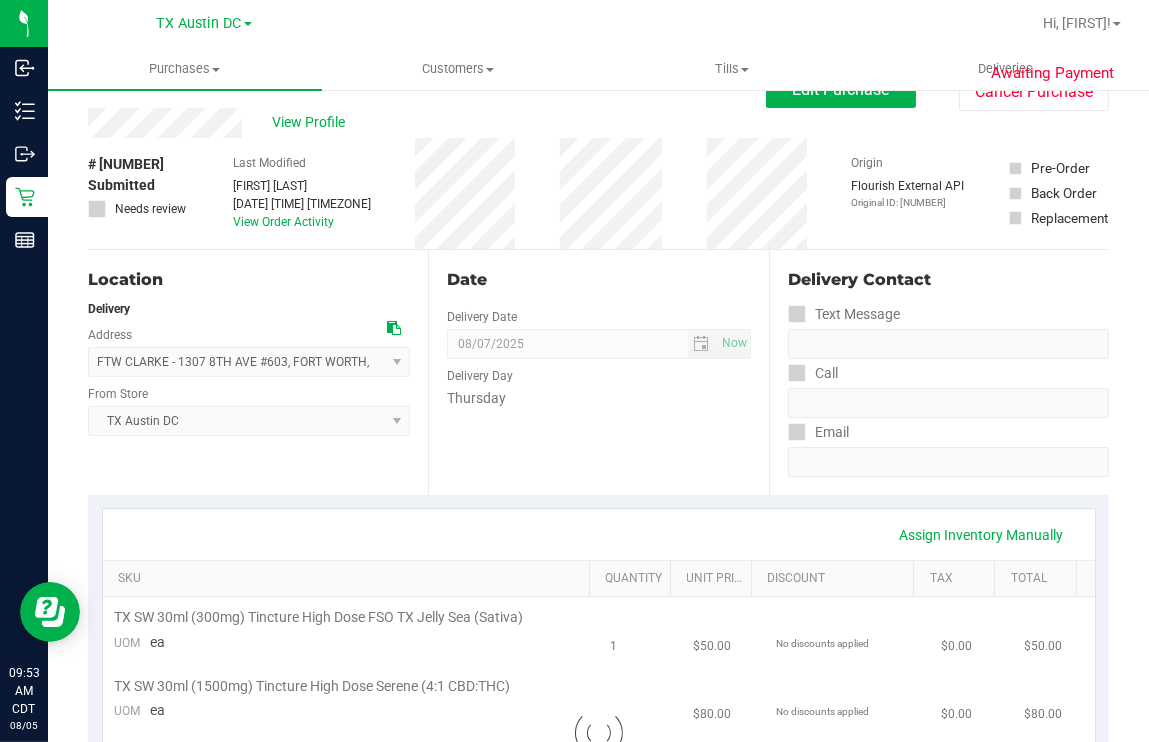 scroll, scrollTop: 0, scrollLeft: 0, axis: both 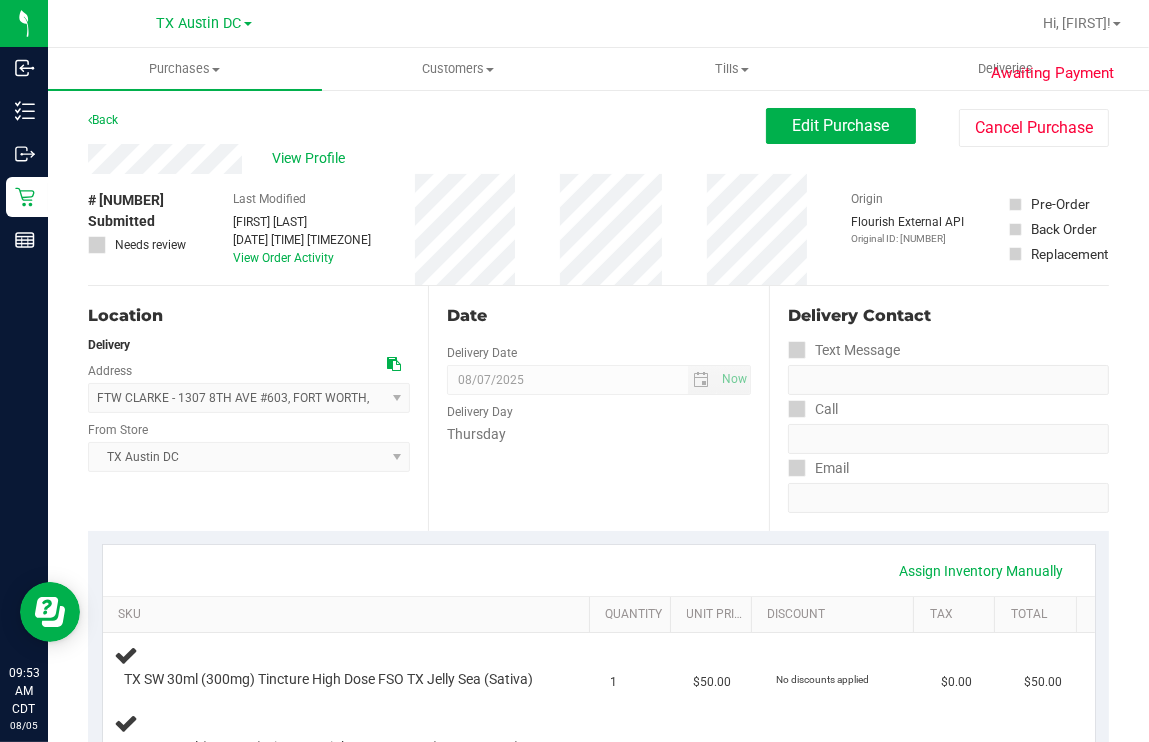 click on "Location
Delivery
Address
FTW CLARKE - [NUMBER] [STREET]
, FORT WORTH
, [STATE]
[POSTAL_CODE]
Select address [NUMBER] [STREET] FTW CLARKE - [NUMBER] [STREET]
From Store
TX Austin DC Select Store Bonita Springs WC Boynton Beach WC Bradenton WC Brandon WC Brooksville WC Call Center Clermont WC Crestview WC Deerfield Beach WC Delray Beach WC Deltona WC Ft Walton Beach WC Ft. Lauderdale WC Ft. Myers WC Gainesville WC Jax Atlantic WC JAX DC REP Jax WC Key West WC Lakeland WC Largo WC Lehigh Acres DC REP Merritt Island WC Miami 72nd WC Miami Beach WC Miramar DC REP" at bounding box center [258, 408] 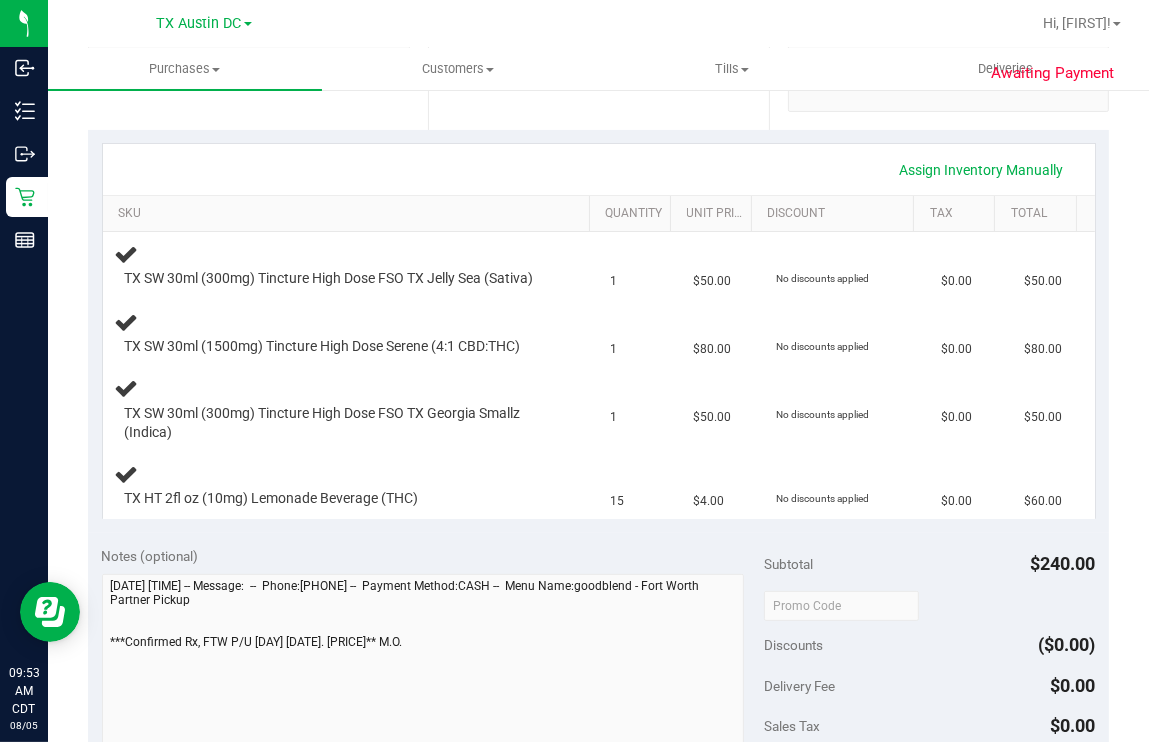 scroll, scrollTop: 874, scrollLeft: 0, axis: vertical 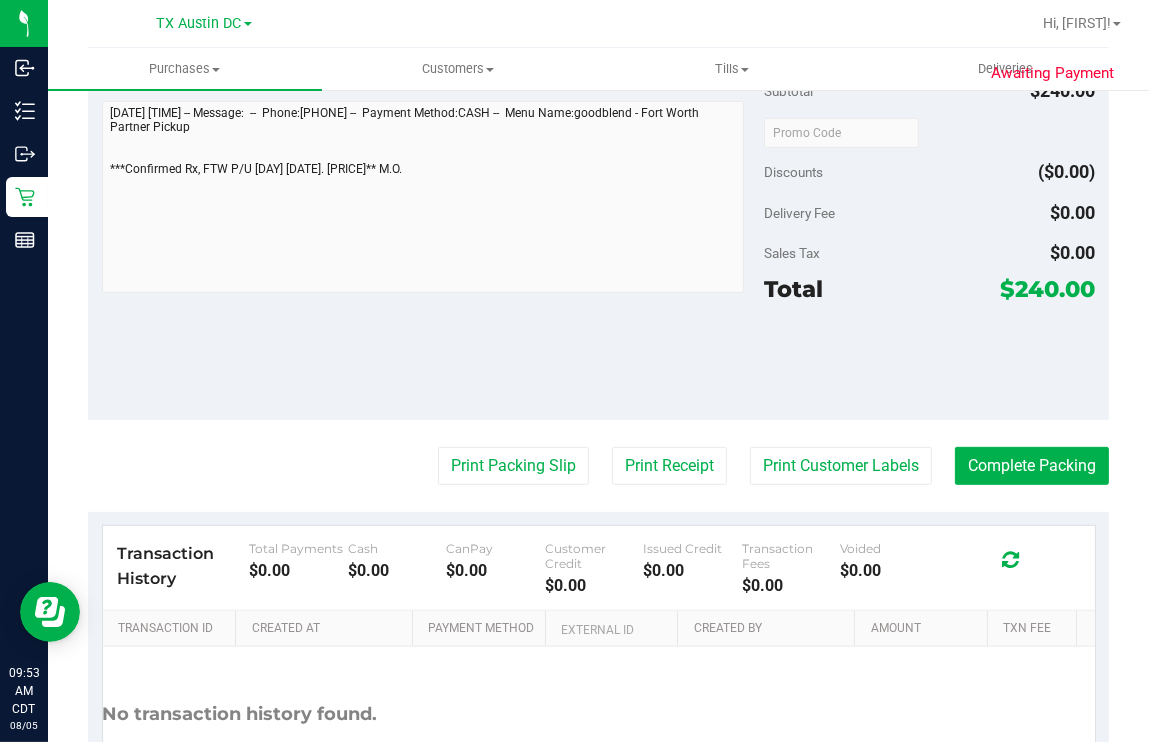 click on "Awaiting Payment
Back
Edit Purchase
Cancel Purchase
View Profile
# [NUMBER]
Submitted
Needs review
Last Modified
[FIRST] [LAST]
[DATE] [TIME] [TIMEZONE]
View Order Activity
Origin" at bounding box center [598, 58] 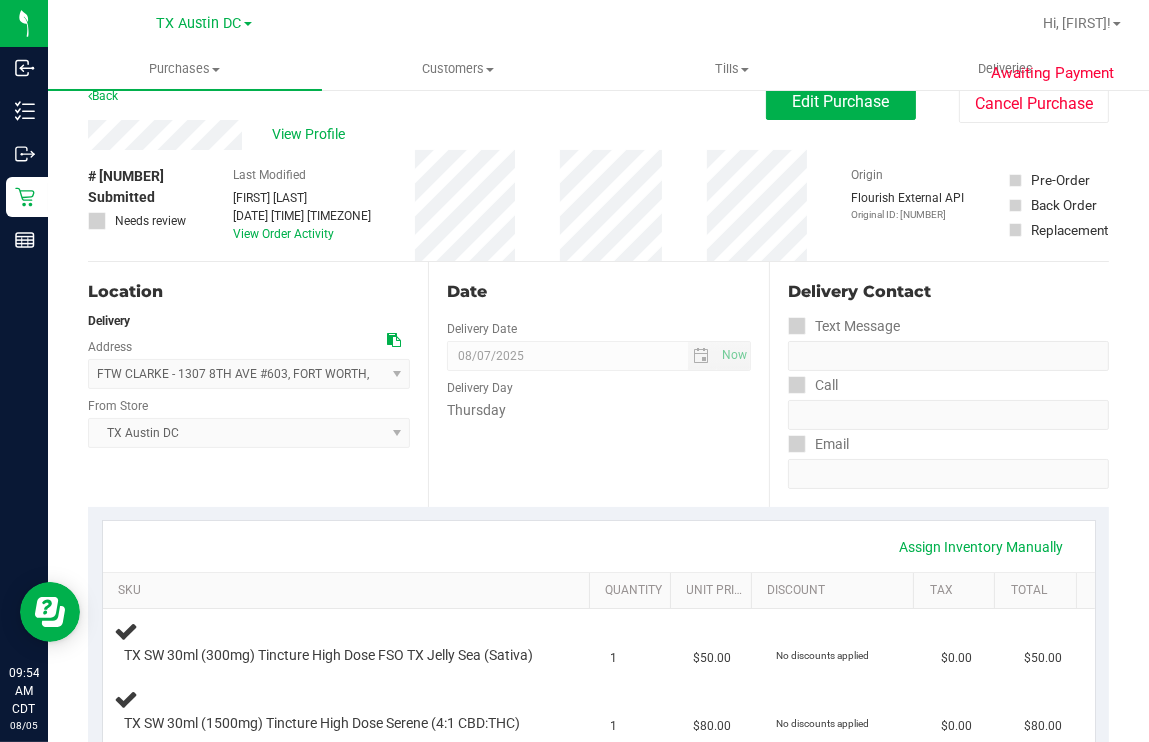 scroll, scrollTop: 0, scrollLeft: 0, axis: both 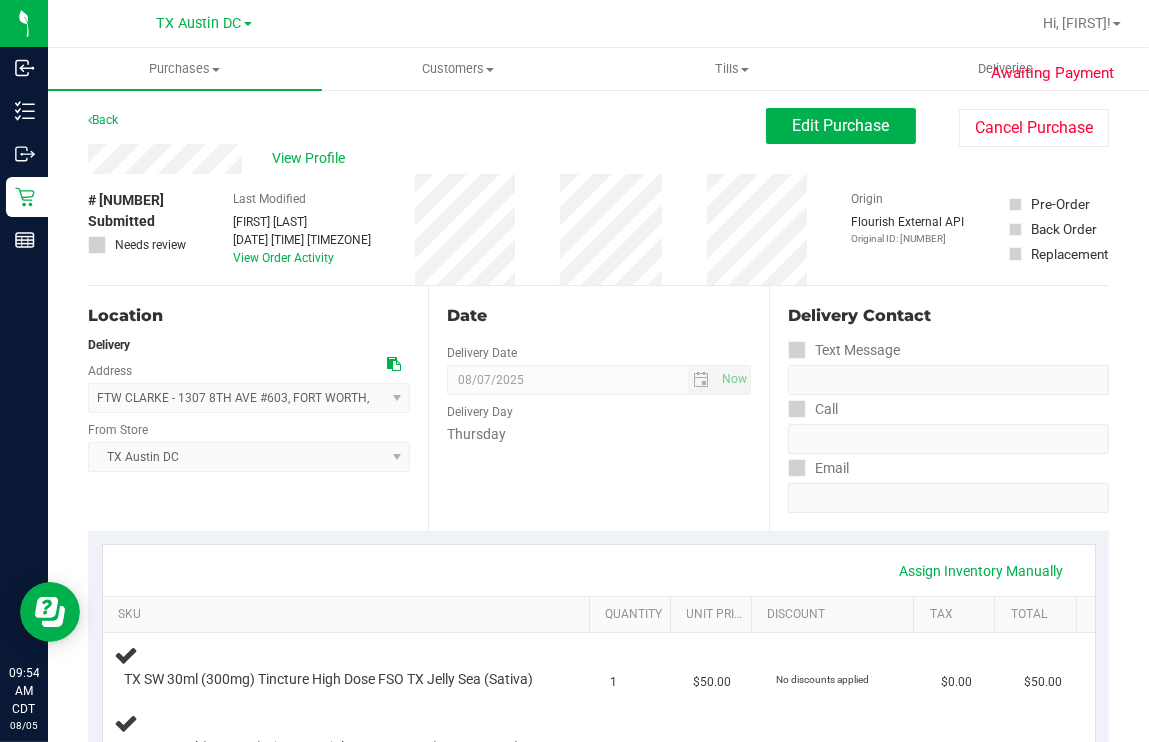click on "Date" at bounding box center [598, 316] 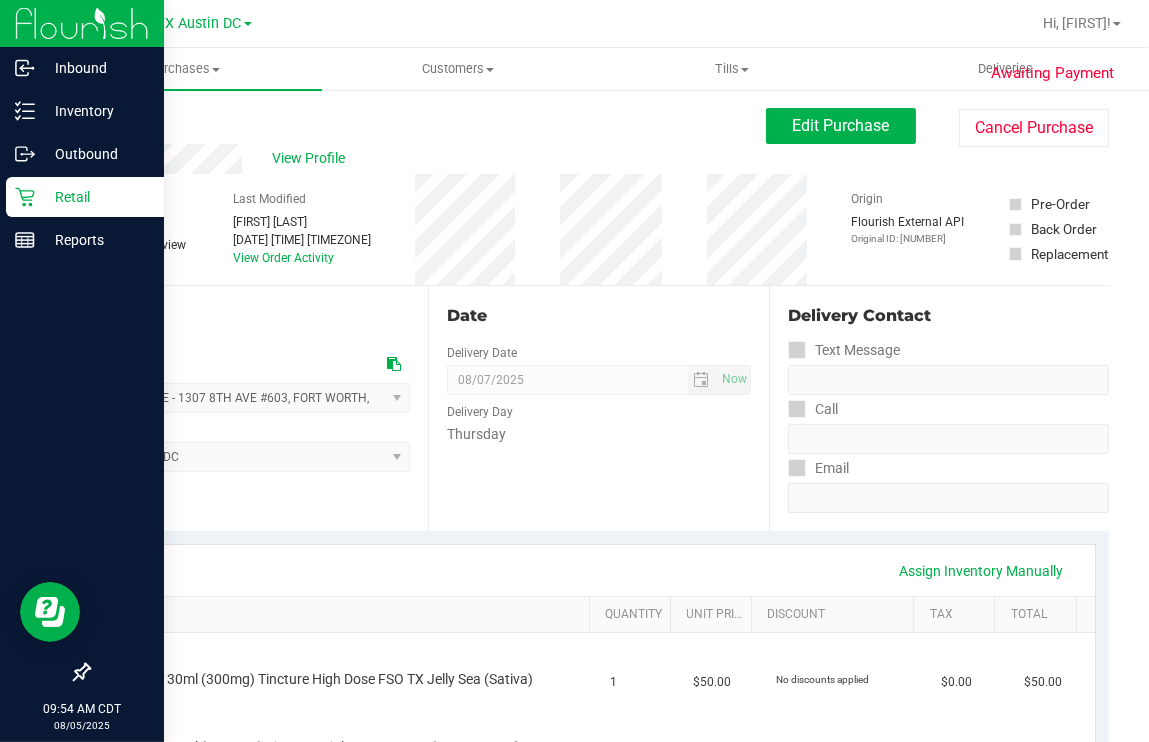 click on "Retail" at bounding box center (95, 197) 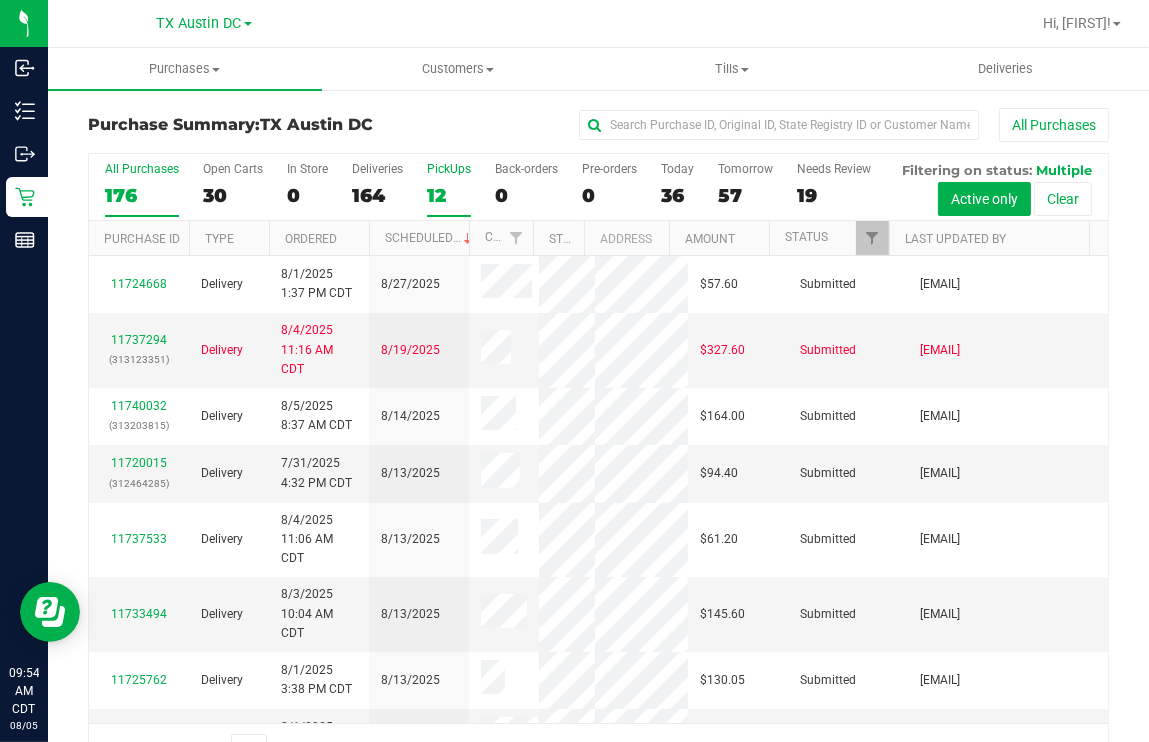 click on "PickUps
12" at bounding box center (449, 189) 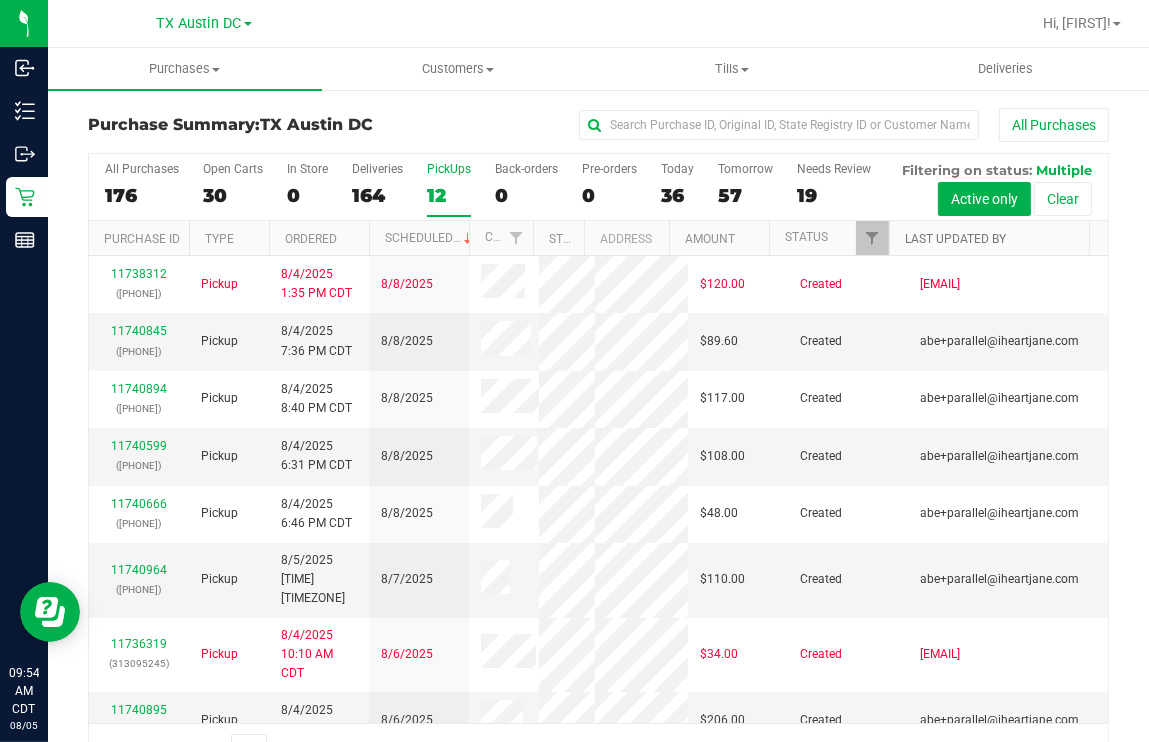 click on "Last Updated By" at bounding box center [955, 239] 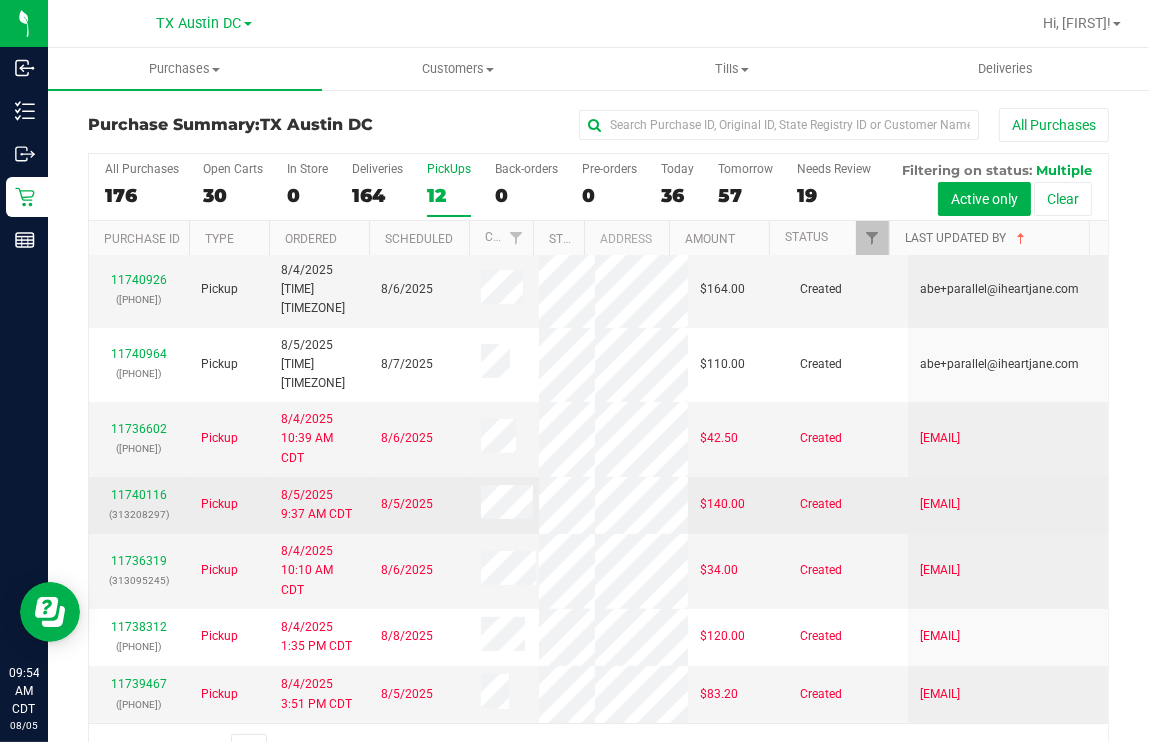 scroll, scrollTop: 0, scrollLeft: 0, axis: both 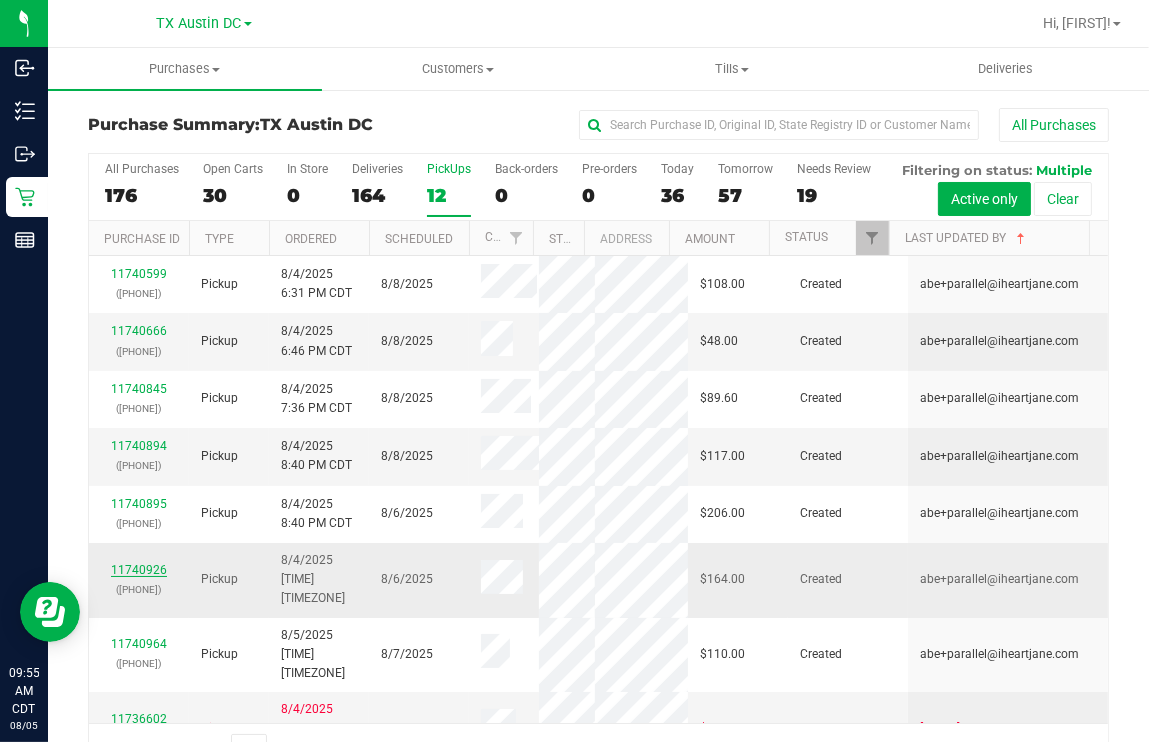click on "11740926" at bounding box center [139, 570] 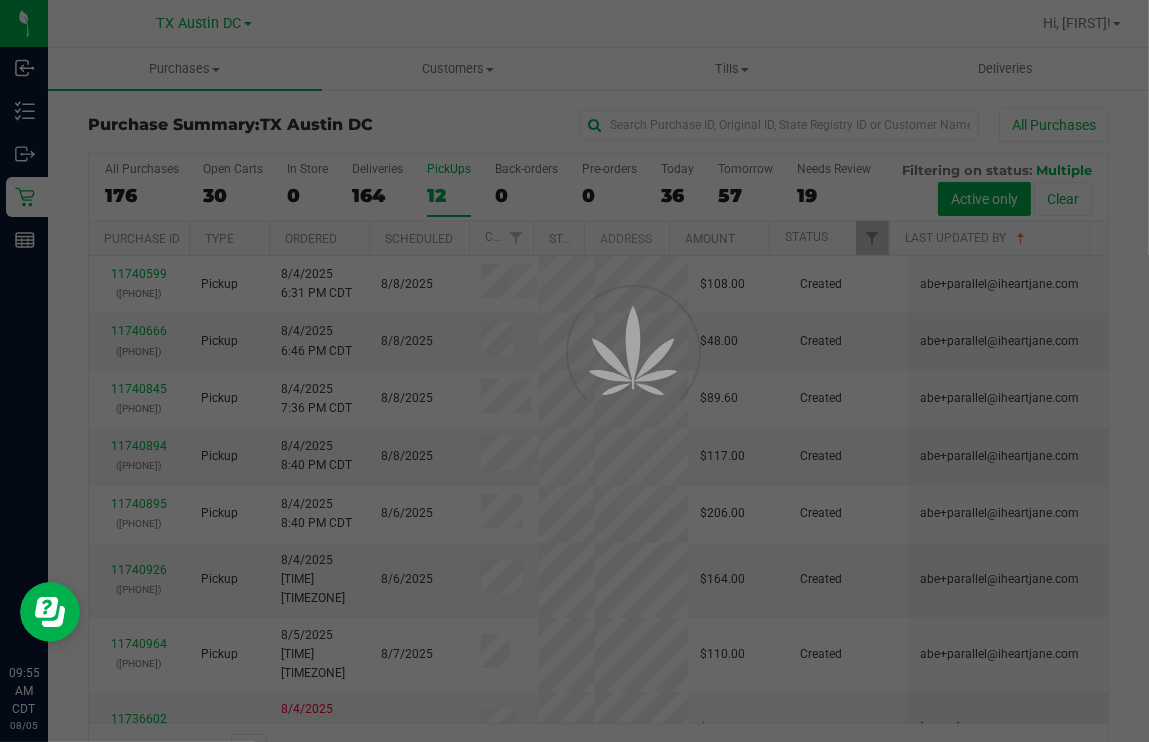 click at bounding box center [574, 371] 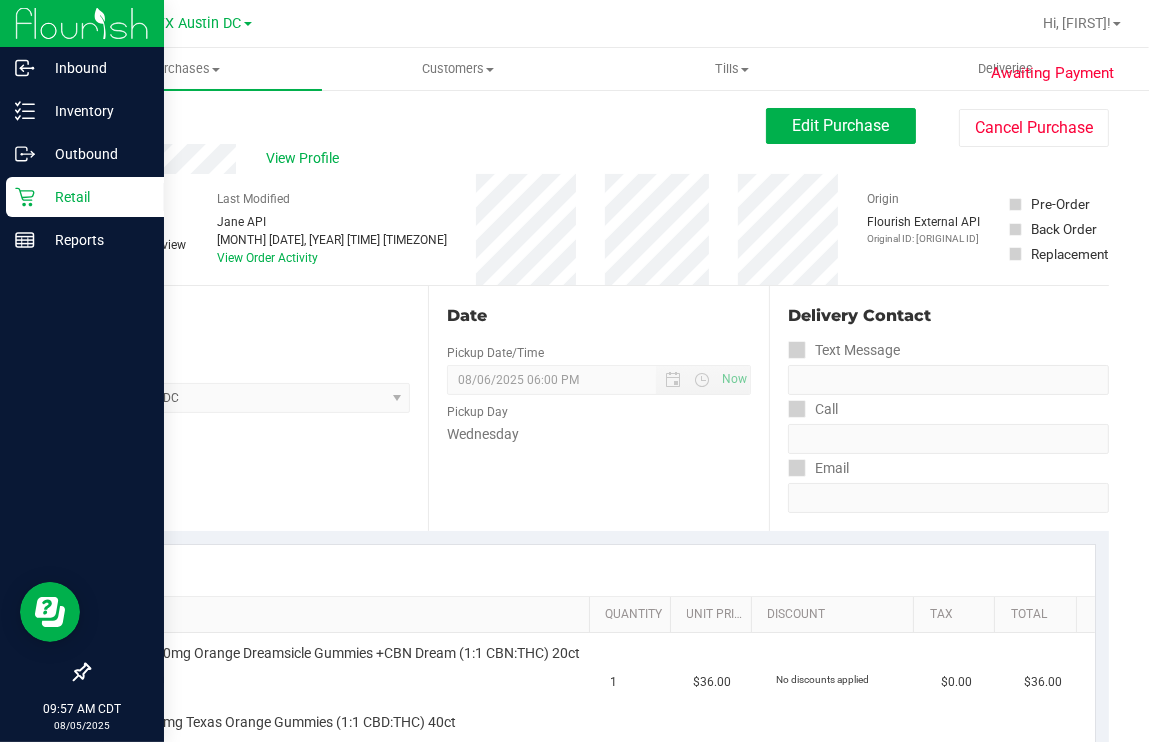 click 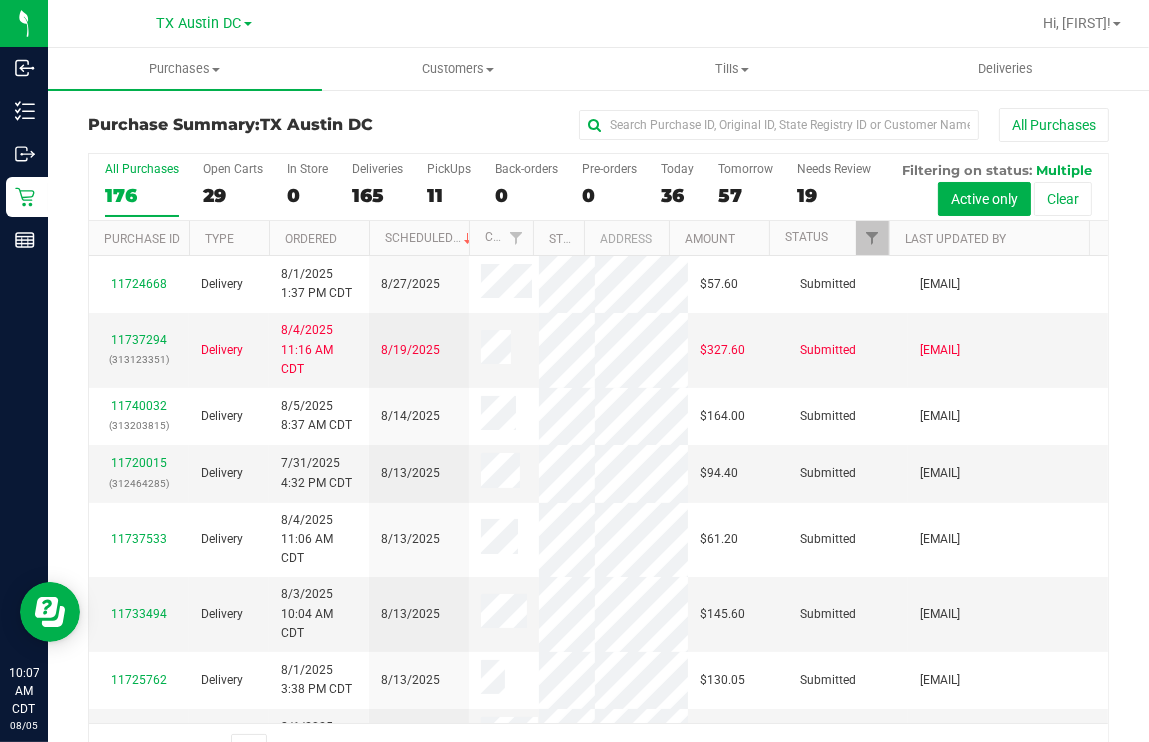 click on "All Purchases" at bounding box center (768, 125) 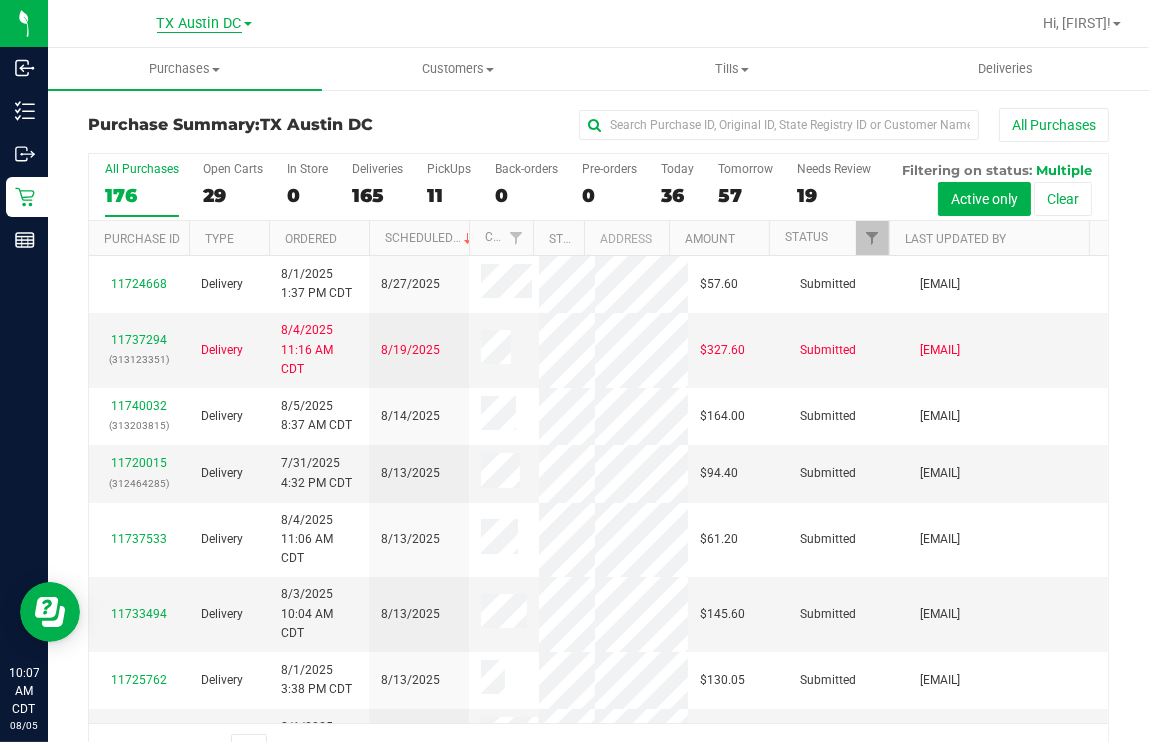 click on "TX Austin DC" at bounding box center (199, 24) 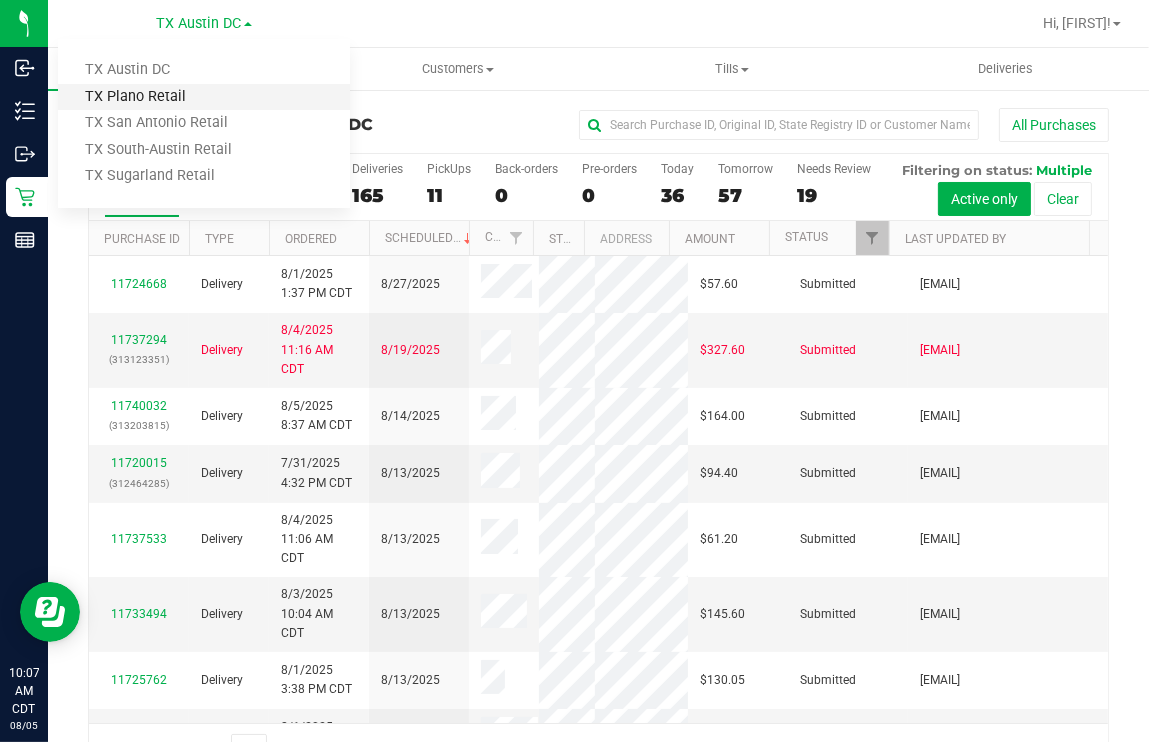 click on "TX Plano Retail" at bounding box center (204, 97) 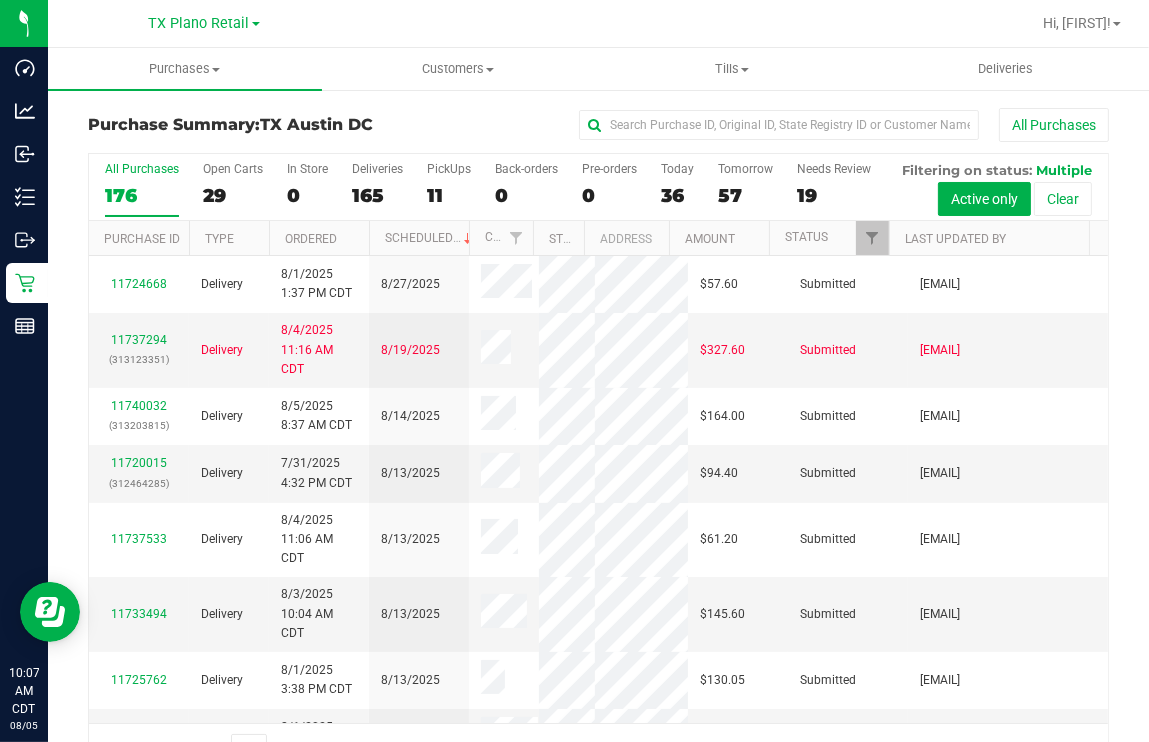 click on "TX Plano Retail   TX Austin DC   TX Plano Retail   TX San Antonio Retail    TX South-Austin Retail   TX Sugarland Retail" at bounding box center (204, 23) 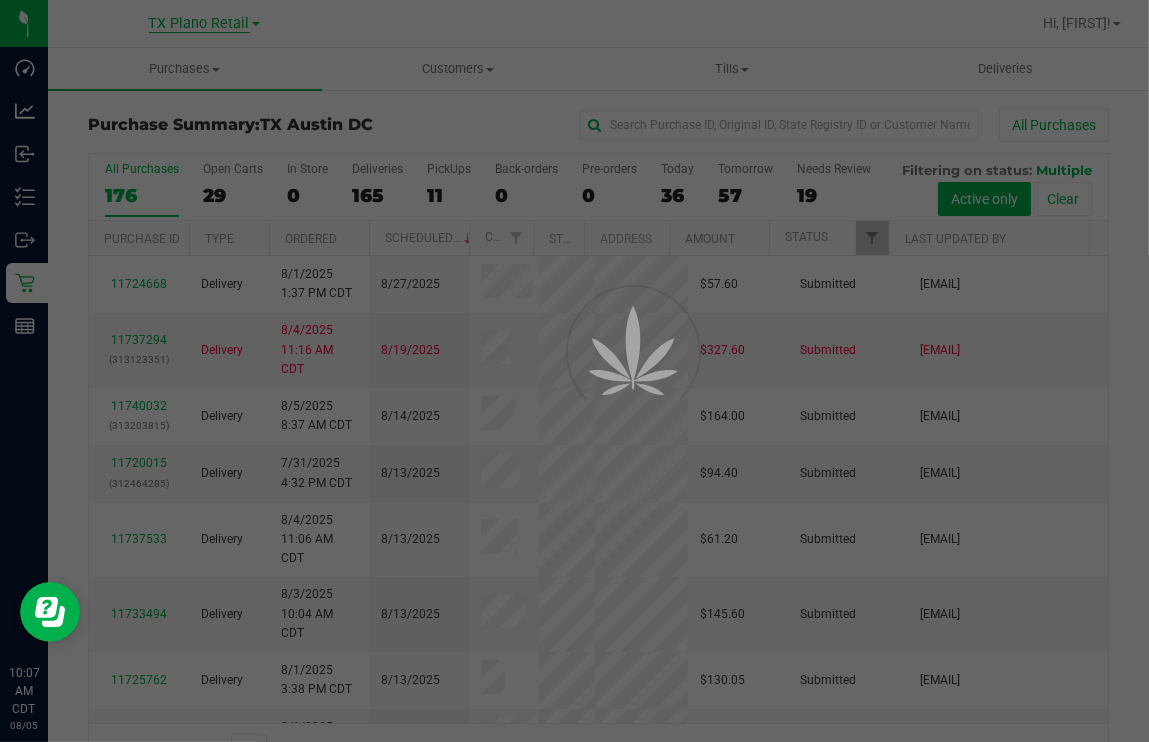 click at bounding box center [574, 371] 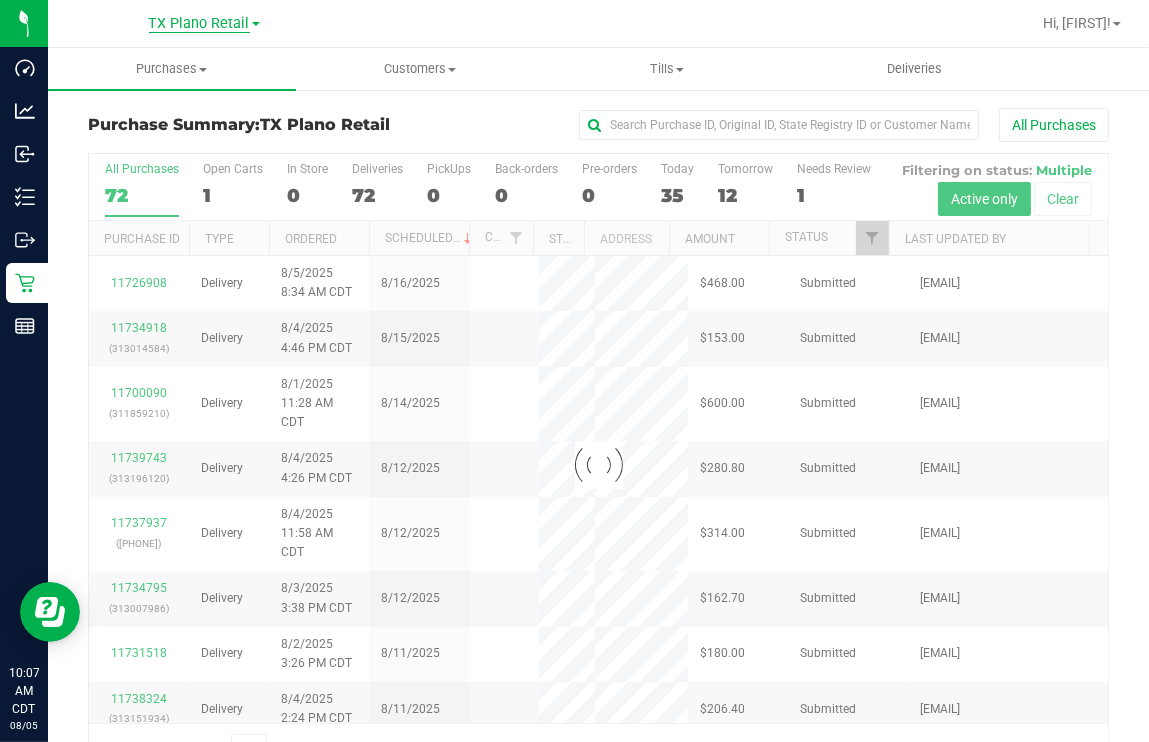 click on "TX Plano Retail   TX Austin DC   TX Plano Retail   TX San Antonio Retail    TX South-Austin Retail   TX Sugarland Retail" at bounding box center (204, 23) 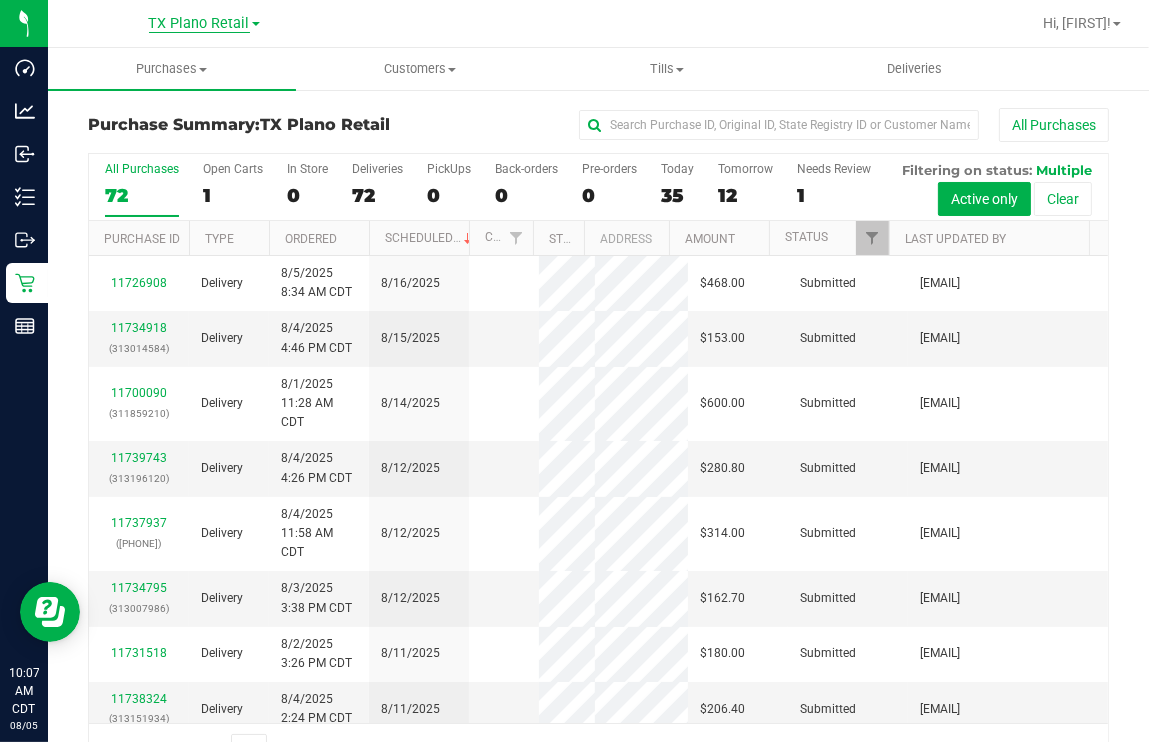 click on "TX Plano Retail" at bounding box center (199, 24) 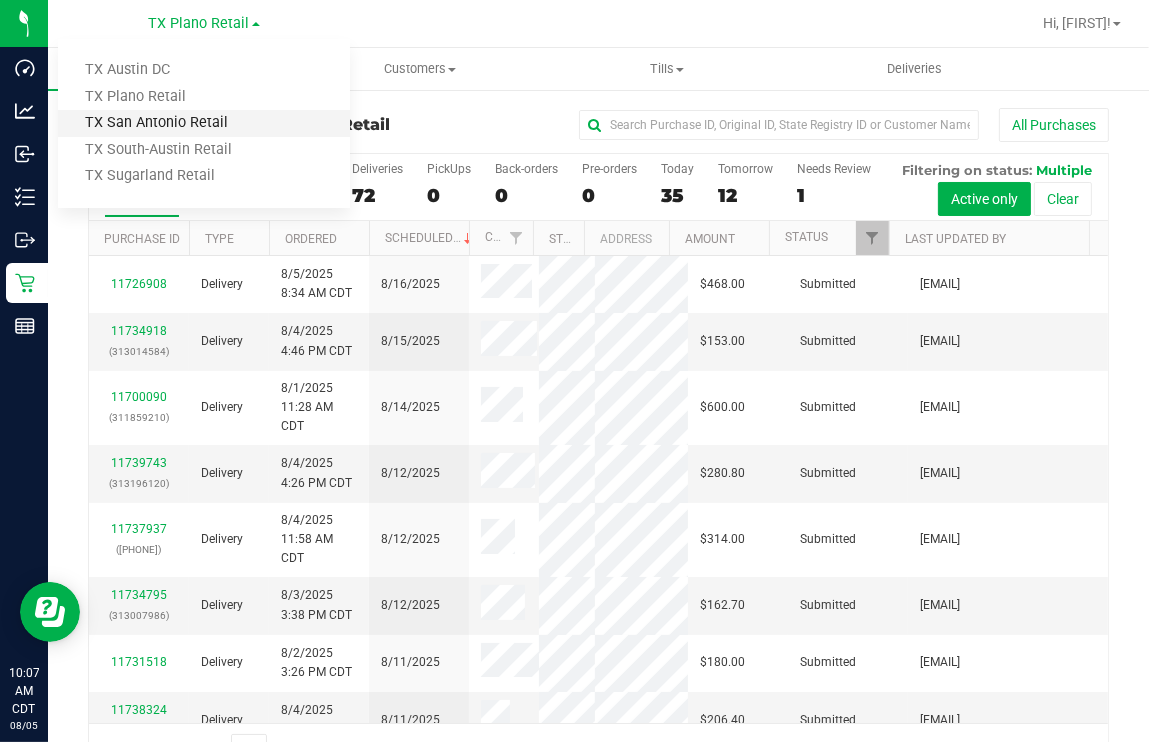 click on "TX San Antonio Retail" at bounding box center (204, 123) 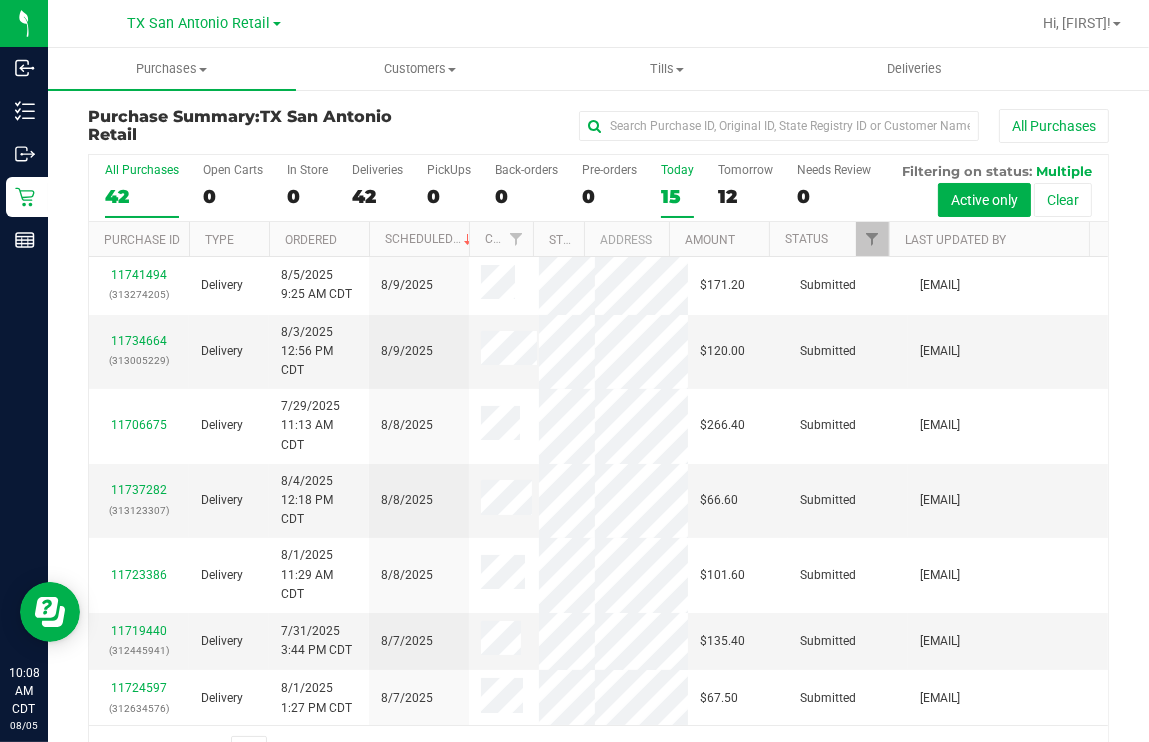 click on "Today" at bounding box center (677, 170) 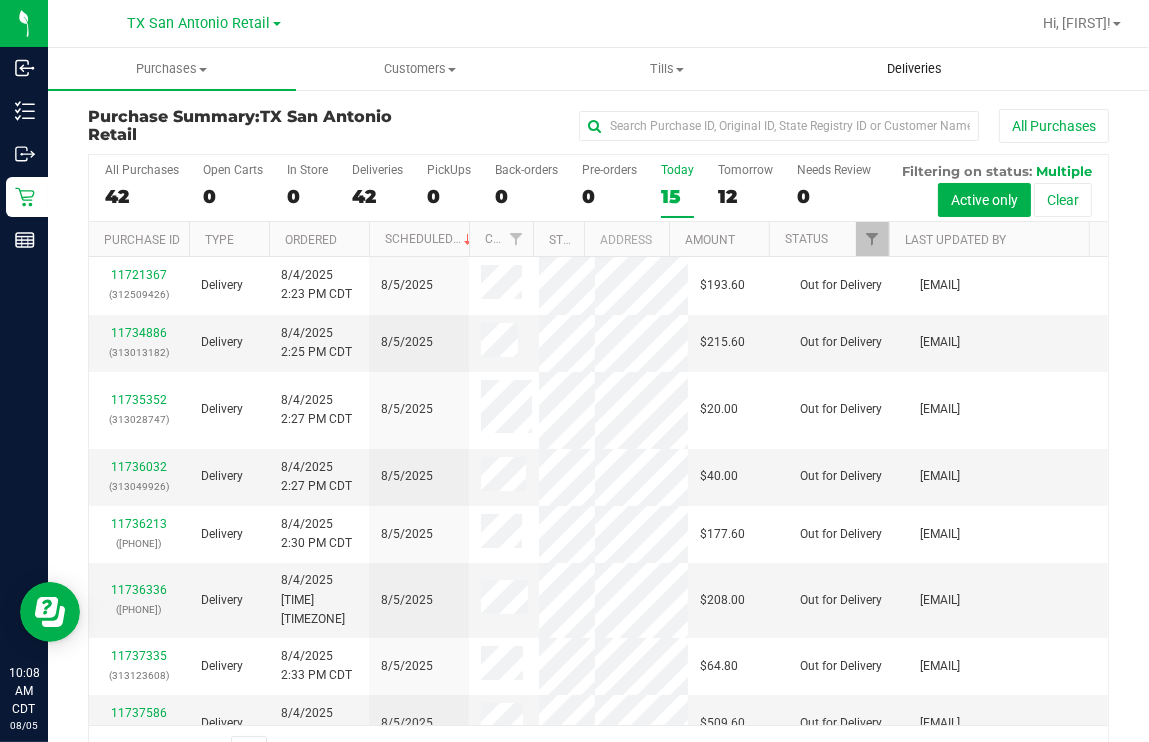 click on "Deliveries" at bounding box center (915, 69) 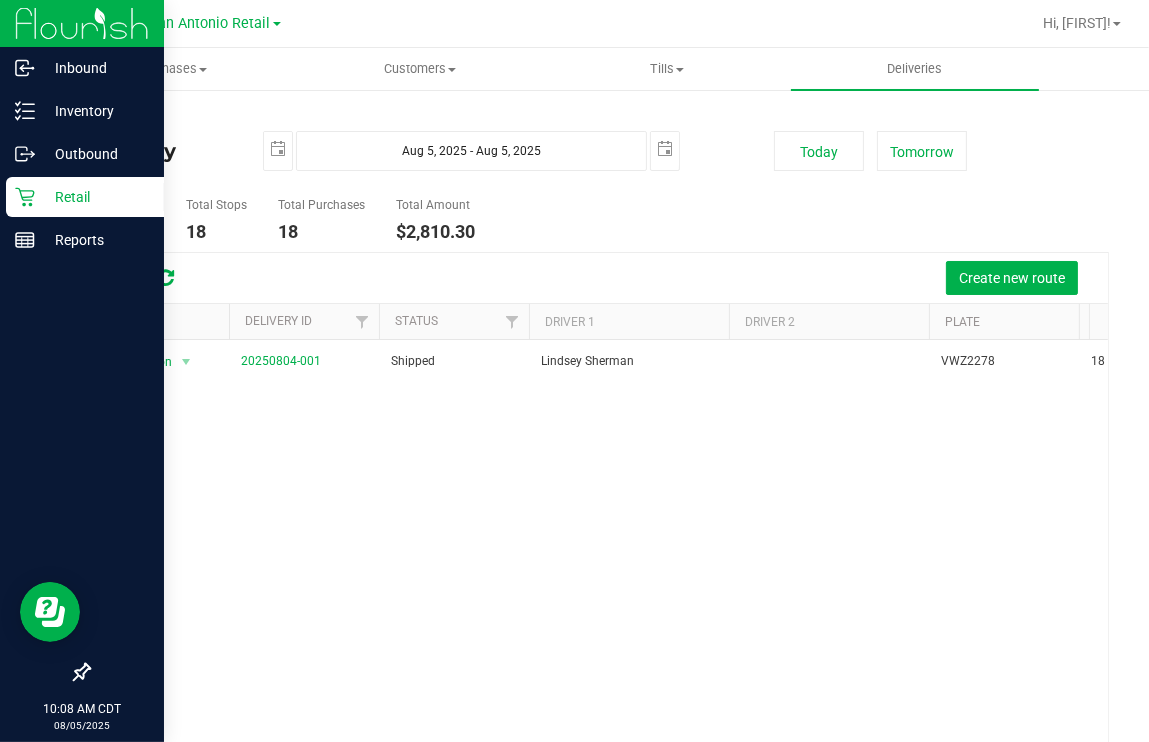 drag, startPoint x: 57, startPoint y: 186, endPoint x: 2, endPoint y: 193, distance: 55.443665 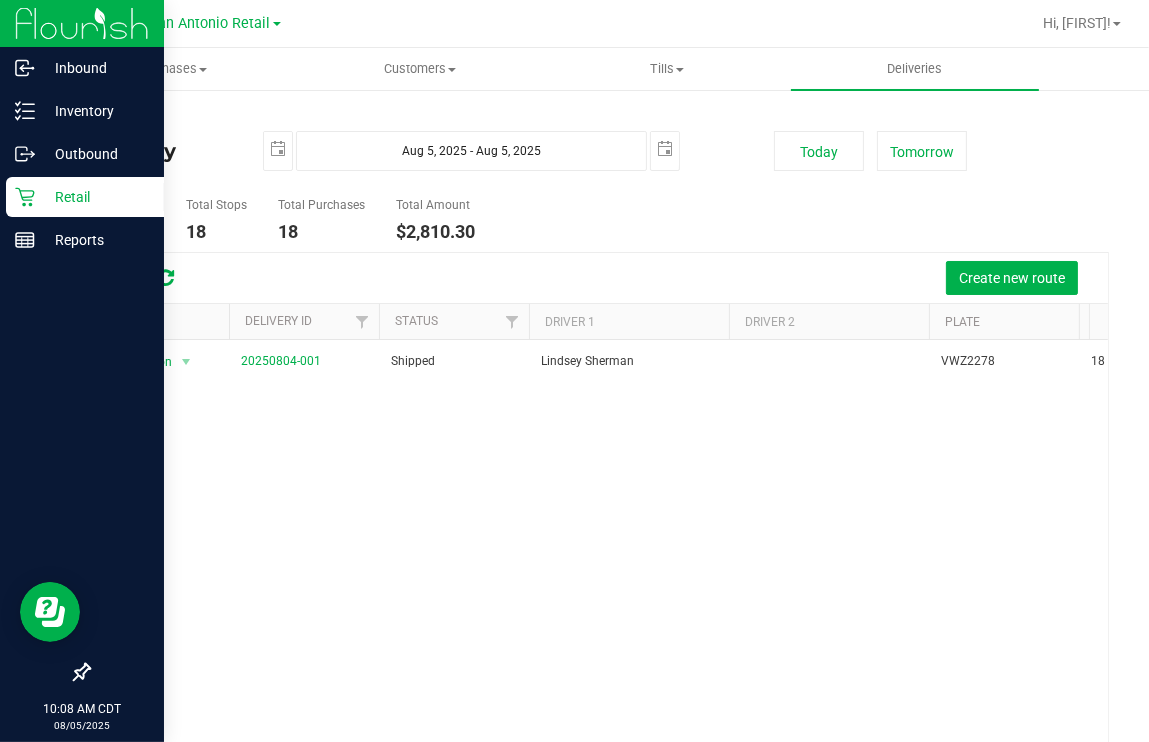 click on "Delivery Routes
[DATE]
[MONTH] [DATE], [YEAR] - [MONTH] [DATE], [YEAR]
[DATE]
Today
Tomorrow
Total Routes
1
Total Stops
18
Total Purchases
18
Total Amount
$2,810.30
Create new route" at bounding box center (598, 484) 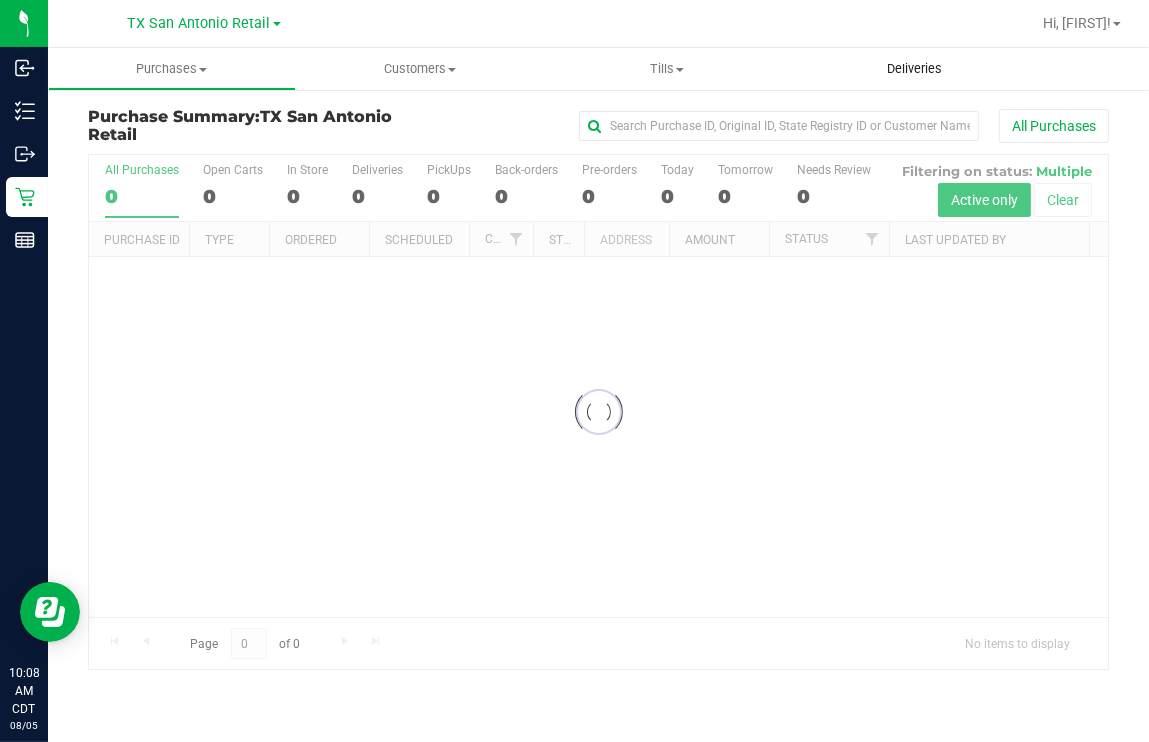 drag, startPoint x: 881, startPoint y: 54, endPoint x: 887, endPoint y: 69, distance: 16.155495 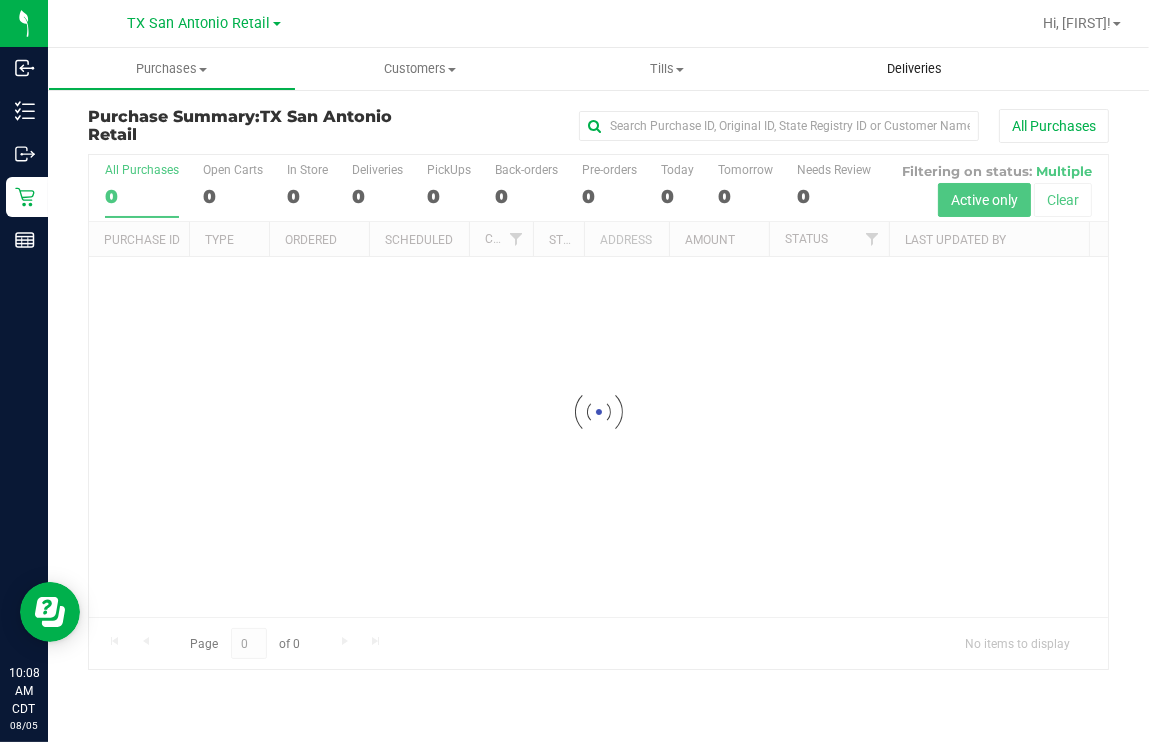 click on "Deliveries" at bounding box center [915, 69] 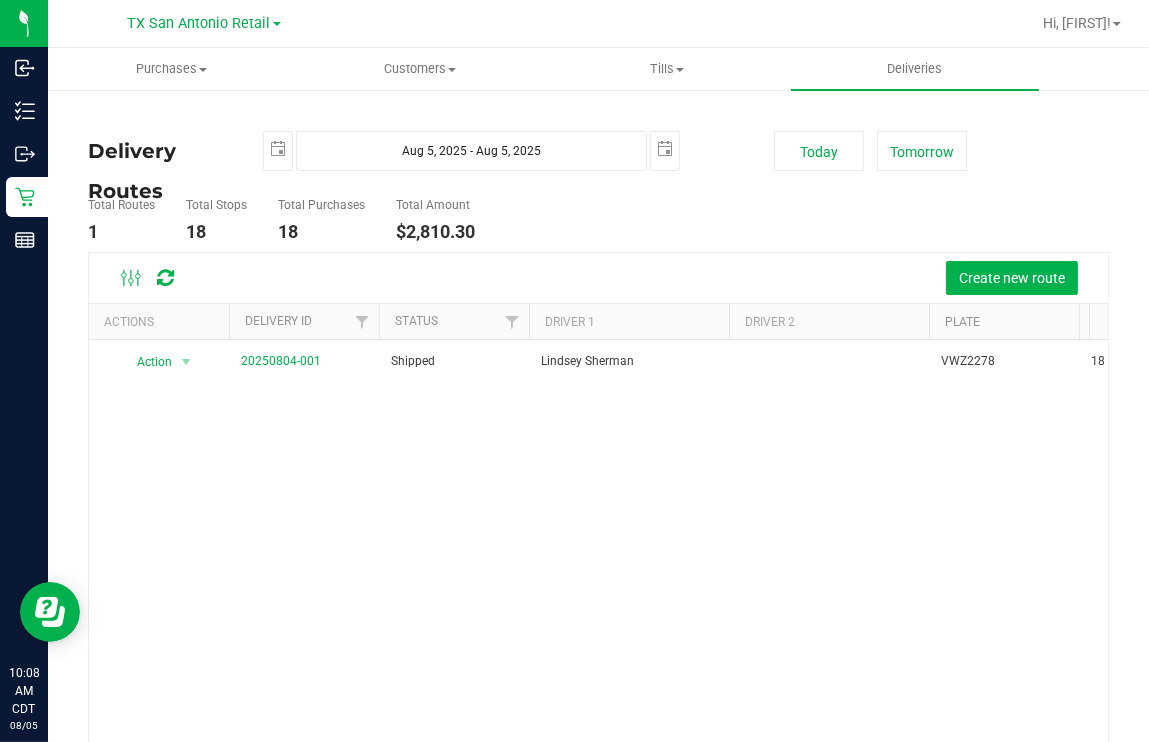 click on "Create new route" at bounding box center (598, 278) 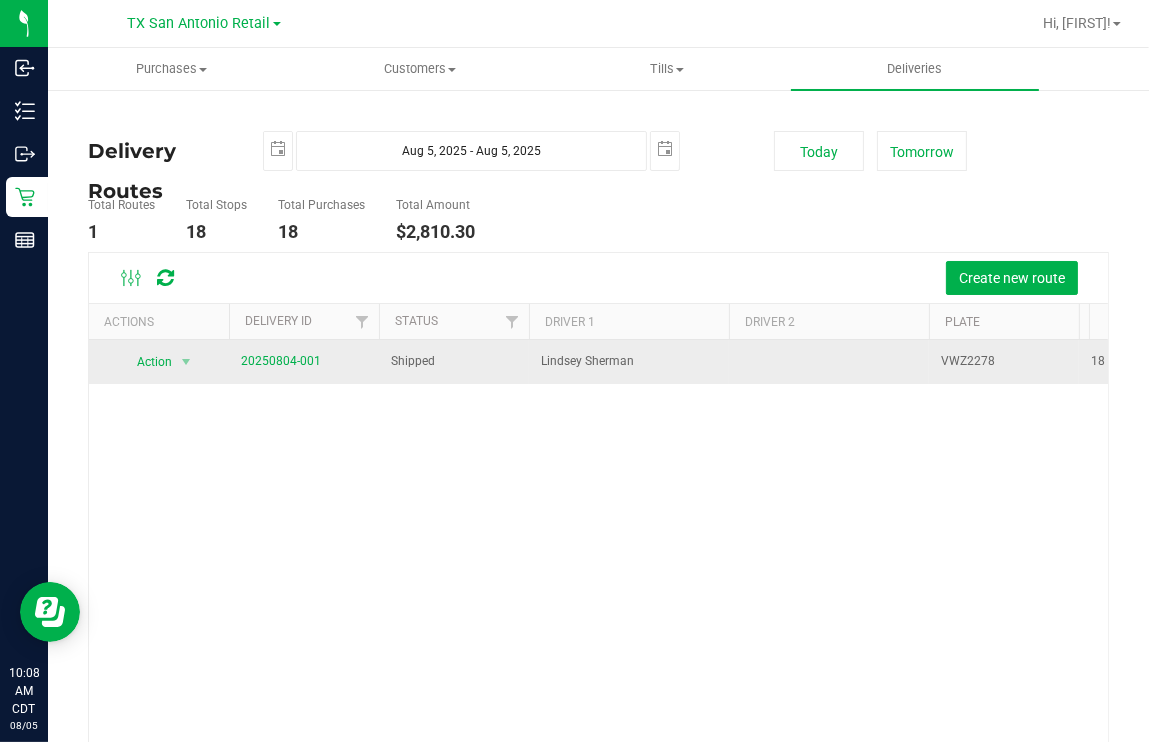 click on "20250804-001" at bounding box center [304, 362] 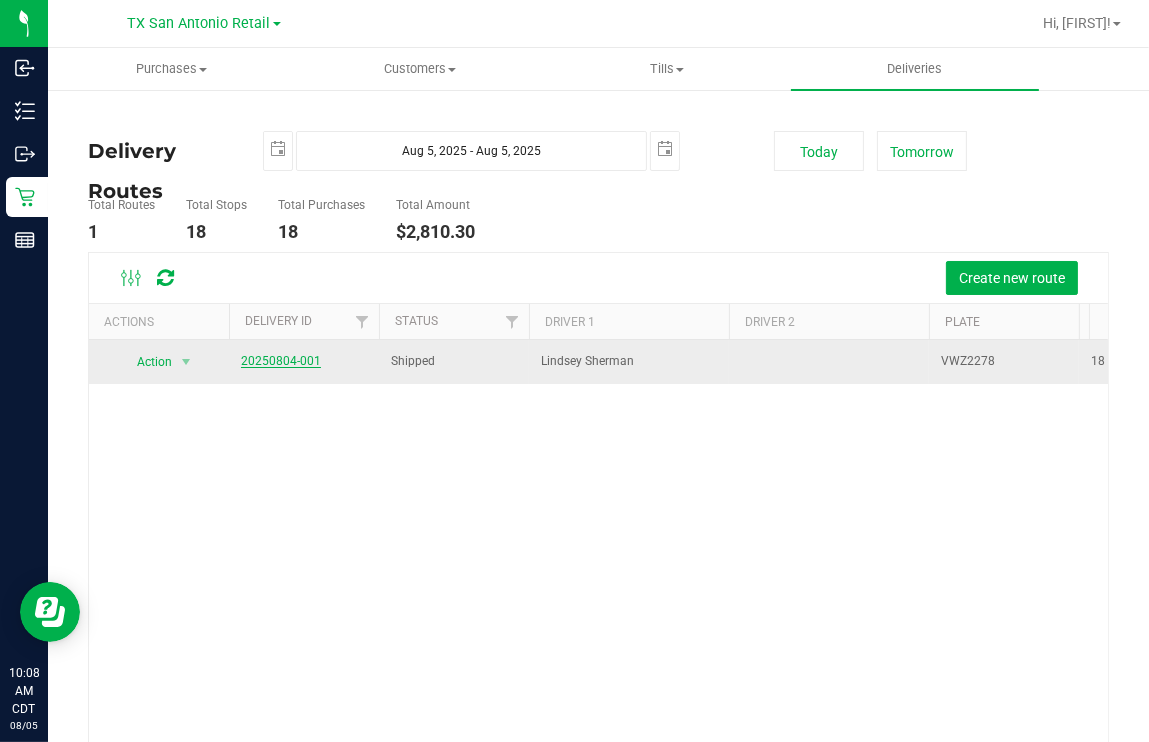 click on "20250804-001" at bounding box center (281, 361) 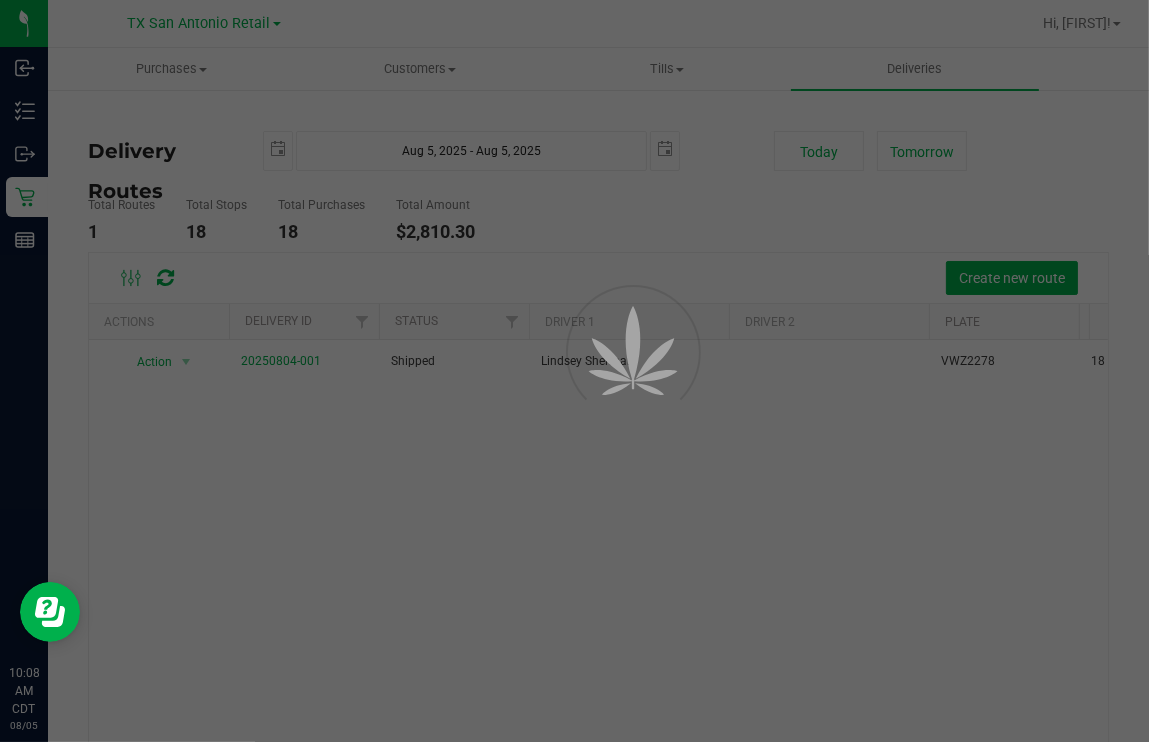 click at bounding box center [574, 371] 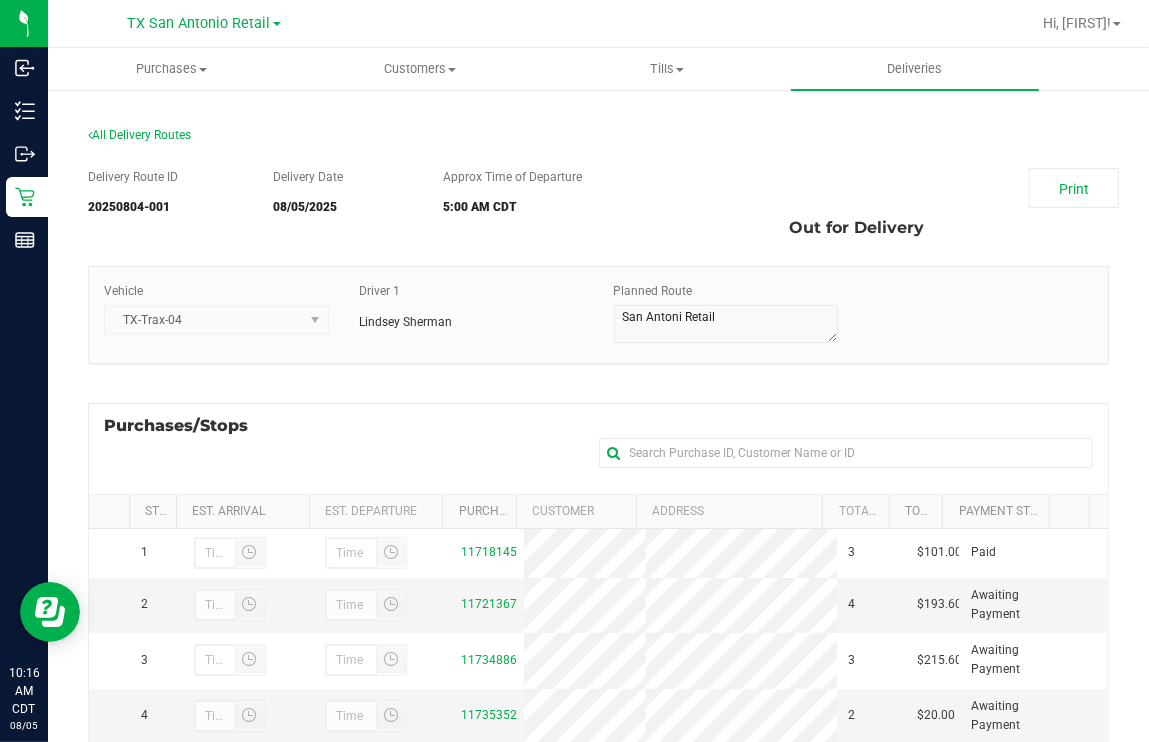 click on "Purchases/Stops
+ Add Purchase" at bounding box center (598, 448) 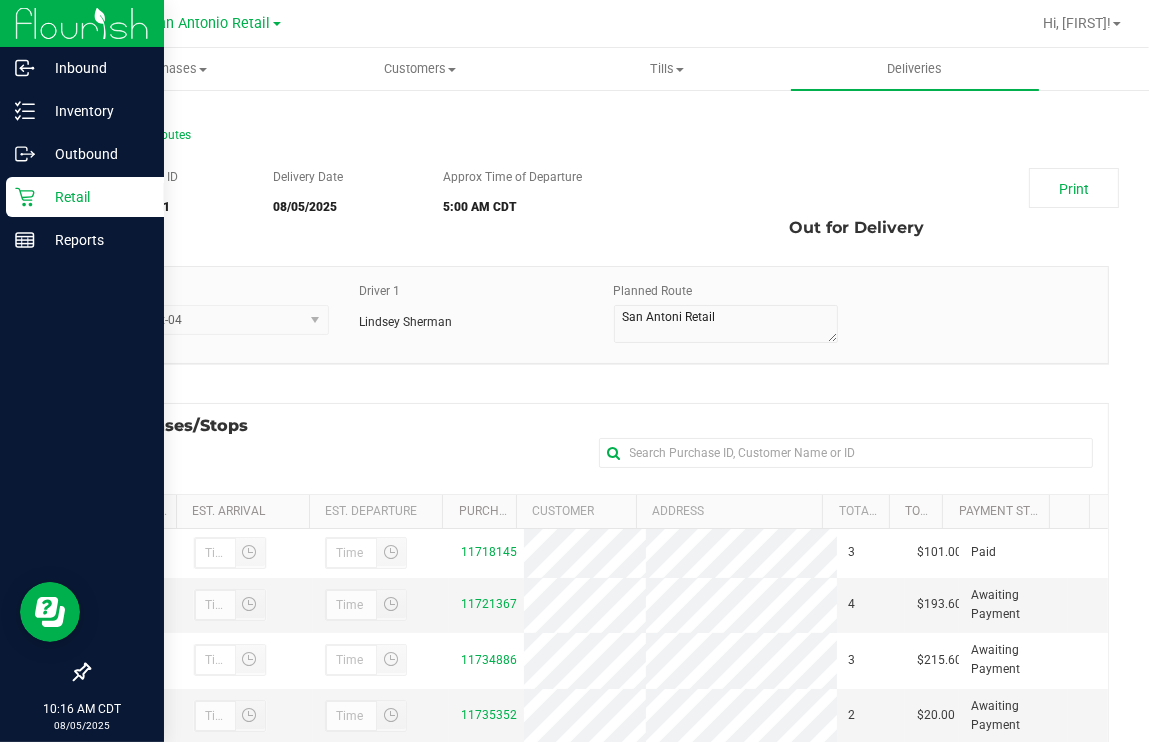 click on "Retail" at bounding box center (95, 197) 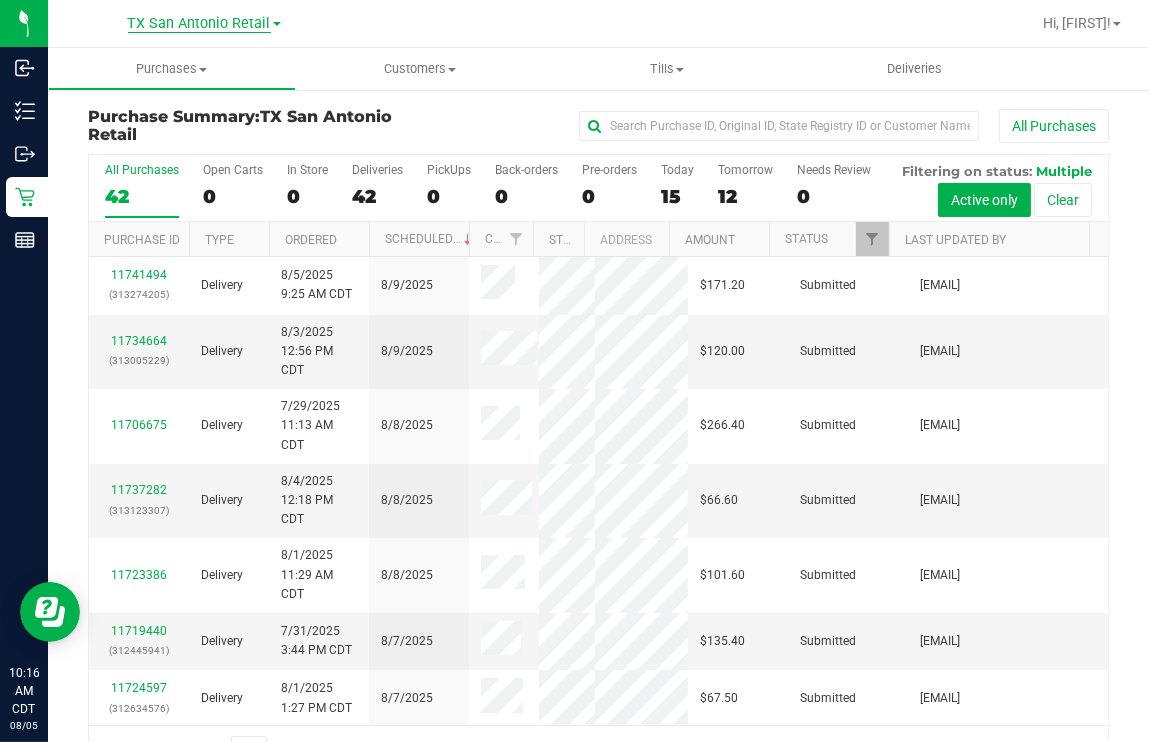 click on "TX San Antonio Retail" at bounding box center (199, 24) 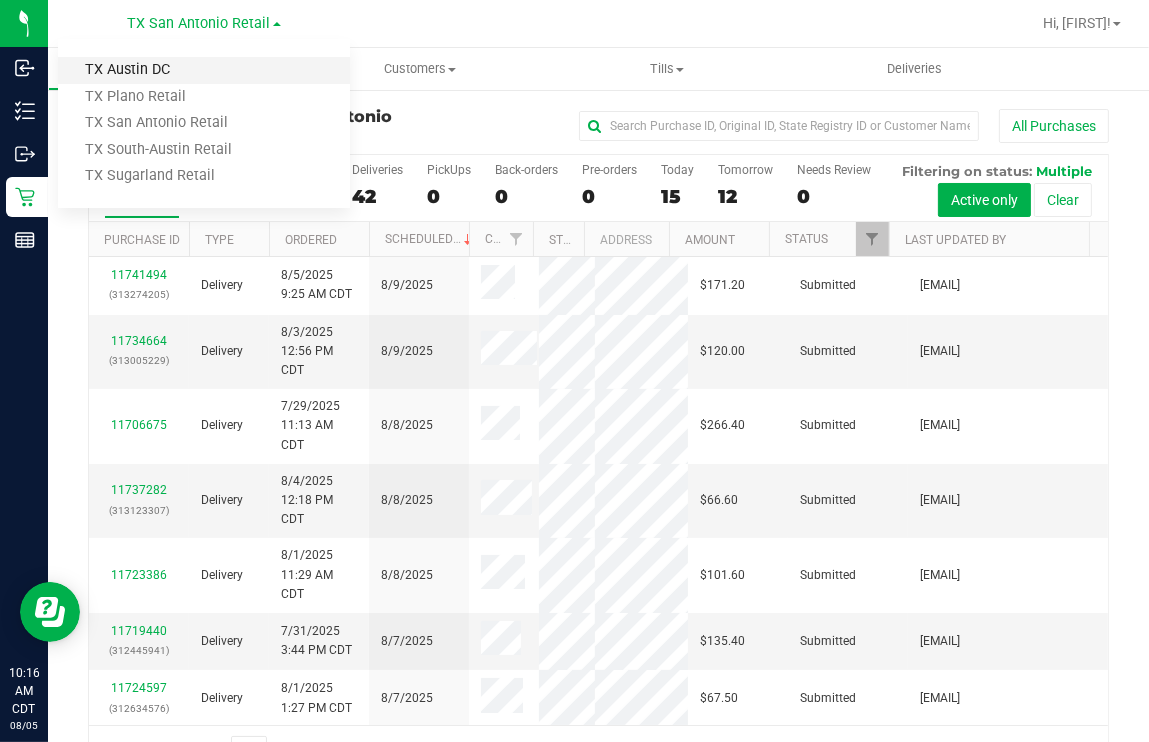 click on "TX Austin DC" at bounding box center (204, 70) 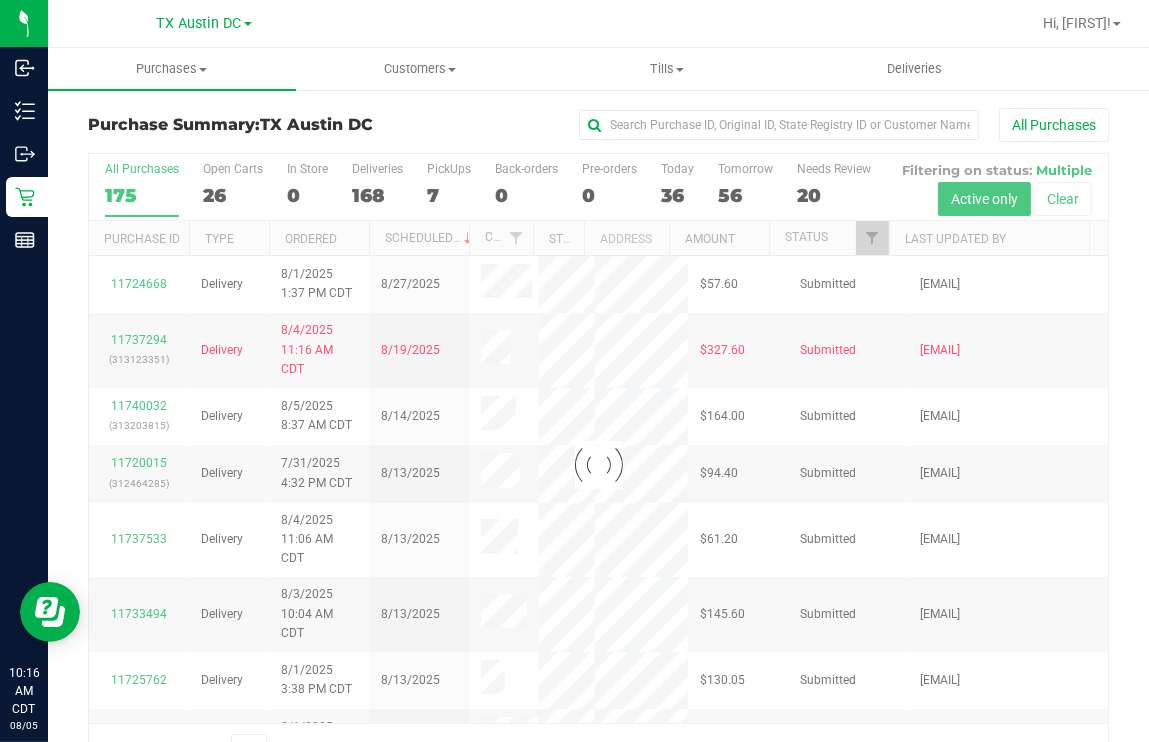 click at bounding box center [598, 464] 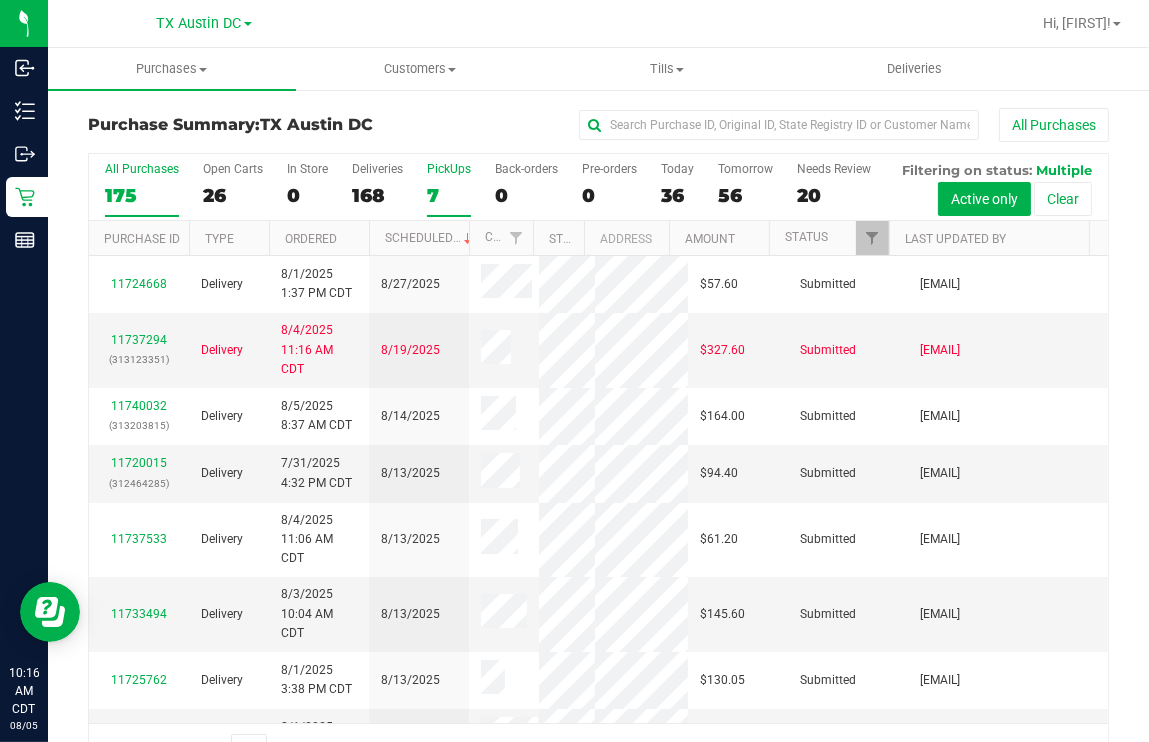 click on "PickUps
7" at bounding box center (449, 189) 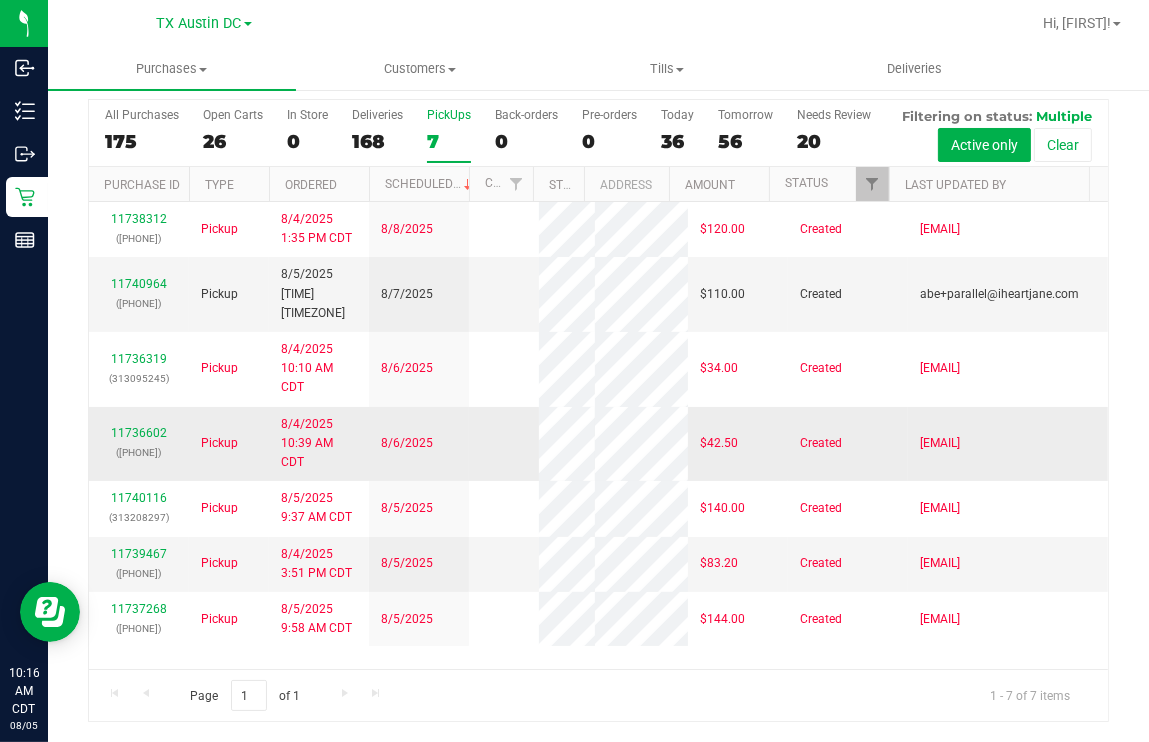 scroll, scrollTop: 108, scrollLeft: 0, axis: vertical 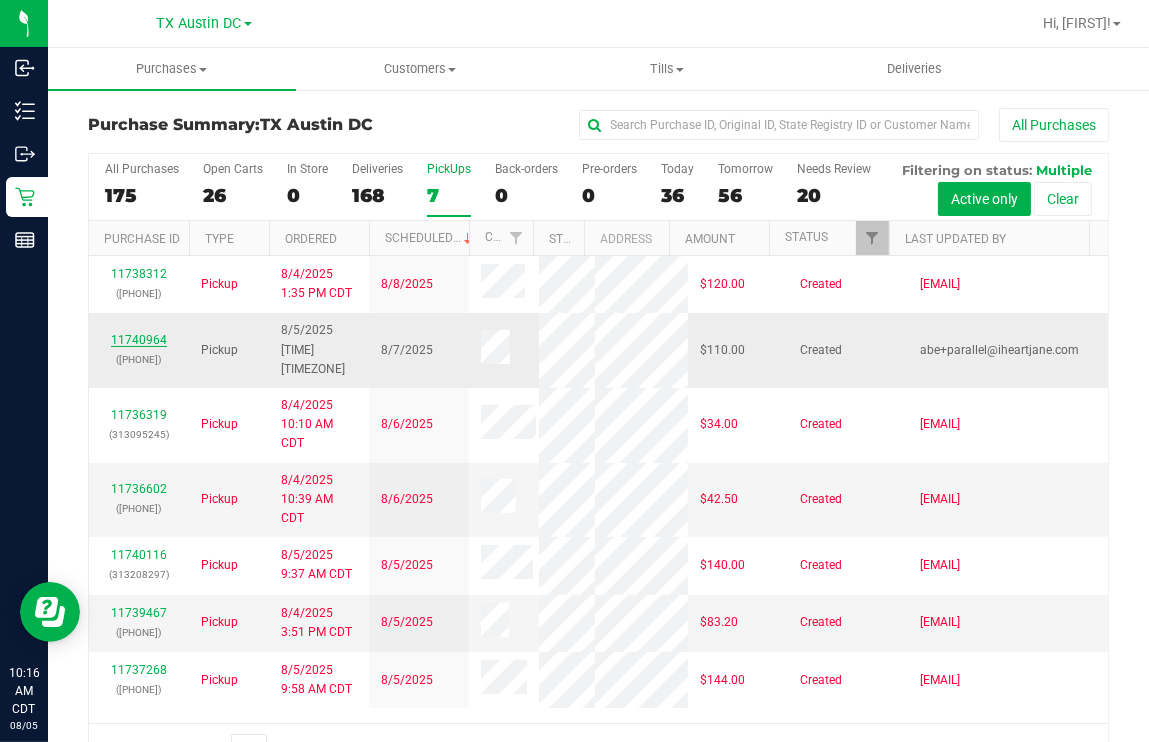 click on "11740964" at bounding box center (139, 340) 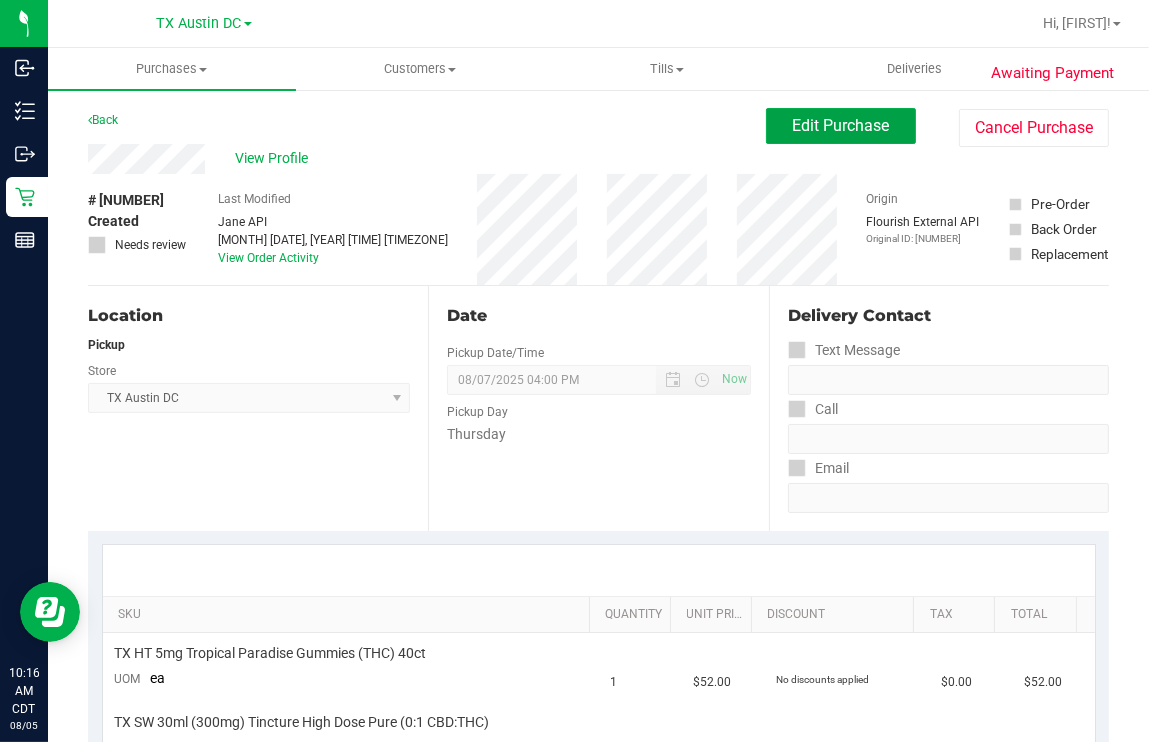 click on "Edit Purchase" at bounding box center (841, 125) 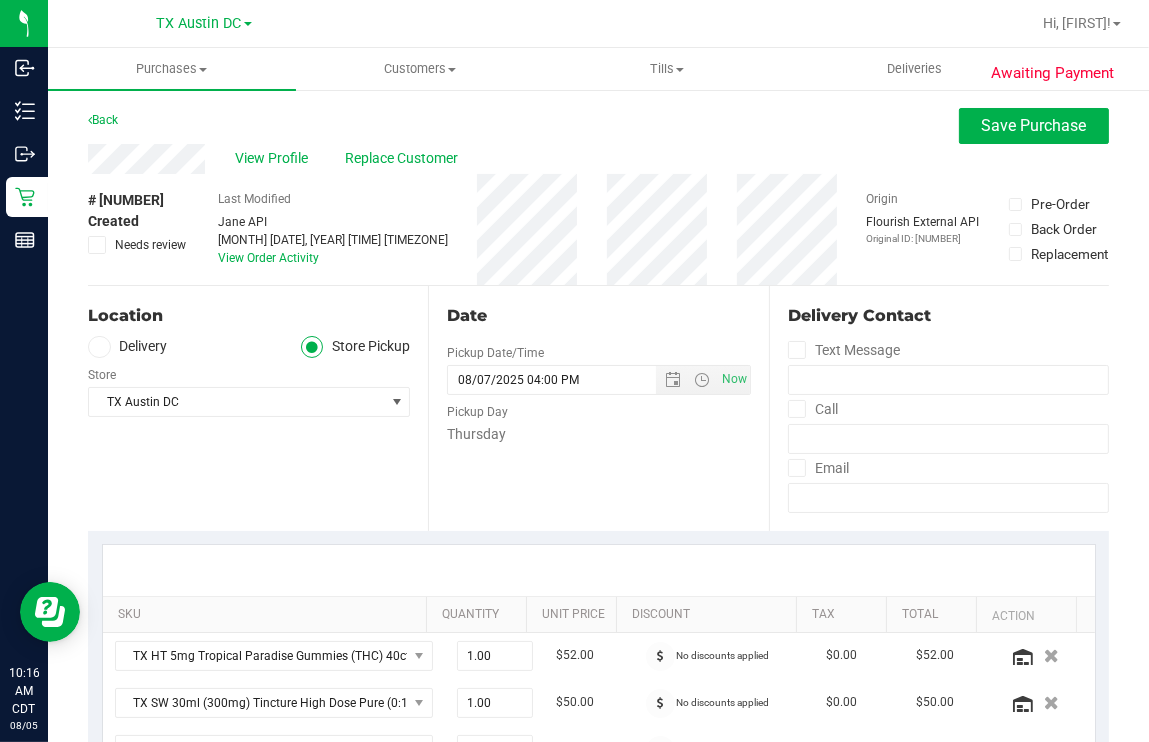 click on "Awaiting Payment
Back
Save Purchase
View Profile
Replace Customer
# 11740964
Created
Needs review
Last Modified
[FIRST] [LAST]
Aug 5, 2025 1:42:01 AM CDT
View Order Activity
Origin" at bounding box center [598, 883] 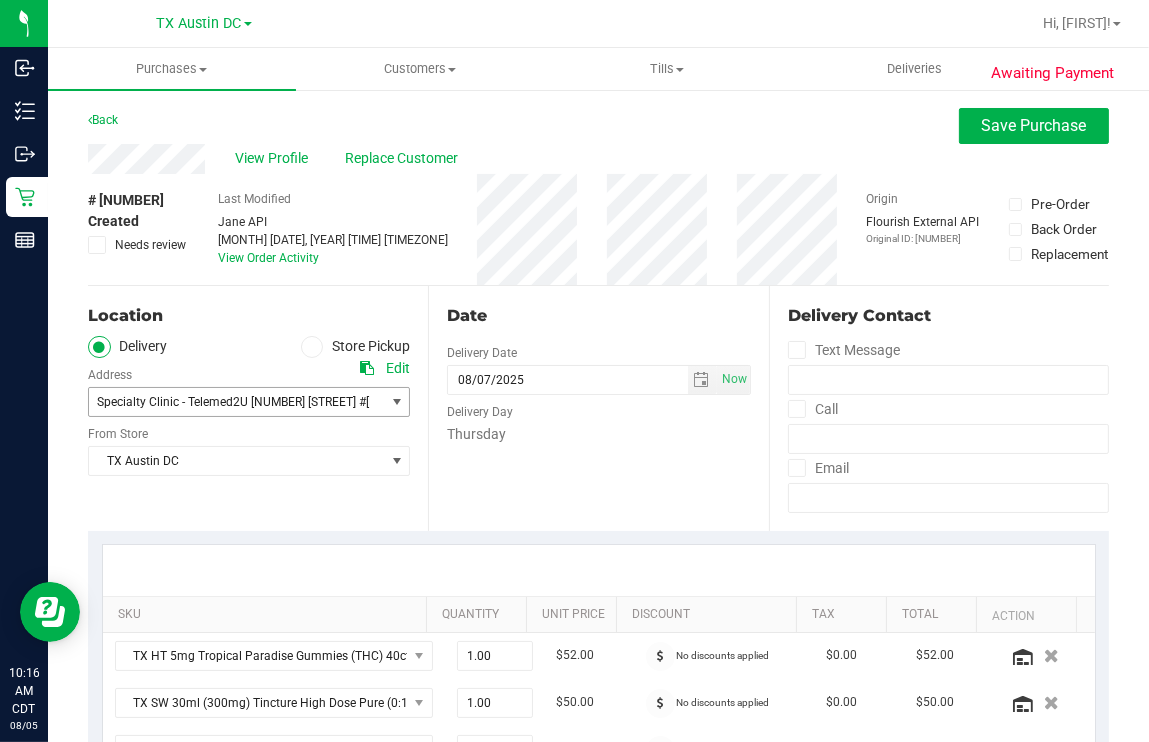click on "Specialty Clinic - Telemed2U [ADDRESS] [CITY], [STATE] [POSTAL_CODE]
,  [CITY]
,  [STATE]
[POSTAL_CODE]
Select address Specialty Clinic - Telemed2U [ADDRESS] [CITY], [STATE] [POSTAL_CODE]" at bounding box center [249, 387] 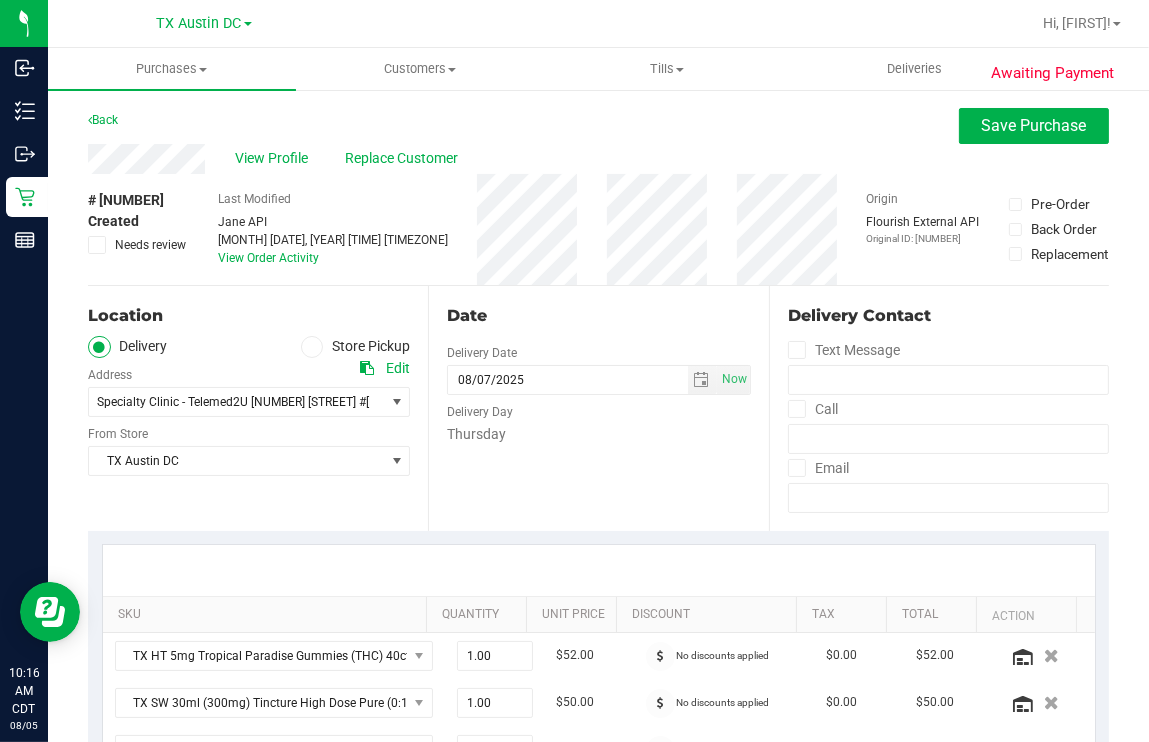 click on "Date
Delivery Date
08/07/2025
Now
08/07/2025 04:00 PM
Now
Delivery Day
Thursday" at bounding box center [598, 408] 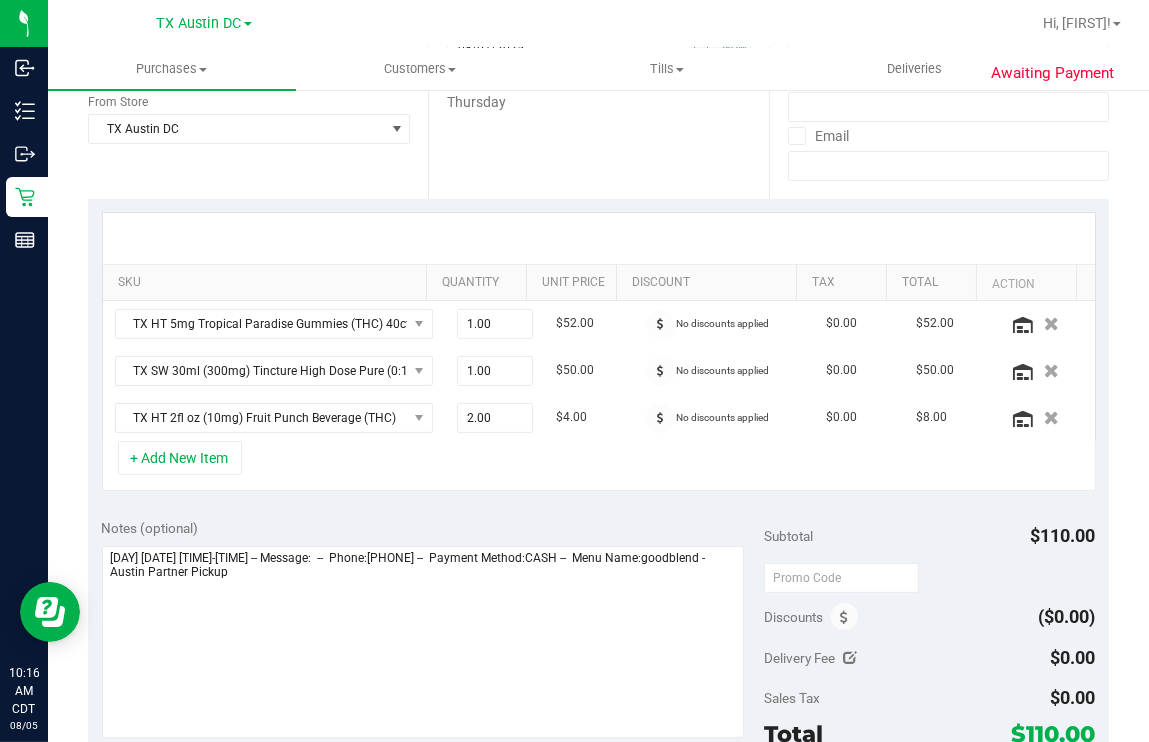 scroll, scrollTop: 499, scrollLeft: 0, axis: vertical 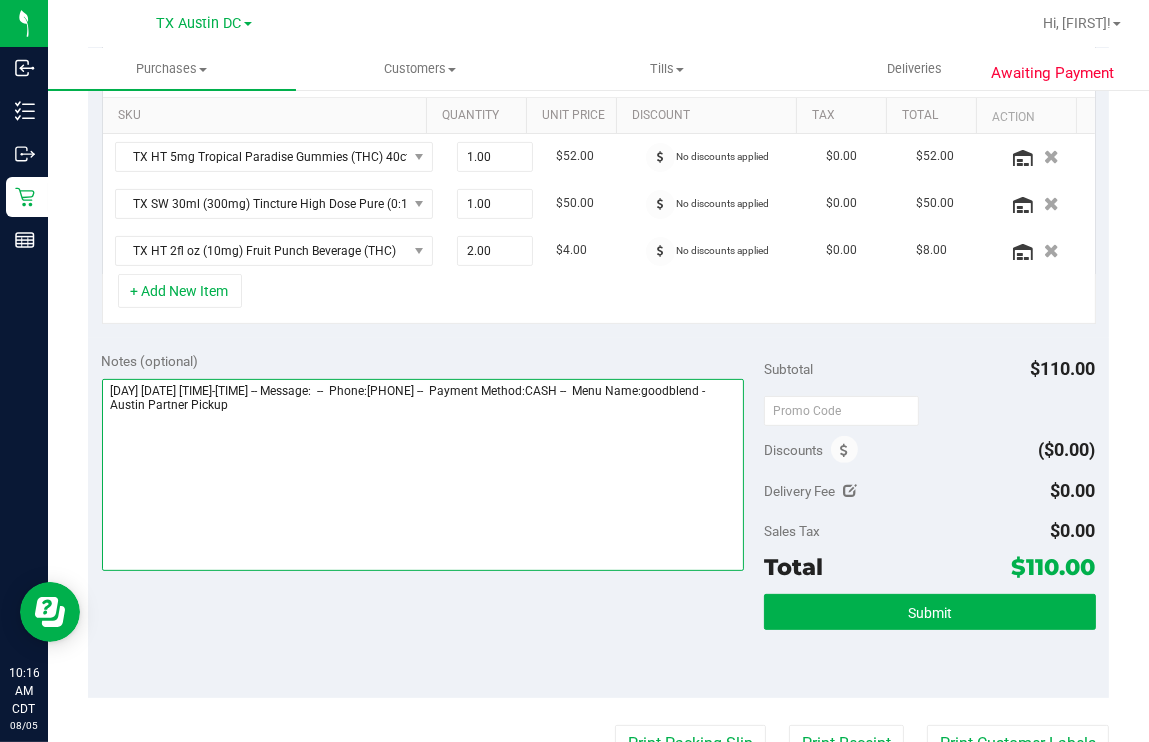 click at bounding box center [423, 475] 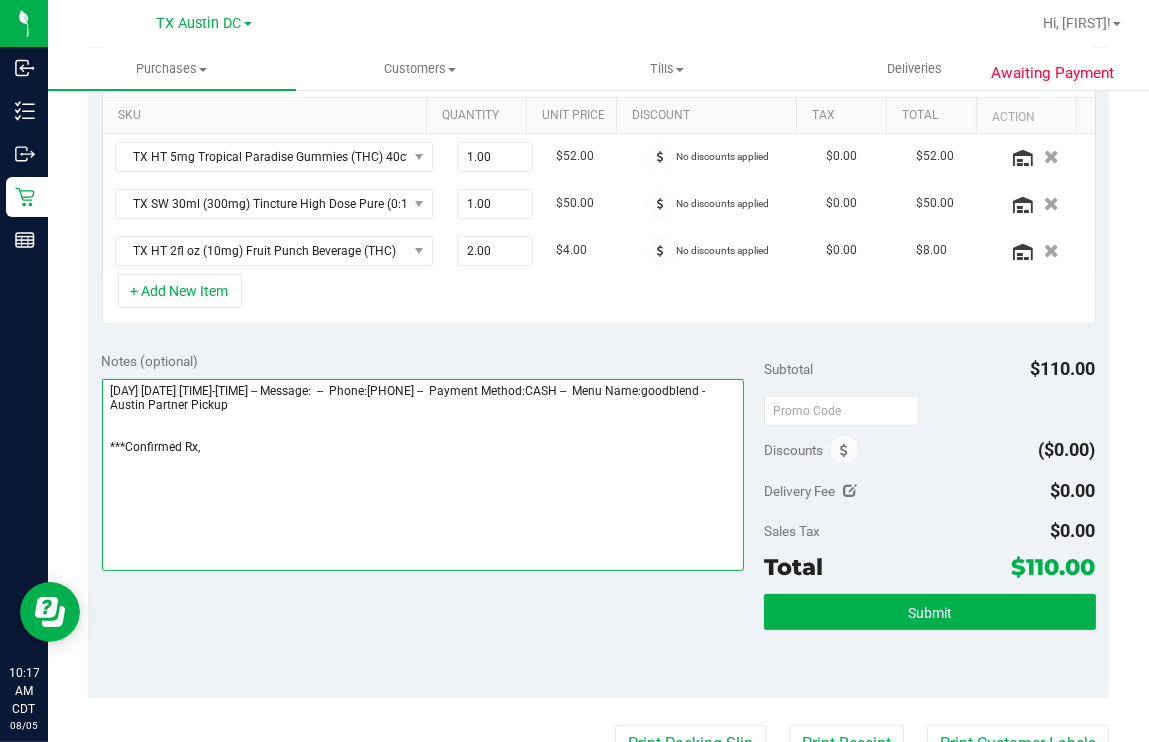 click at bounding box center (423, 475) 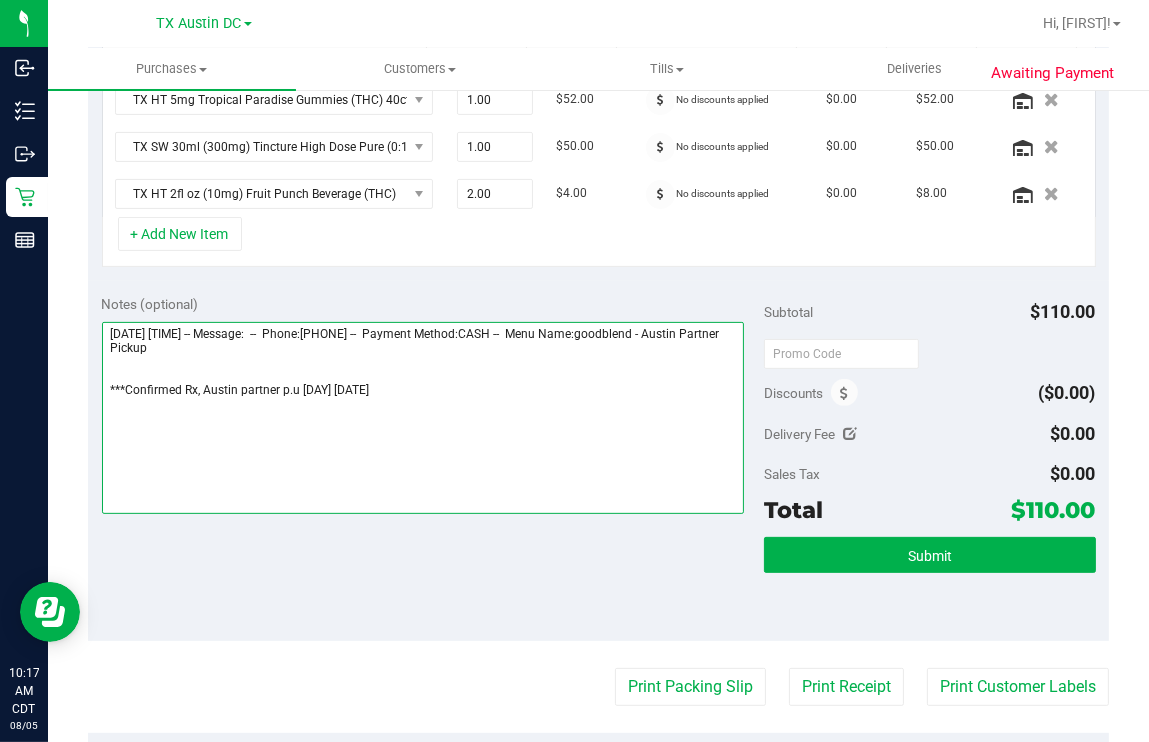 scroll, scrollTop: 56, scrollLeft: 0, axis: vertical 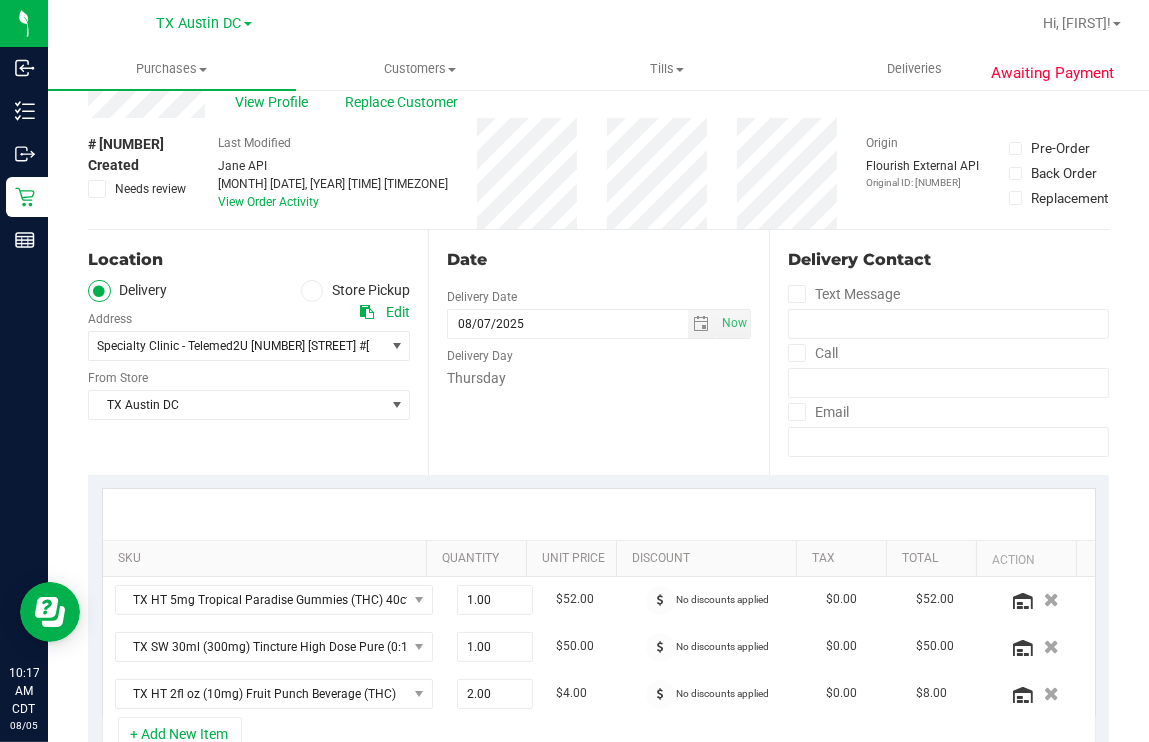type on "[DATE] [TIME] -- Message:  --  Phone:[PHONE] --  Payment Method:CASH --  Menu Name:goodblend - Austin Partner Pickup
***Confirmed Rx, Austin partner p.u [DAY] [DATE]" 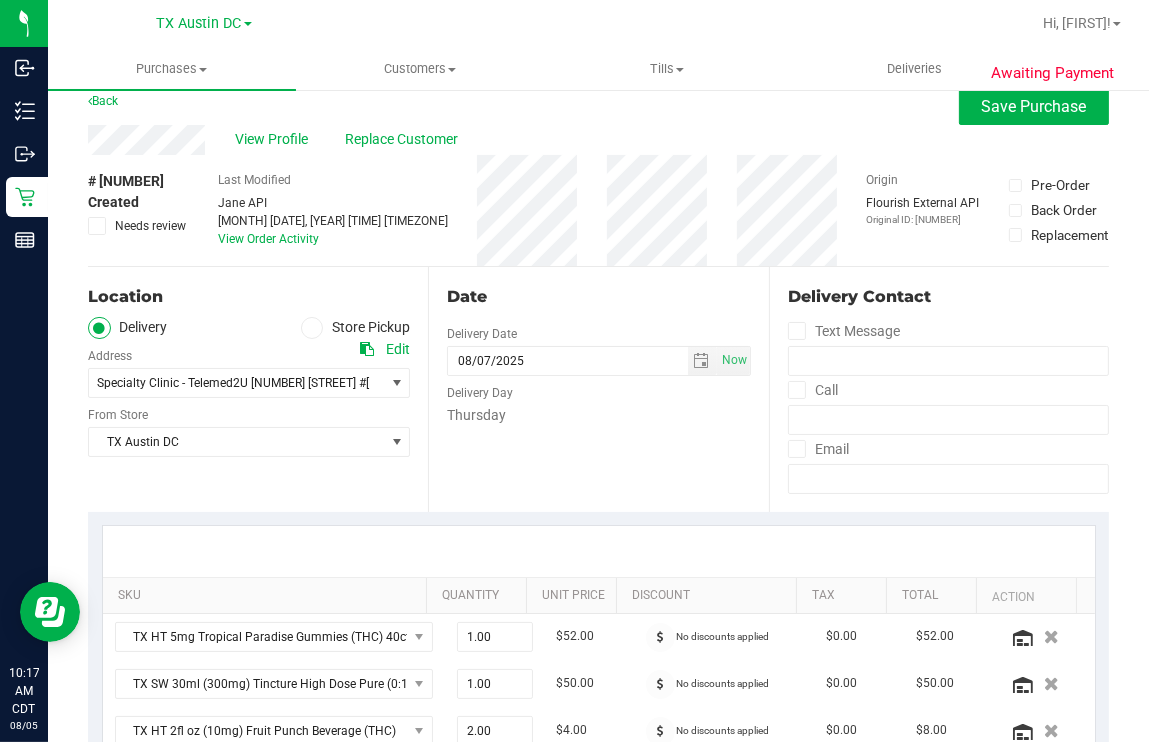scroll, scrollTop: 0, scrollLeft: 0, axis: both 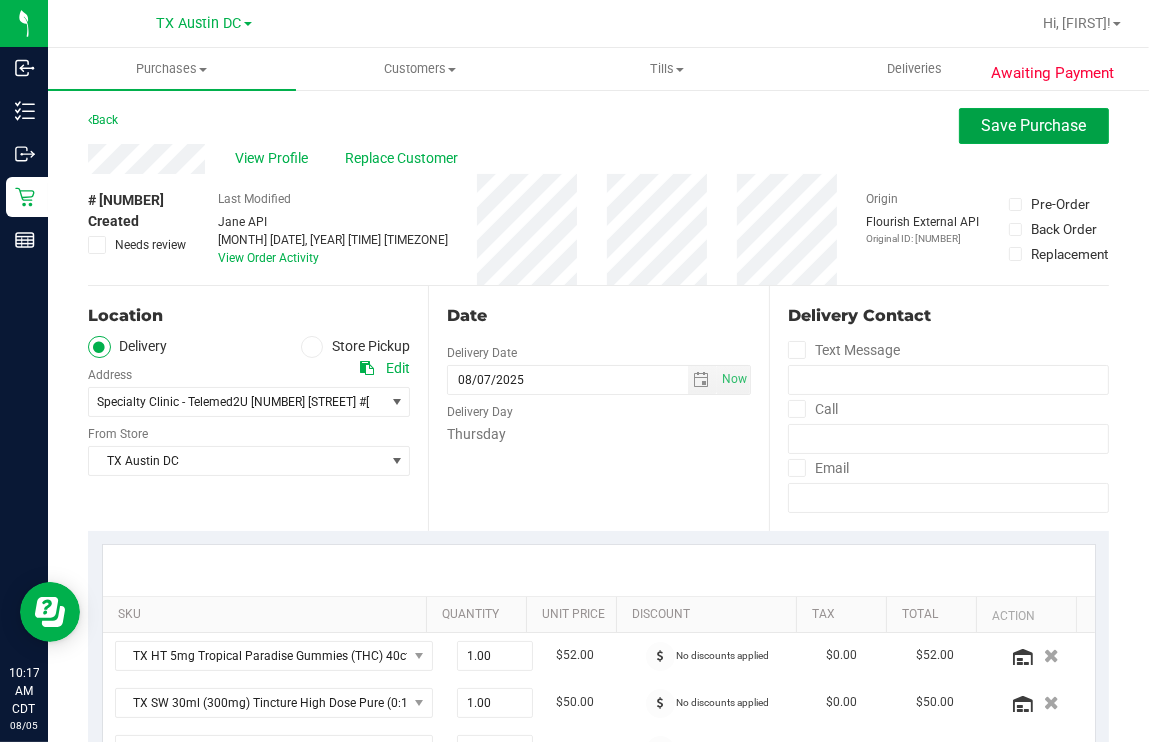 click on "Save Purchase" at bounding box center (1034, 125) 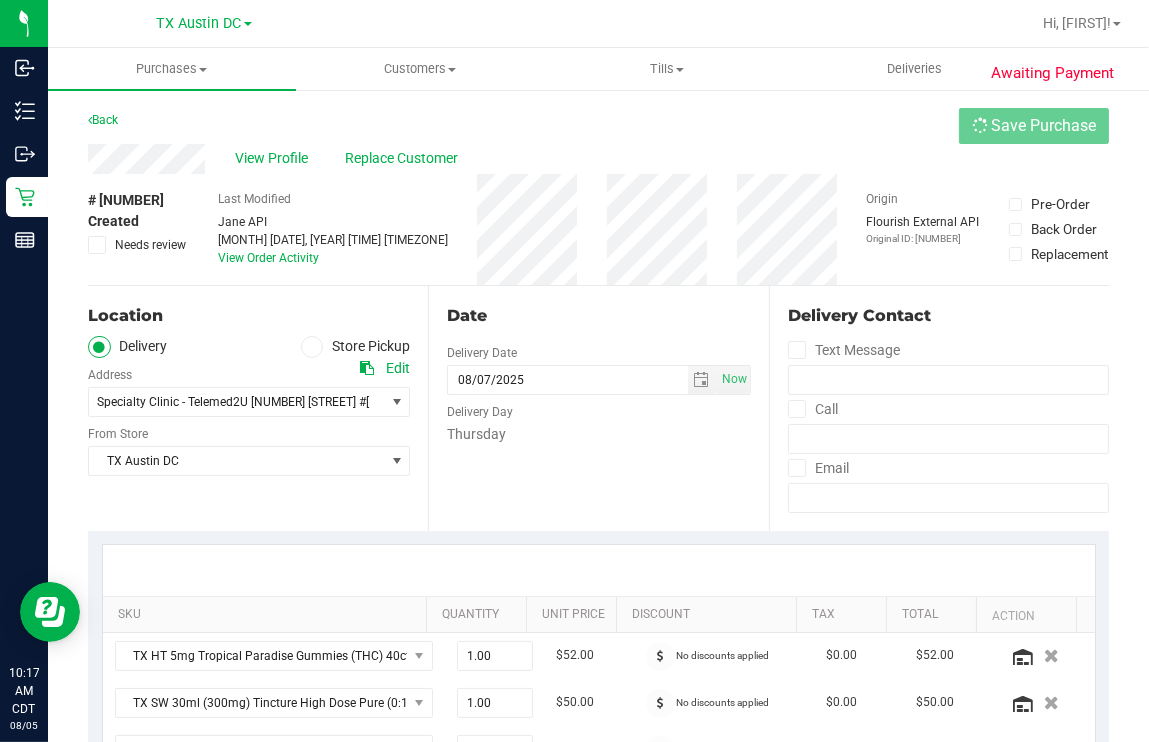 click on "View Profile
Replace Customer" at bounding box center [598, 159] 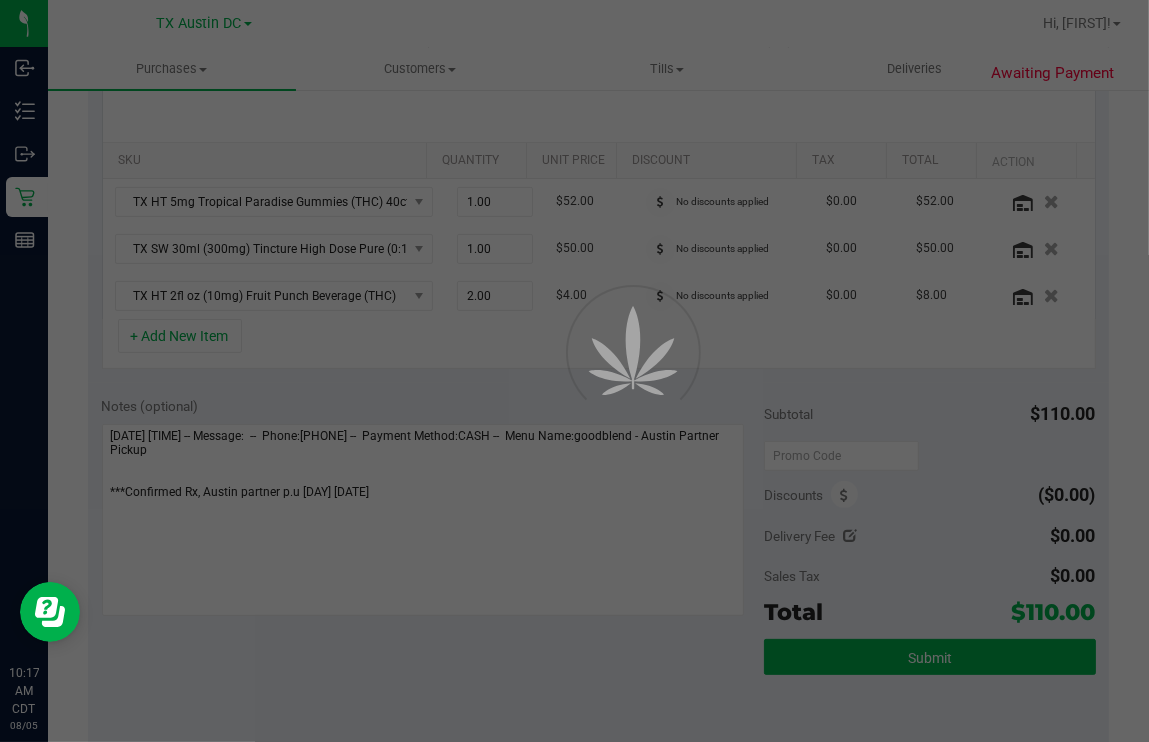 scroll, scrollTop: 499, scrollLeft: 0, axis: vertical 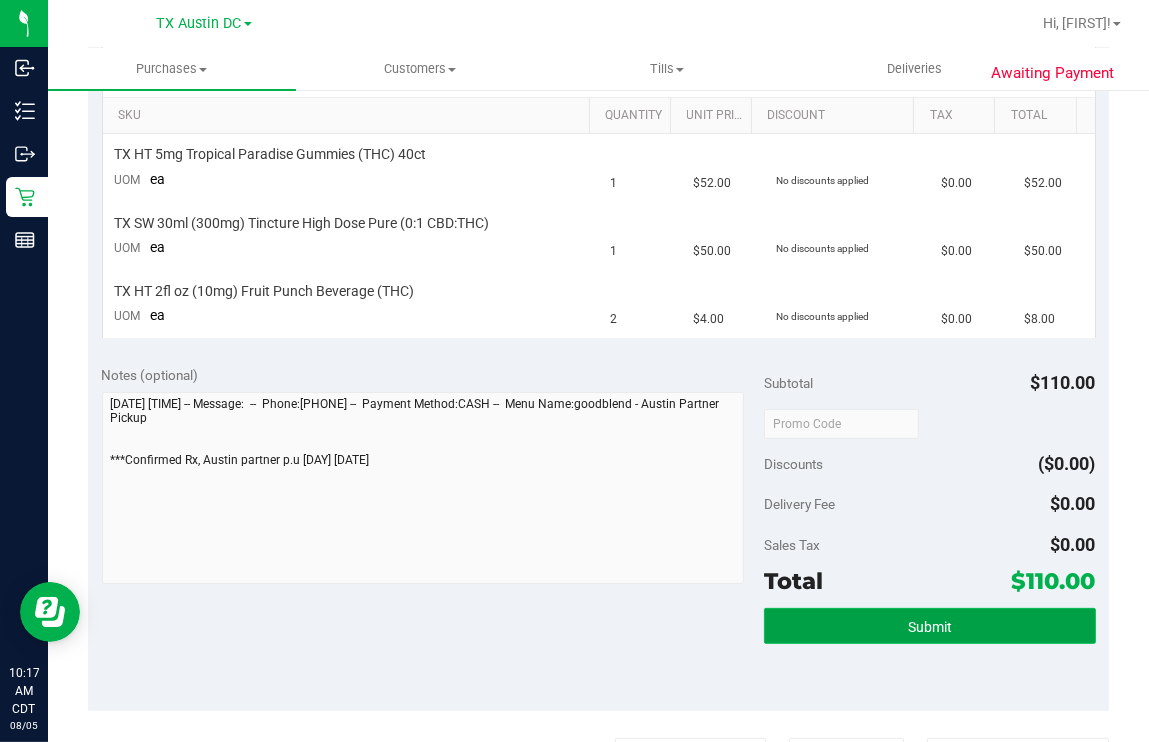 click on "Submit" at bounding box center [929, 626] 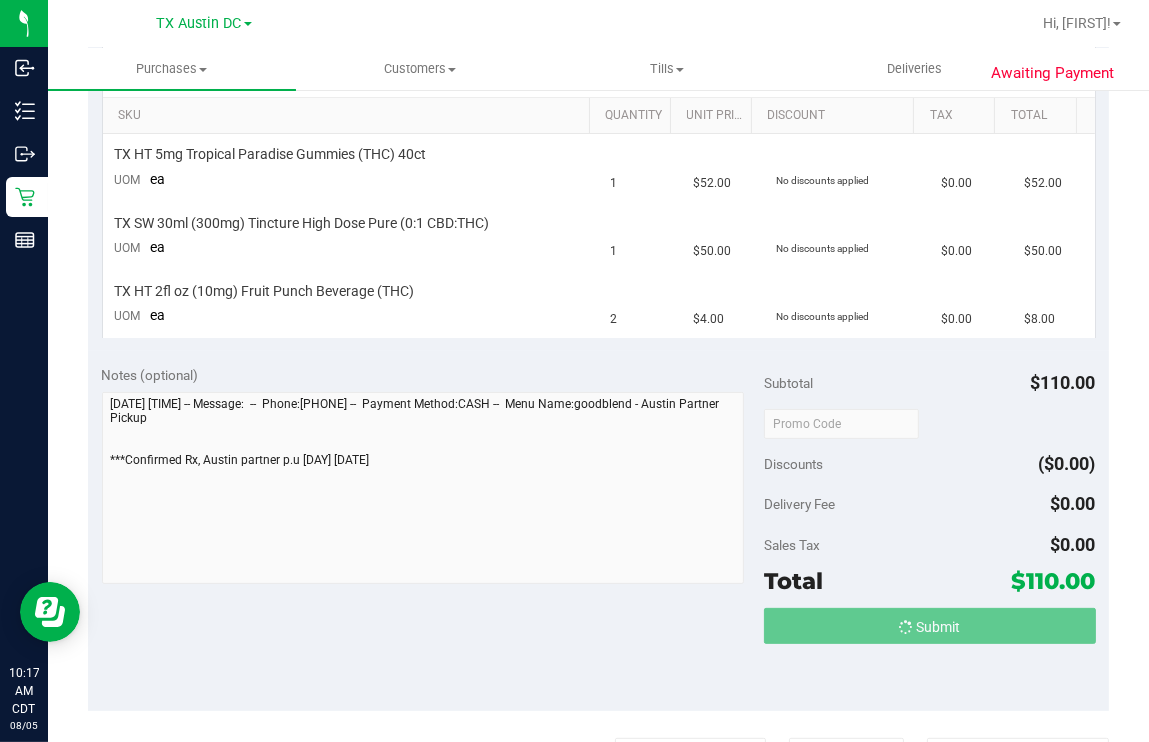 scroll, scrollTop: 0, scrollLeft: 0, axis: both 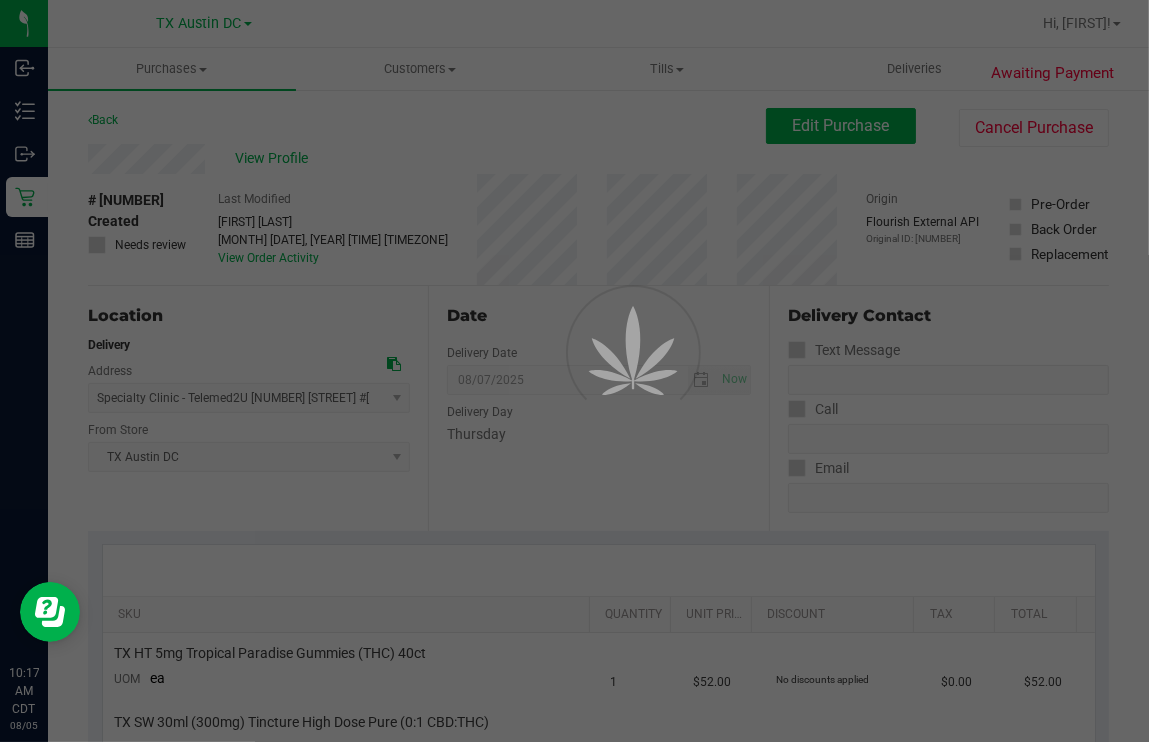 click at bounding box center (606, 398) 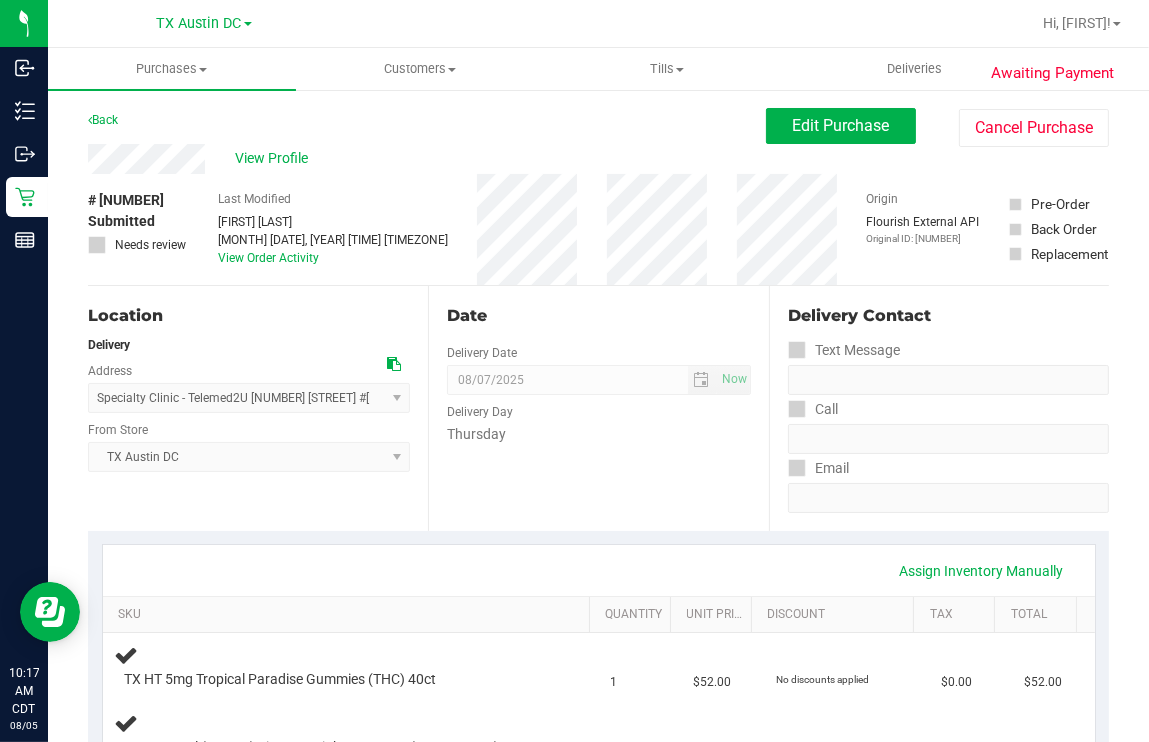 click on "View Profile" at bounding box center [427, 159] 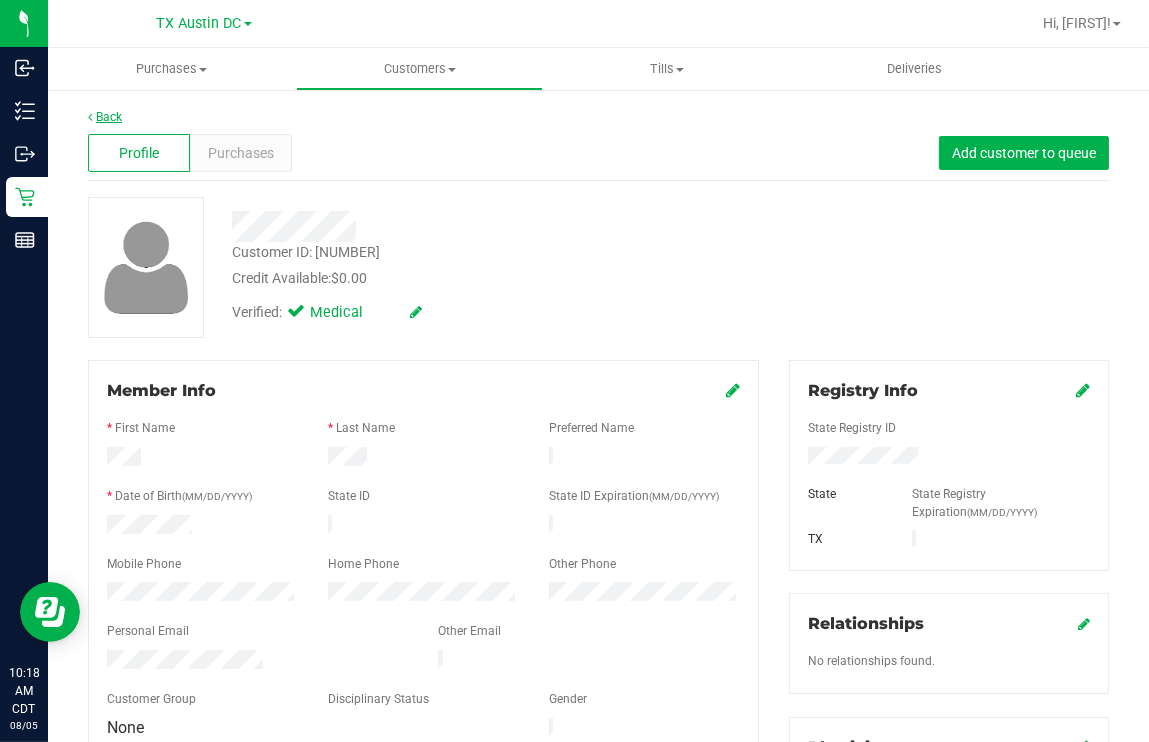 click on "Back" at bounding box center [105, 117] 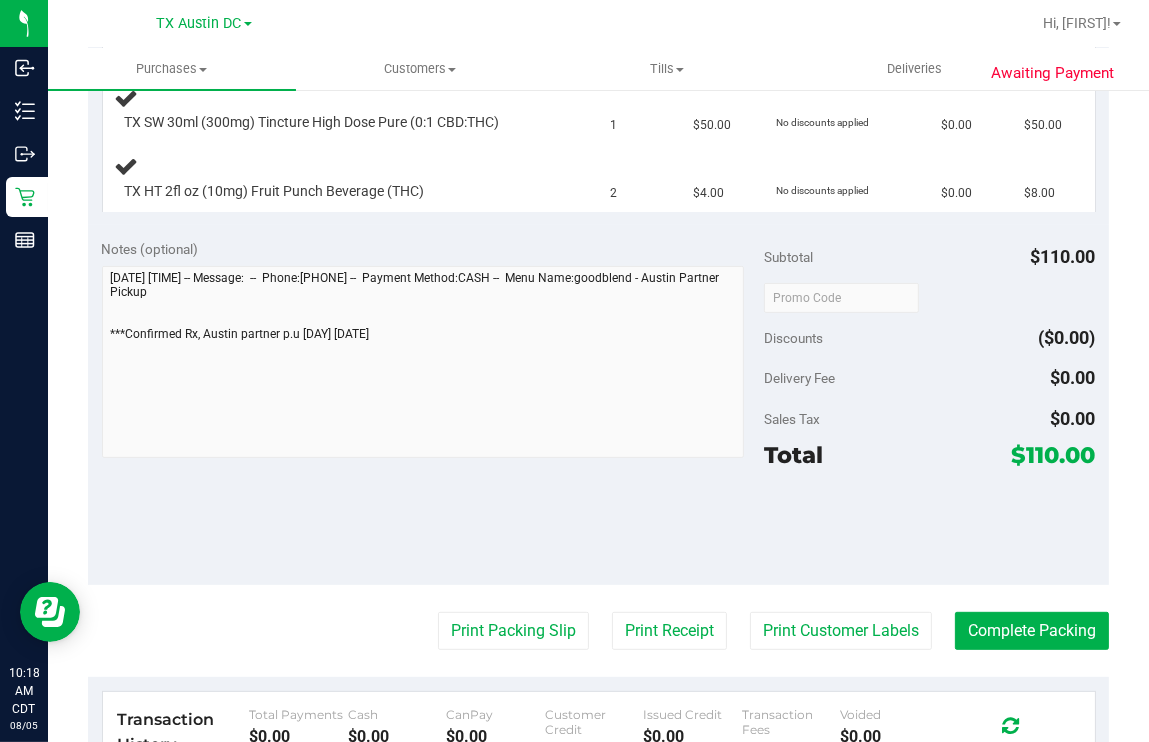 scroll, scrollTop: 124, scrollLeft: 0, axis: vertical 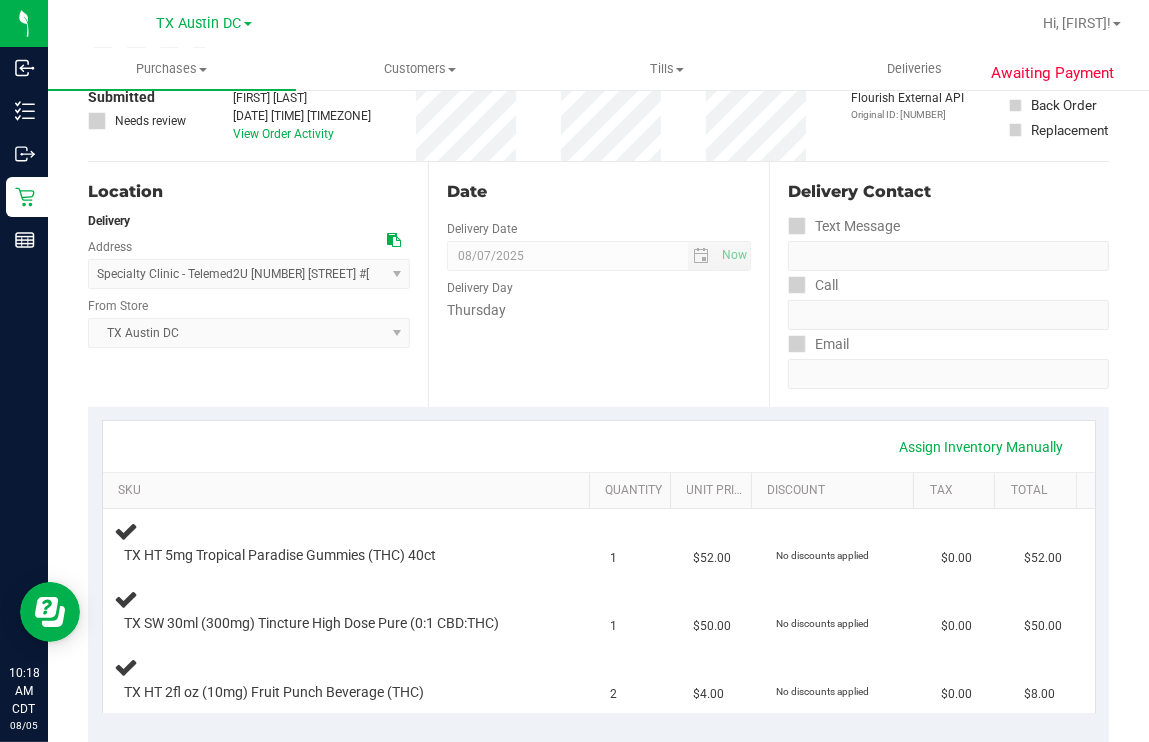 click on "Assign Inventory Manually
SKU Quantity Unit Price Discount Tax Total
TX HT 5mg Tropical Paradise Gummies (THC) 40ct
1
$52.00
No discounts applied
$0.00
$52.00
TX SW 30ml (300mg) Tincture High Dose Pure (0:1 CBD:THC)
1" at bounding box center [598, 566] 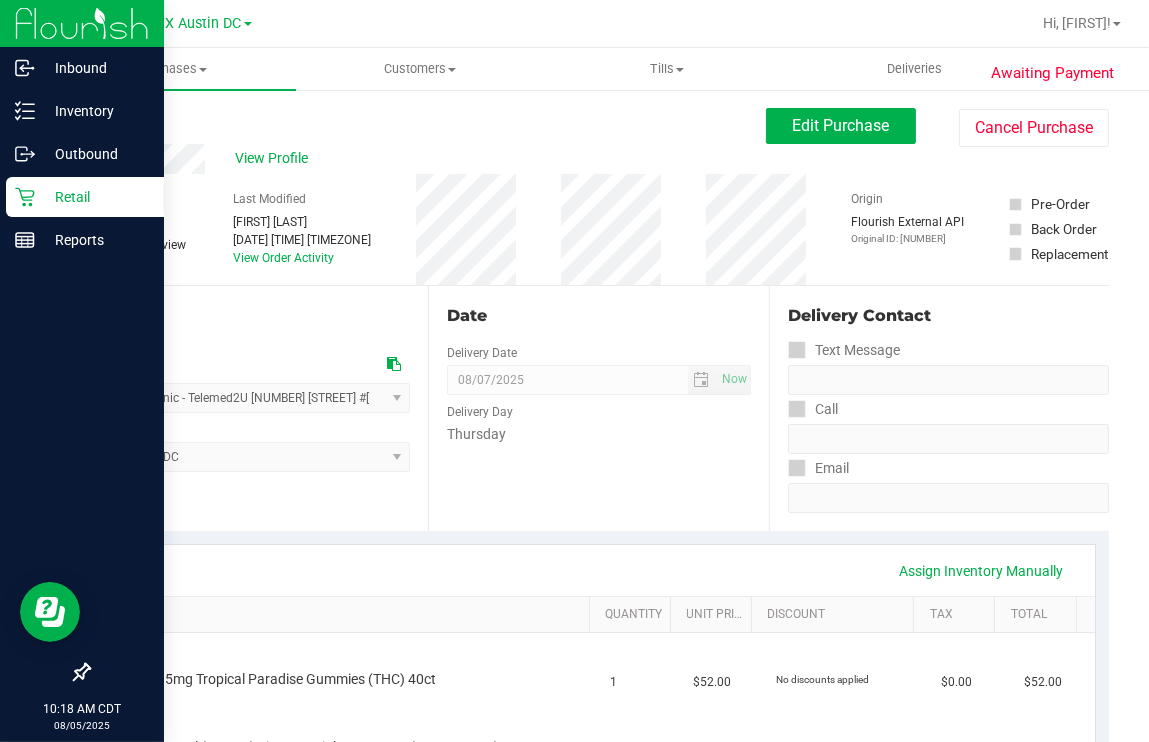 click 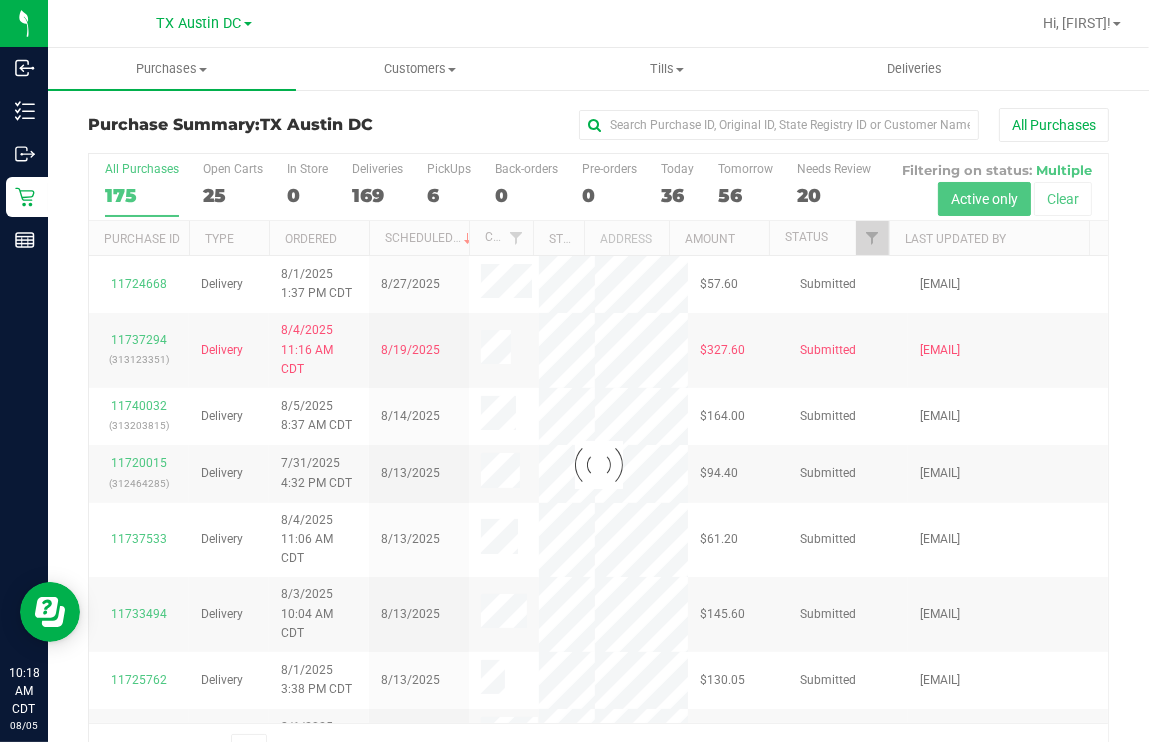 click at bounding box center (598, 464) 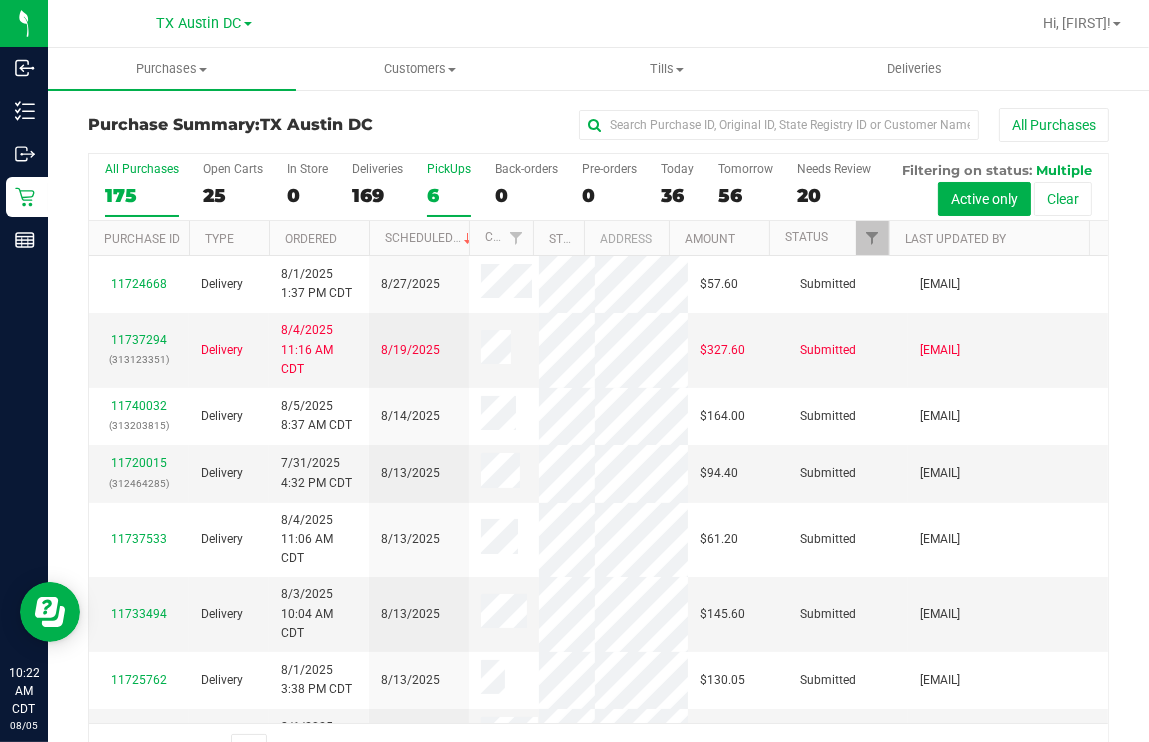 click on "PickUps
6" at bounding box center (449, 189) 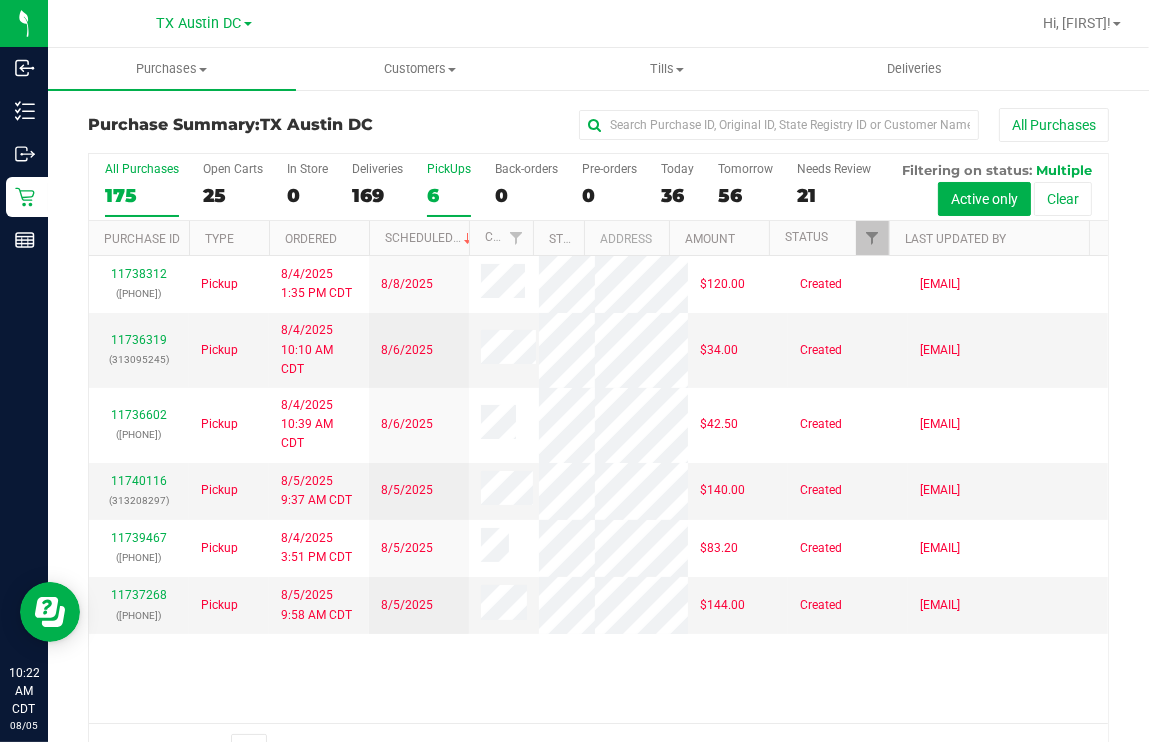 click on "All Purchases
[NUMBER]" at bounding box center [142, 189] 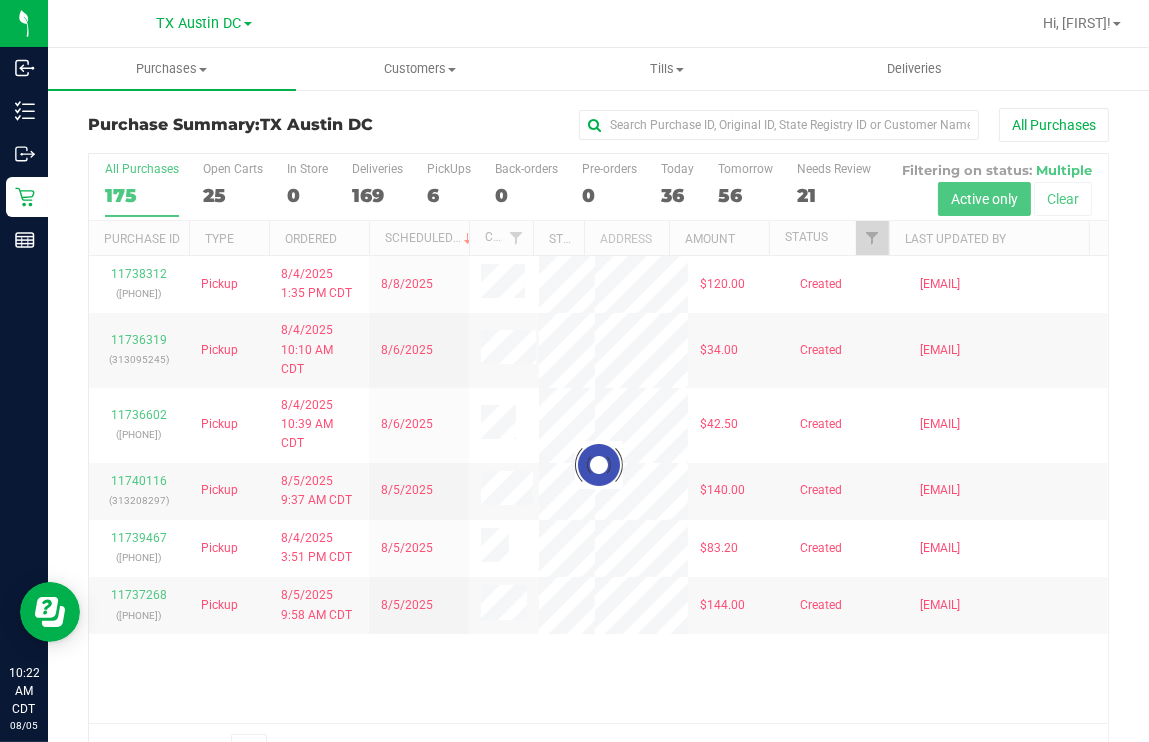 click on "6" at bounding box center (449, 195) 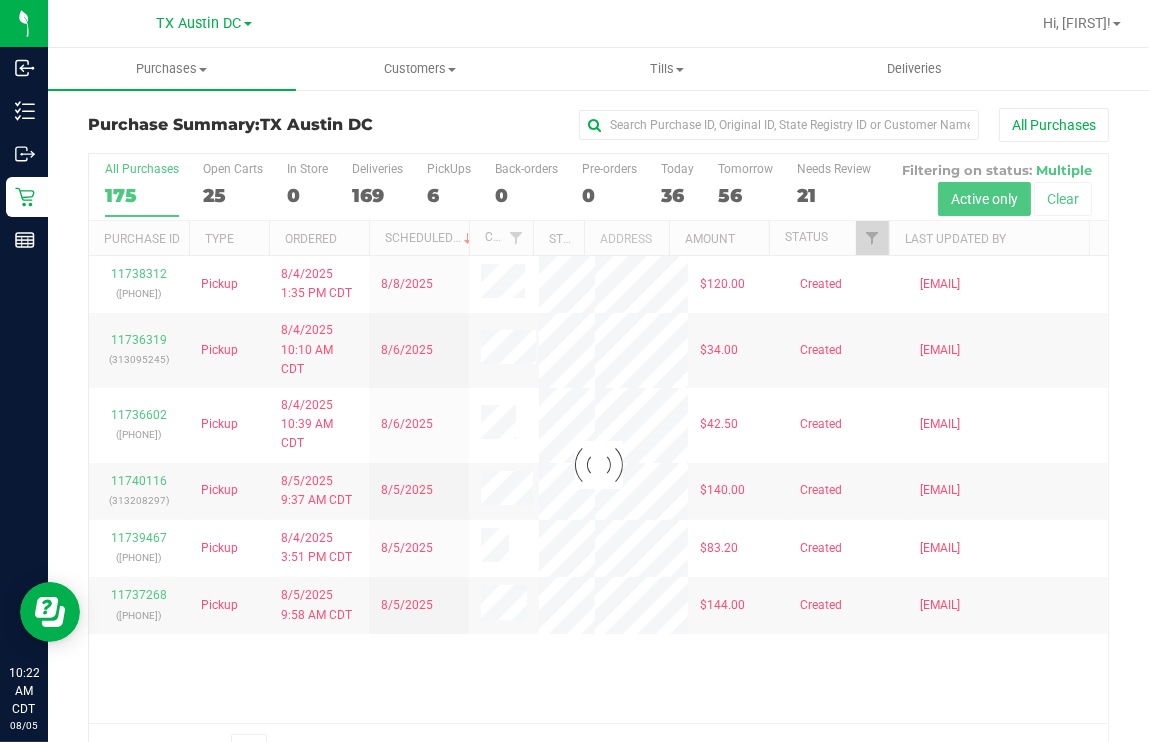 click on "PickUps
6" at bounding box center [0, 0] 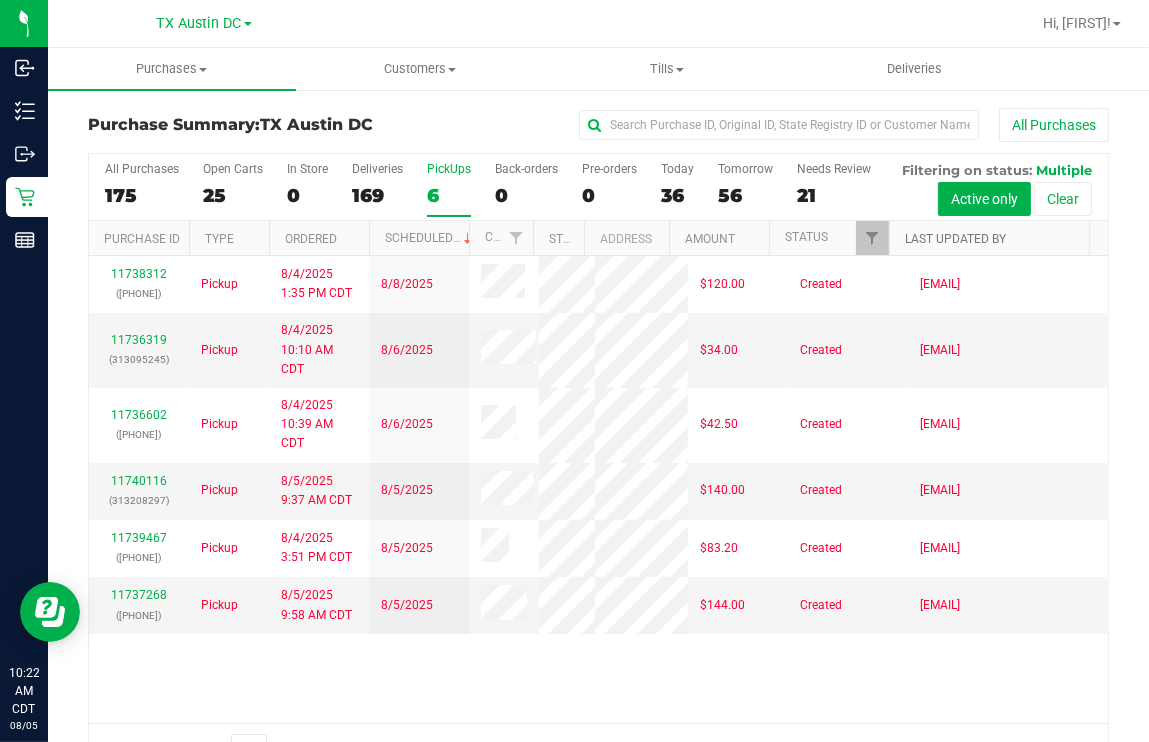click on "Last Updated By" at bounding box center [955, 239] 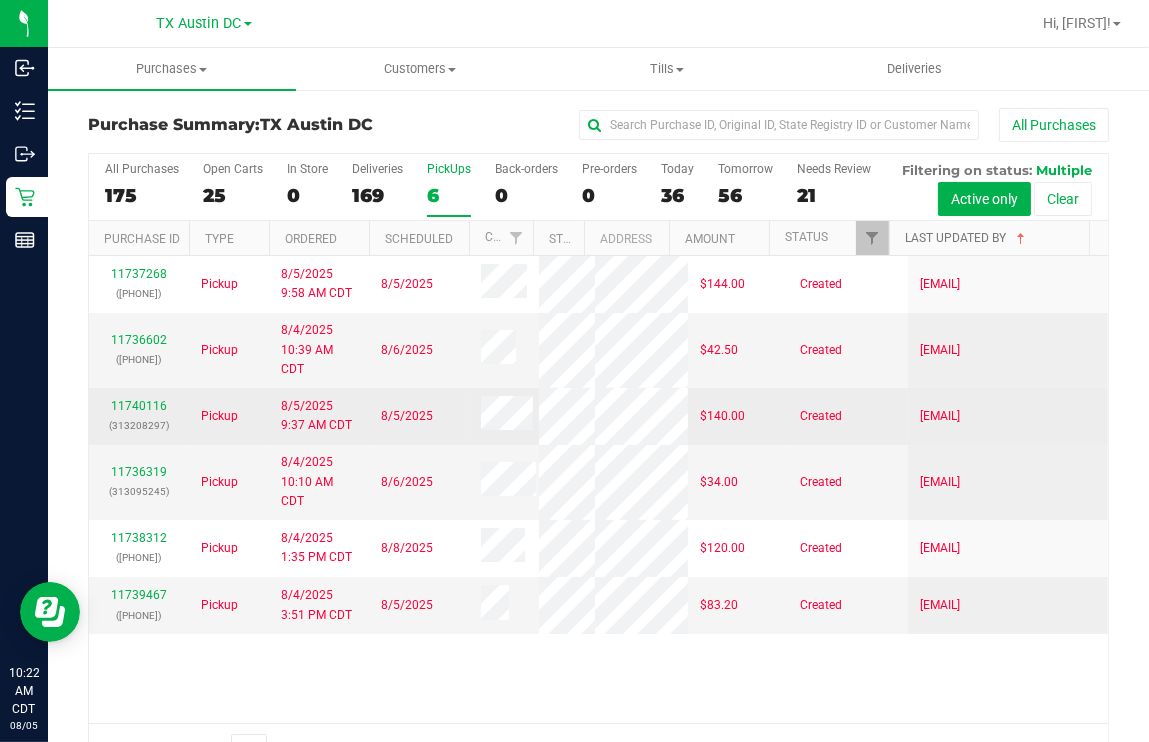 scroll, scrollTop: 150, scrollLeft: 0, axis: vertical 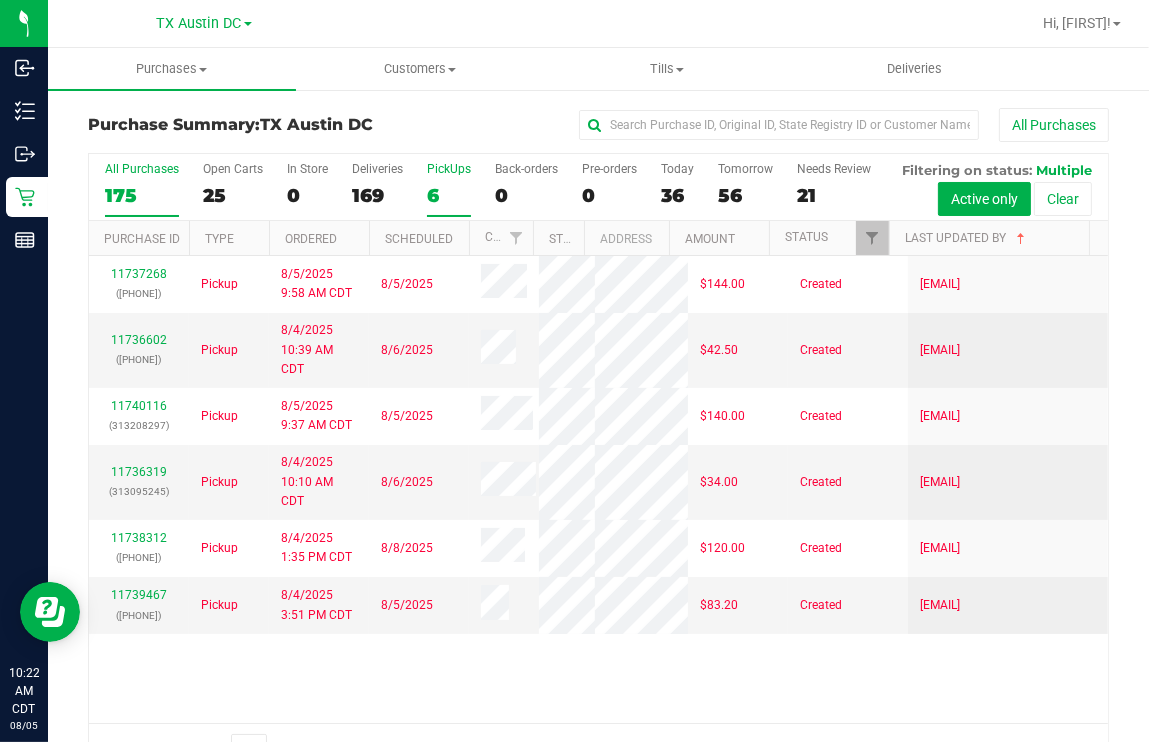 click on "175" at bounding box center (142, 195) 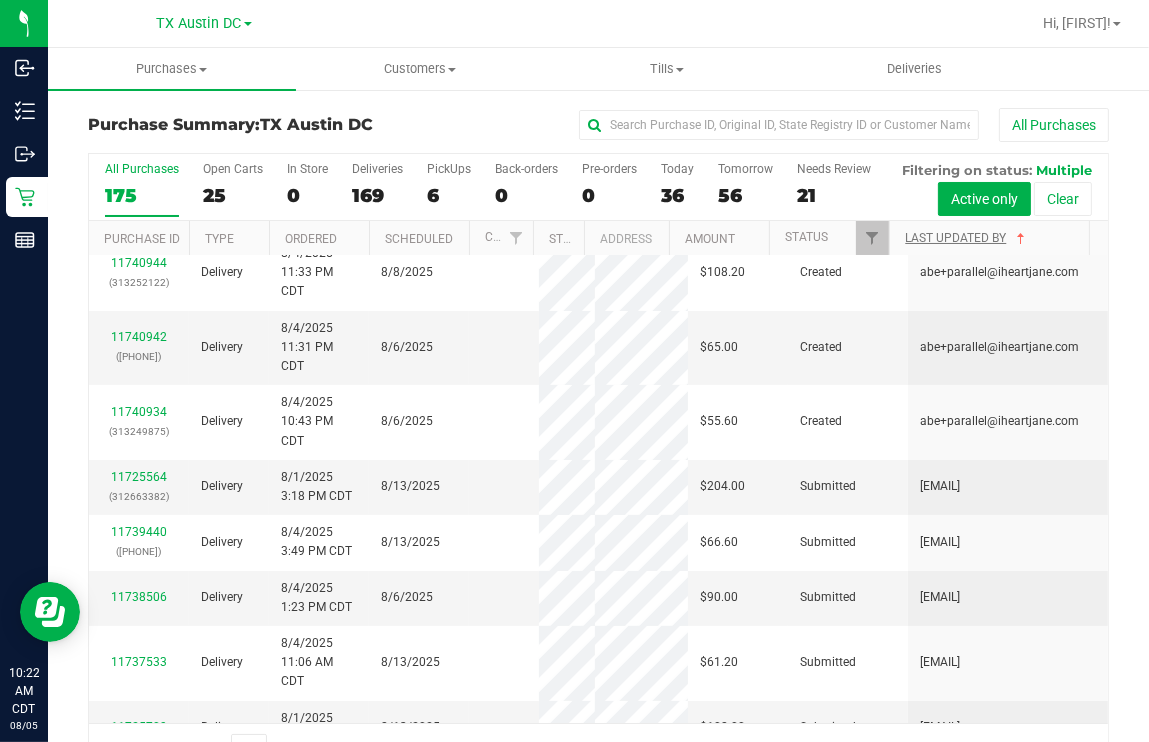 scroll, scrollTop: 0, scrollLeft: 0, axis: both 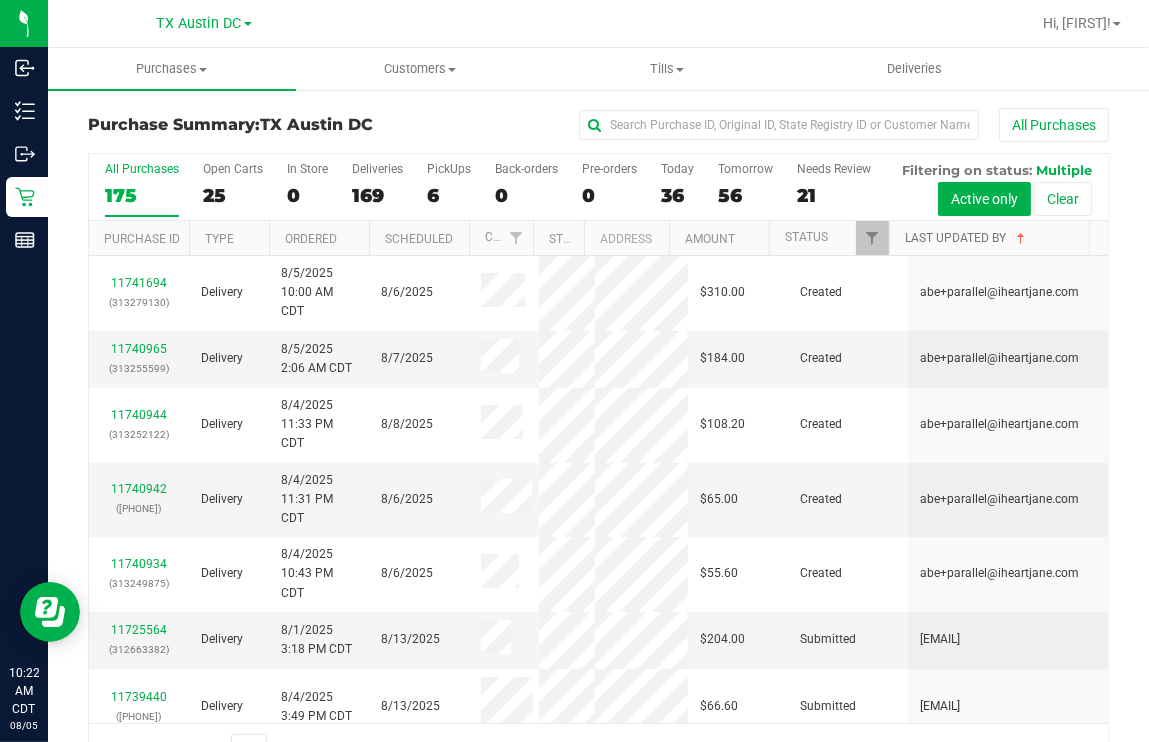 click on "Last Updated By" at bounding box center [967, 238] 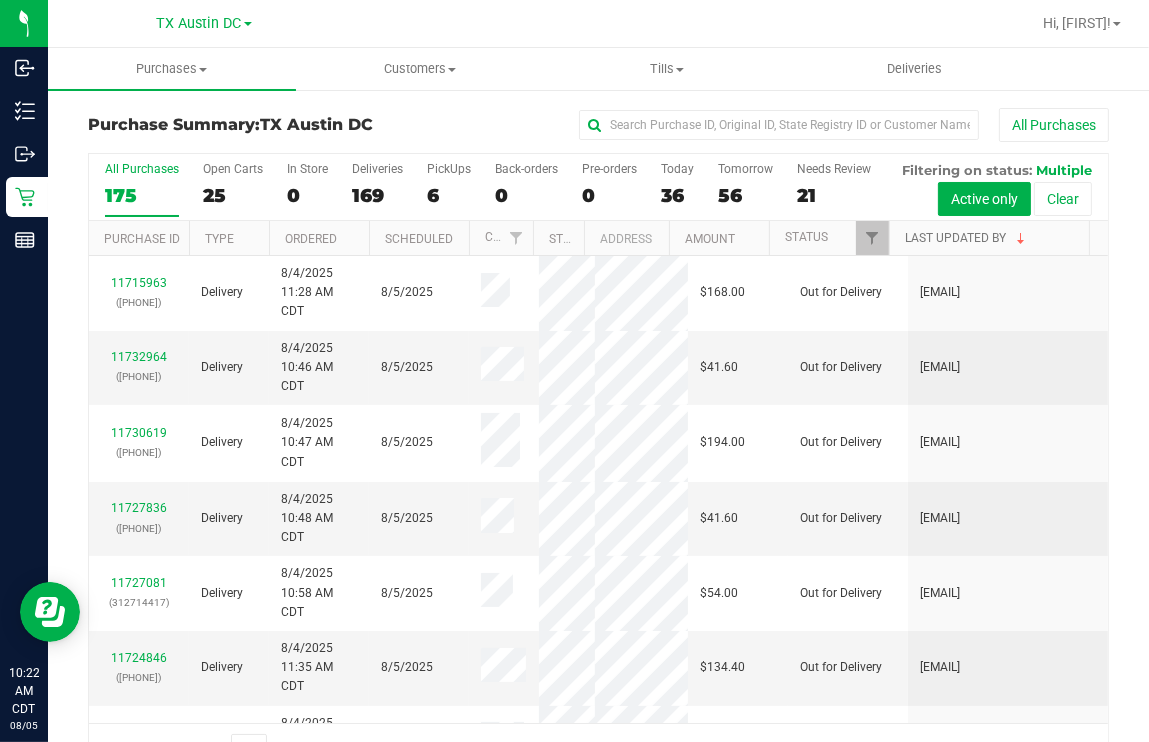 click on "Last Updated By" at bounding box center [967, 238] 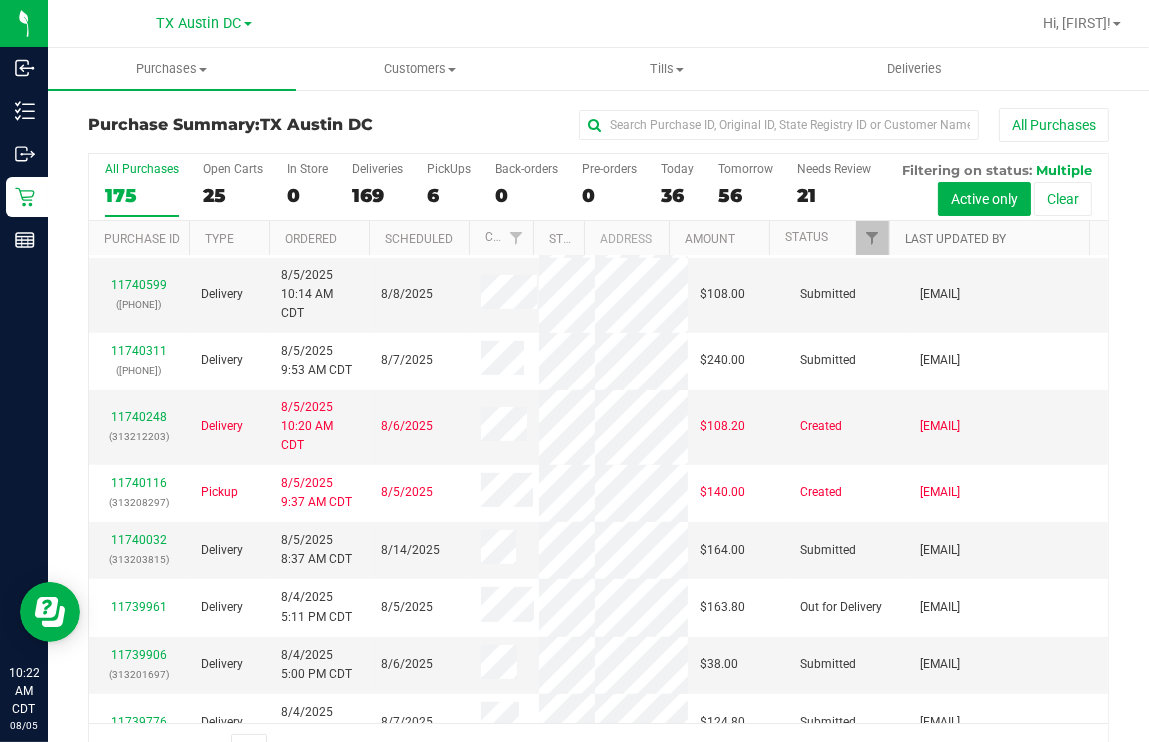 scroll, scrollTop: 0, scrollLeft: 0, axis: both 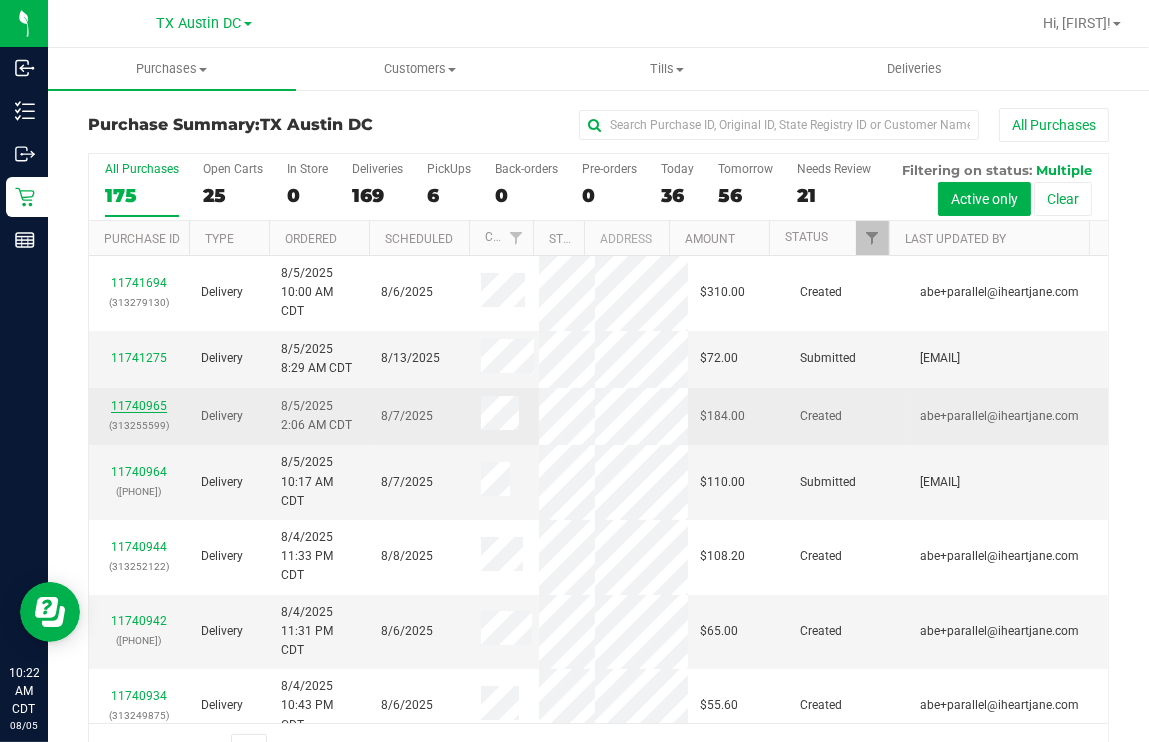 click on "11740965" at bounding box center [139, 406] 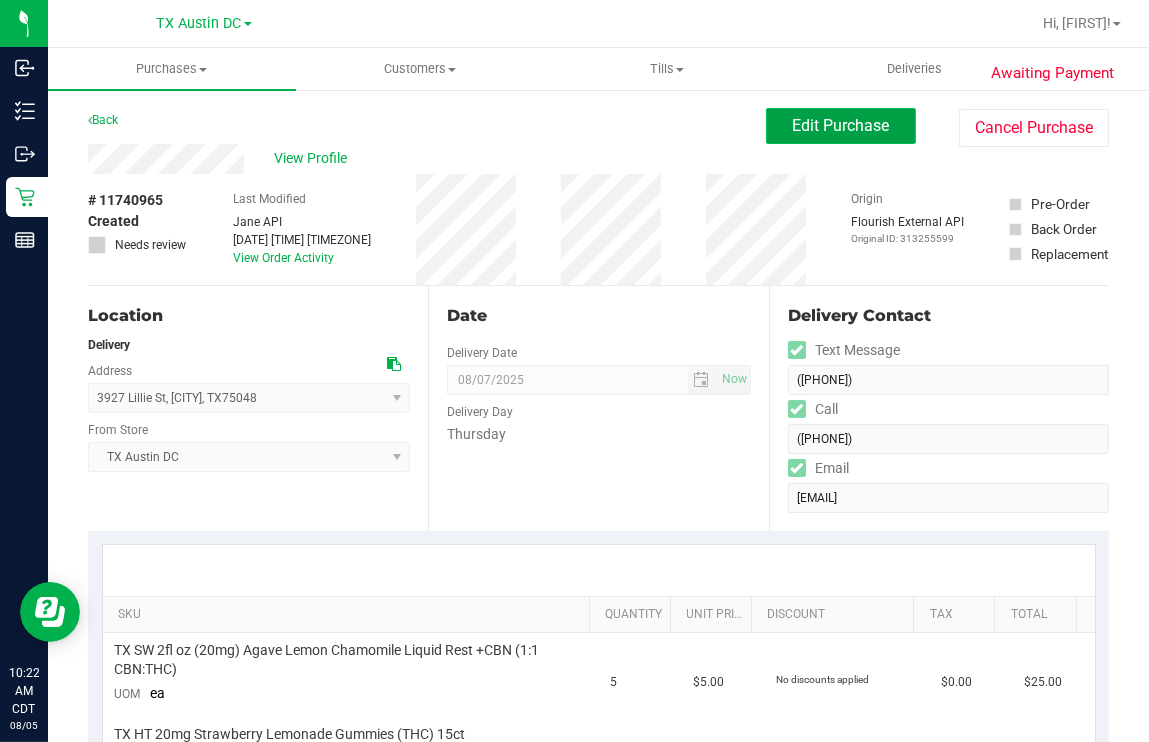 click on "Edit Purchase" at bounding box center (841, 125) 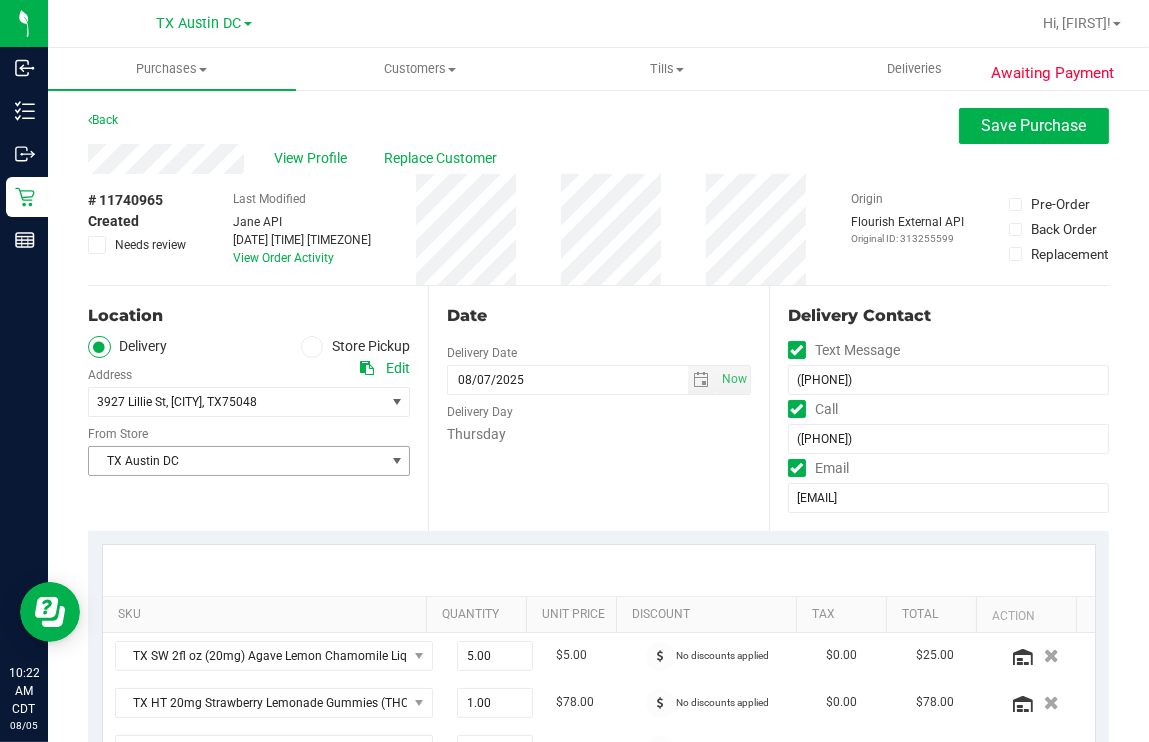 click on "Date
Delivery Date
[DATE]
Now
[DATE] [TIME]
Now
Delivery Day
[DAY]" at bounding box center (598, 408) 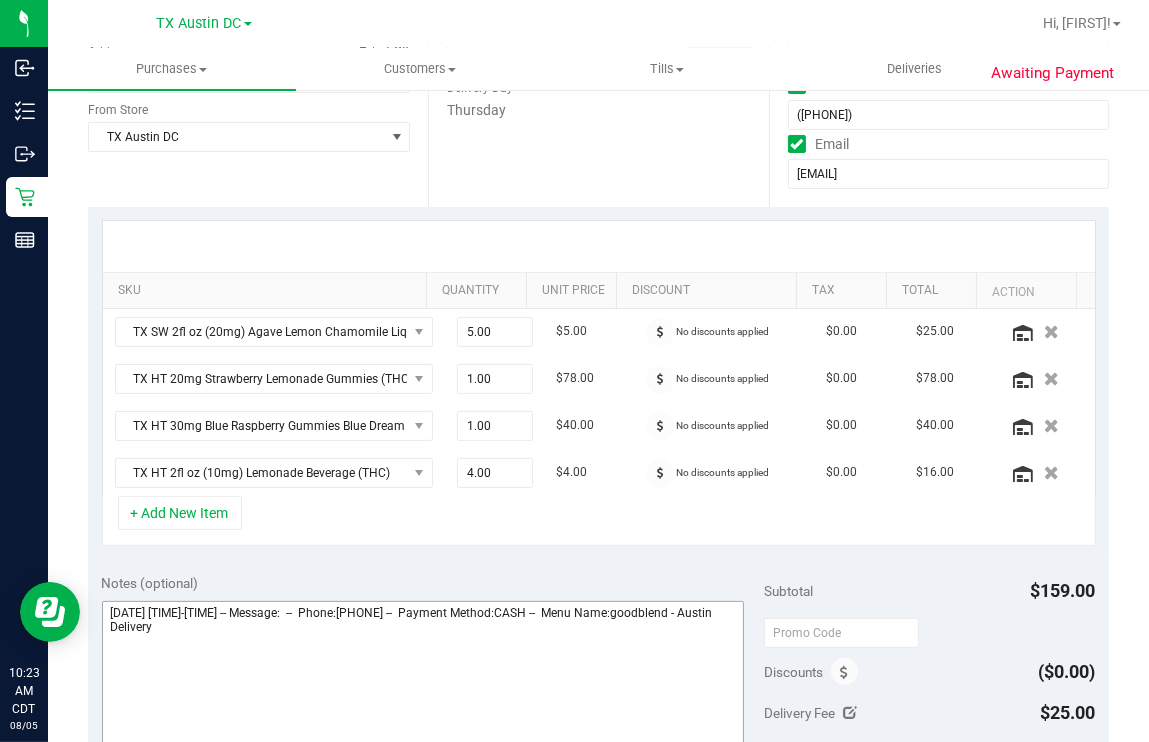 scroll, scrollTop: 375, scrollLeft: 0, axis: vertical 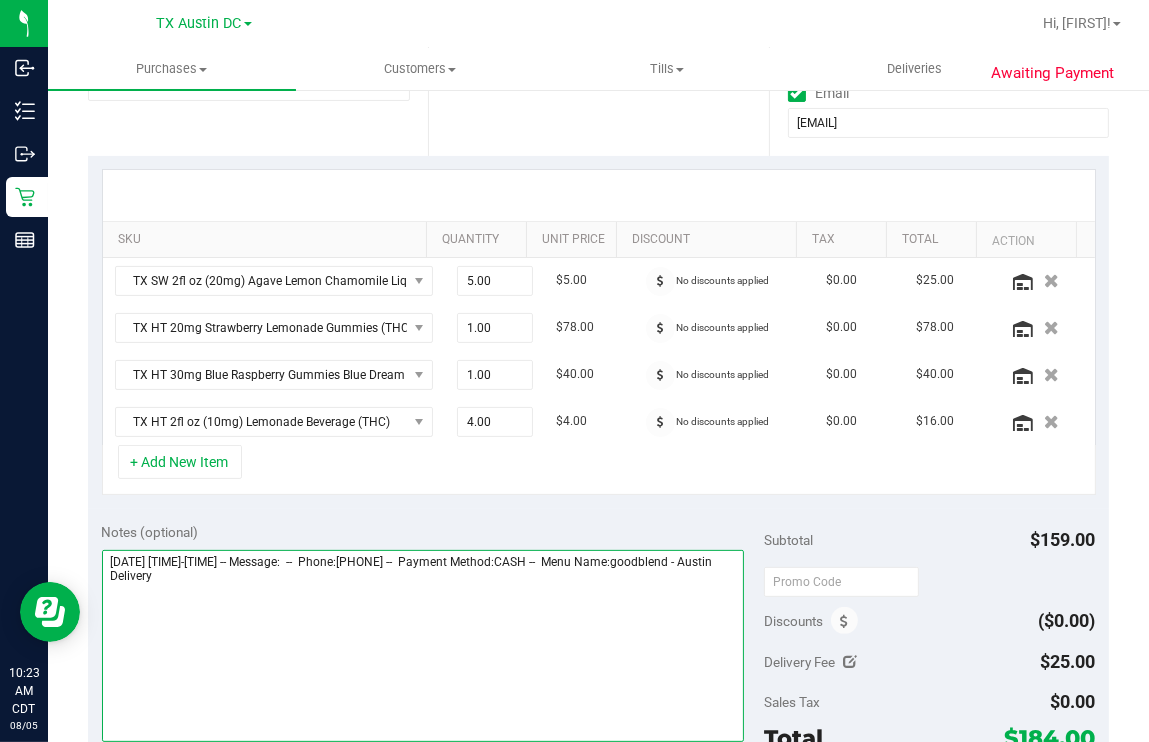 click at bounding box center [423, 646] 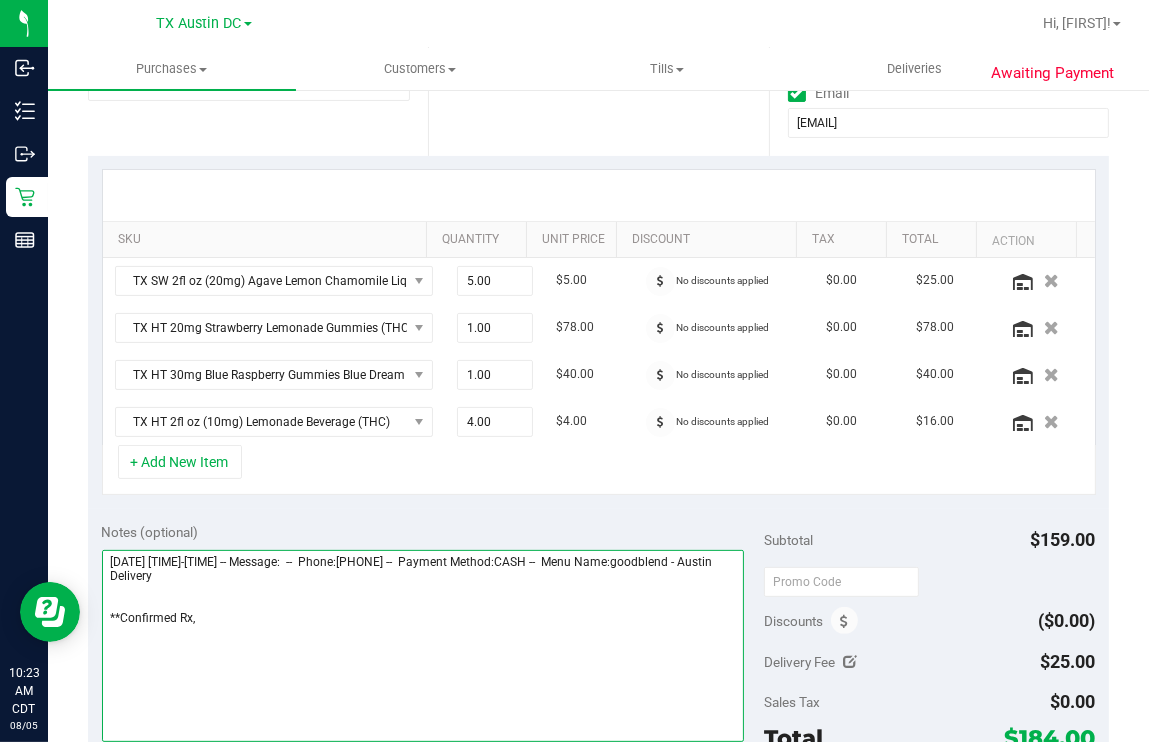 scroll, scrollTop: 0, scrollLeft: 0, axis: both 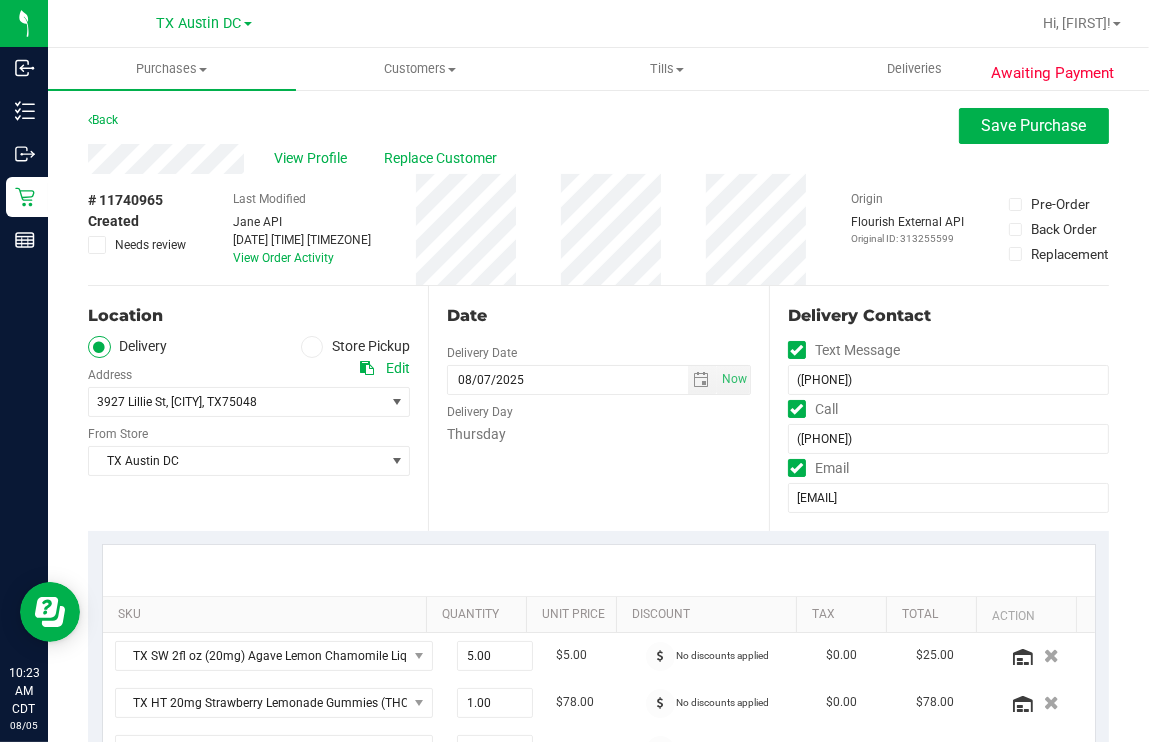 type on "[DATE] [TIME]-[TIME] -- Message:  --  Phone:[PHONE] --  Payment Method:CASH --  Menu Name:goodblend - Austin Delivery
**Confirmed Rx," 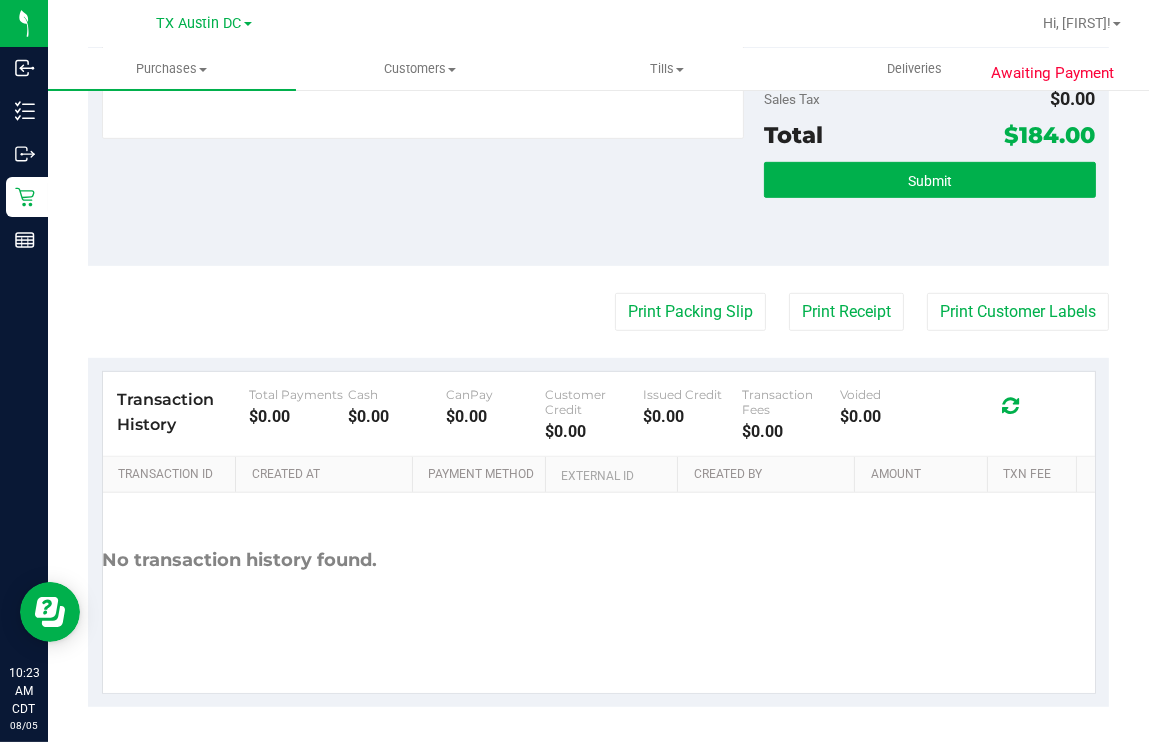 scroll, scrollTop: 0, scrollLeft: 0, axis: both 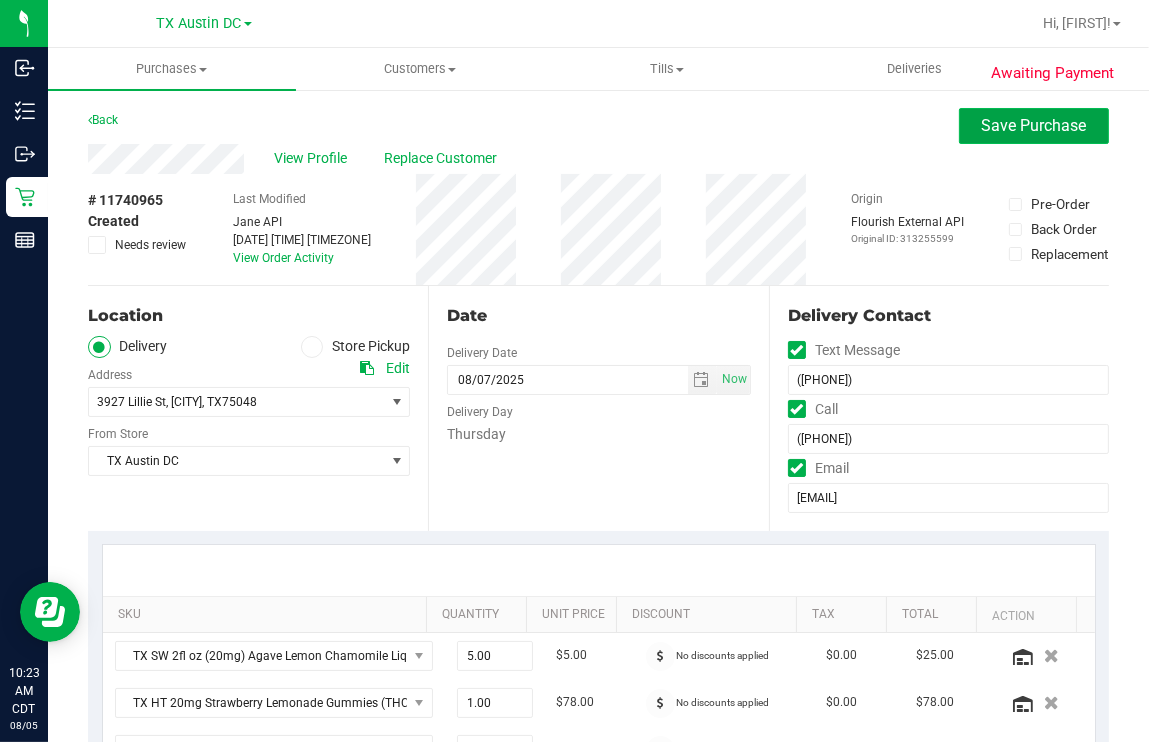 click on "Save Purchase" at bounding box center (1034, 125) 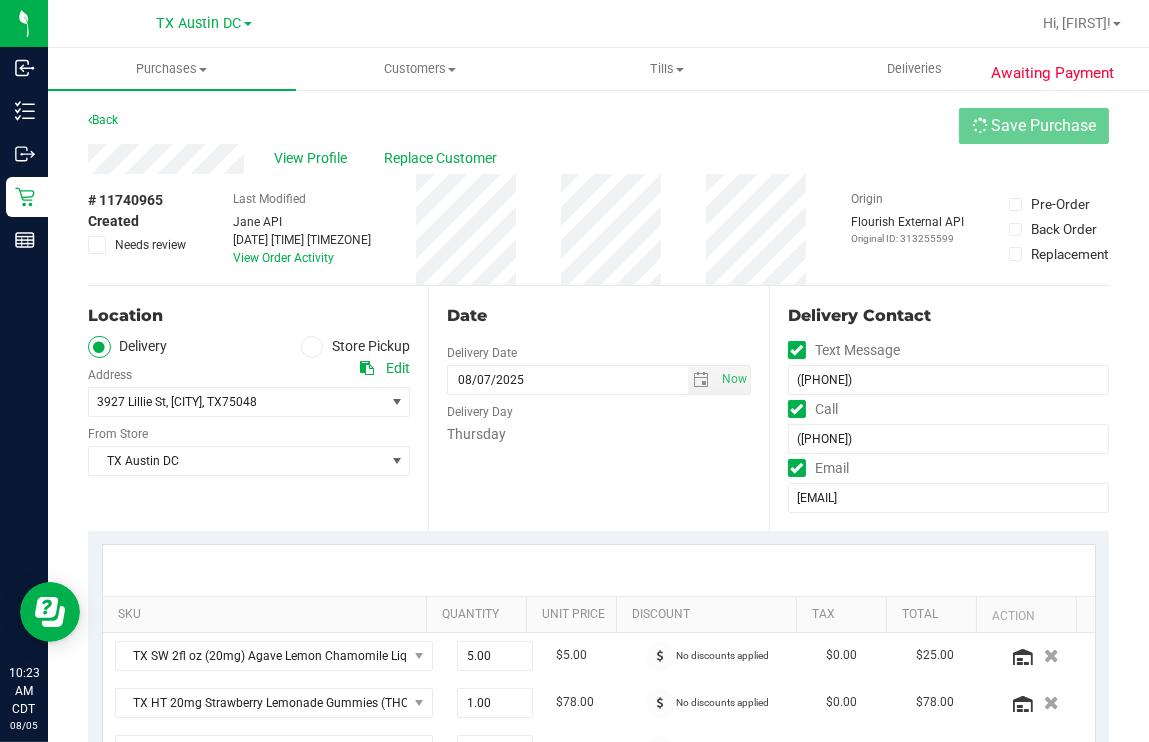 click on "Back
Save Purchase" at bounding box center (598, 126) 